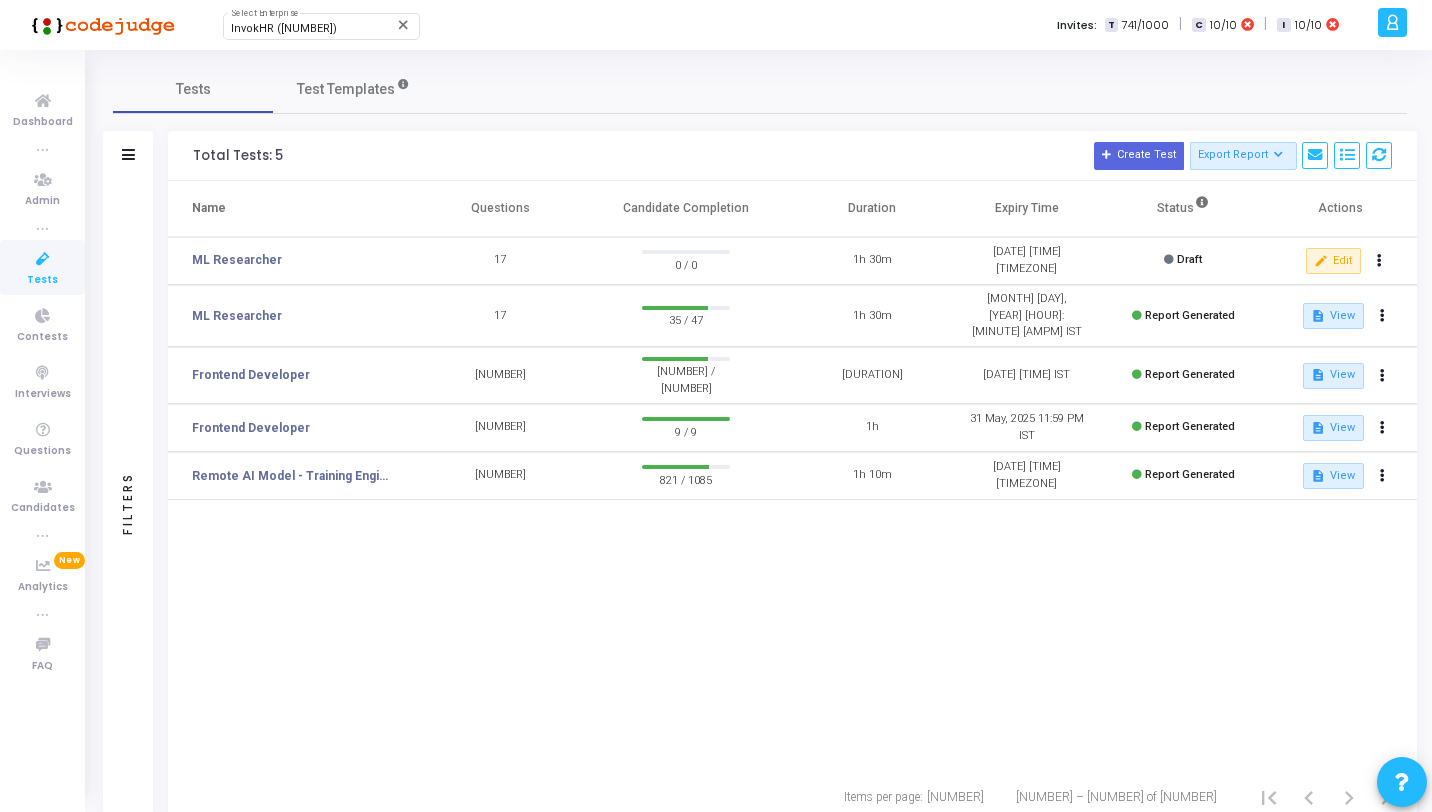 scroll, scrollTop: 0, scrollLeft: 0, axis: both 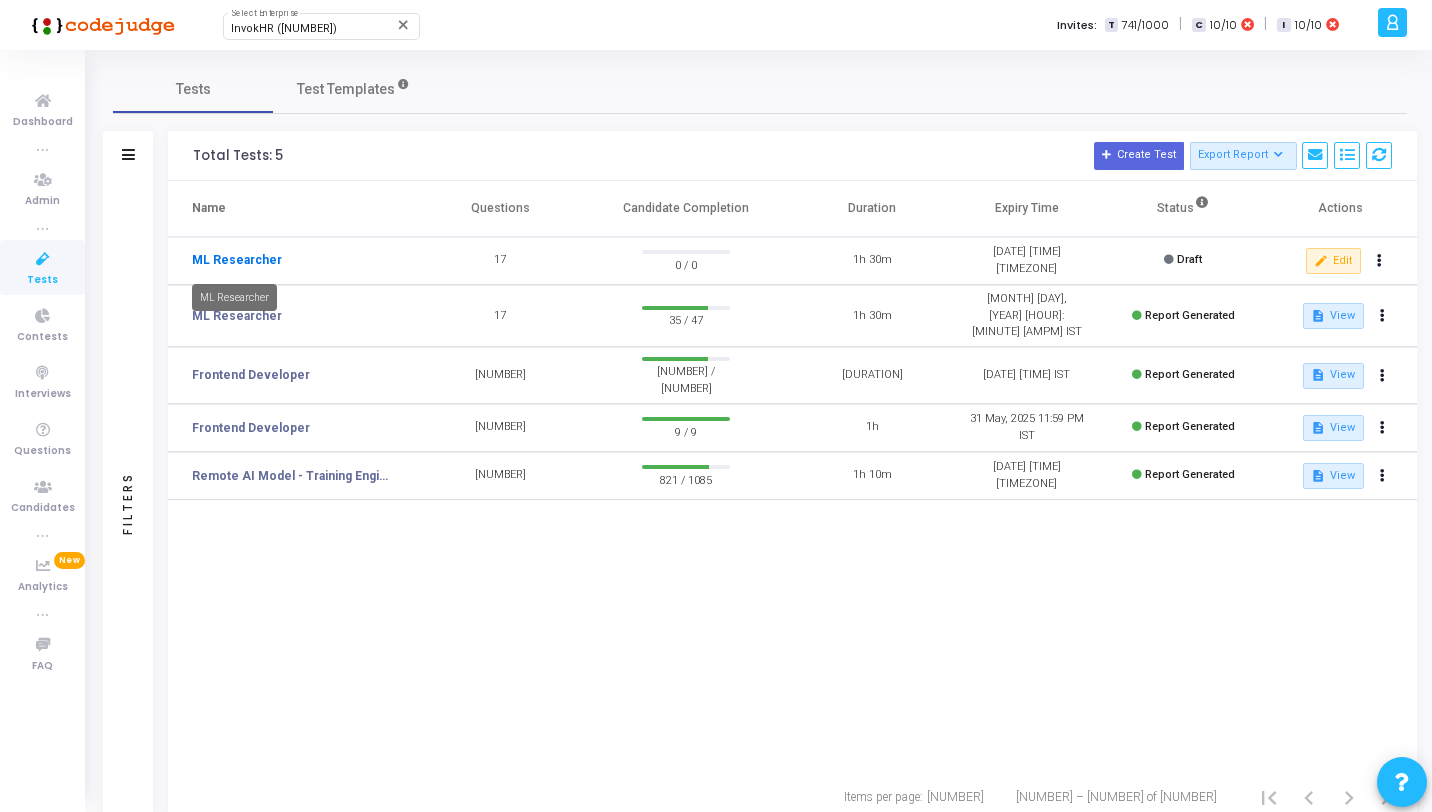 click on "ML Researcher" at bounding box center [237, 260] 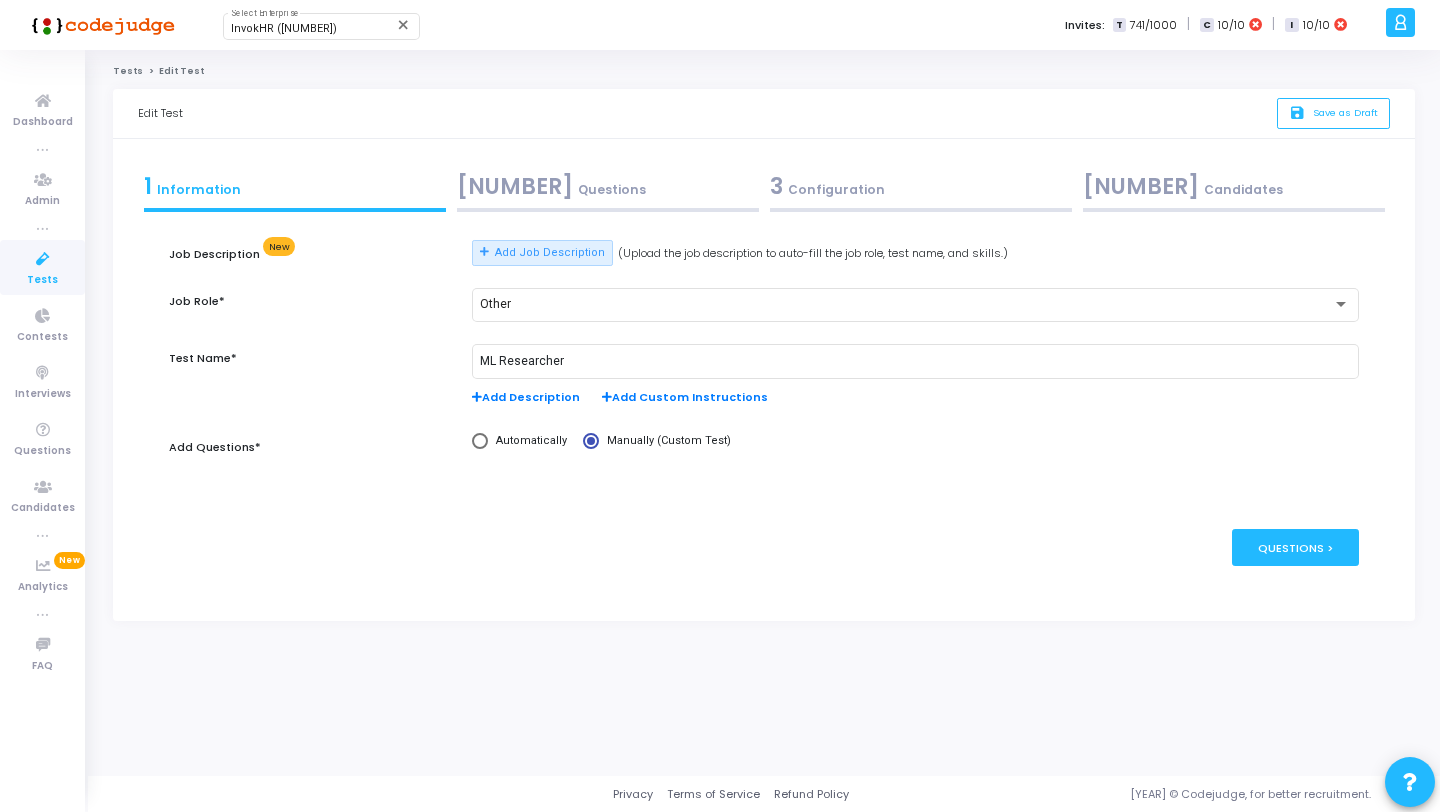 click on "[NUMBER]  Questions" at bounding box center [608, 186] 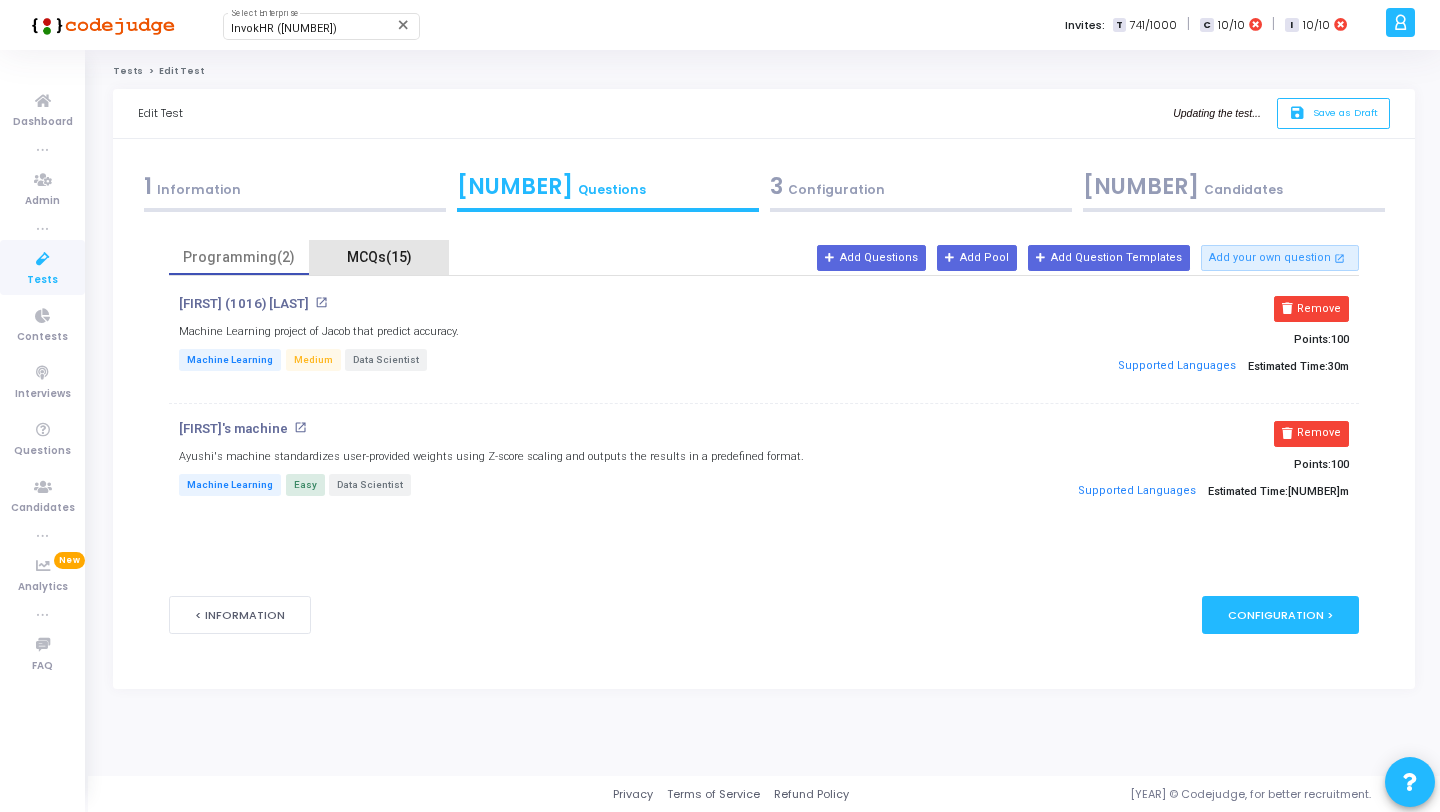 click on "MCQs(15)" at bounding box center [379, 257] 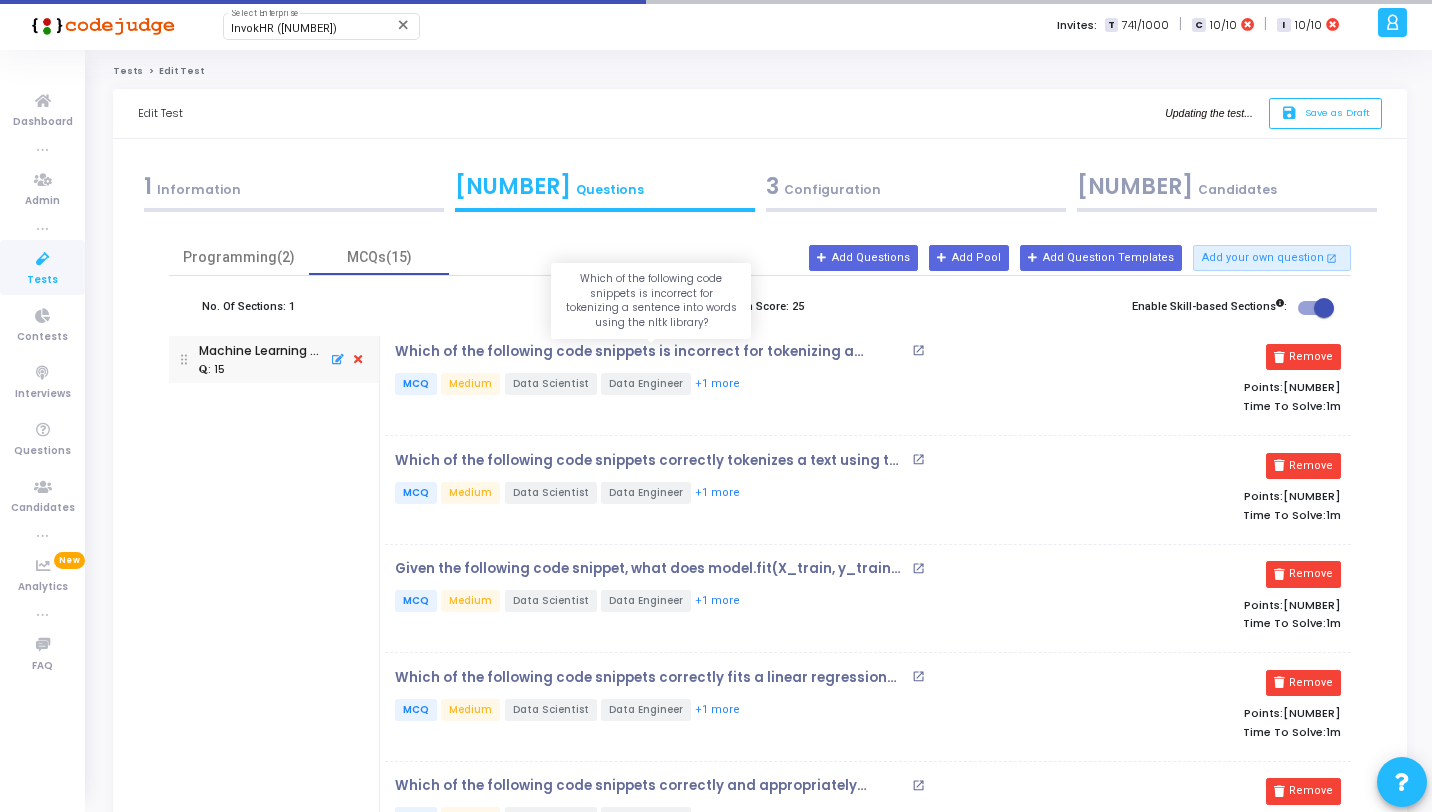click on "Which of the following code snippets is incorrect for tokenizing a sentence into words using the nltk library?" at bounding box center [651, 352] 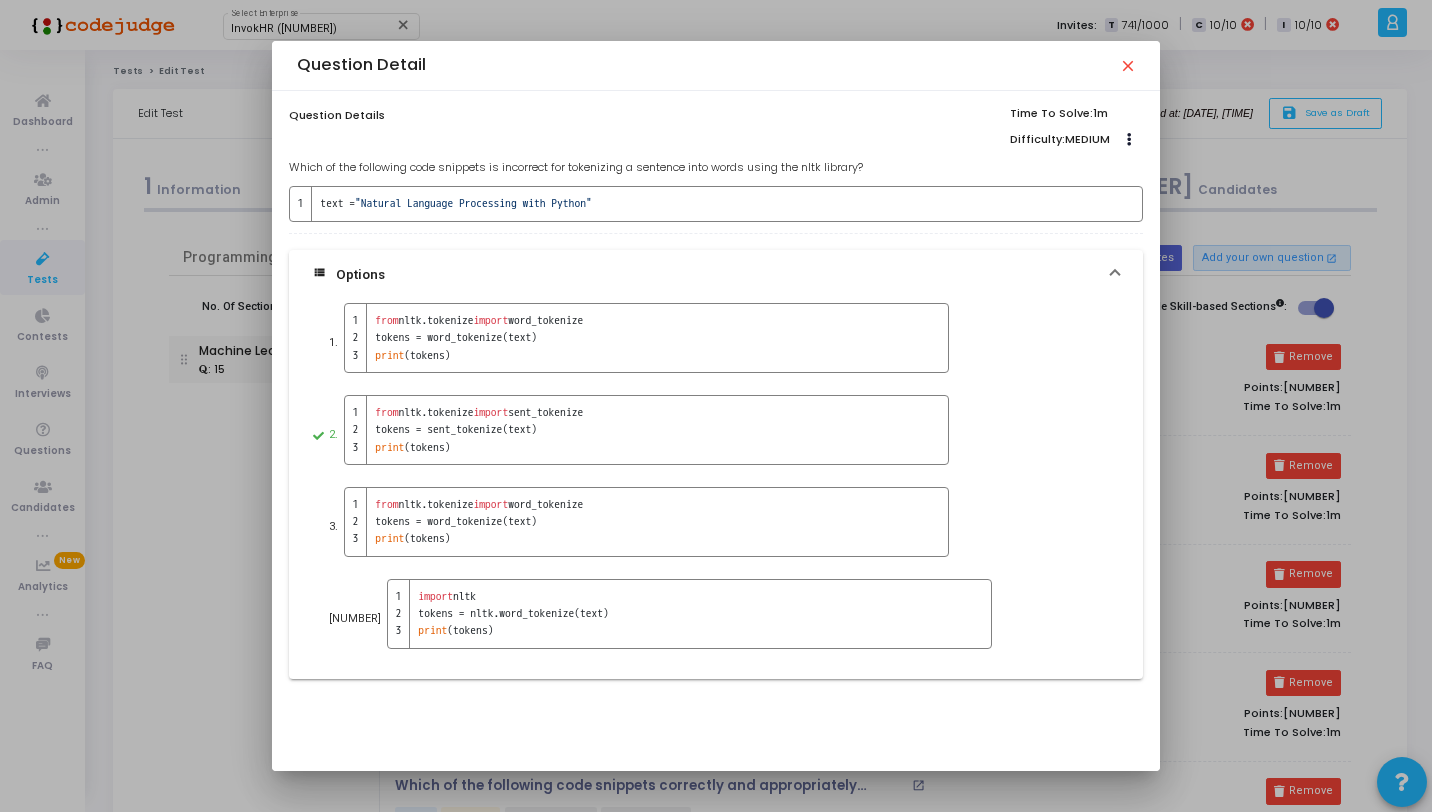click on "close" at bounding box center [1127, 65] 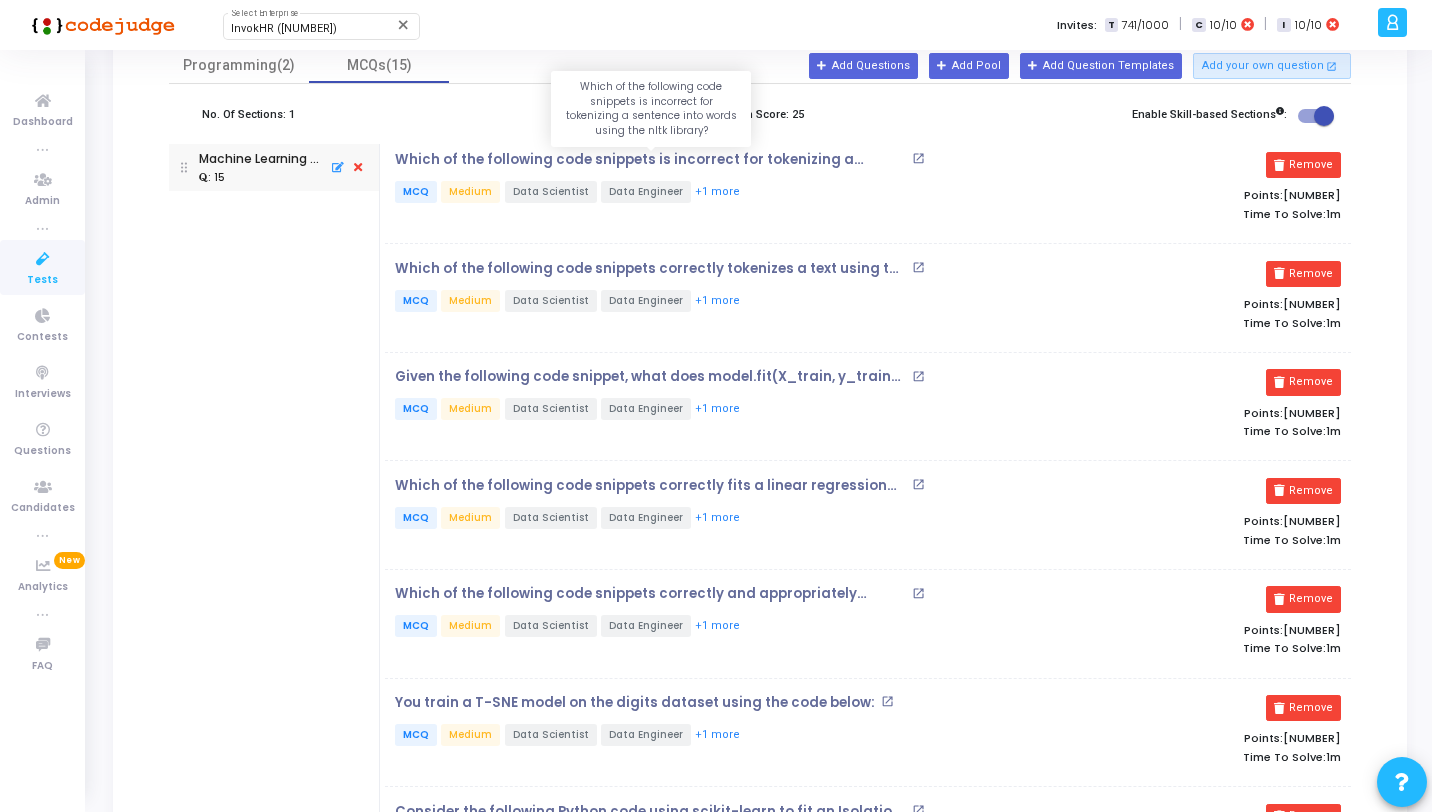 scroll, scrollTop: 185, scrollLeft: 0, axis: vertical 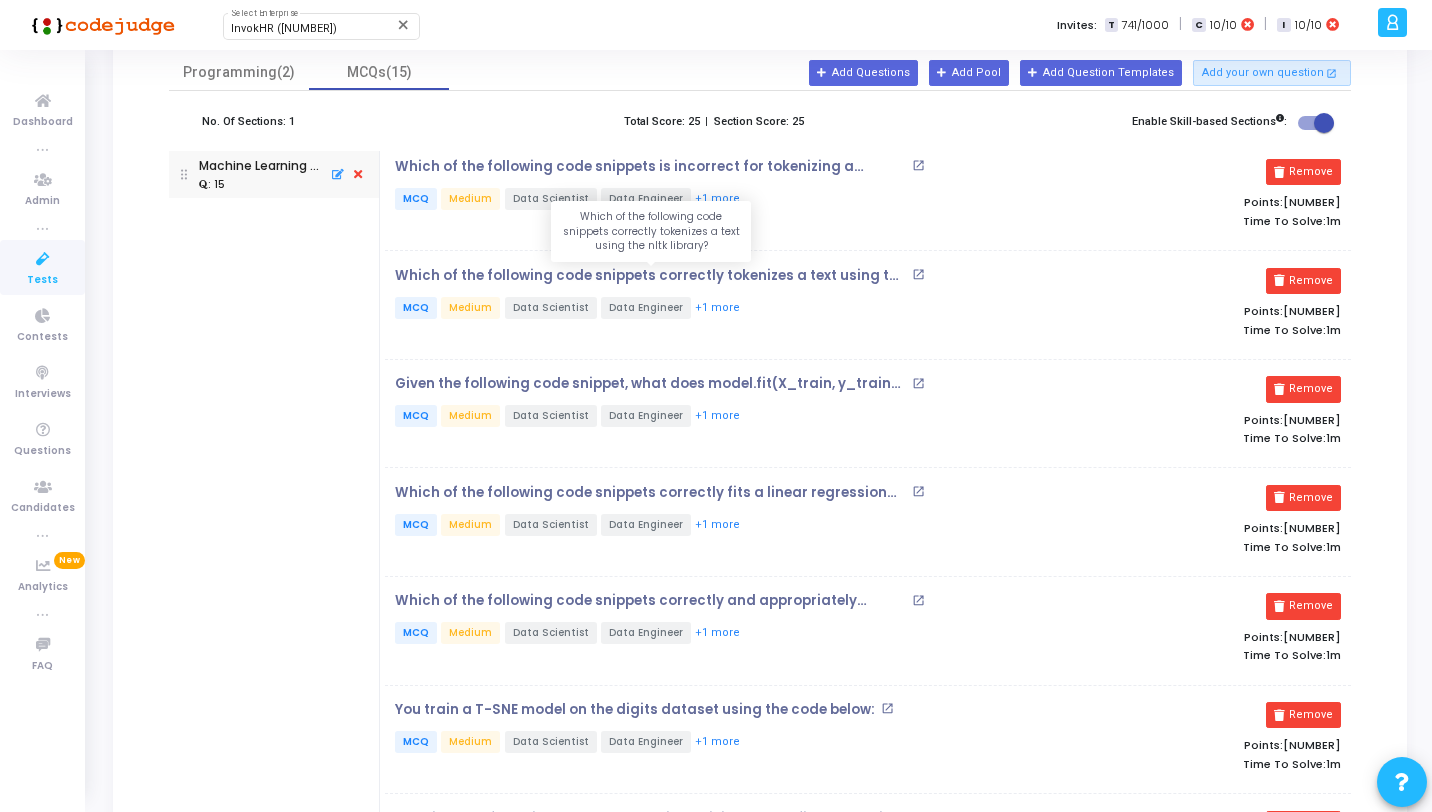 click on "Which of the following code snippets correctly tokenizes a text using the nltk library?" at bounding box center [651, 276] 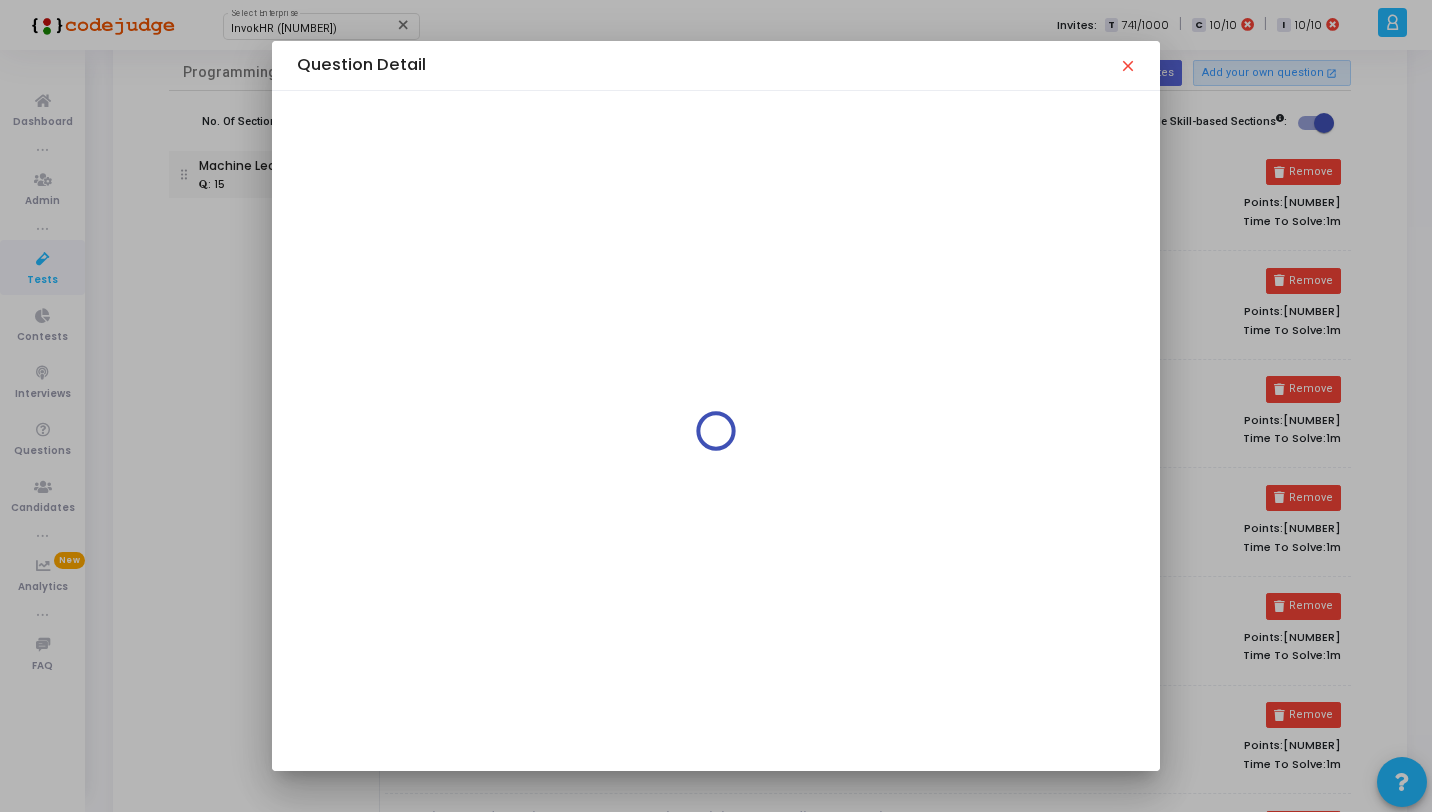 scroll, scrollTop: 0, scrollLeft: 0, axis: both 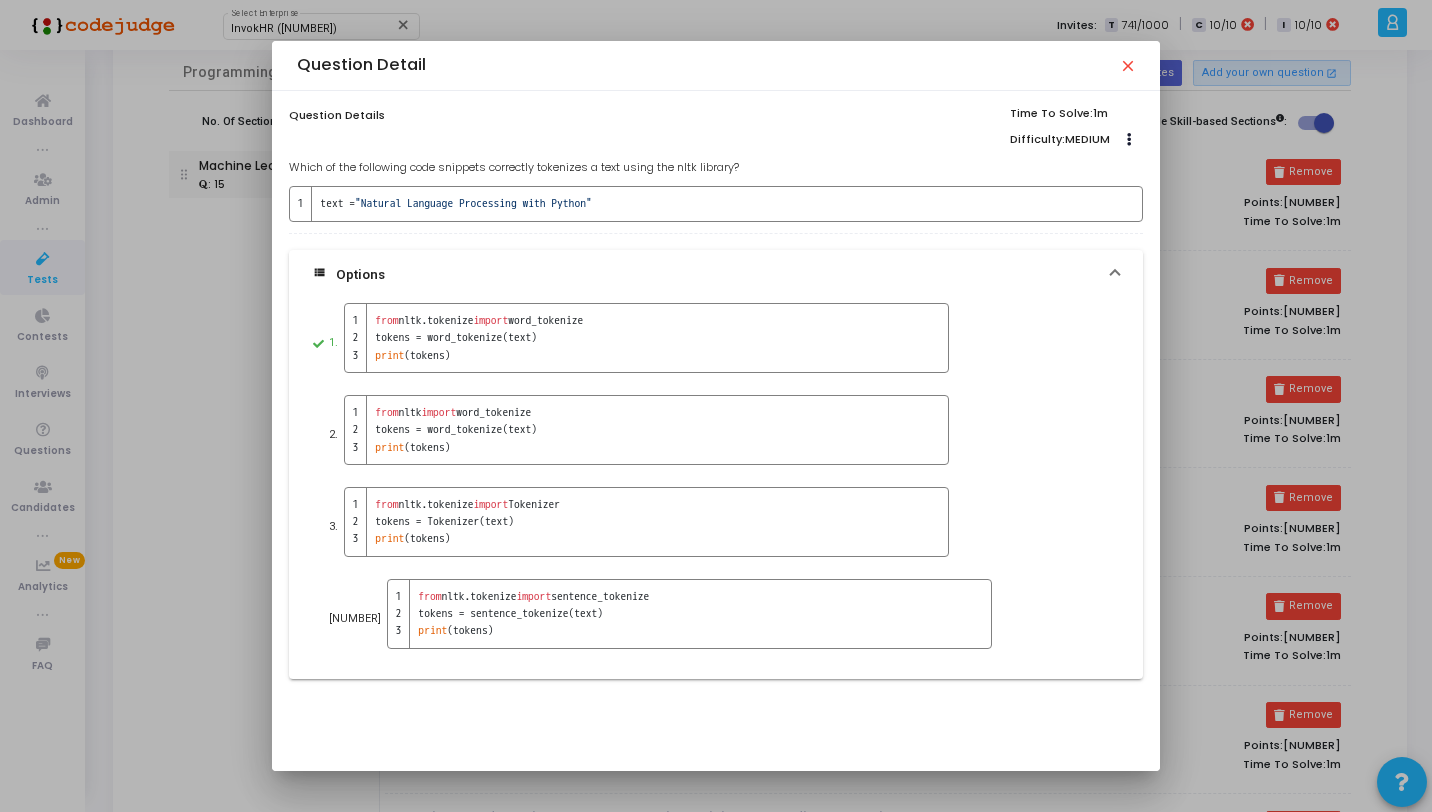 click on "close" at bounding box center [1127, 65] 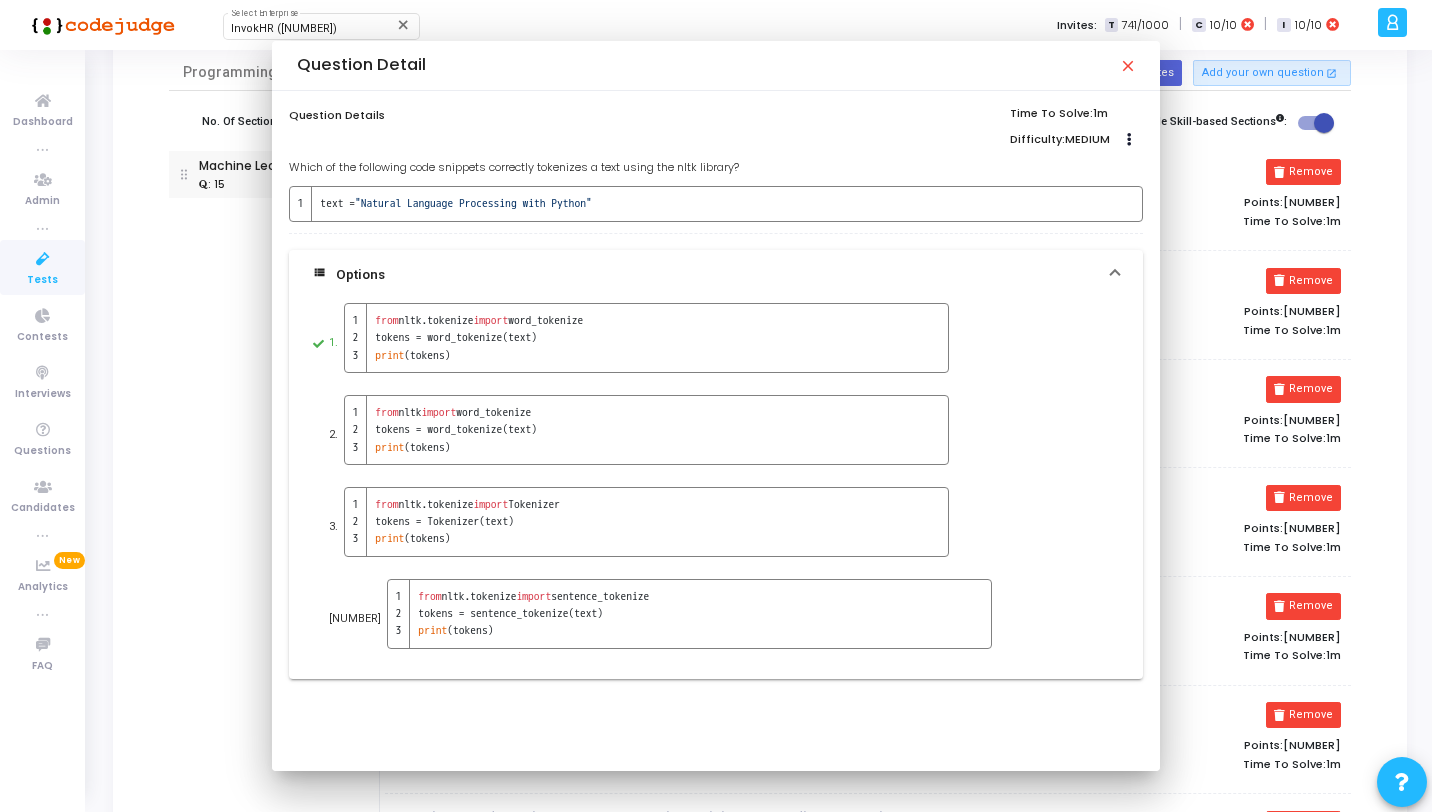scroll, scrollTop: 185, scrollLeft: 0, axis: vertical 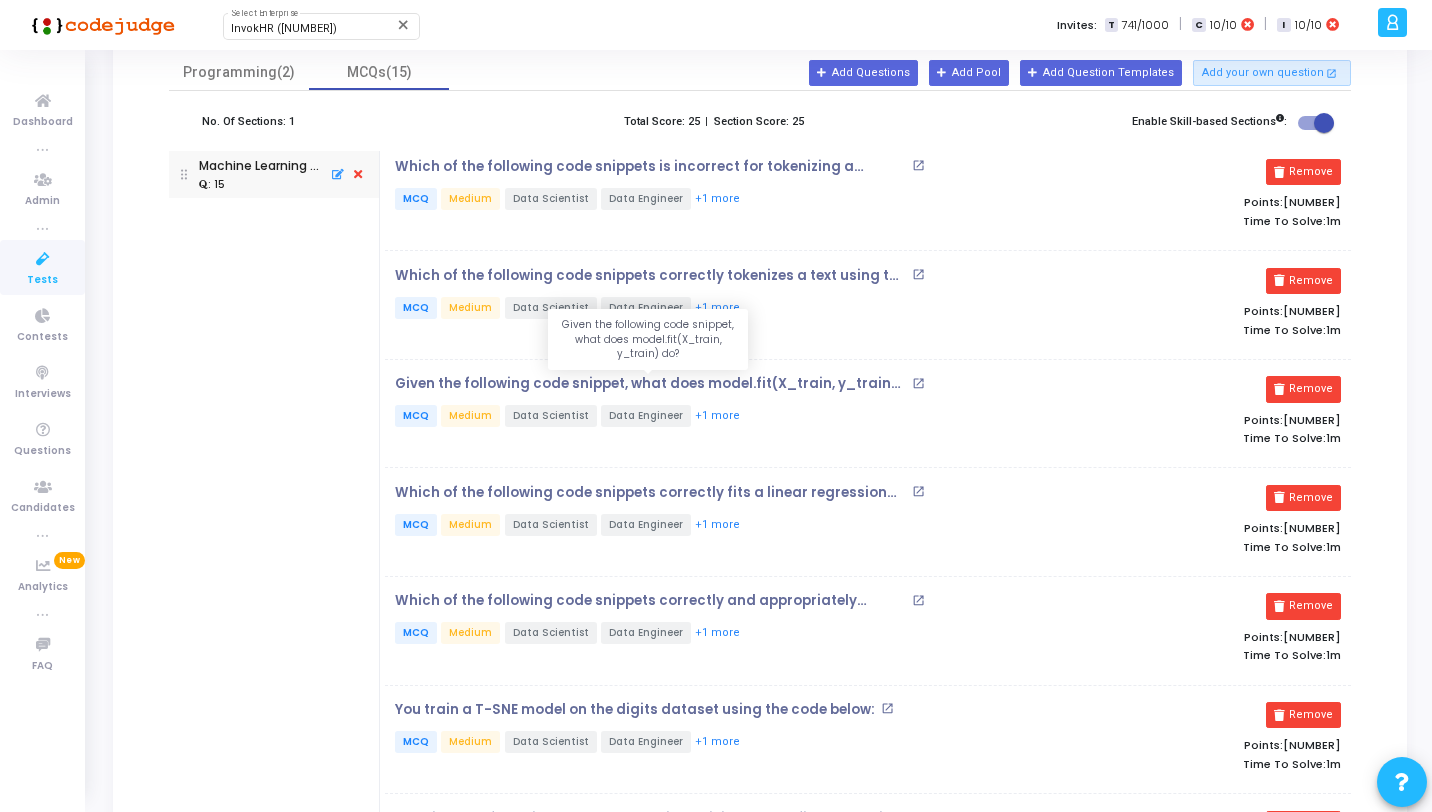 click on "Given the following code snippet, what does model.fit(X_train, y_train) do?" at bounding box center [651, 384] 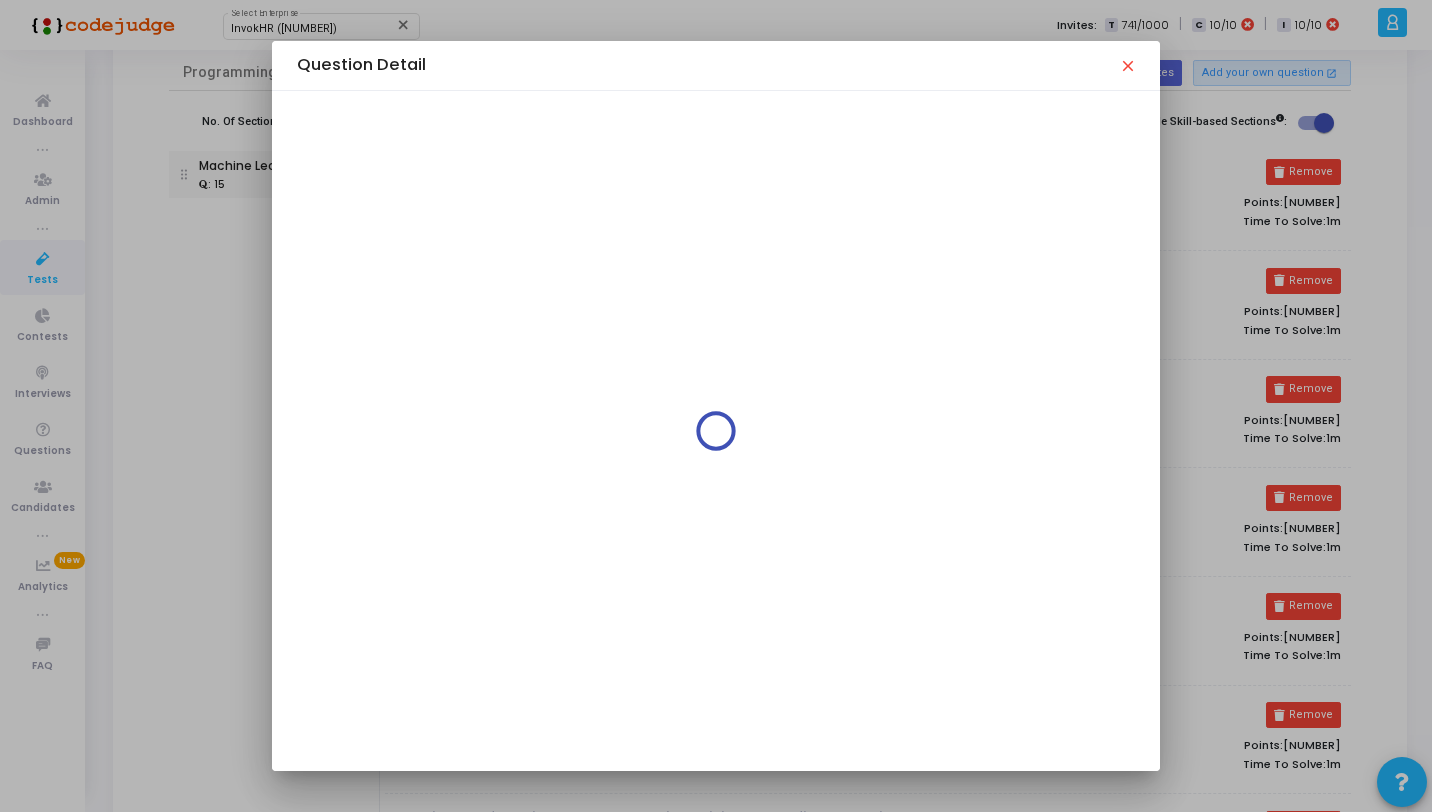 scroll, scrollTop: 0, scrollLeft: 0, axis: both 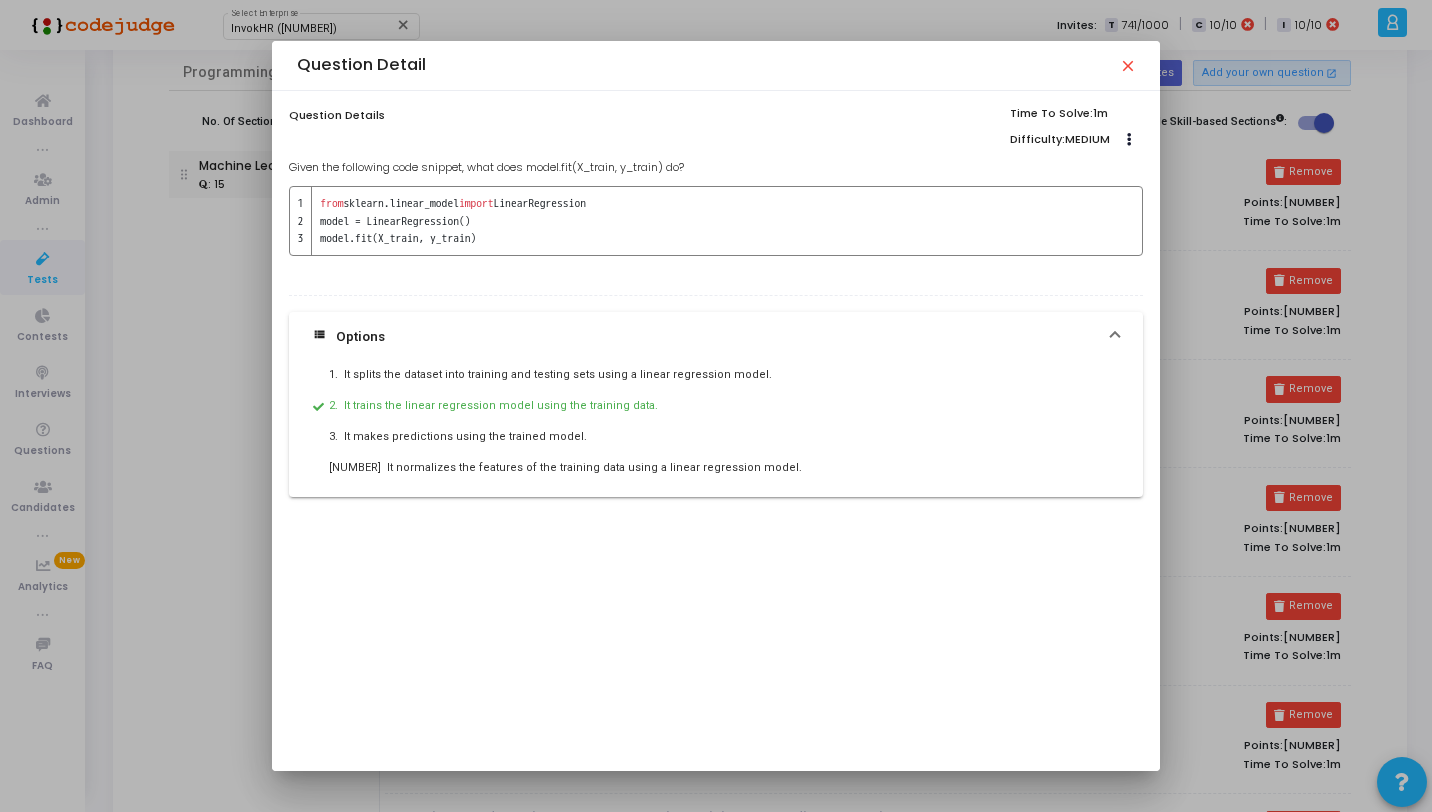 click on "close" at bounding box center (1127, 65) 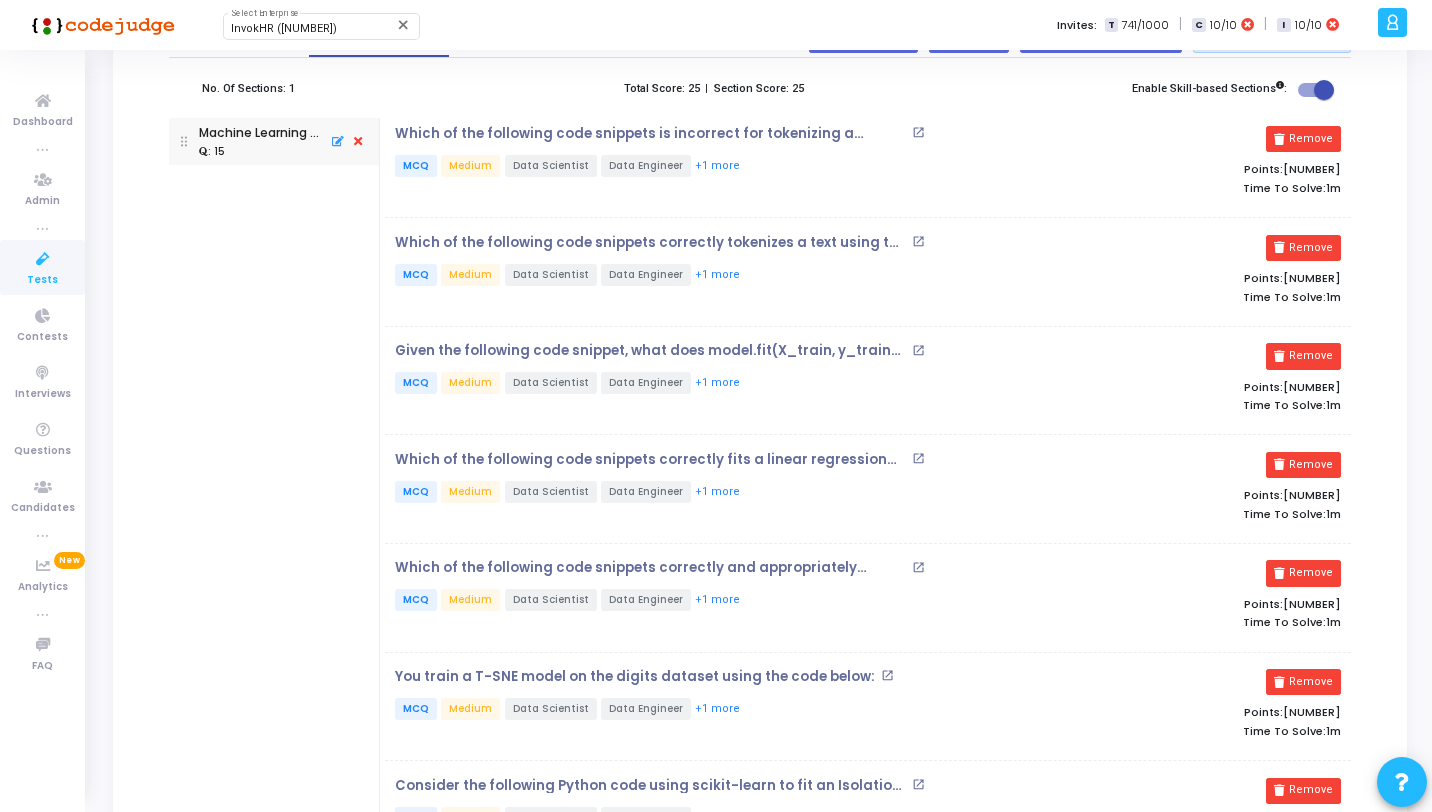 scroll, scrollTop: 219, scrollLeft: 0, axis: vertical 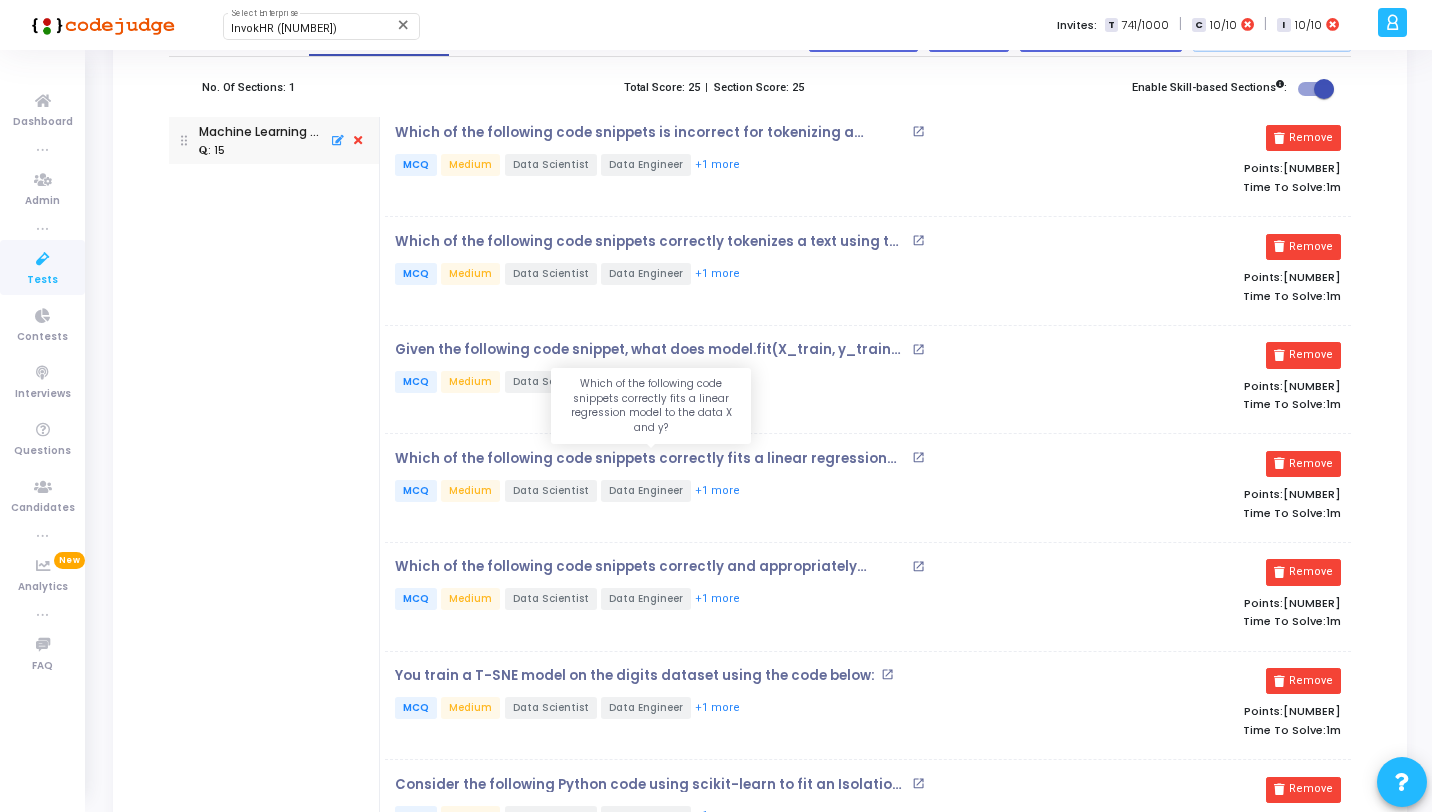 click on "Which of the following code snippets correctly fits a linear regression model to the data X and y?" at bounding box center (651, 459) 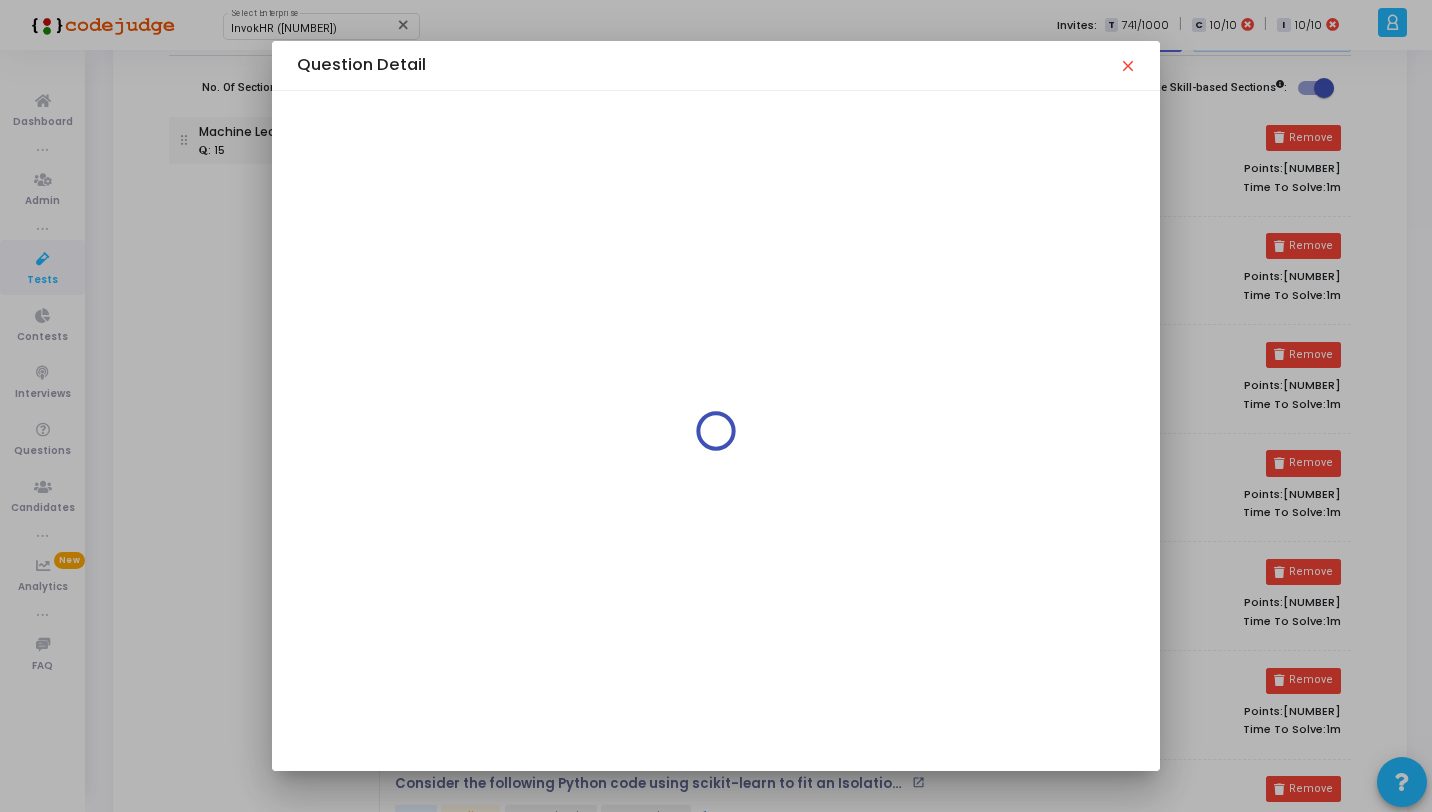scroll, scrollTop: 0, scrollLeft: 0, axis: both 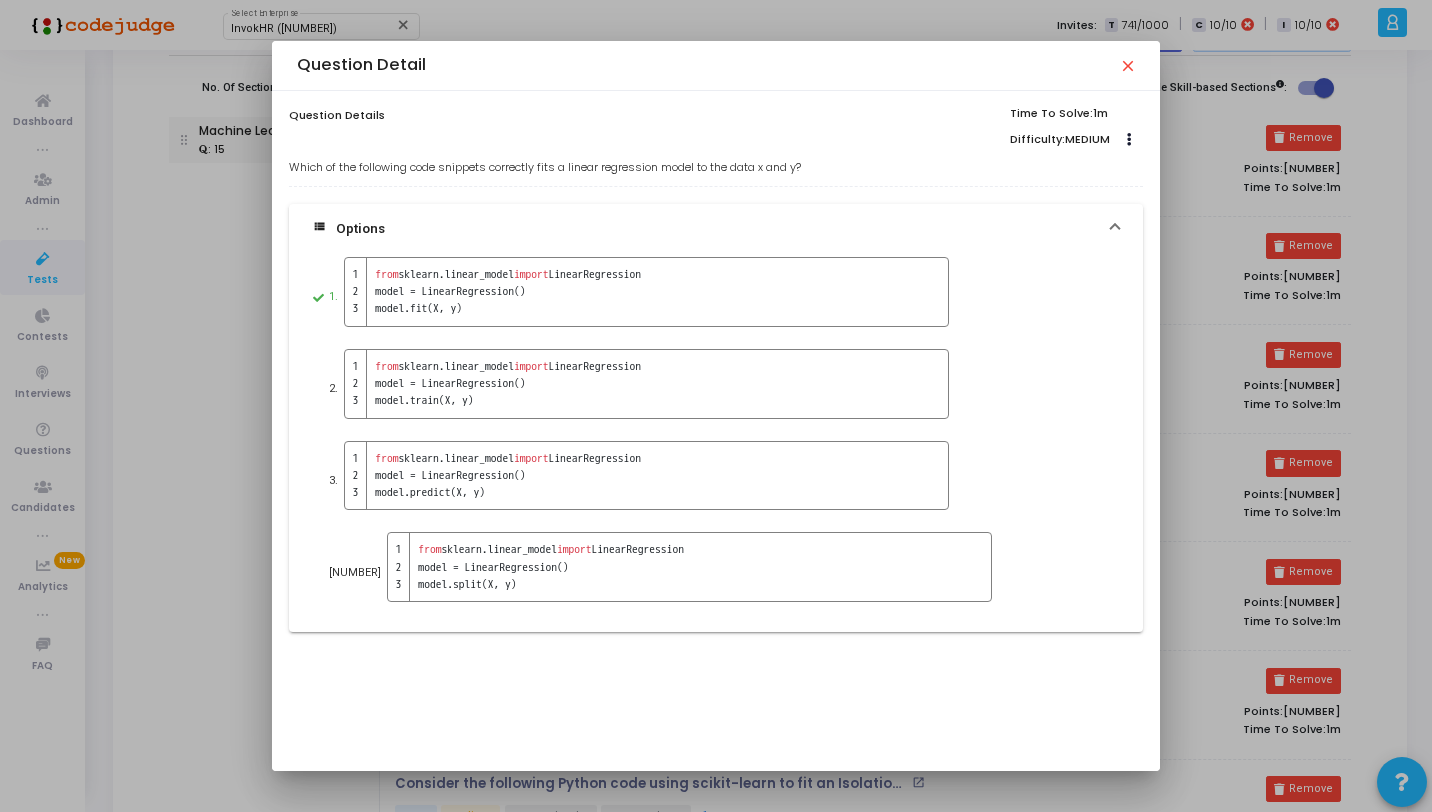 click on "close" at bounding box center [1127, 65] 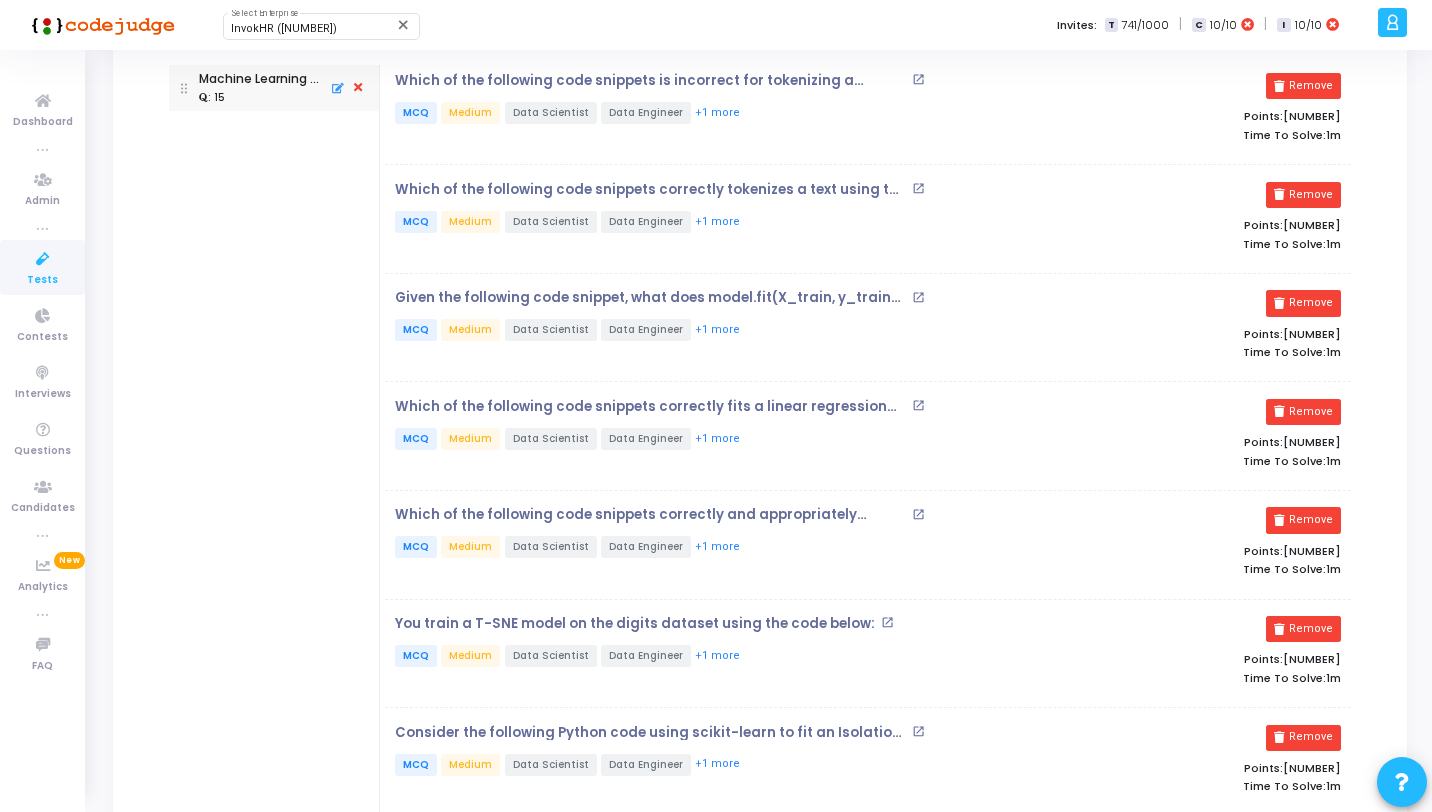 scroll, scrollTop: 372, scrollLeft: 0, axis: vertical 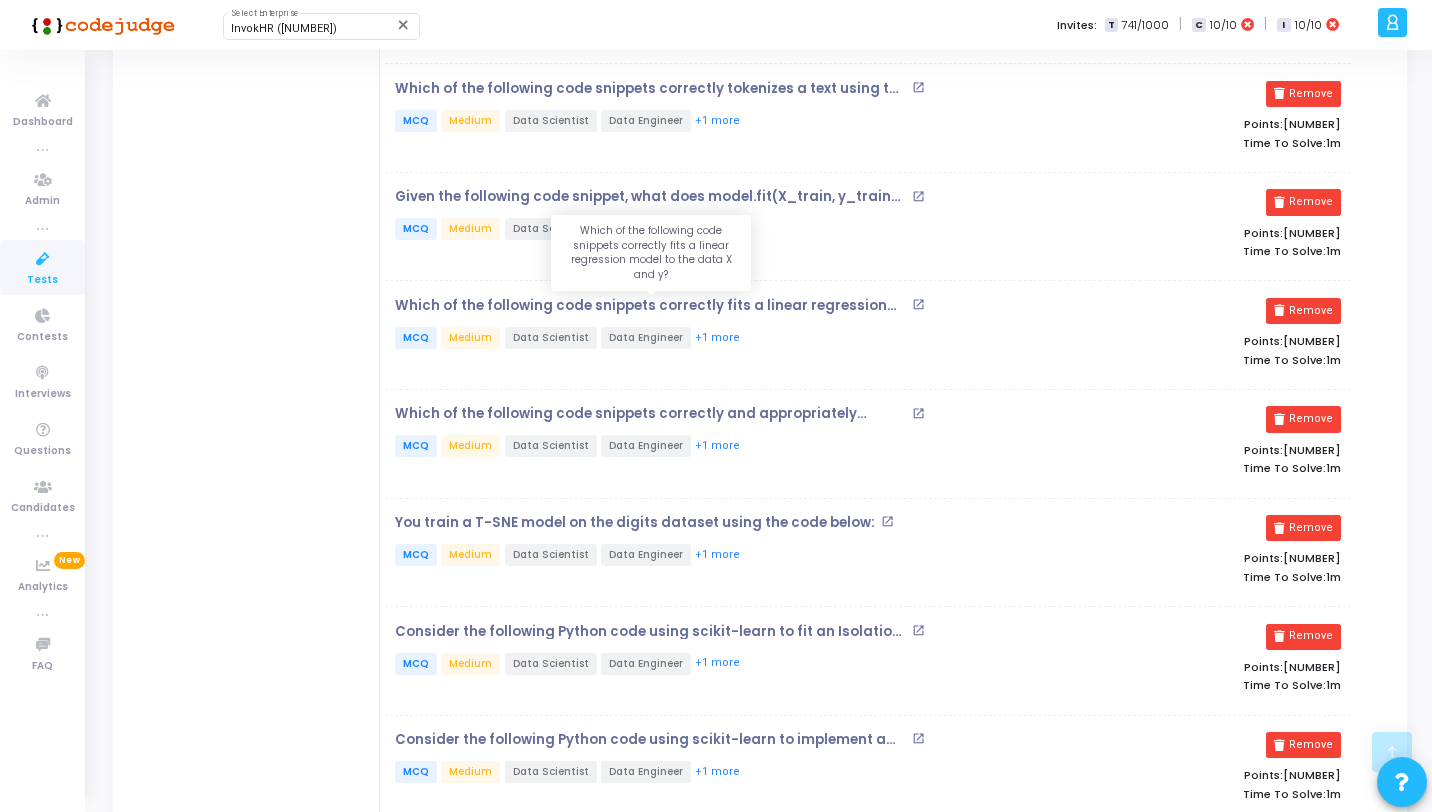 click on "Which of the following code snippets correctly fits a linear regression model to the data X and y?" at bounding box center (651, 306) 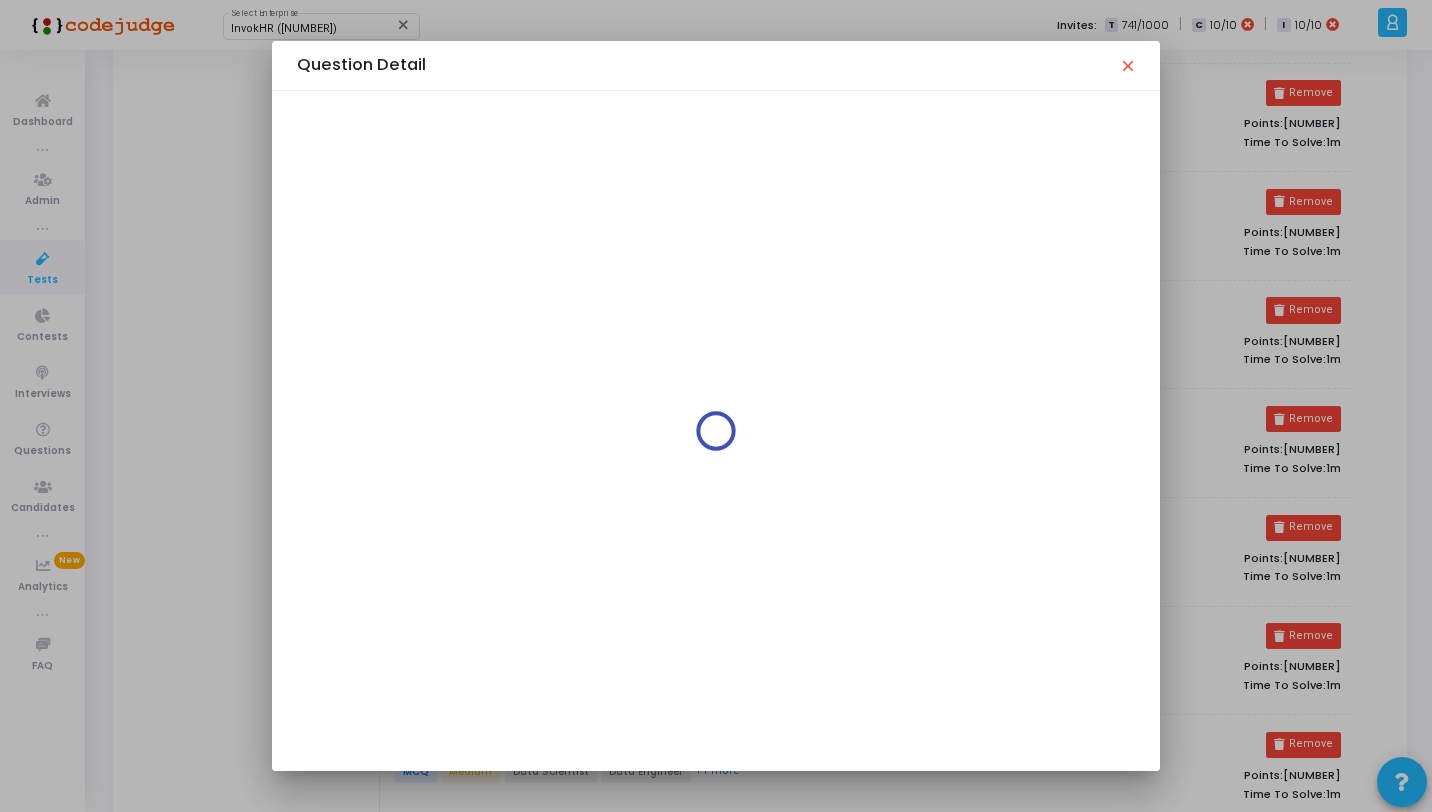 scroll, scrollTop: 0, scrollLeft: 0, axis: both 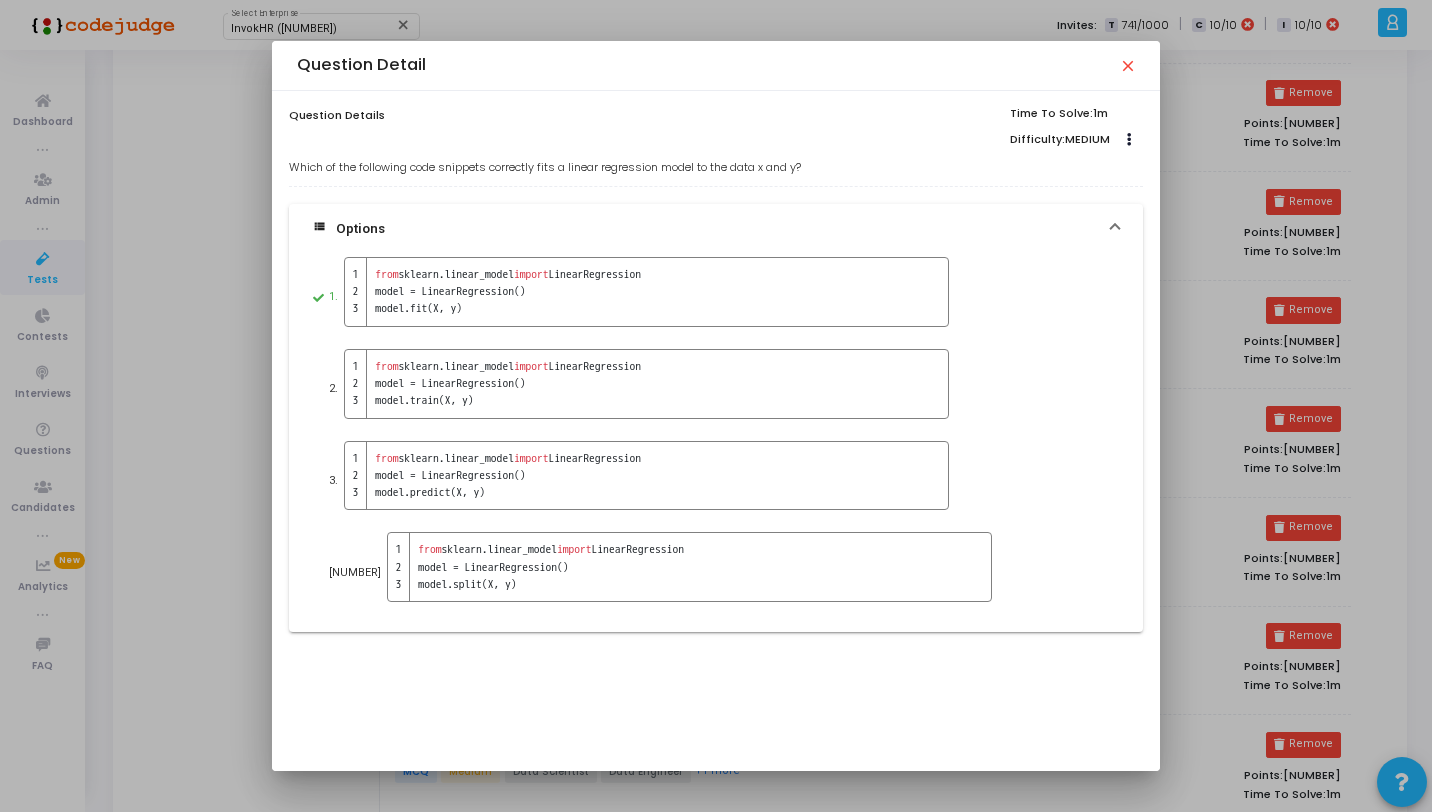 click on "close" at bounding box center [1127, 65] 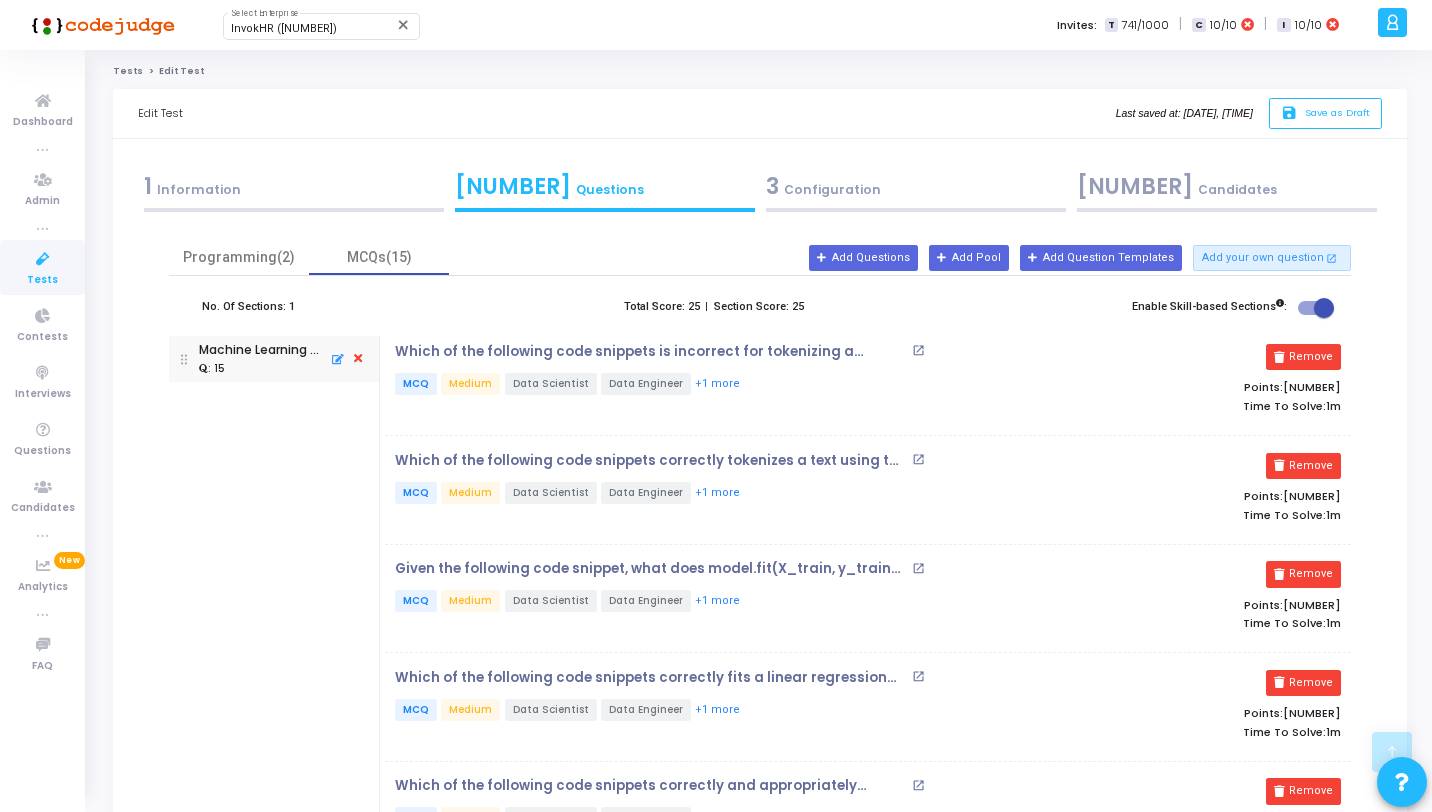scroll, scrollTop: 372, scrollLeft: 0, axis: vertical 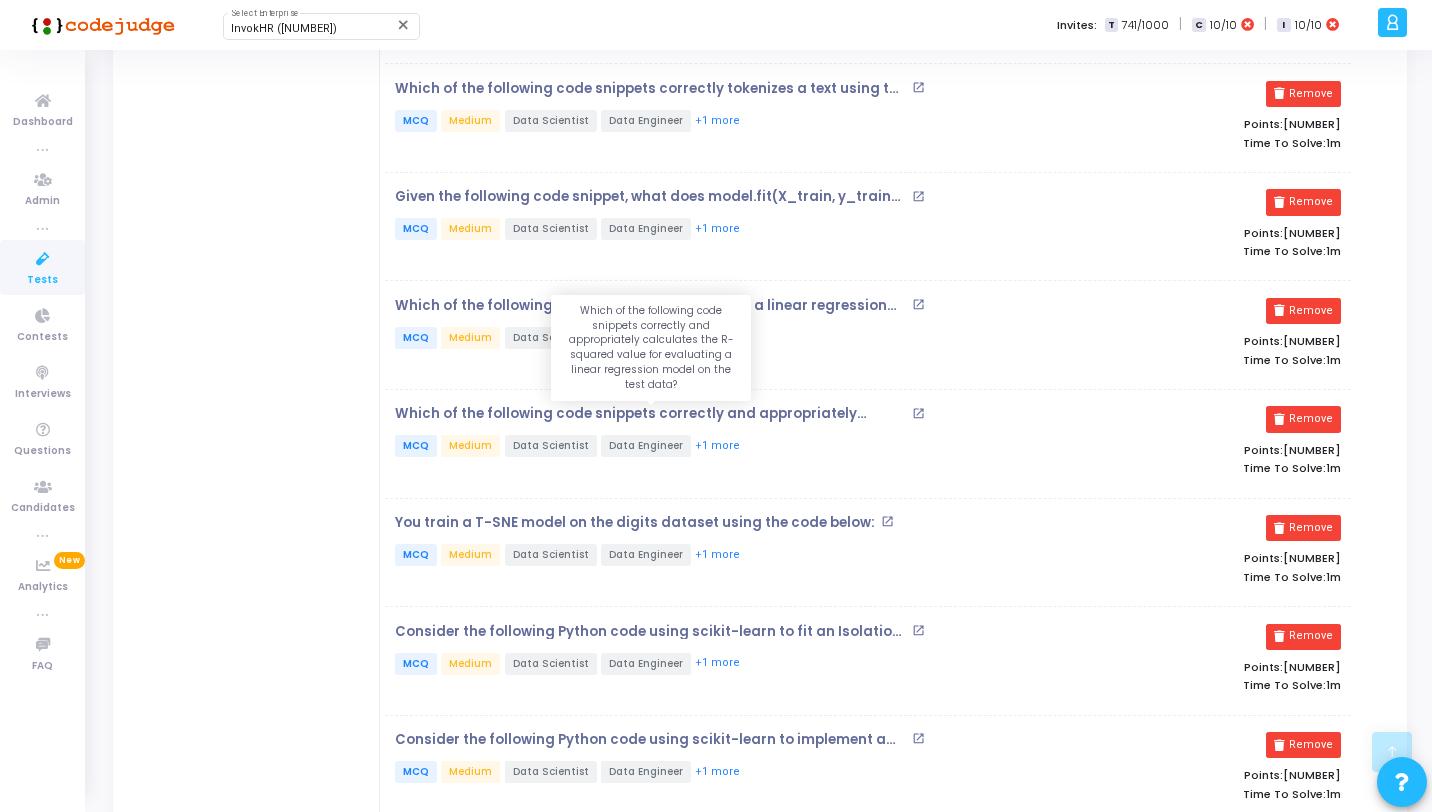 click on "Which of the following code snippets correctly and appropriately calculates the R-squared value for evaluating a linear regression model on the test data?" at bounding box center (651, 414) 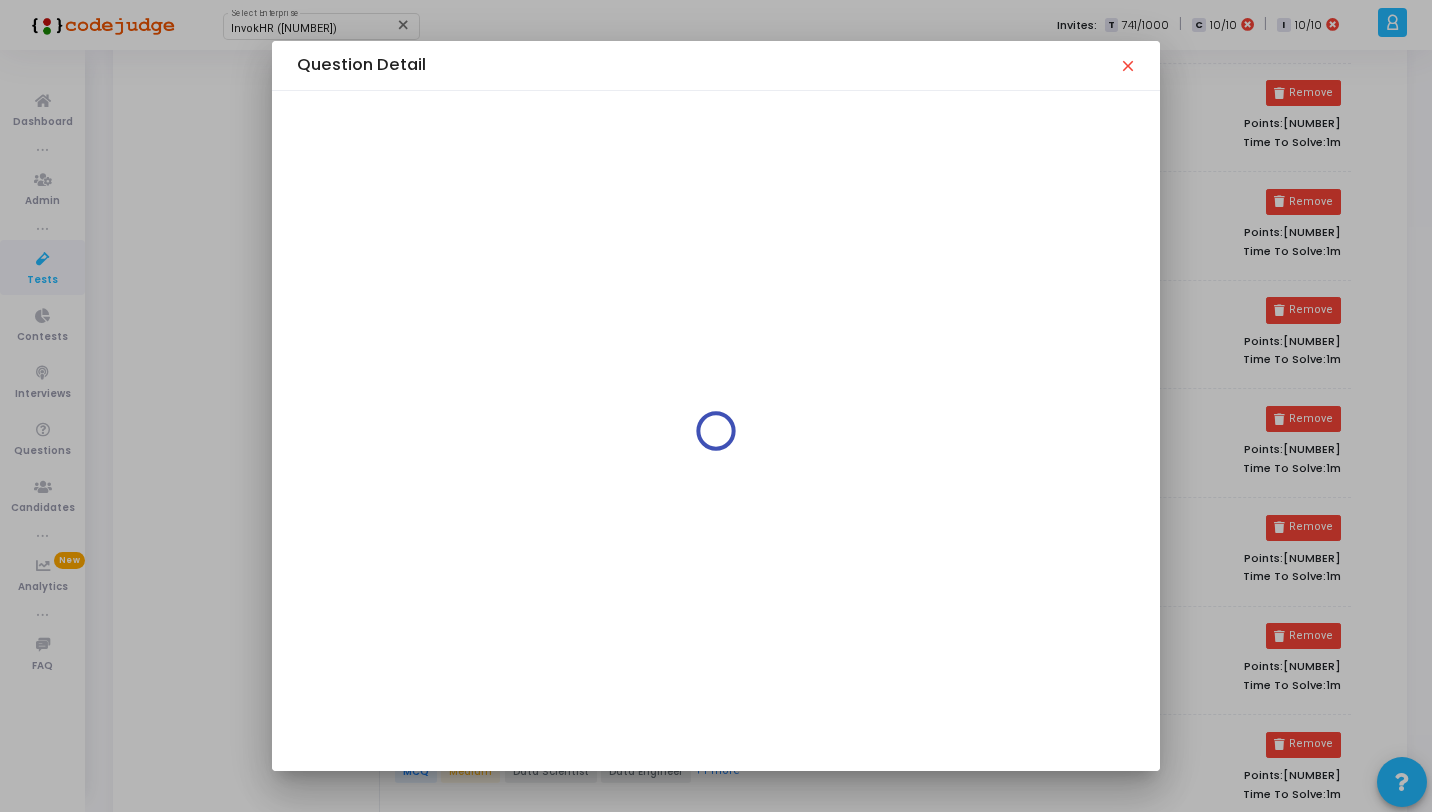 scroll, scrollTop: 0, scrollLeft: 0, axis: both 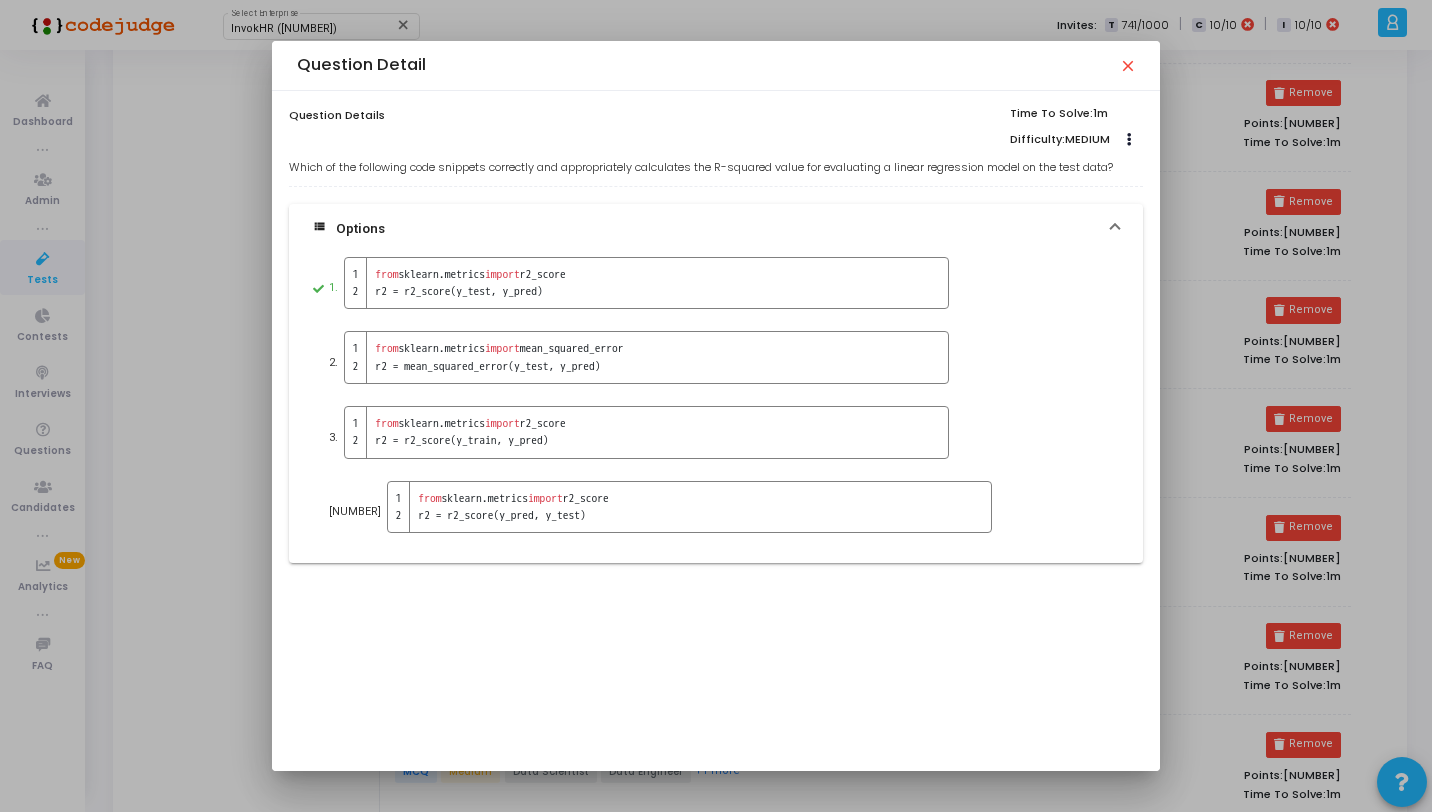 click on "close" at bounding box center [1127, 65] 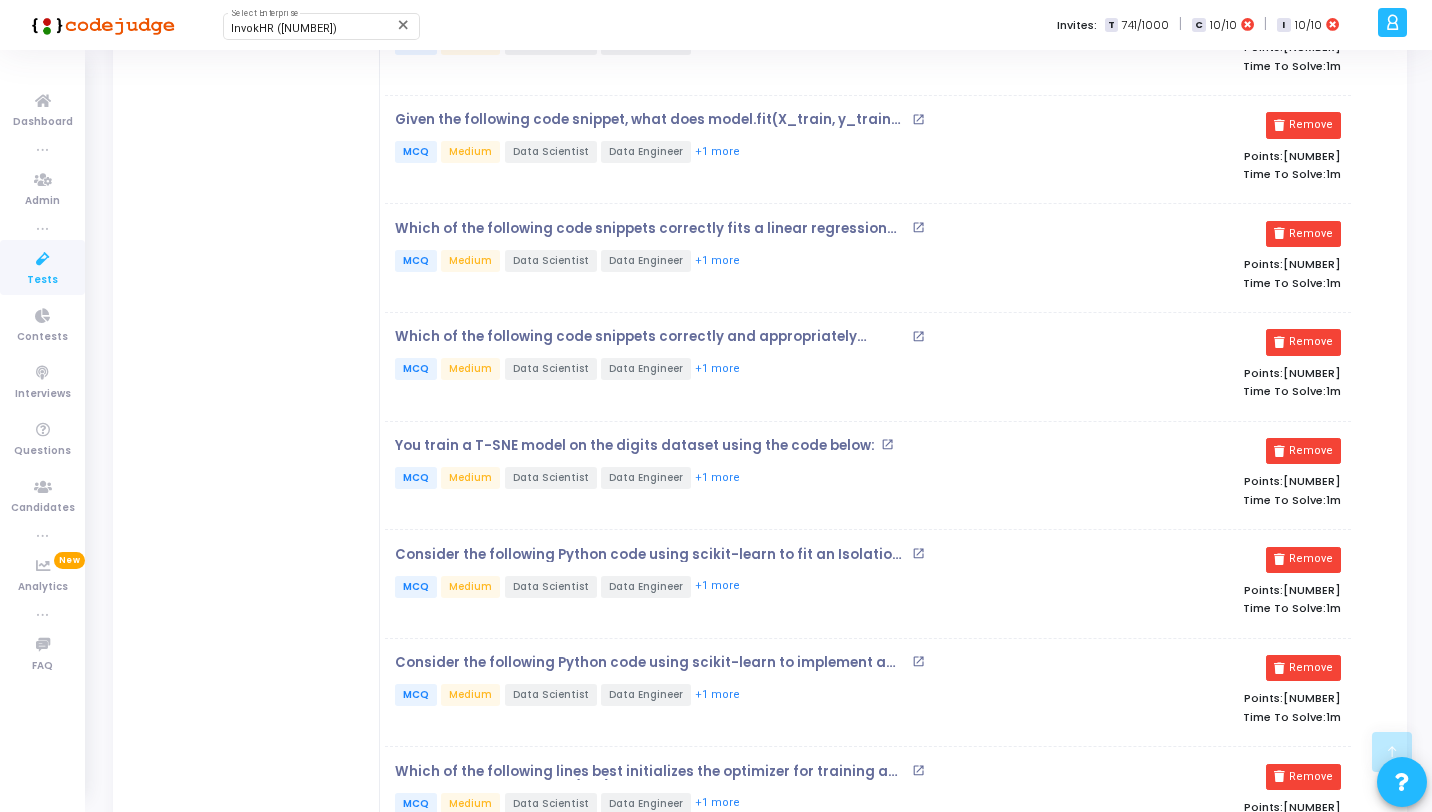 scroll, scrollTop: 551, scrollLeft: 0, axis: vertical 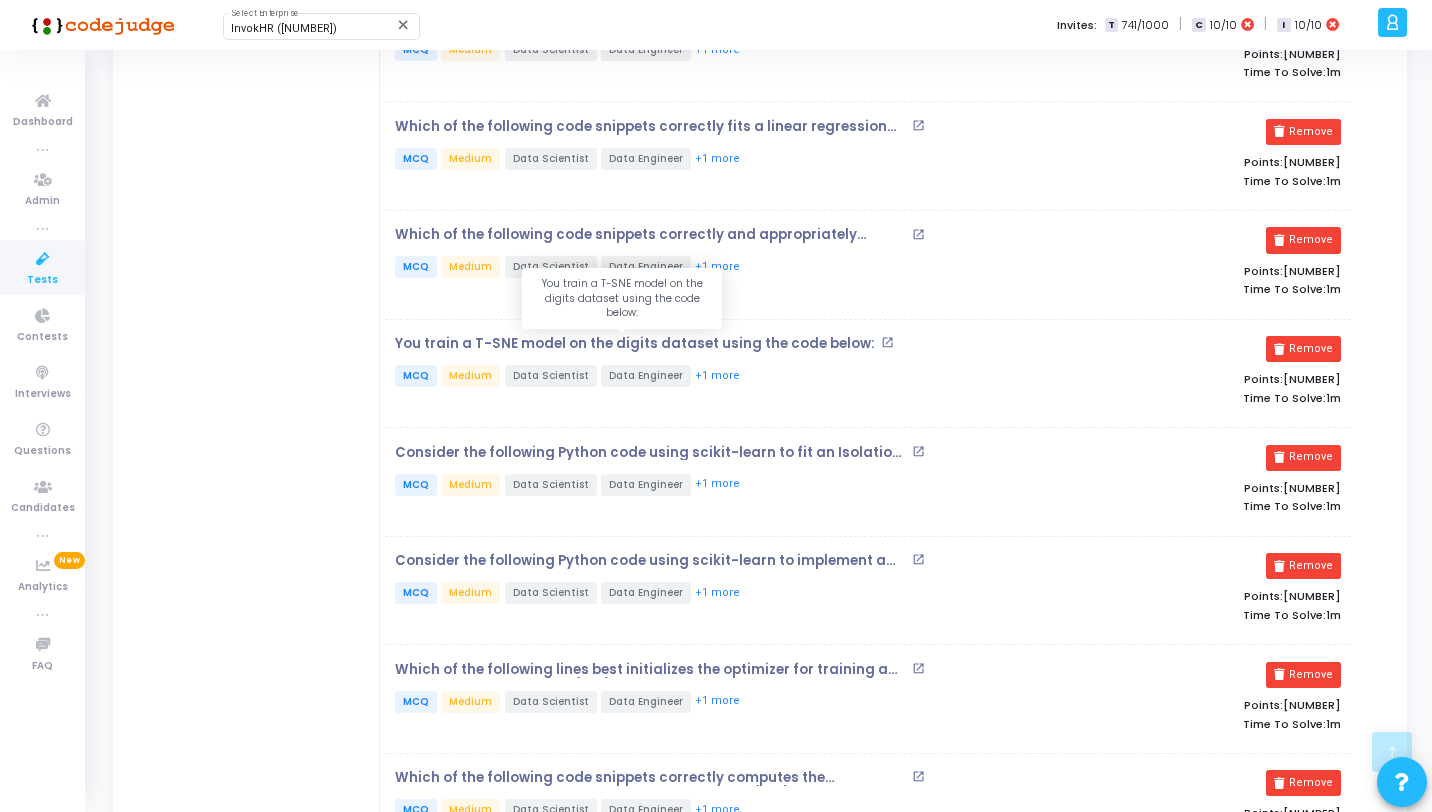 click on "You train a T-SNE model on the digits dataset using the code below:" at bounding box center (635, 344) 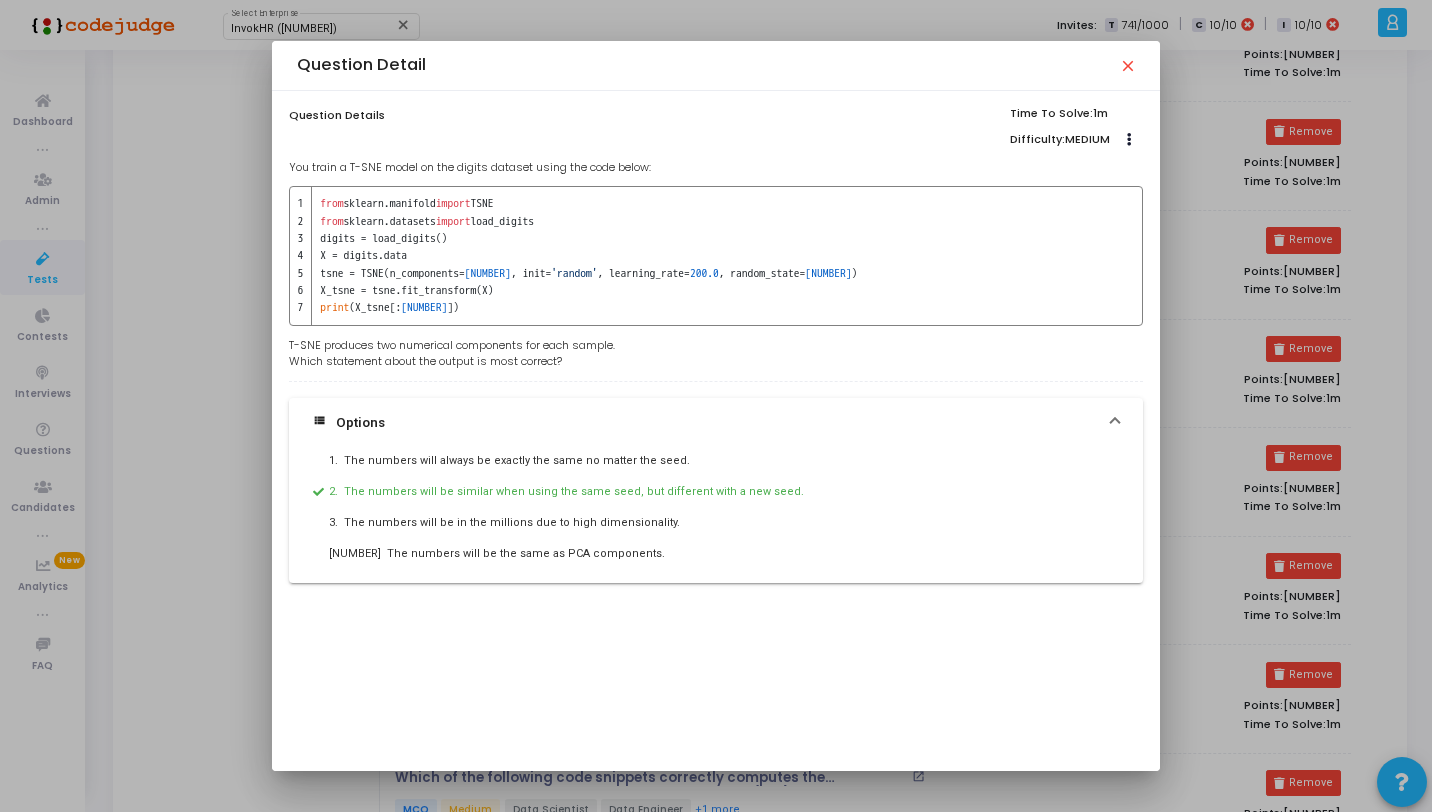 click on "close" at bounding box center (1127, 65) 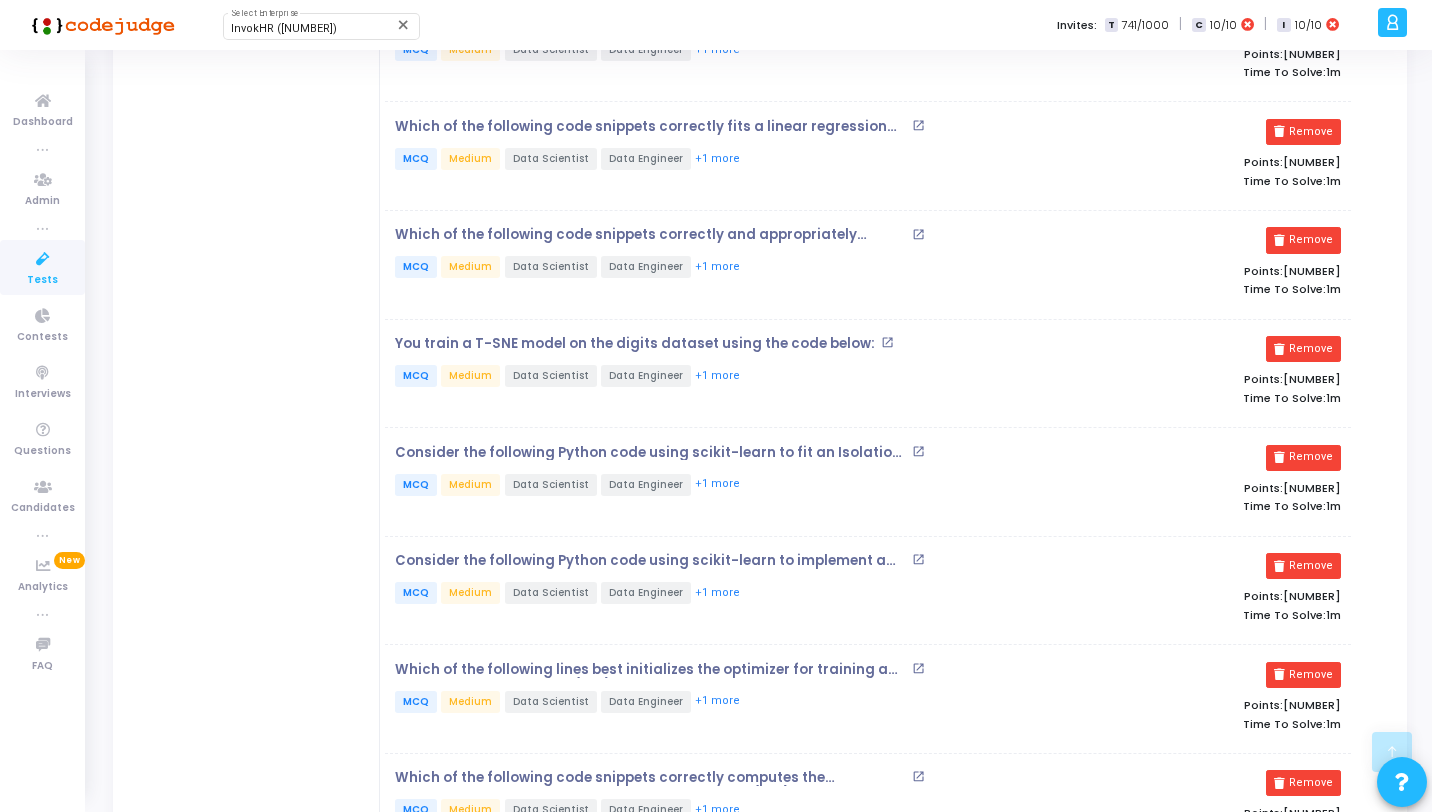 scroll, scrollTop: 704, scrollLeft: 0, axis: vertical 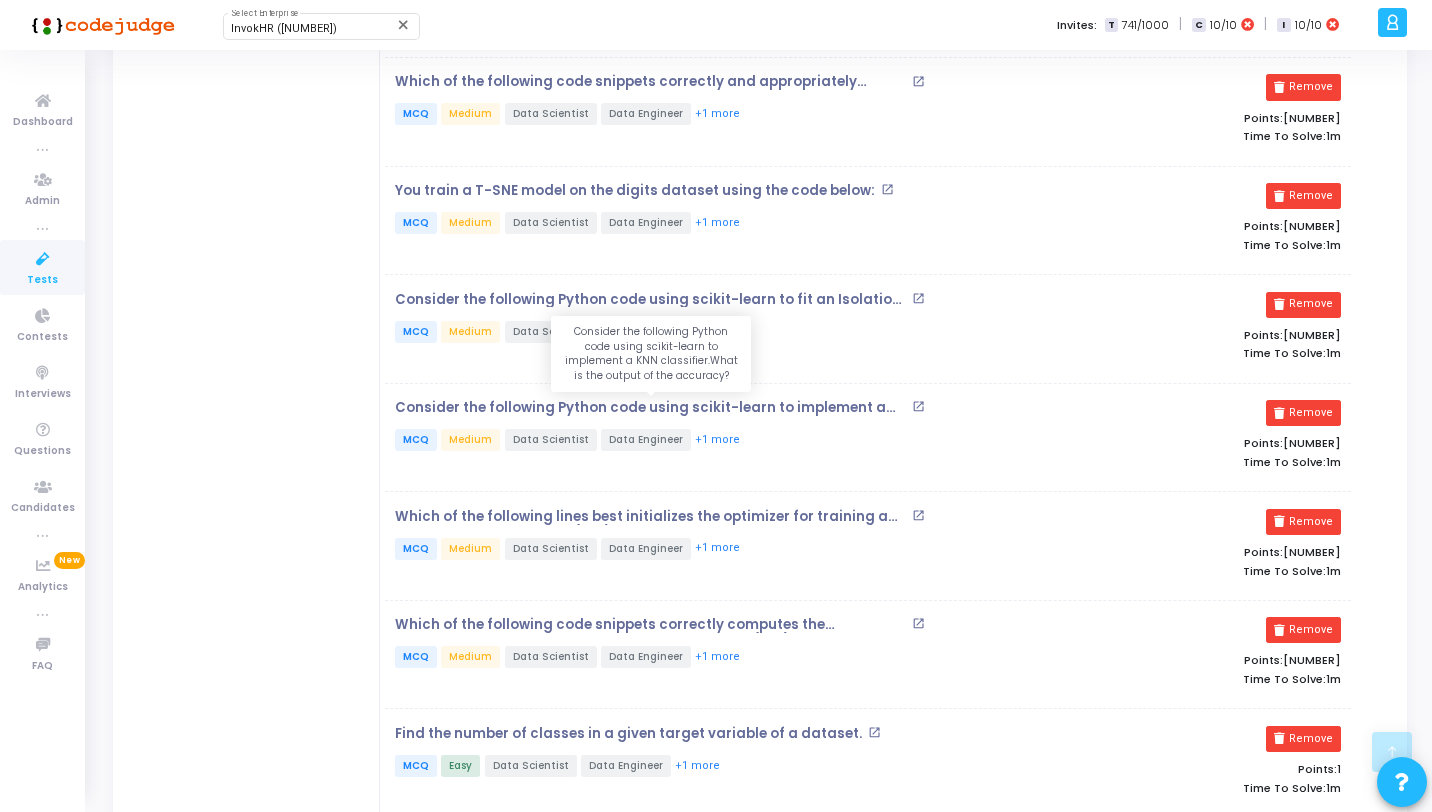 click on "Consider the following Python code using scikit-learn to implement a KNN classifier.What is the output of the accuracy?" at bounding box center [651, 408] 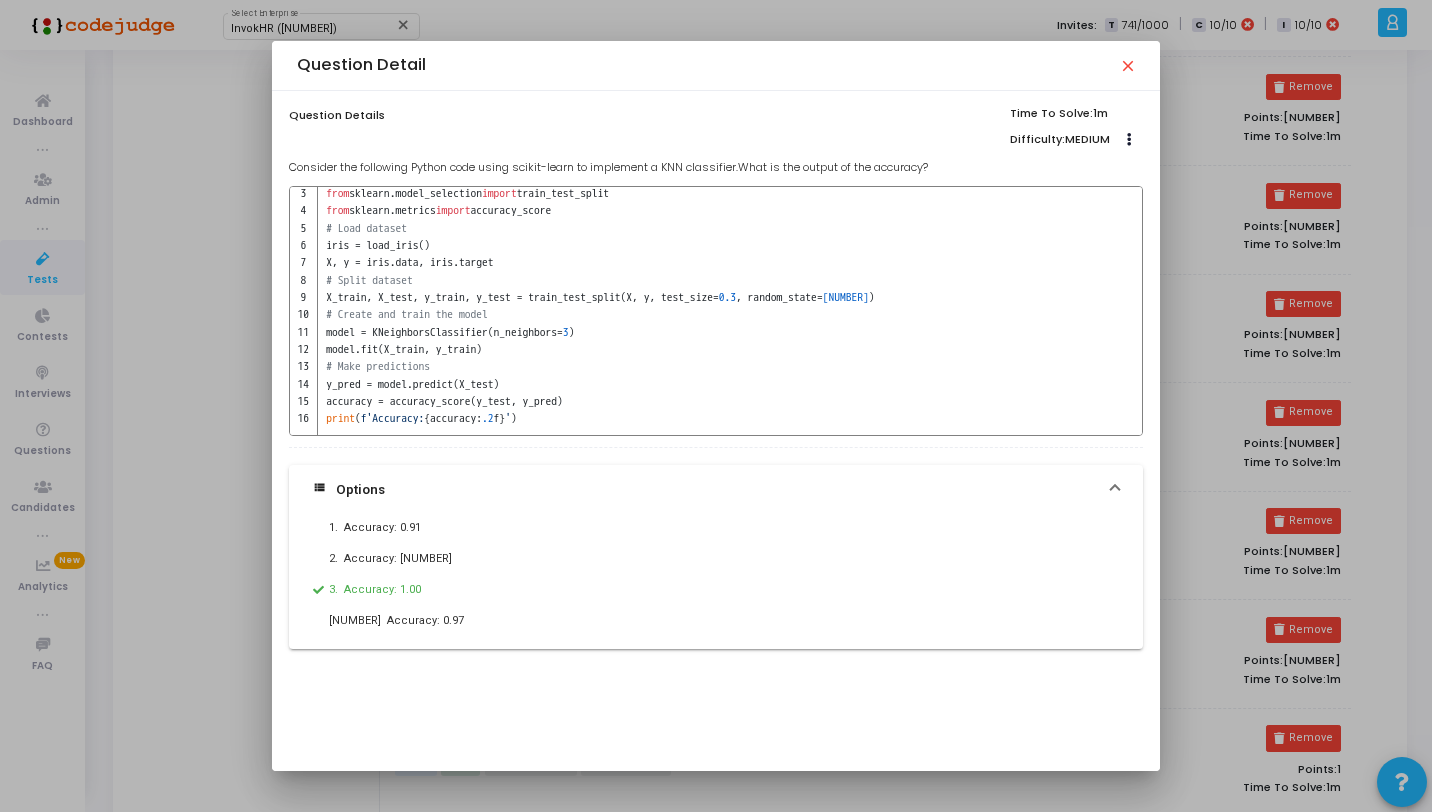 scroll, scrollTop: 0, scrollLeft: 0, axis: both 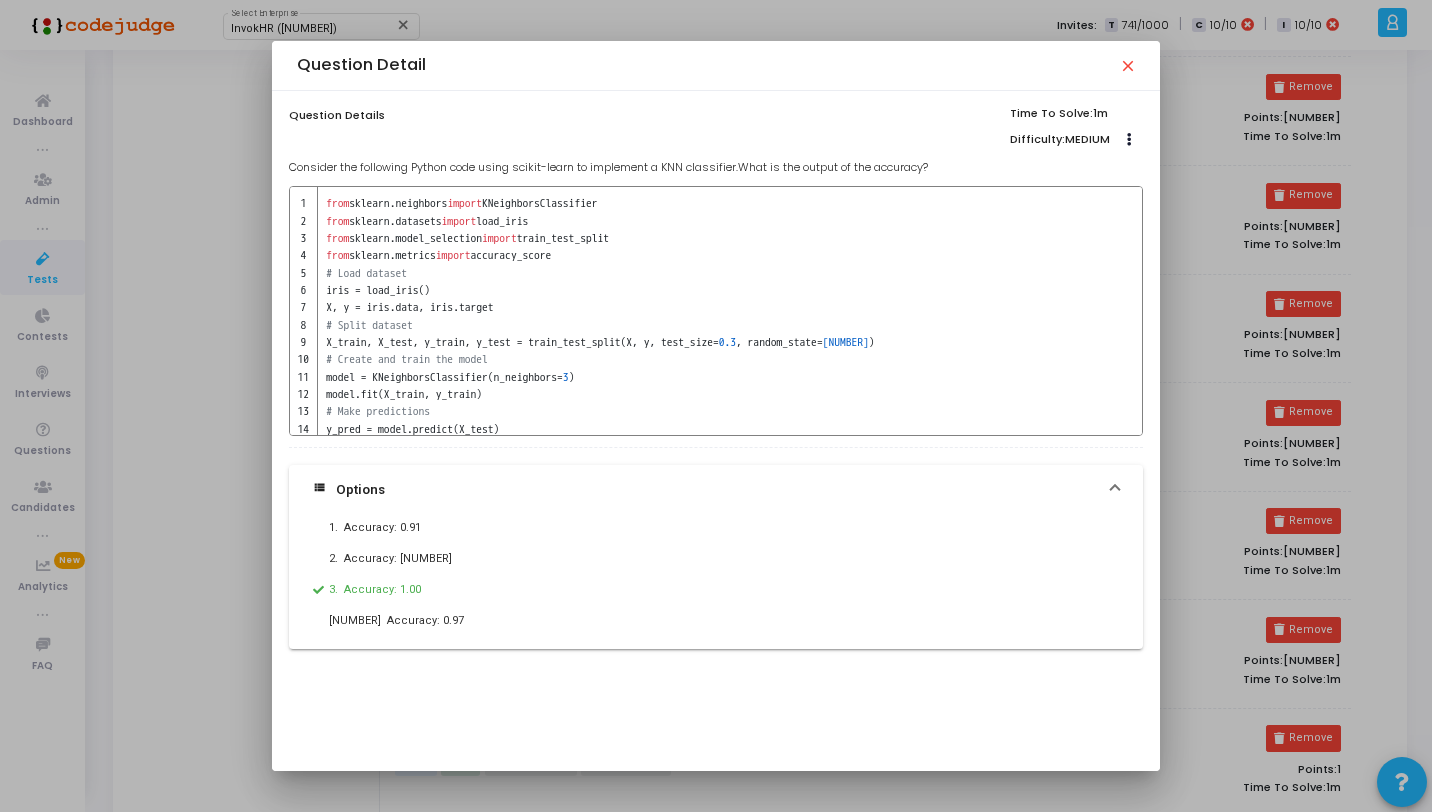 click on "close" at bounding box center [1127, 65] 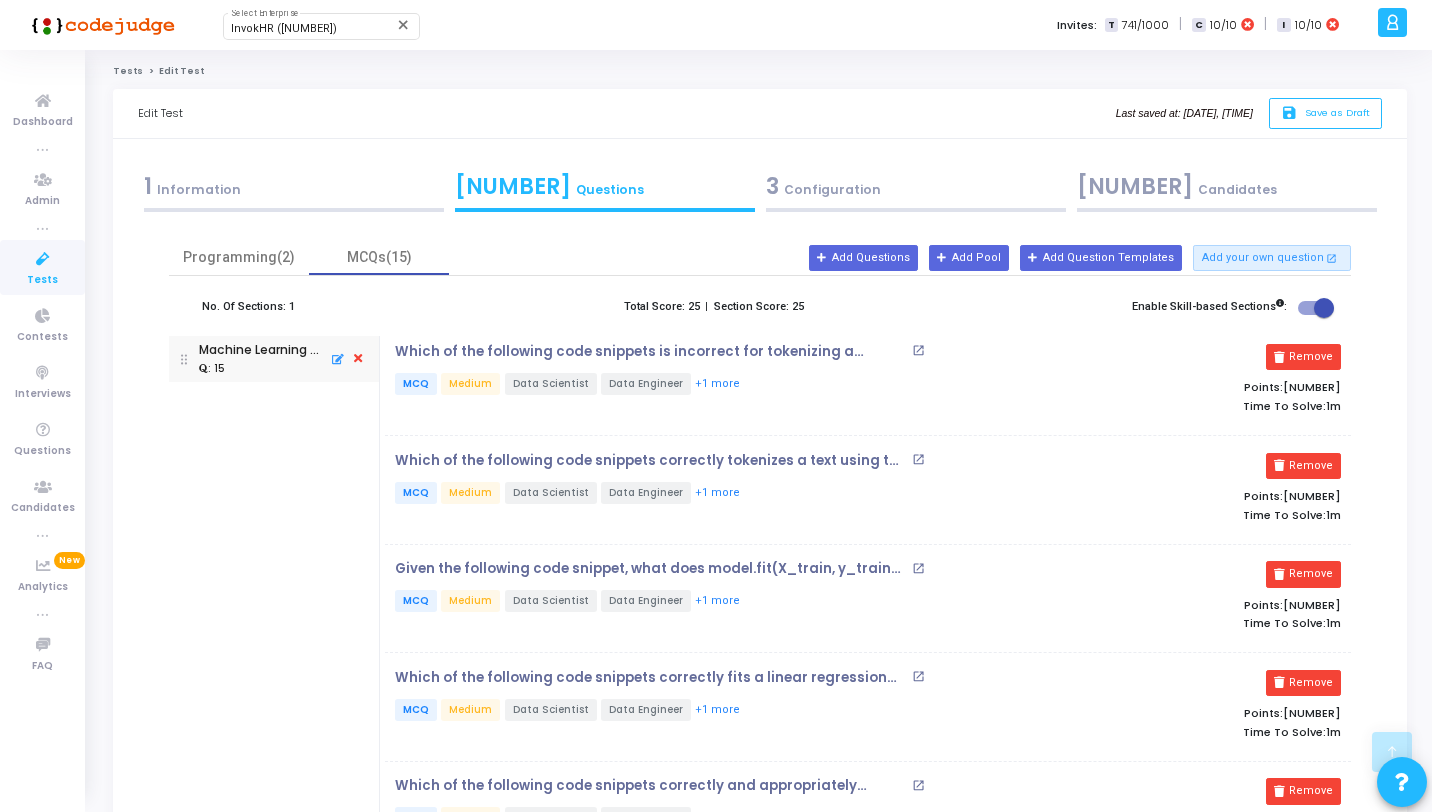 scroll, scrollTop: 704, scrollLeft: 0, axis: vertical 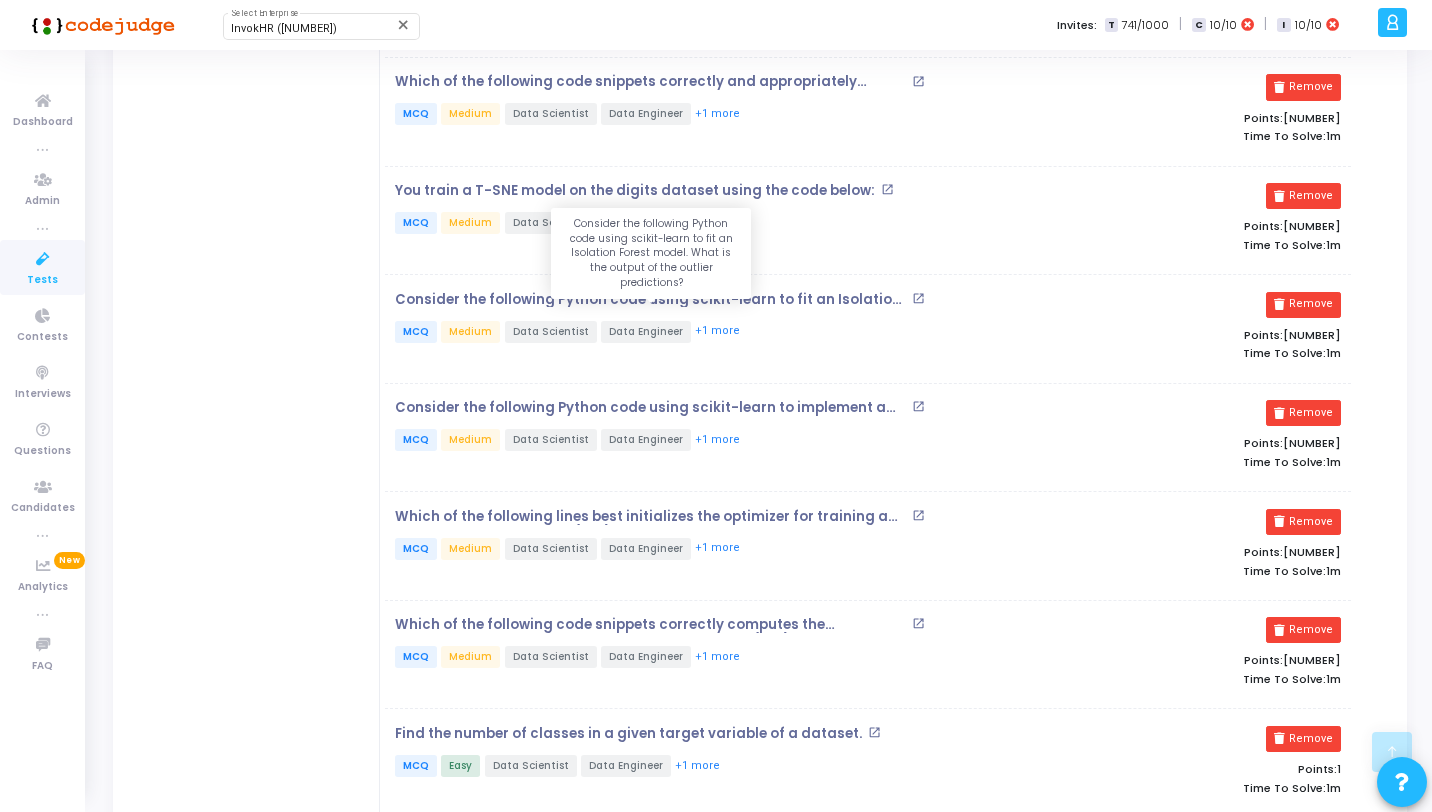 click on "Consider the following Python code using scikit-learn to fit an Isolation Forest model. What is the output of the outlier predictions?" at bounding box center [651, 300] 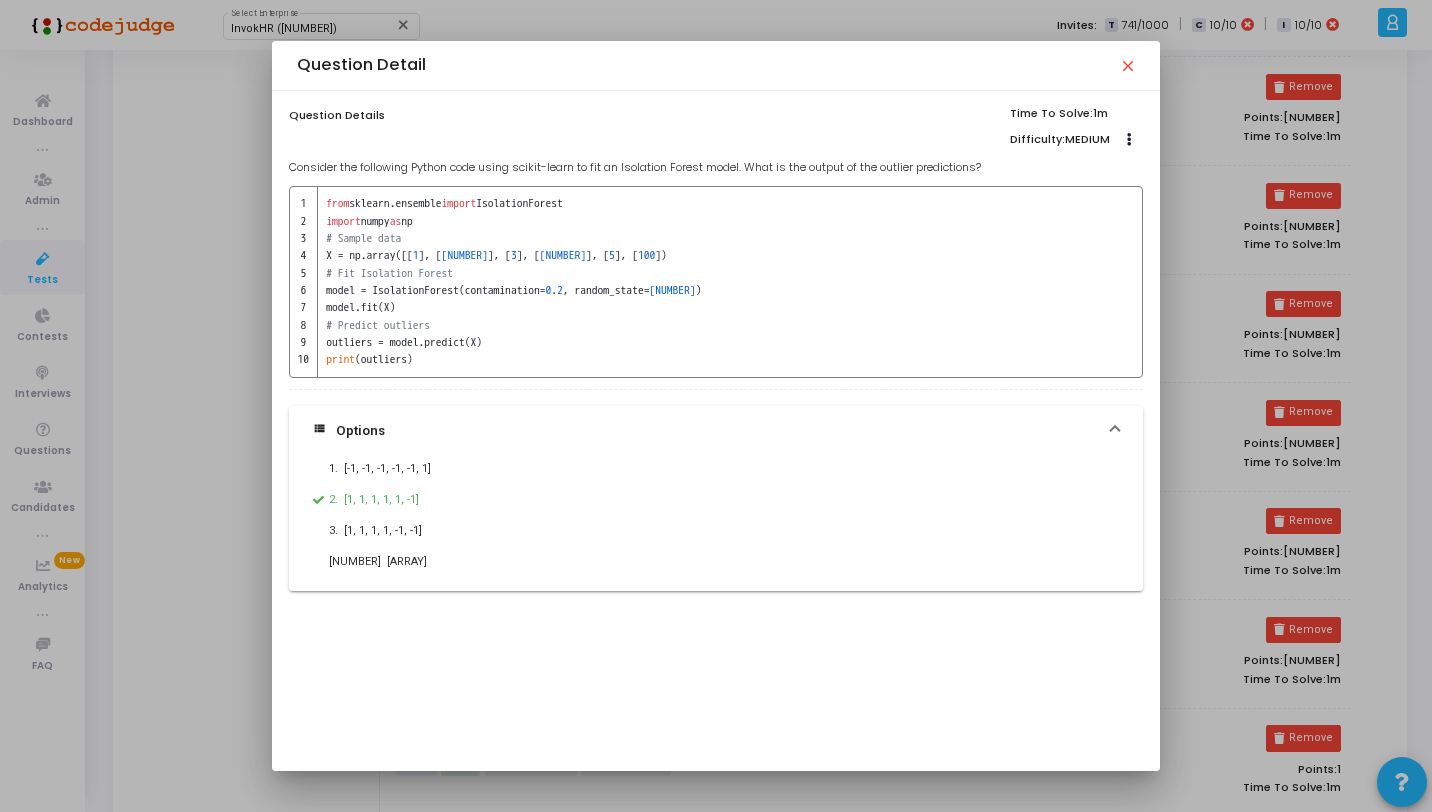 click on "close" at bounding box center [1127, 65] 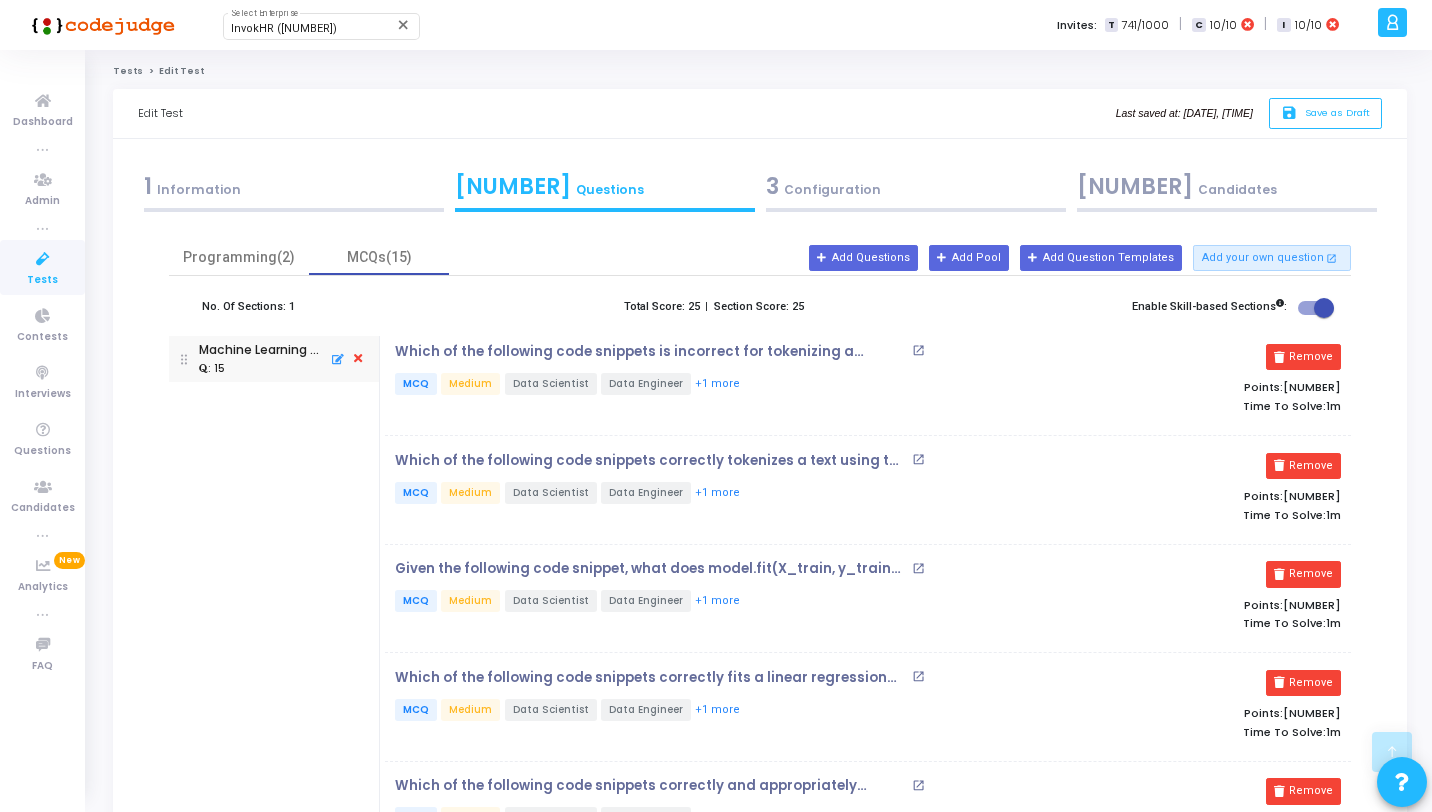 scroll, scrollTop: 704, scrollLeft: 0, axis: vertical 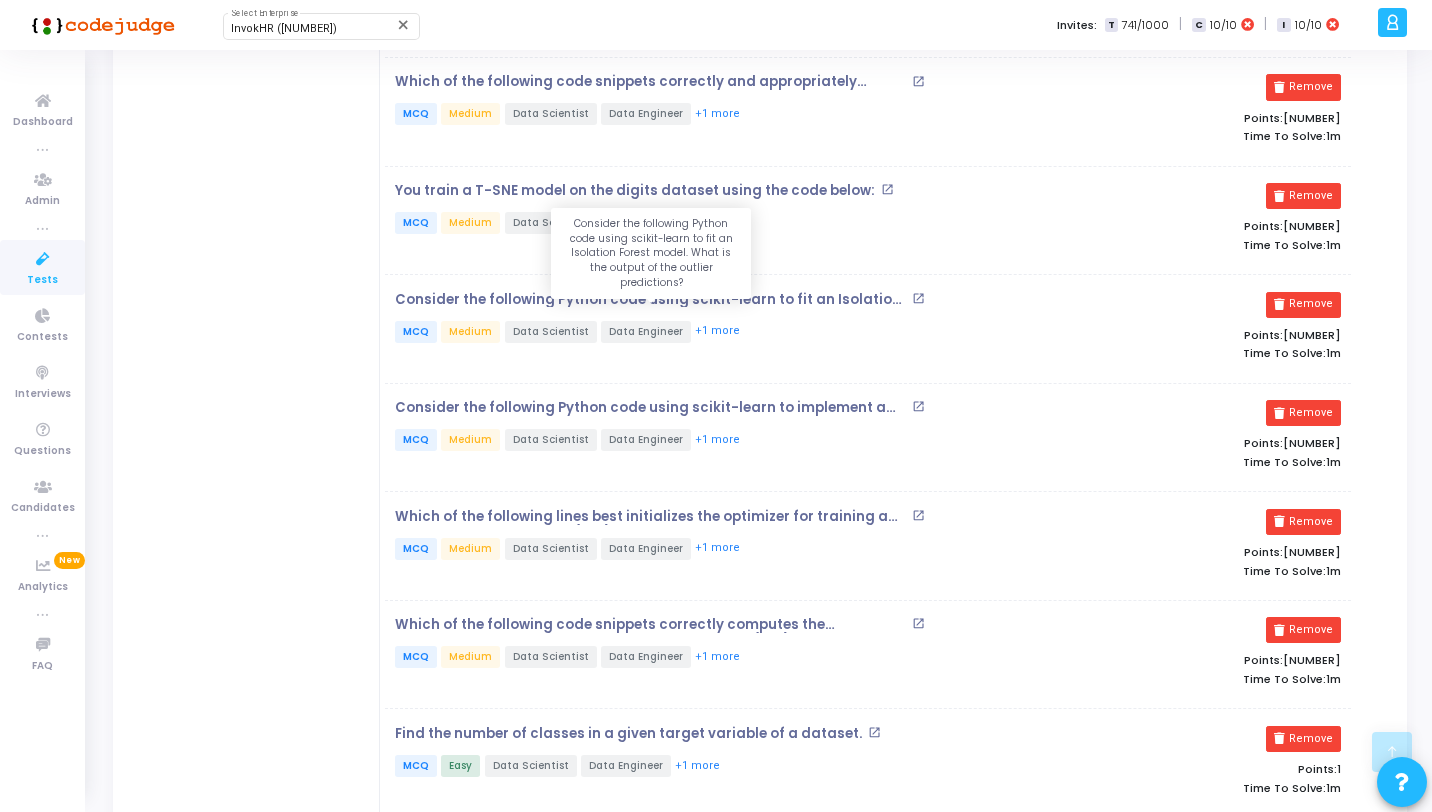 click on "Consider the following Python code using scikit-learn to fit an Isolation Forest model. What is the output of the outlier predictions?" at bounding box center (651, 300) 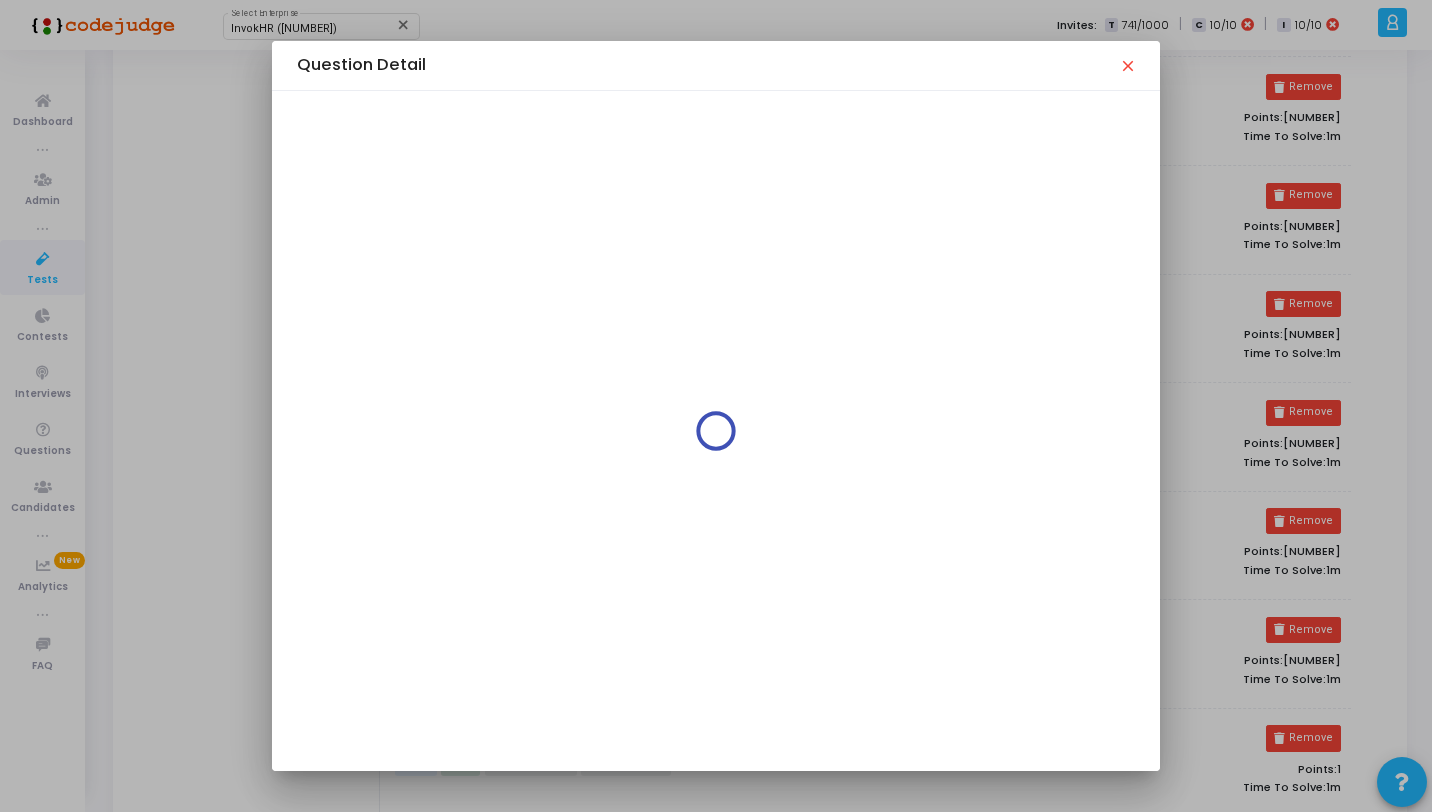 scroll, scrollTop: 0, scrollLeft: 0, axis: both 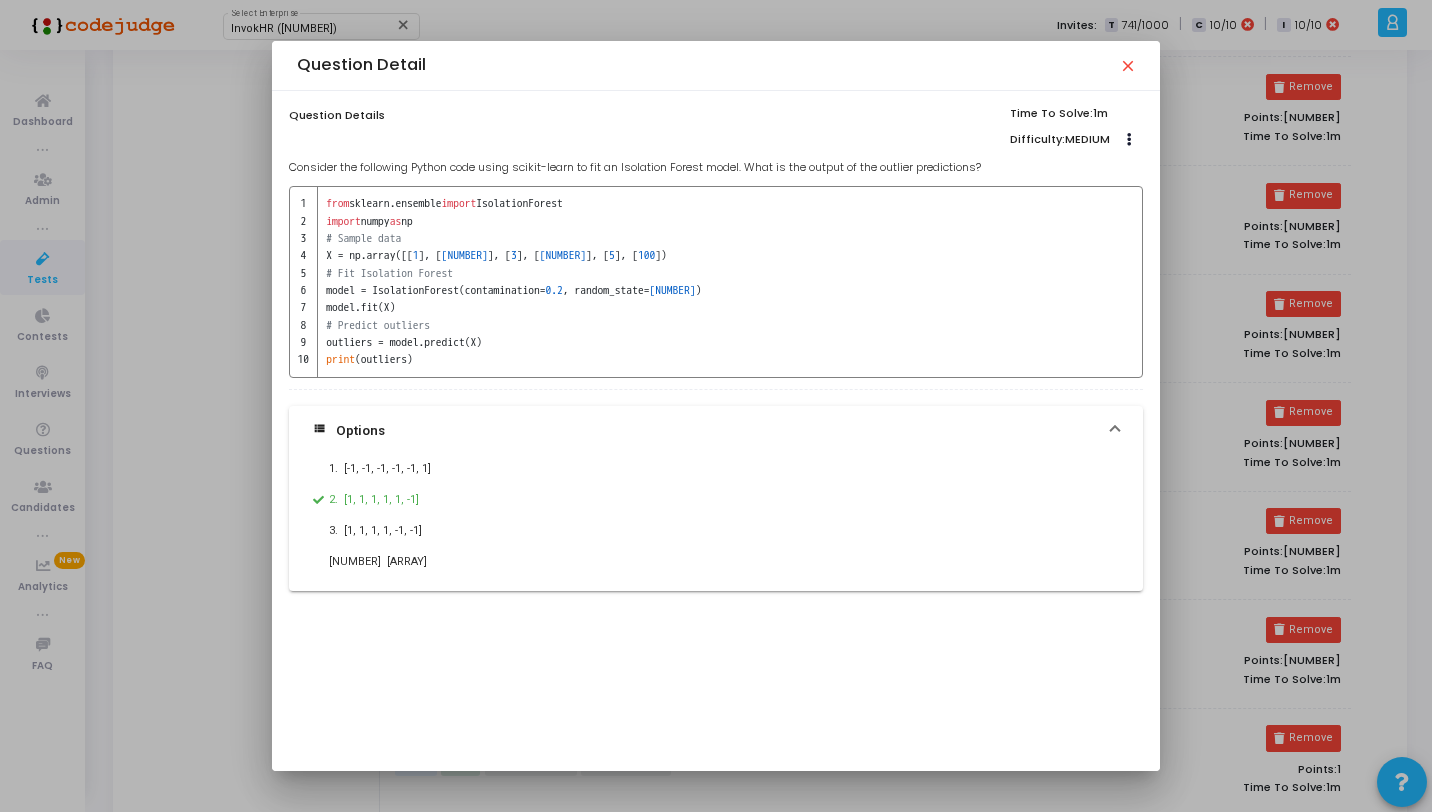 click on "close" at bounding box center [1127, 65] 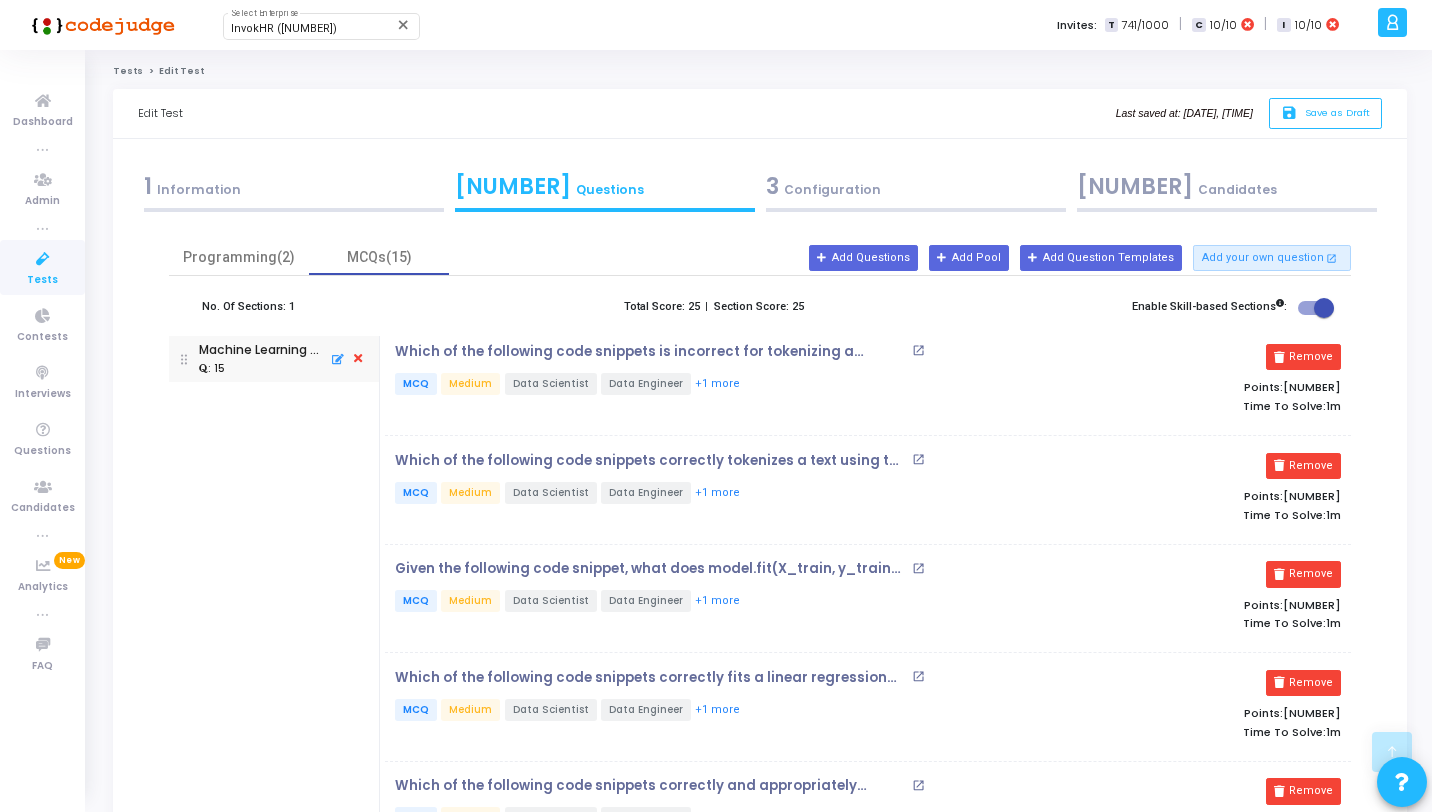 scroll, scrollTop: 704, scrollLeft: 0, axis: vertical 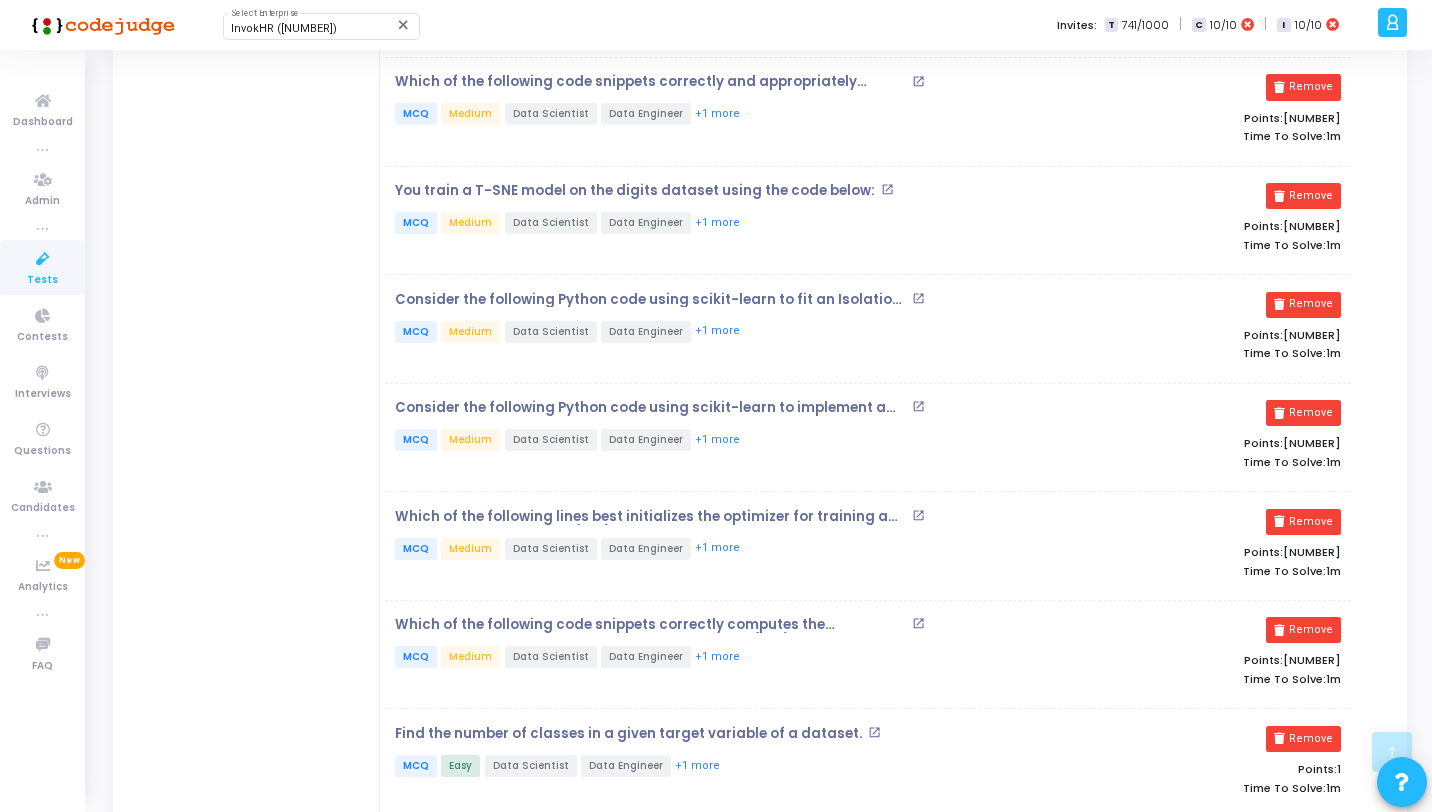 click on "You train a T-SNE model on the digits dataset using the code below: open_in_new   MCQ   Medium   Data Scientist   Data Engineer   +1 more" at bounding box center (707, 220) 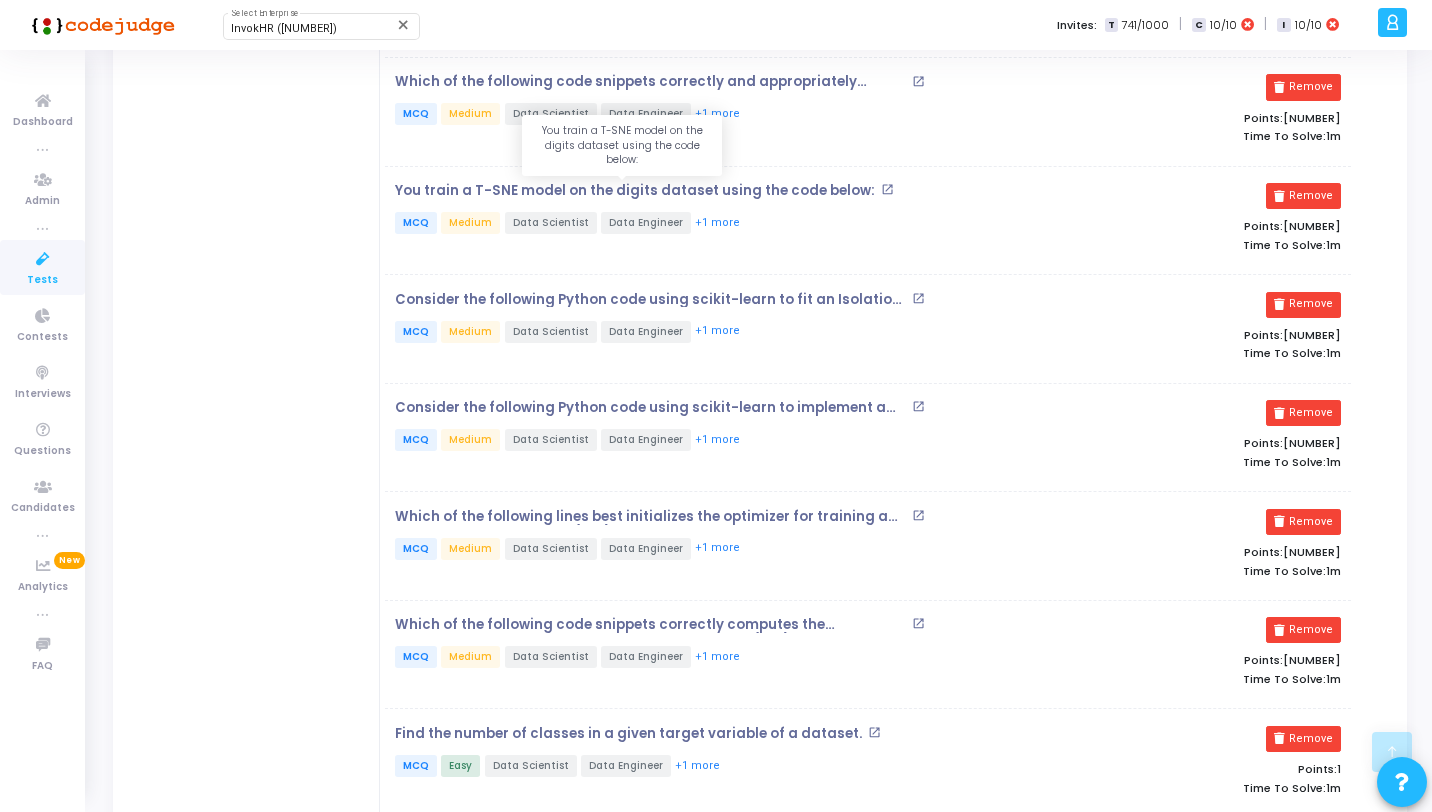 click on "You train a T-SNE model on the digits dataset using the code below:" at bounding box center (635, 191) 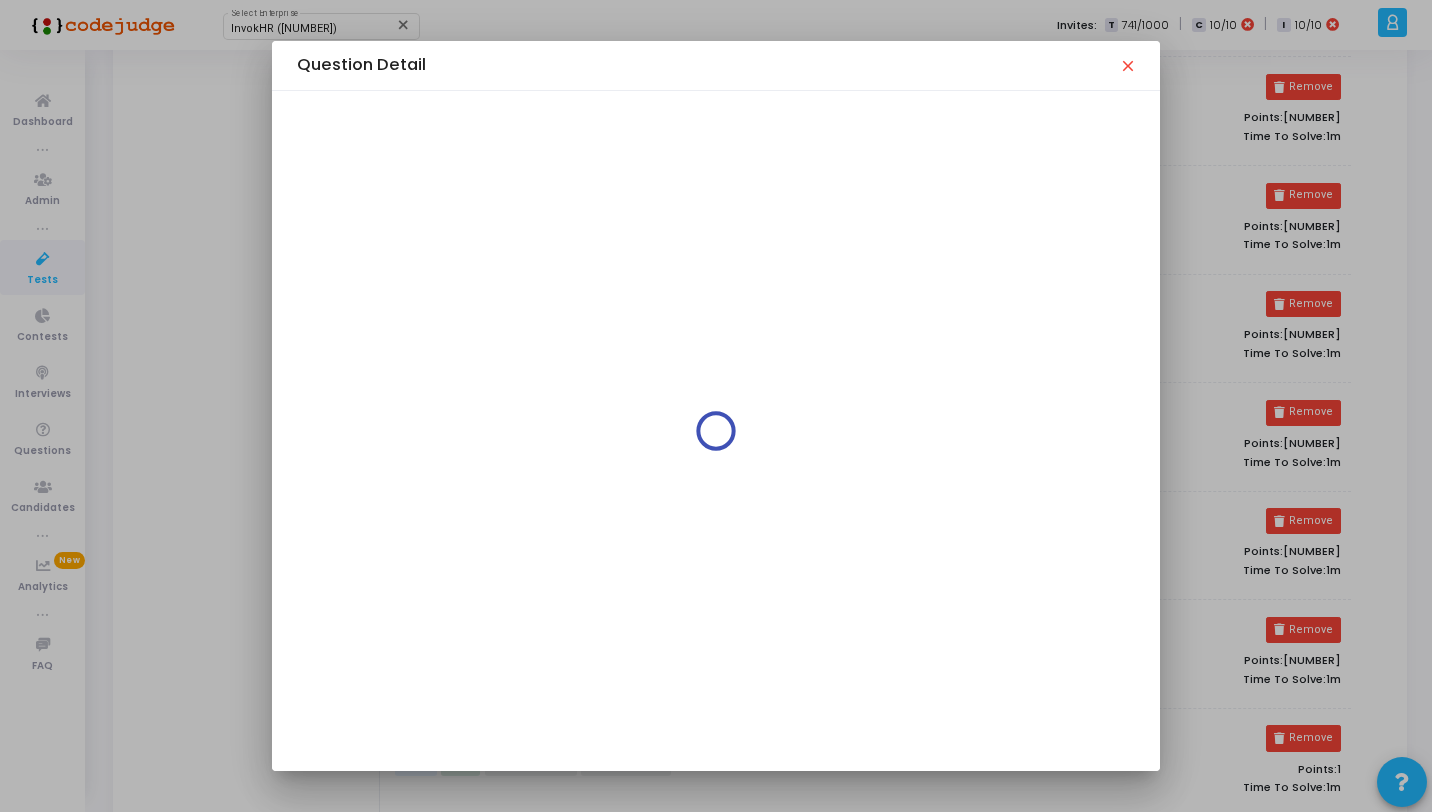 scroll, scrollTop: 0, scrollLeft: 0, axis: both 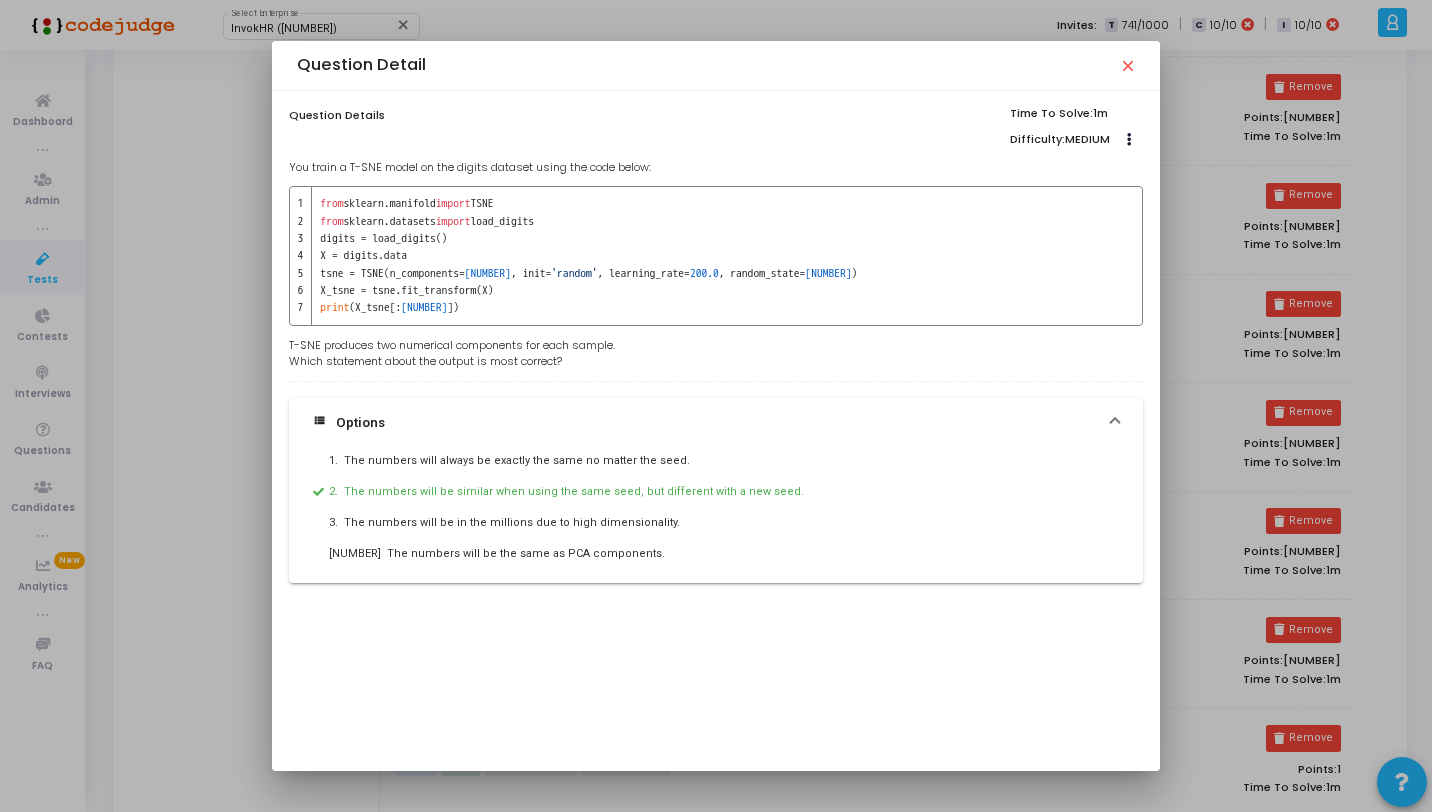 click on "close" at bounding box center (1127, 65) 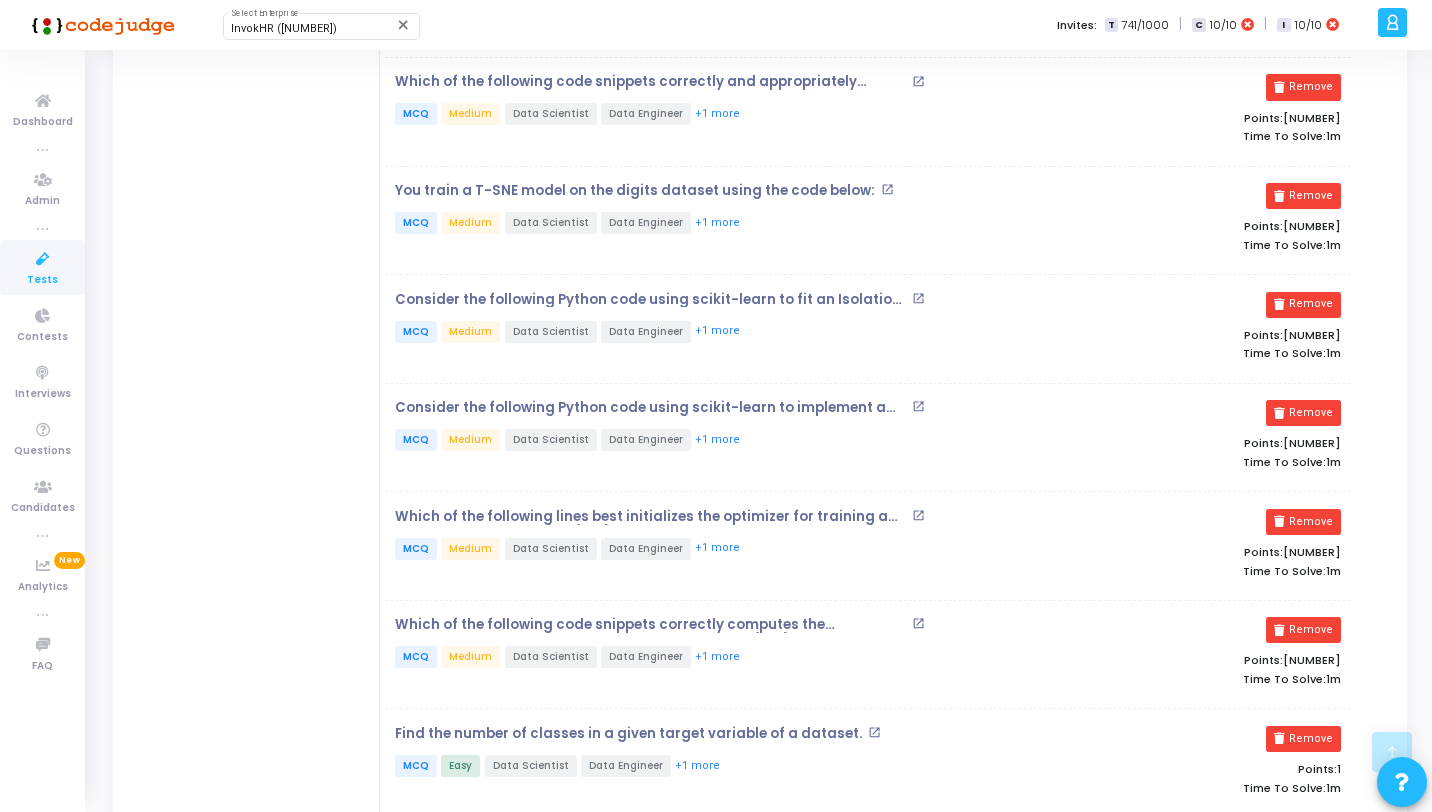 click on "Consider the following Python code using scikit-learn to fit an Isolation Forest model. What is the output of the outlier predictions? open_in_new   MCQ   Medium   Data Scientist   Data Engineer   +1 more" at bounding box center [707, 329] 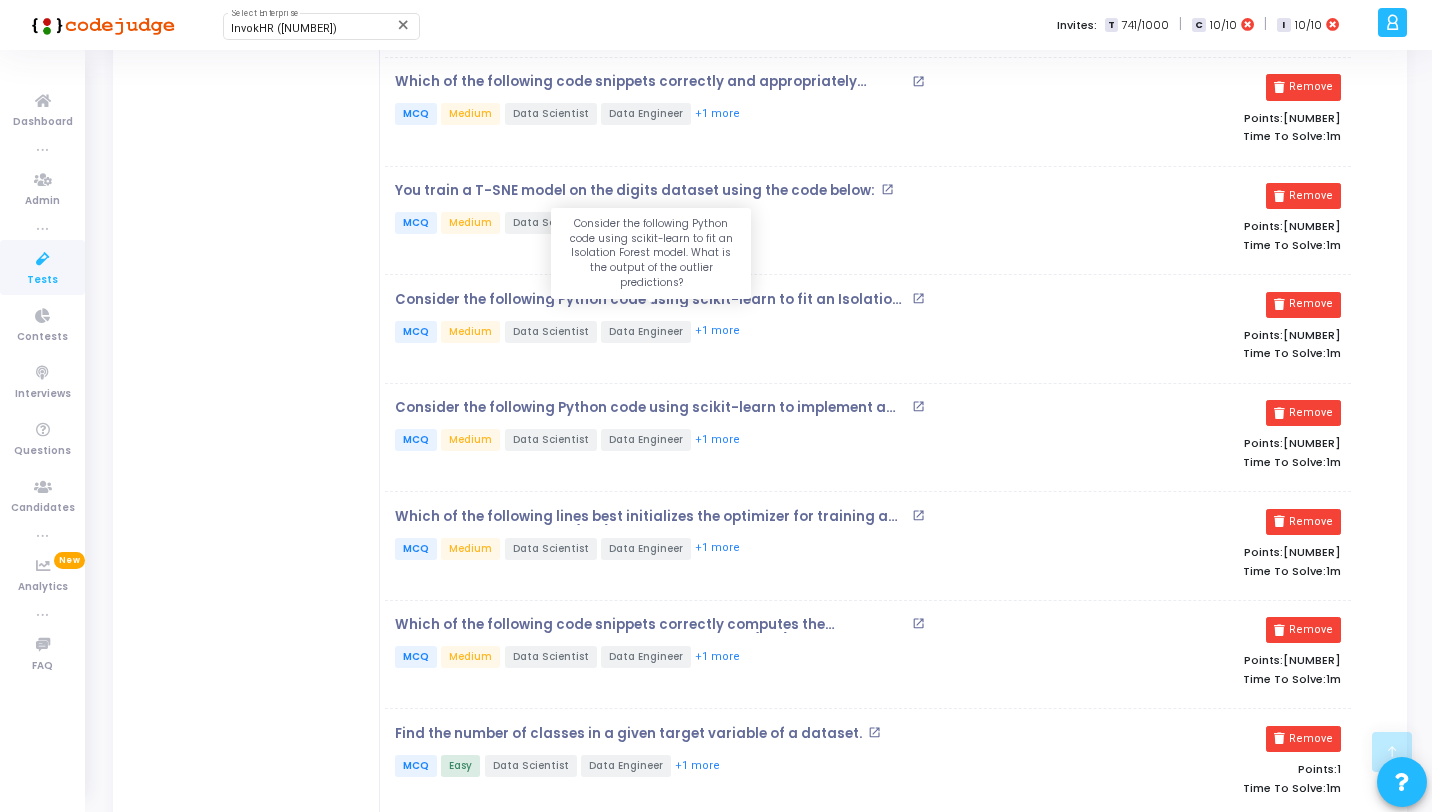 click on "Consider the following Python code using scikit-learn to fit an Isolation Forest model. What is the output of the outlier predictions?" at bounding box center (651, 300) 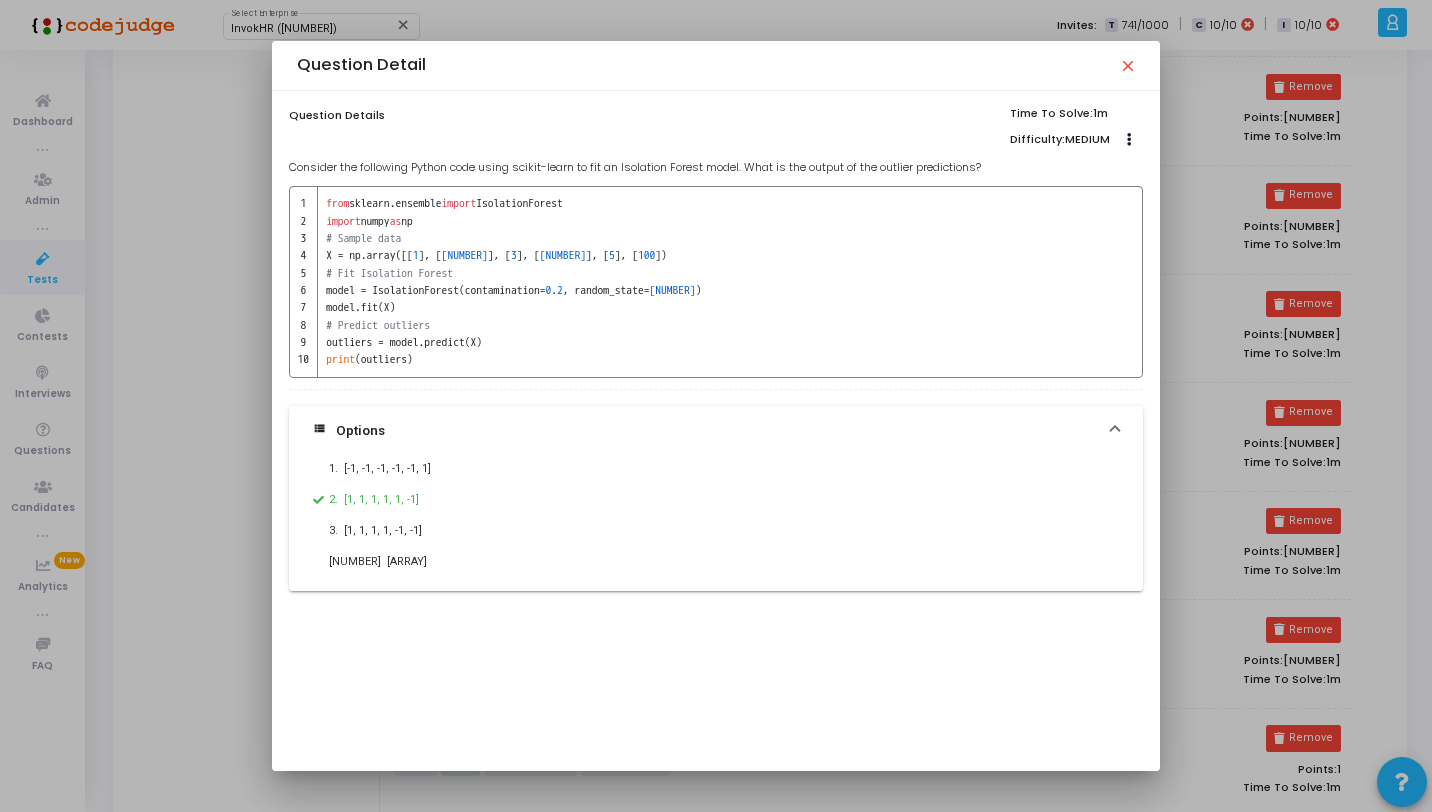 click on "close" at bounding box center (1127, 65) 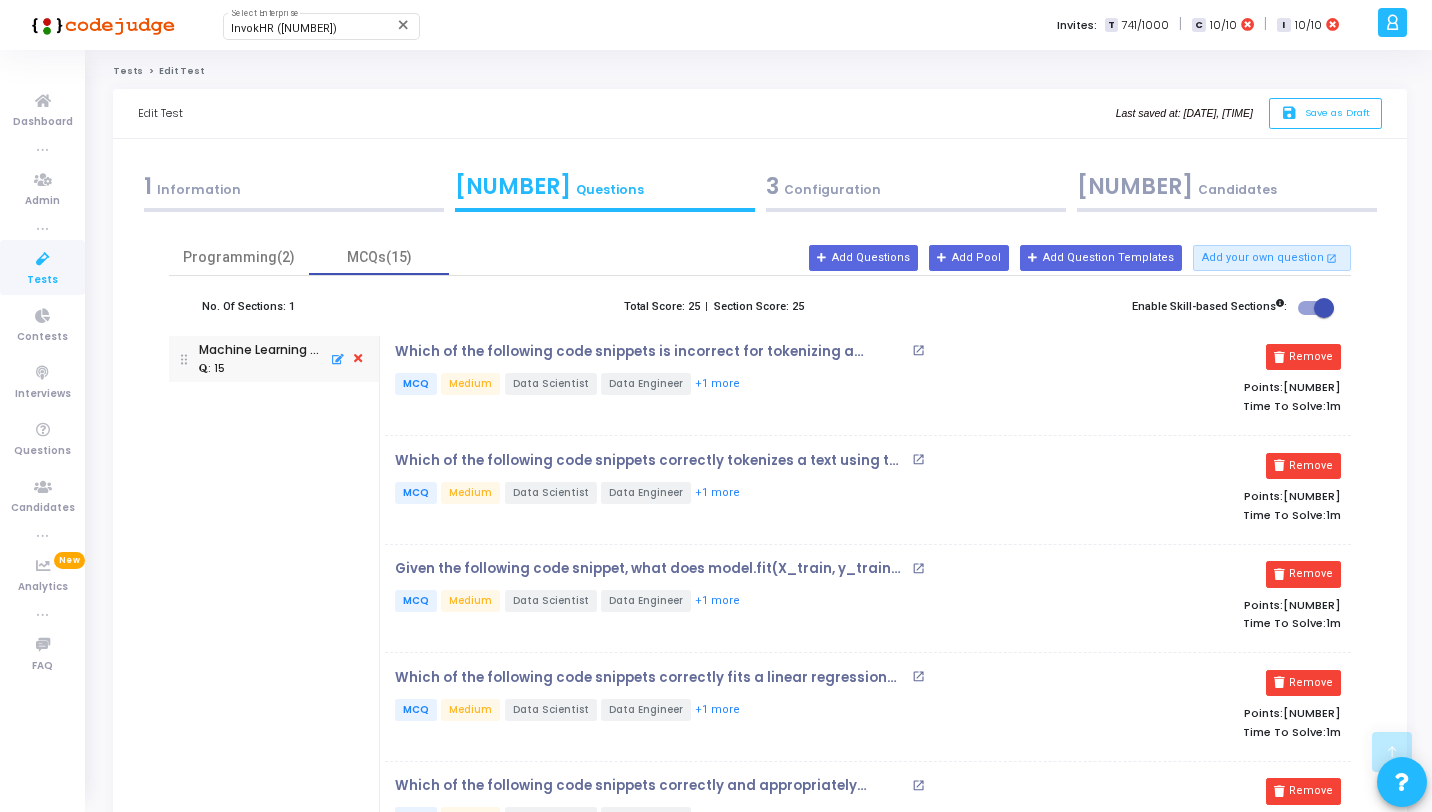 scroll, scrollTop: 704, scrollLeft: 0, axis: vertical 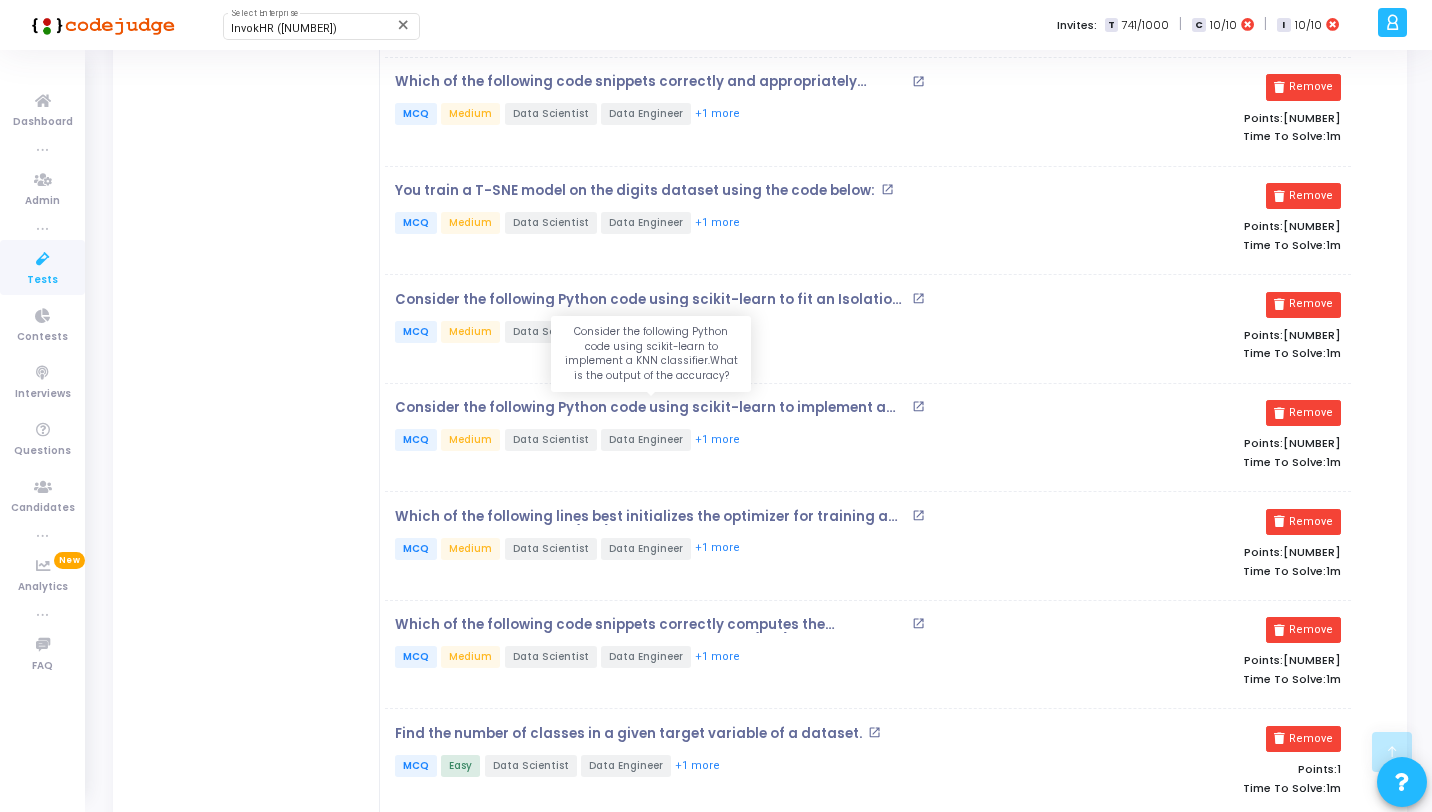 click on "Consider the following Python code using scikit-learn to implement a KNN classifier.What is the output of the accuracy?" at bounding box center [651, 408] 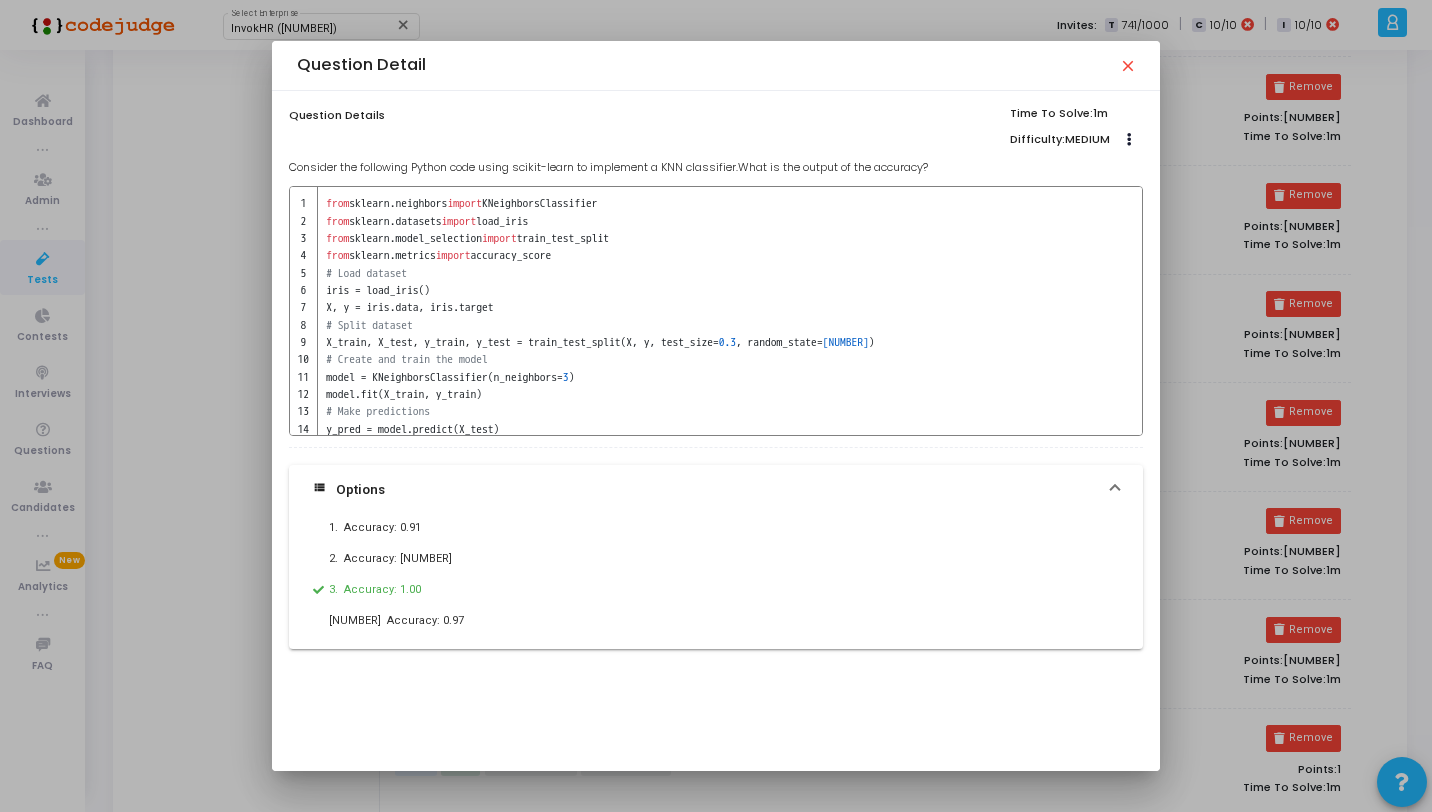 click on "close" at bounding box center [1127, 65] 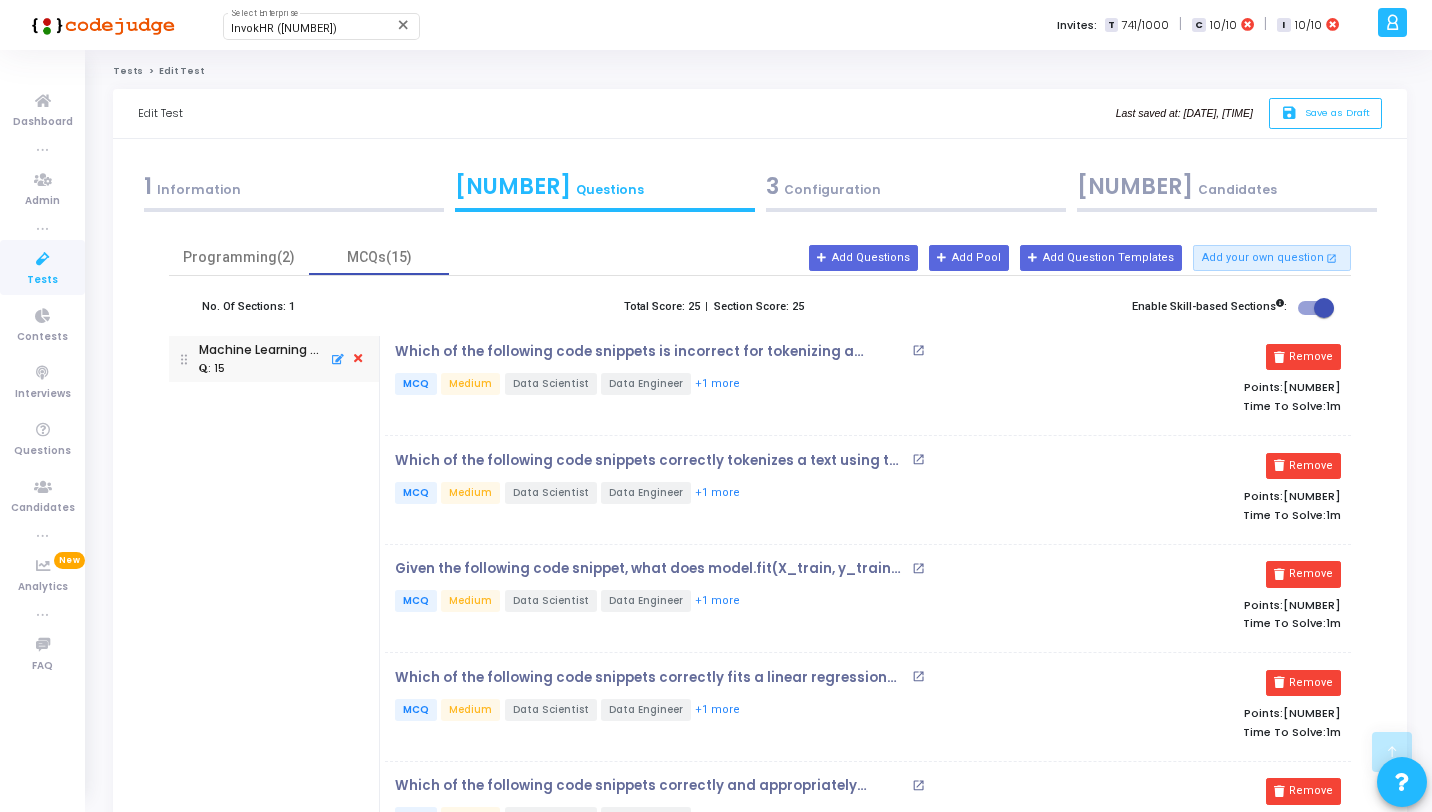 scroll, scrollTop: 704, scrollLeft: 0, axis: vertical 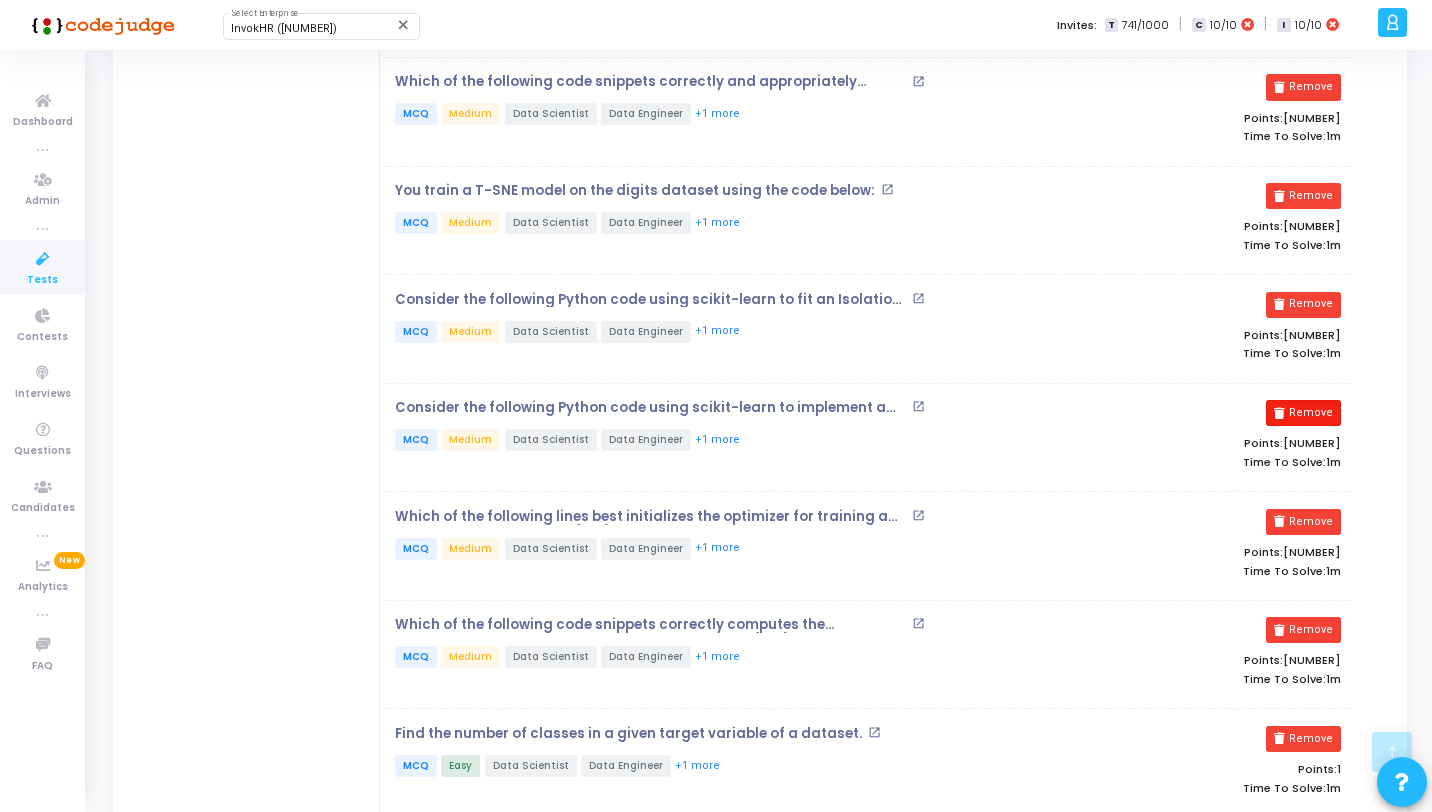 click on "Remove" at bounding box center [1303, 413] 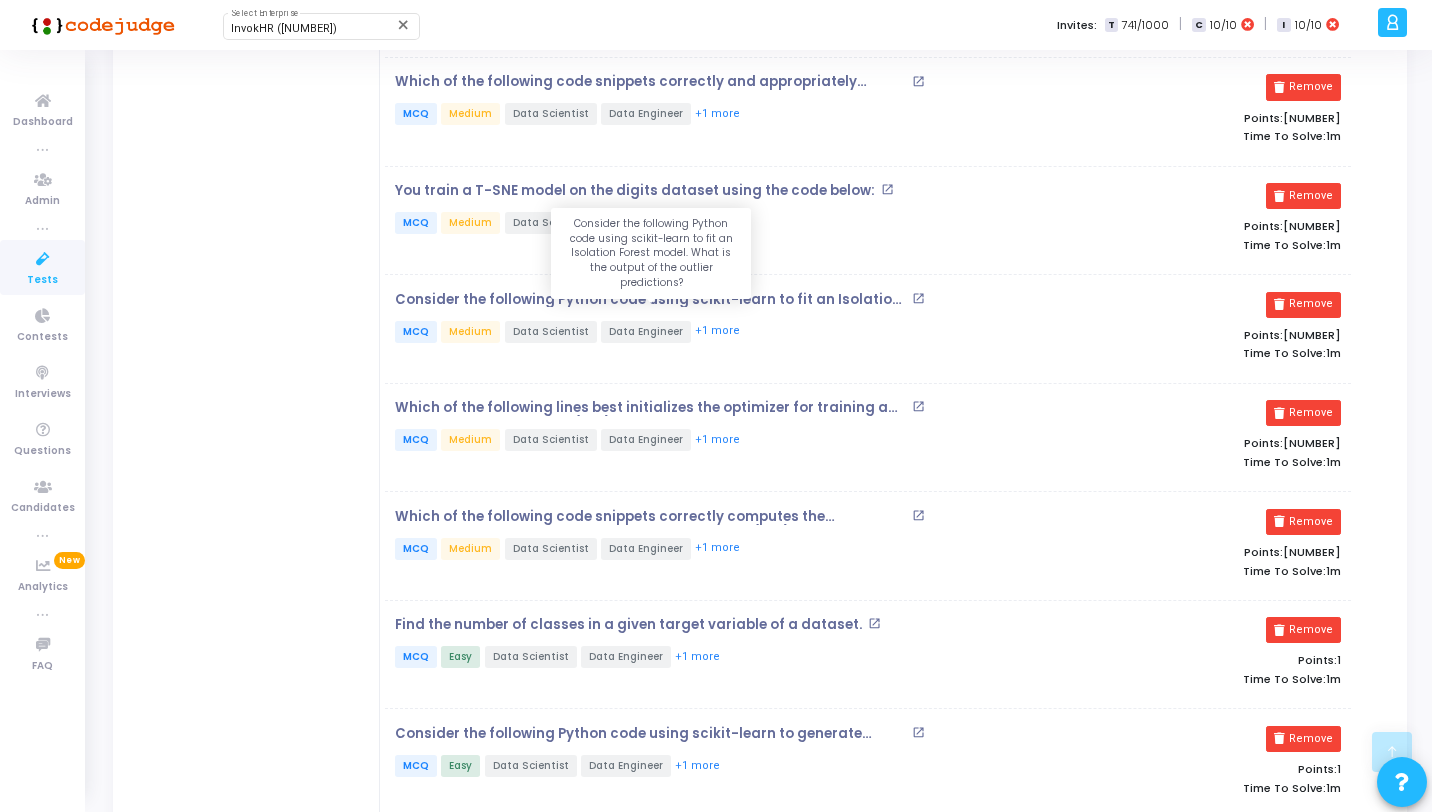 click on "Consider the following Python code using scikit-learn to fit an Isolation Forest model. What is the output of the outlier predictions?" at bounding box center [651, 300] 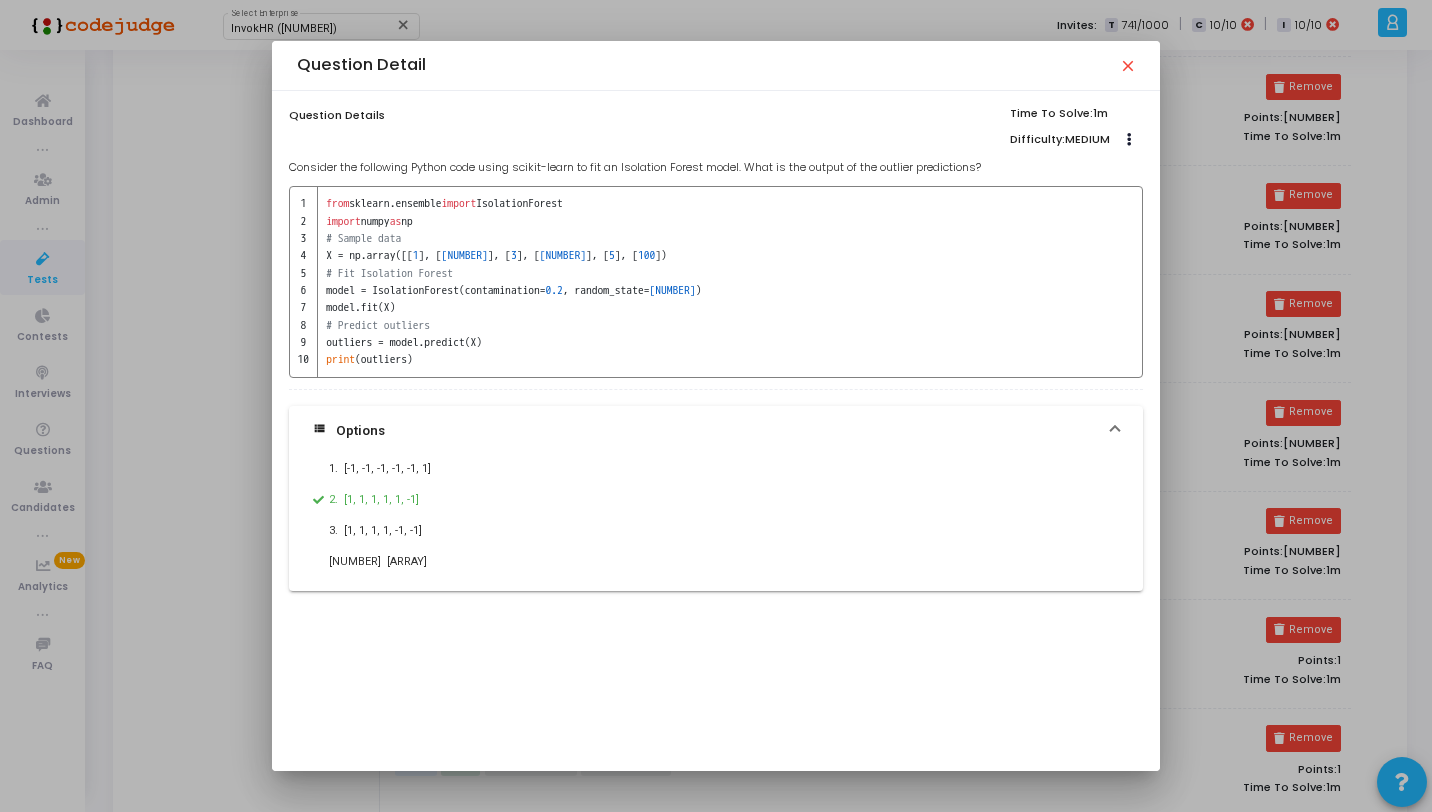 click on "close" at bounding box center [1127, 65] 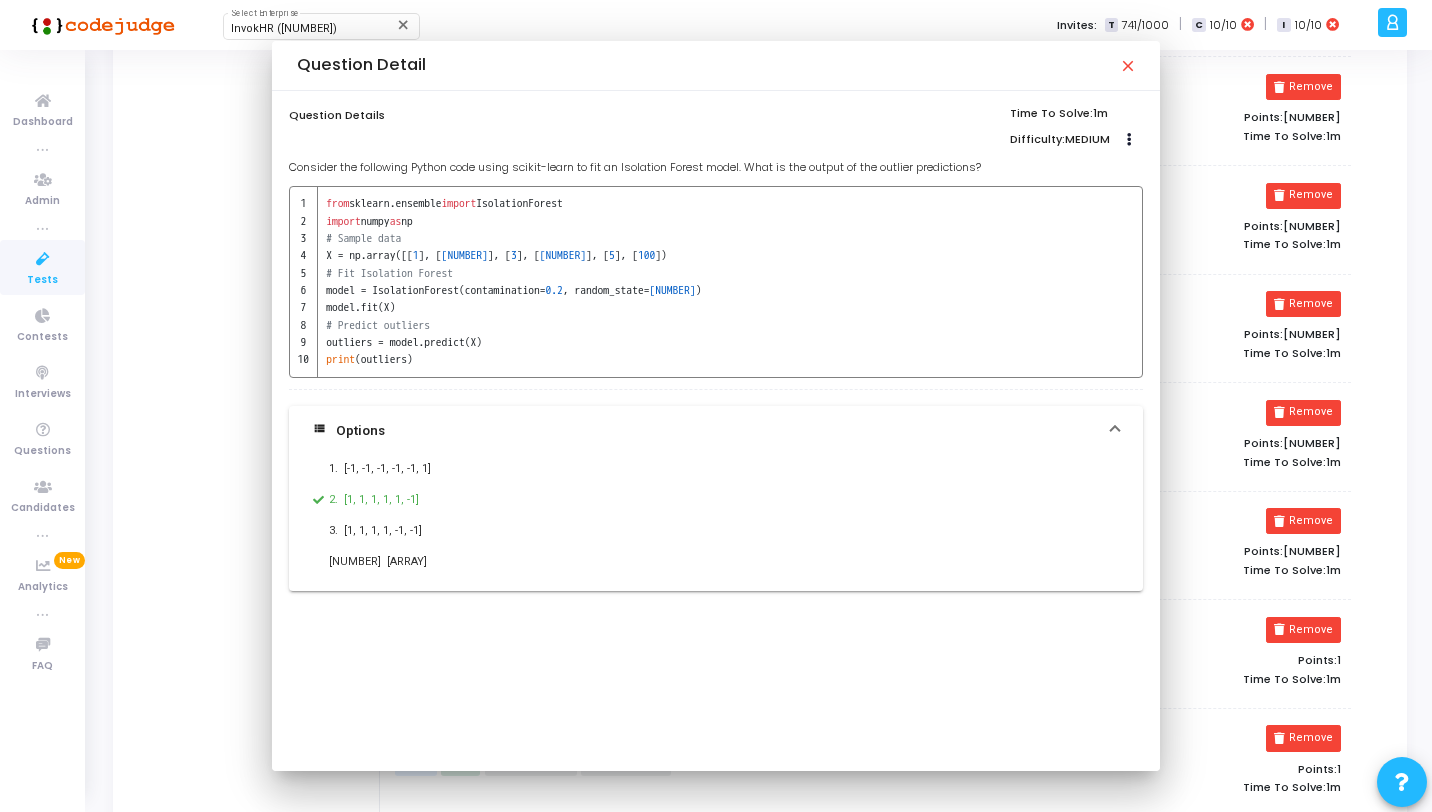 scroll, scrollTop: 704, scrollLeft: 0, axis: vertical 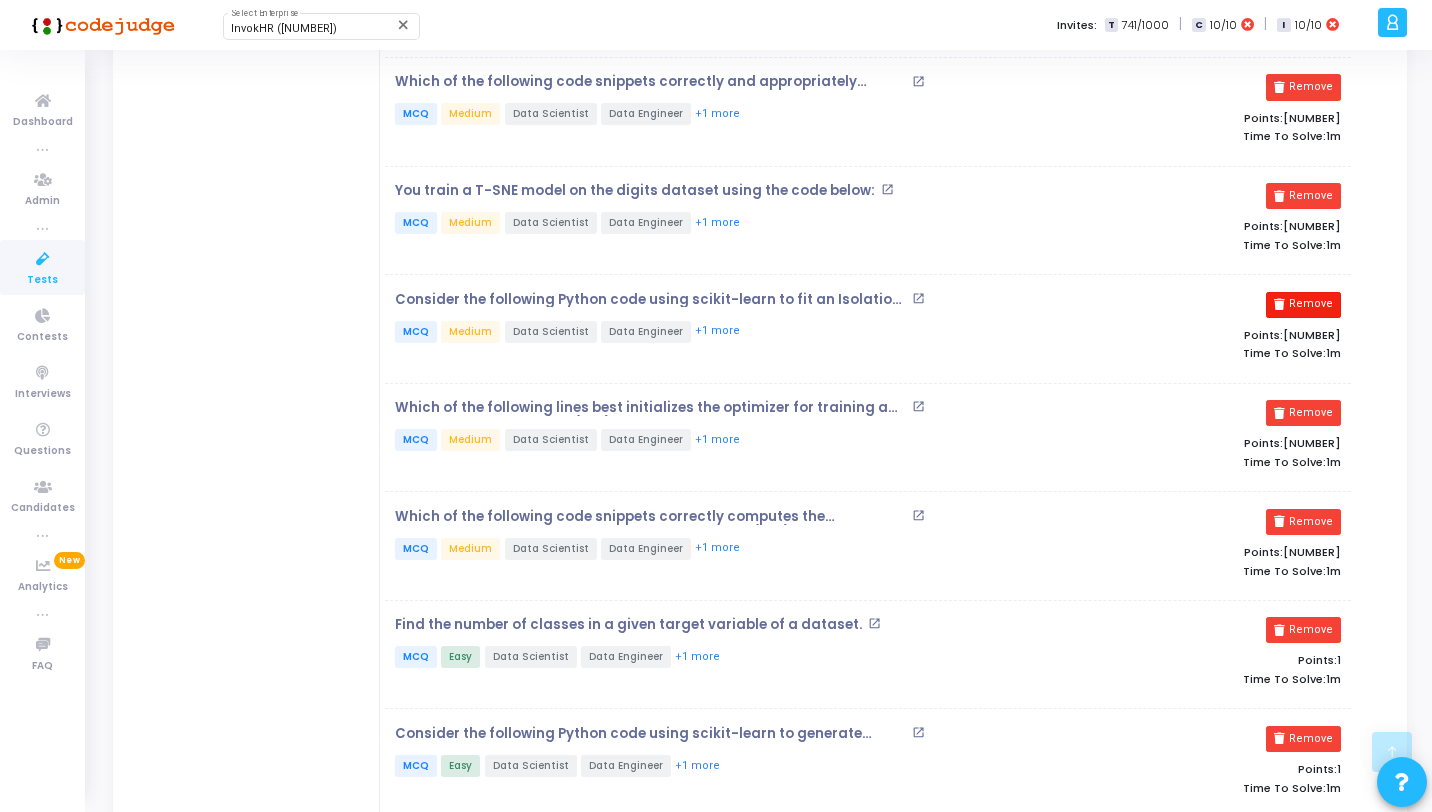 click on "Remove" at bounding box center [1303, 305] 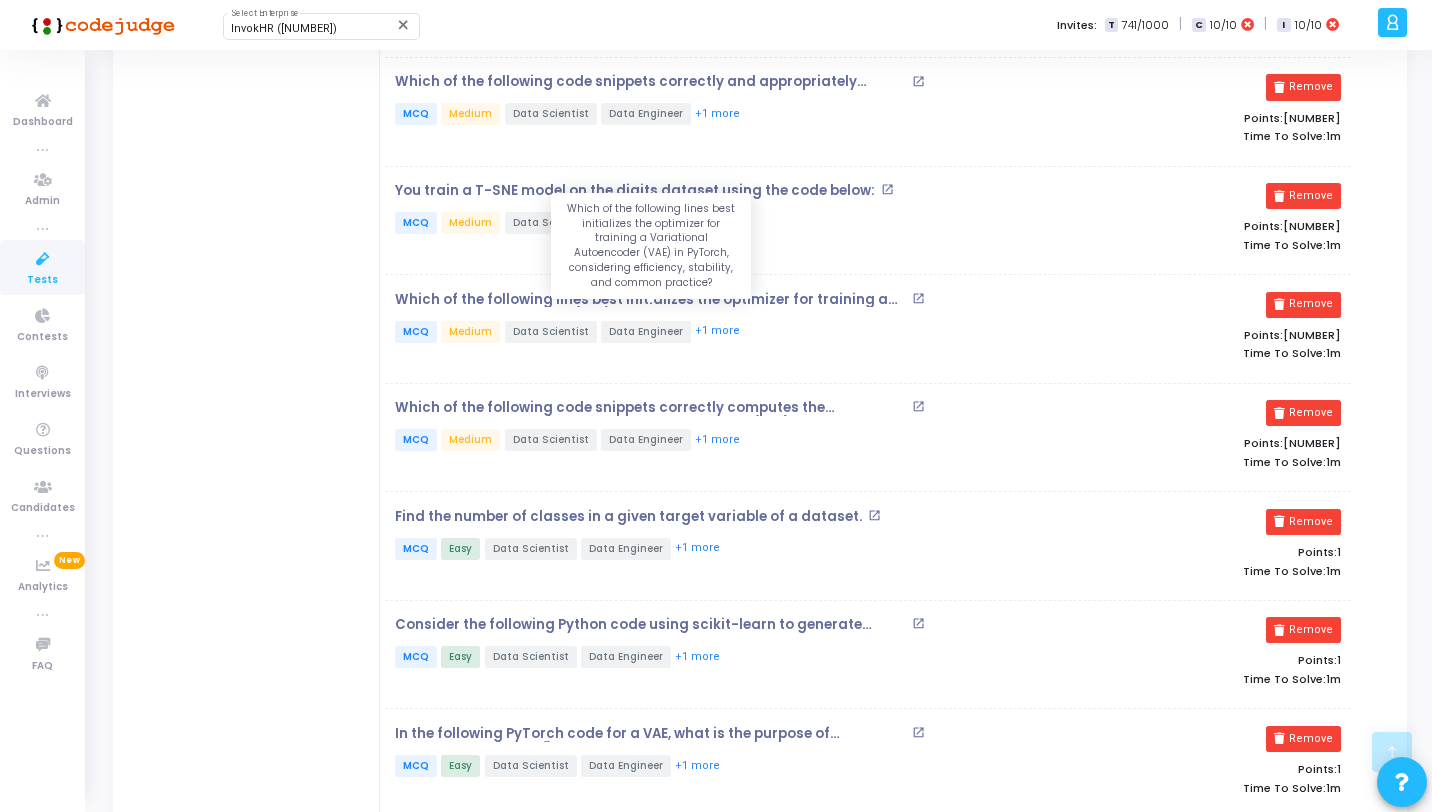 click on "Which of the following lines best initializes the optimizer for training a Variational Autoencoder (VAE) in PyTorch, considering efficiency, stability, and common practice?" at bounding box center (651, 300) 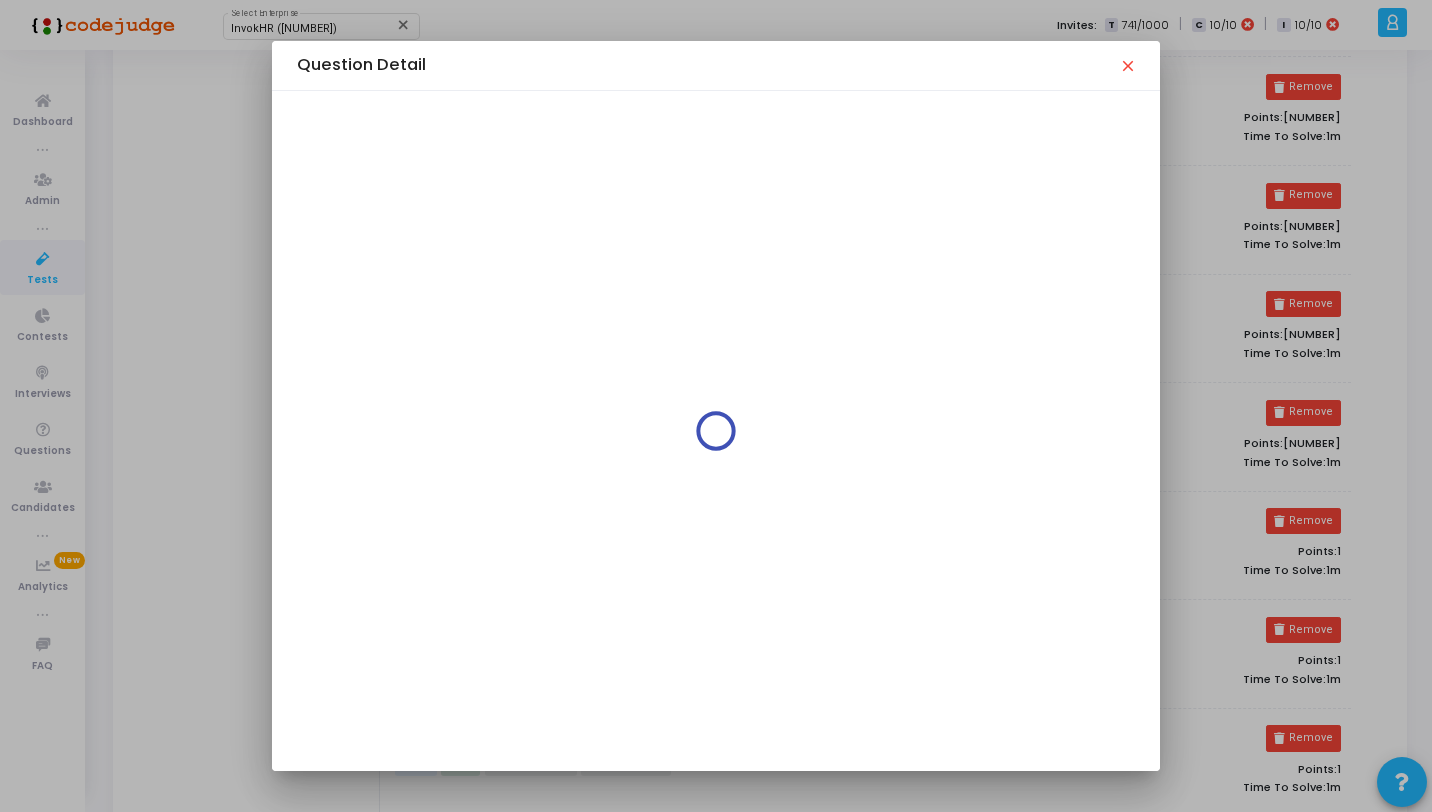 scroll, scrollTop: 0, scrollLeft: 0, axis: both 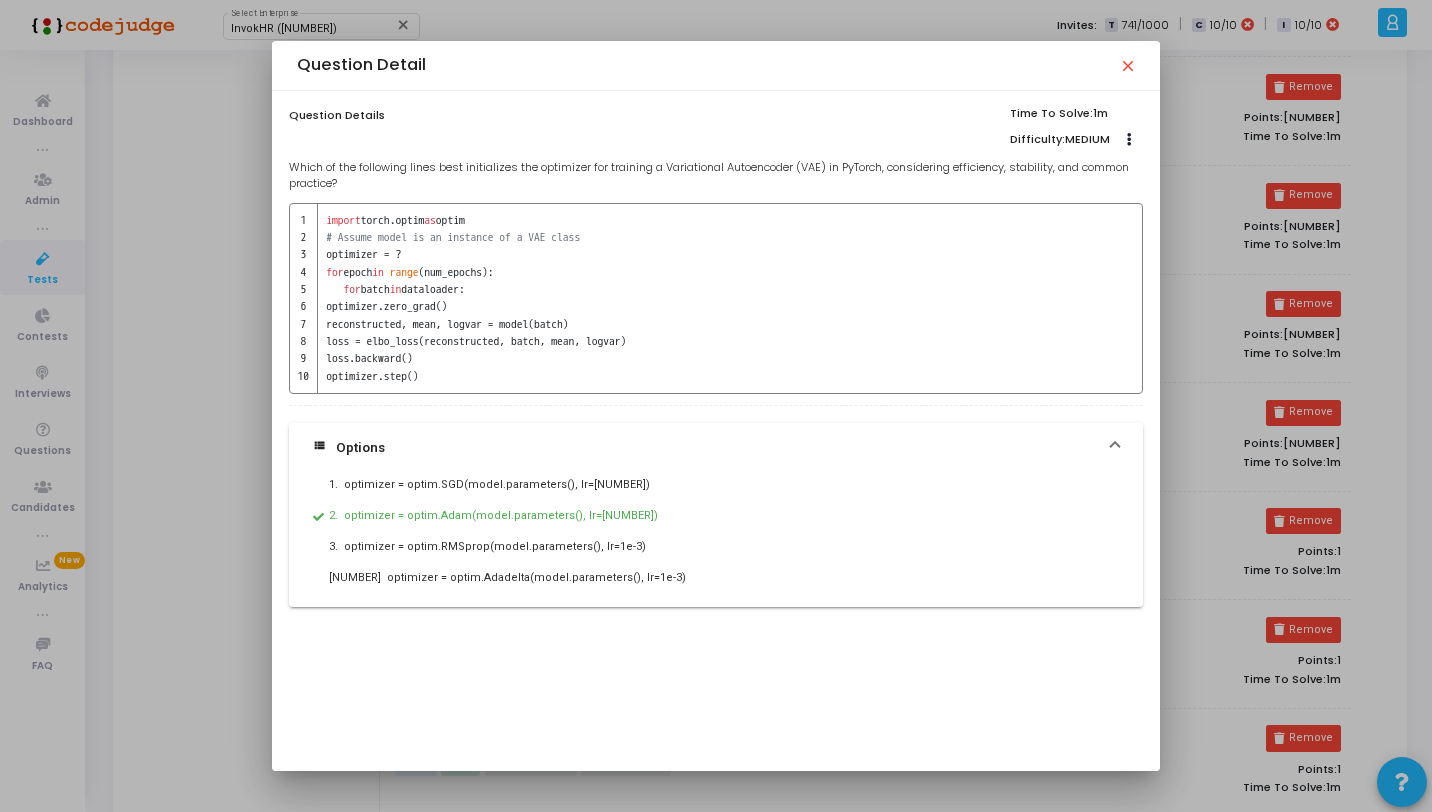 click on "close" at bounding box center [1127, 65] 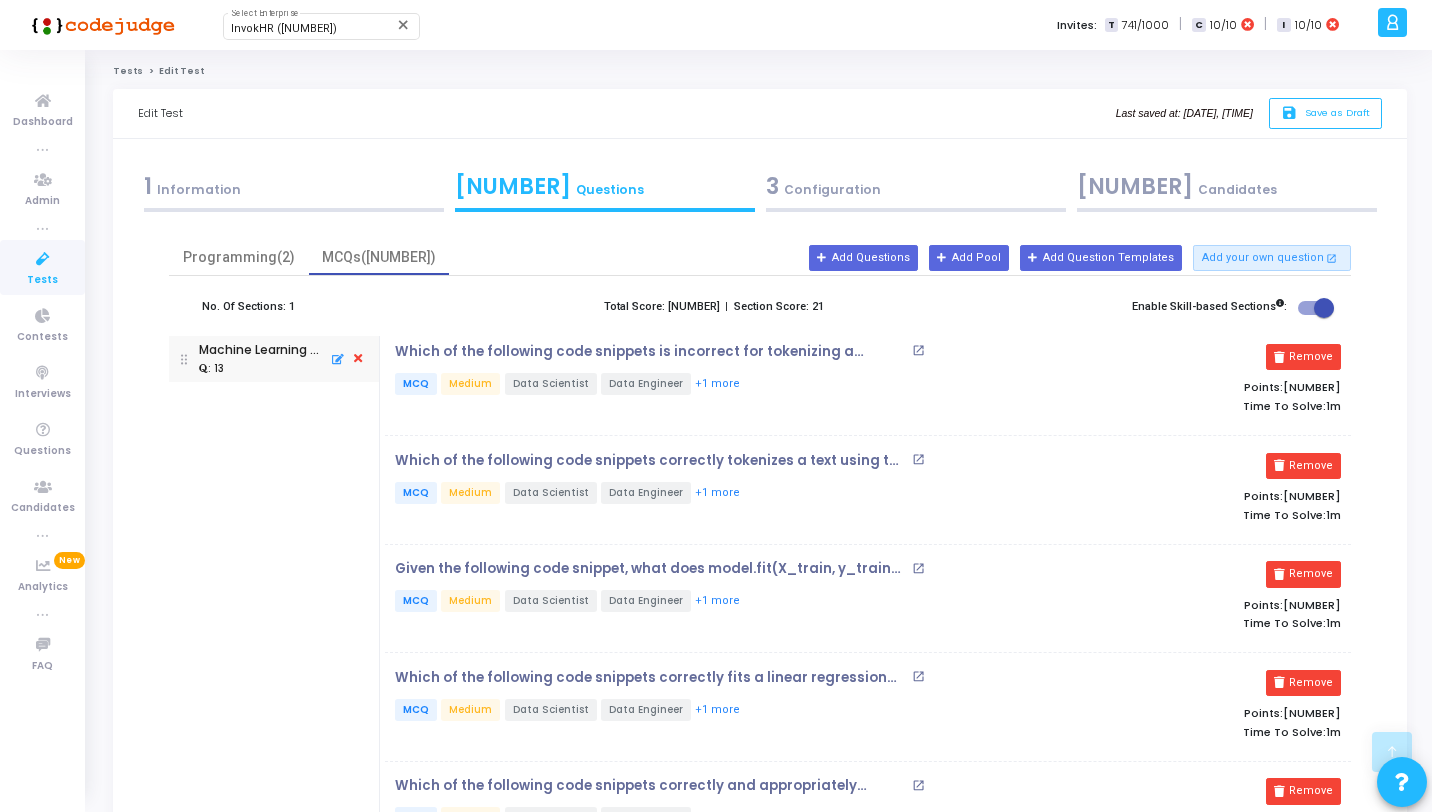 scroll, scrollTop: 704, scrollLeft: 0, axis: vertical 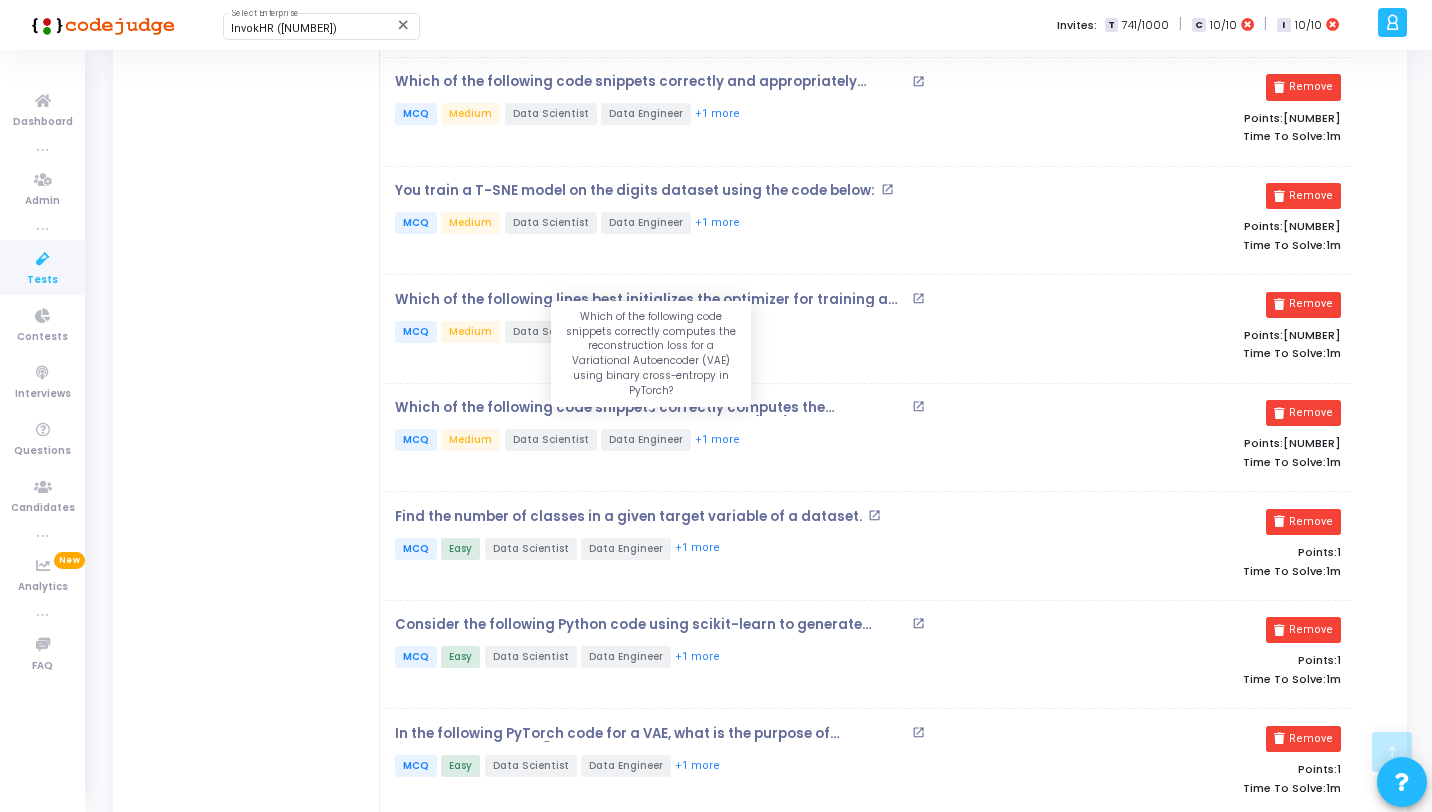 click on "Which of the following code snippets correctly computes the reconstruction loss for a Variational Autoencoder (VAE) using binary cross-entropy in PyTorch?" at bounding box center [651, 408] 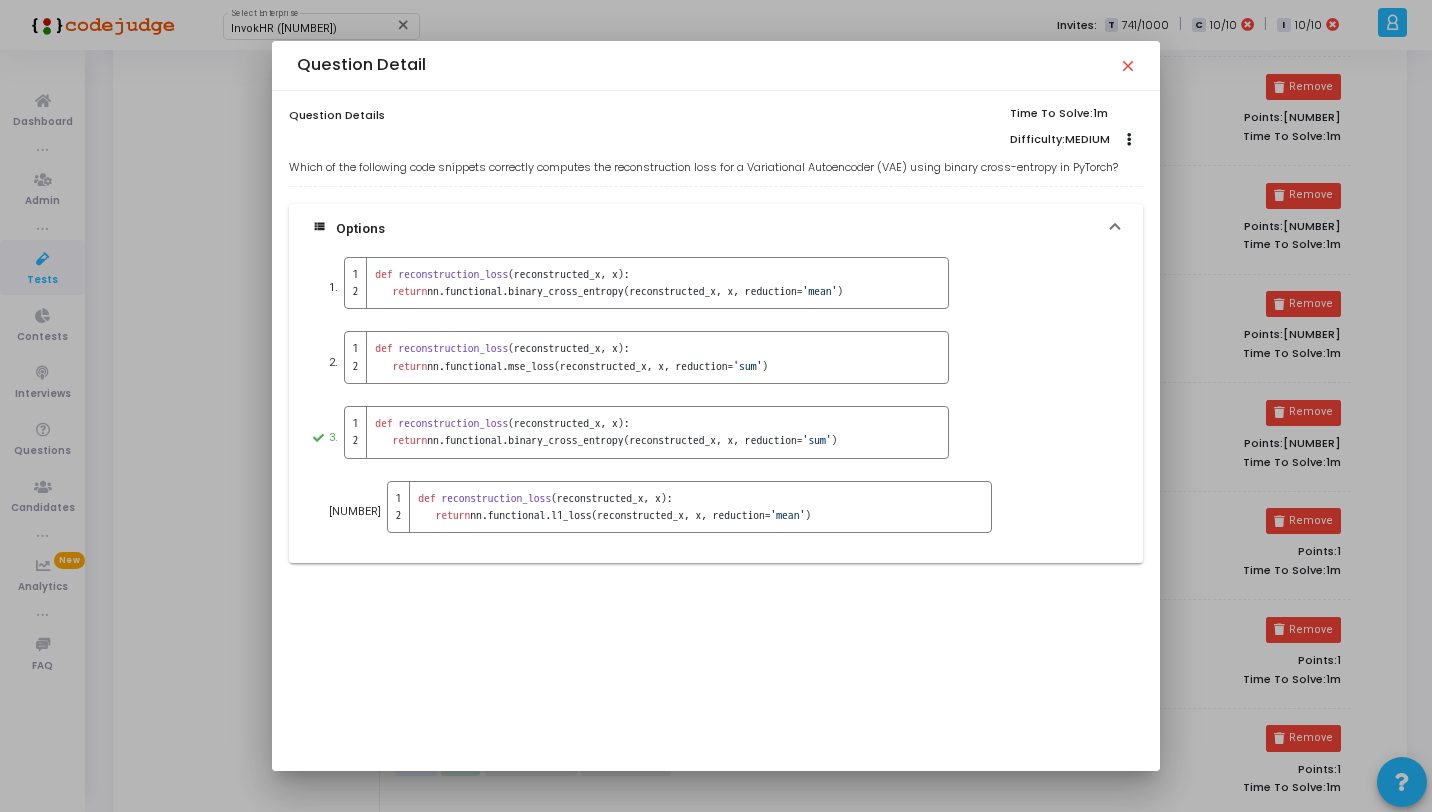 click on "close" at bounding box center [1127, 65] 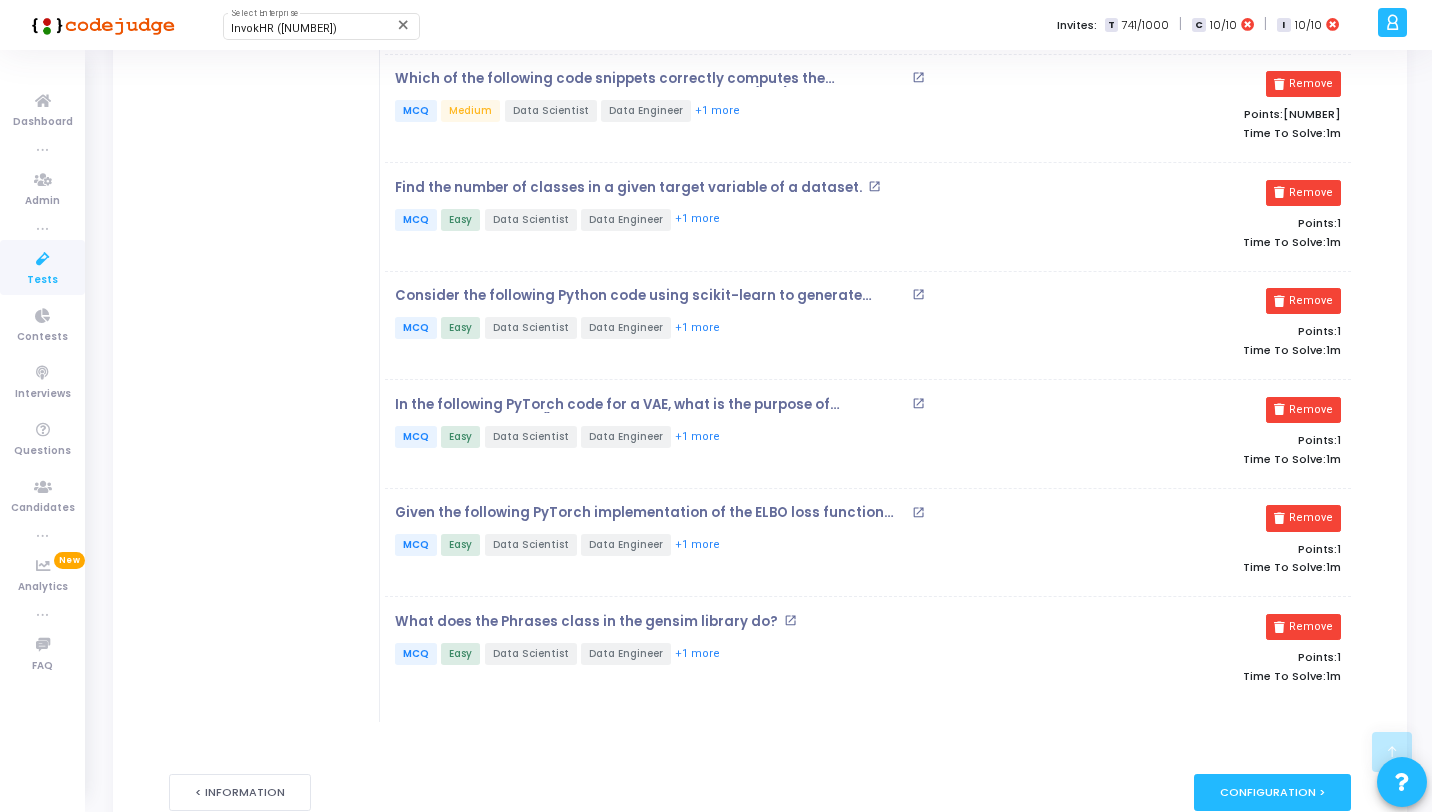scroll, scrollTop: 950, scrollLeft: 0, axis: vertical 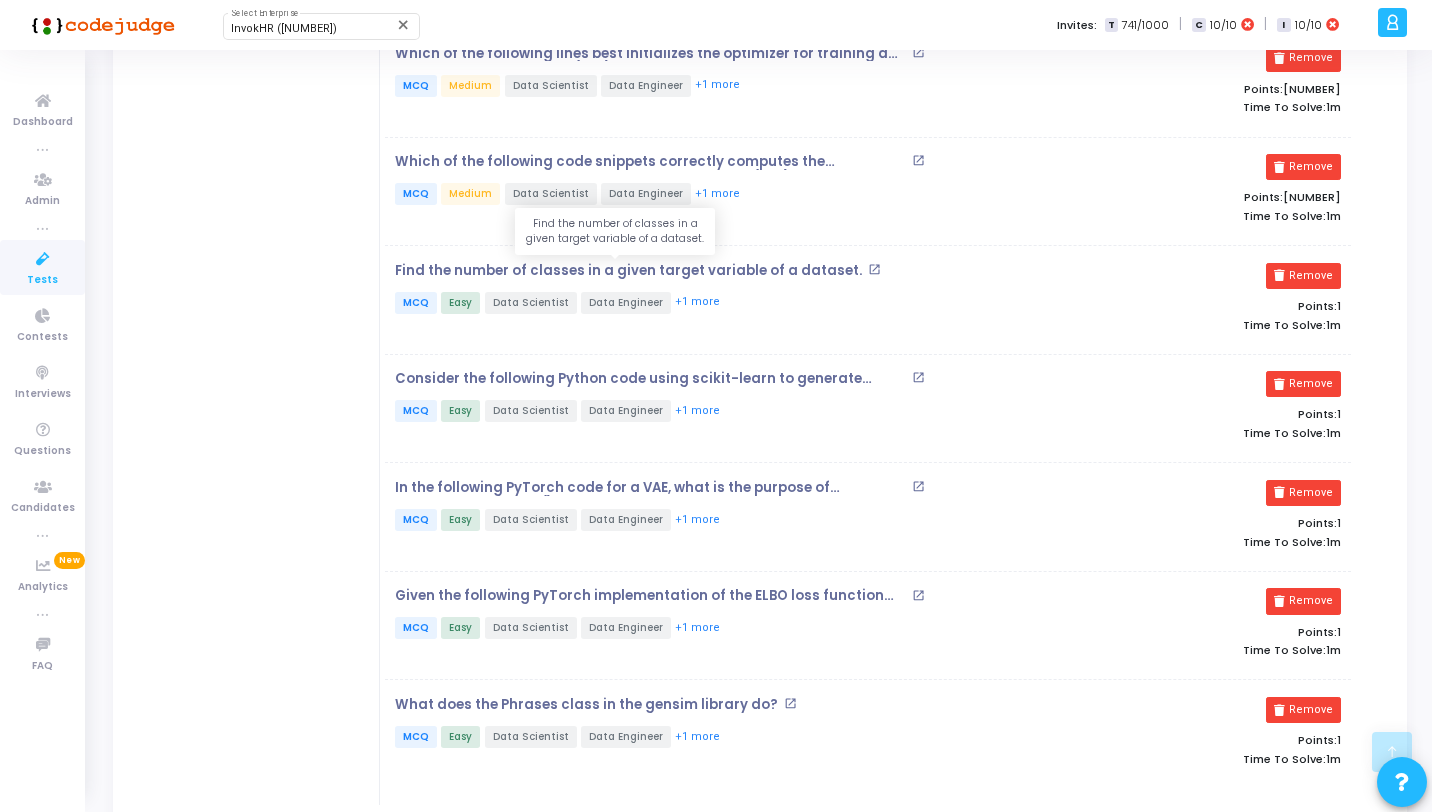click on "Find the number of classes in a given target variable of a dataset." at bounding box center [628, 271] 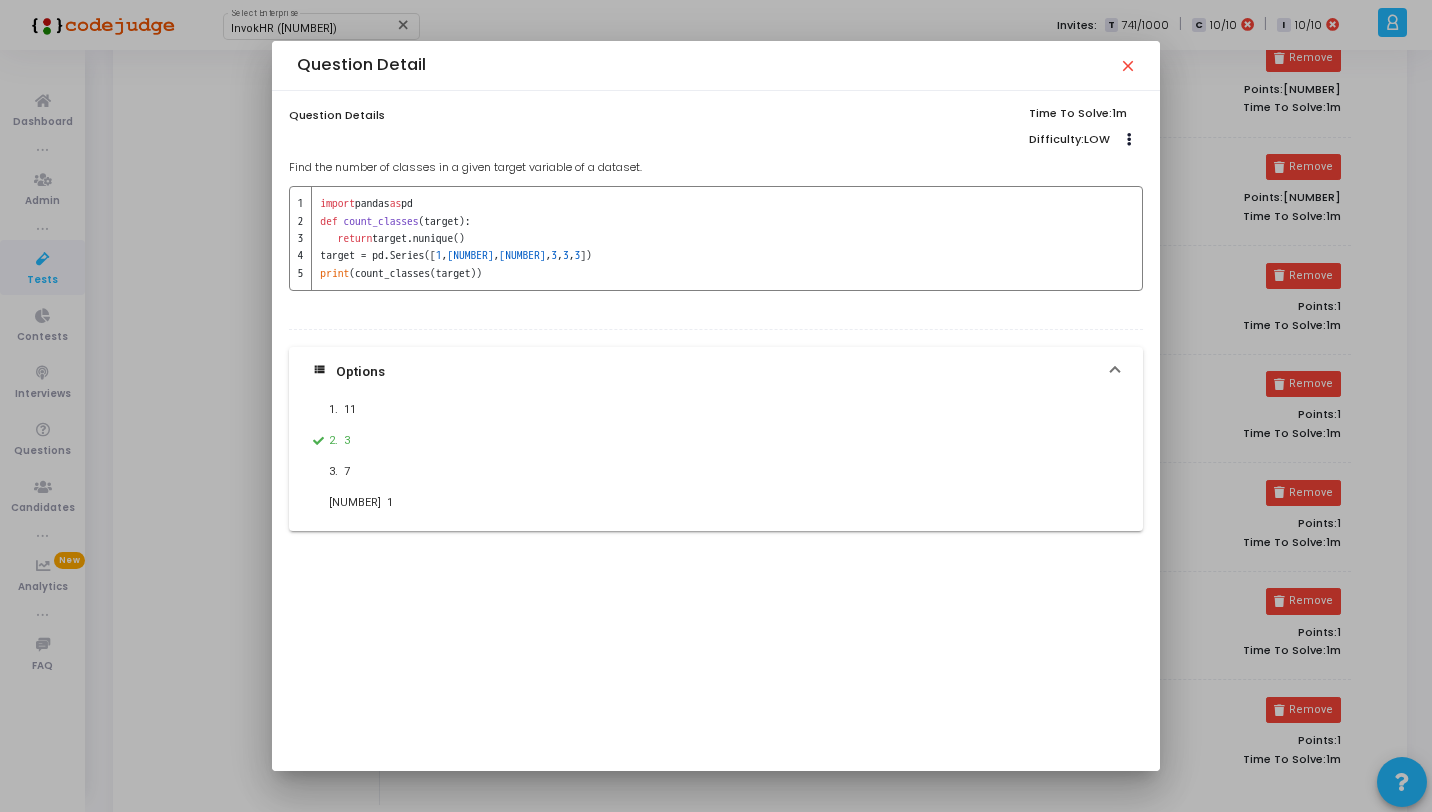 click on "close" at bounding box center (1127, 65) 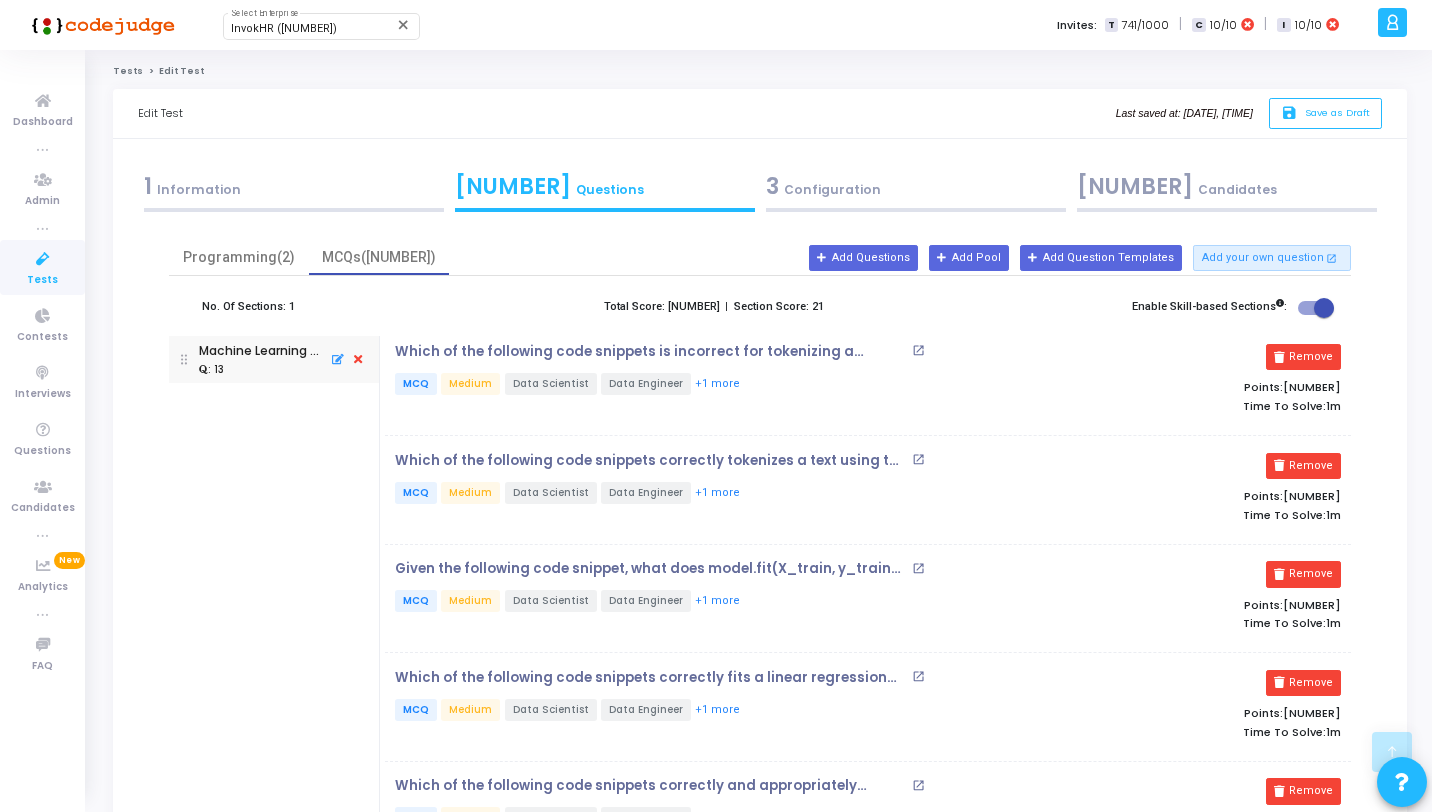 scroll, scrollTop: 950, scrollLeft: 0, axis: vertical 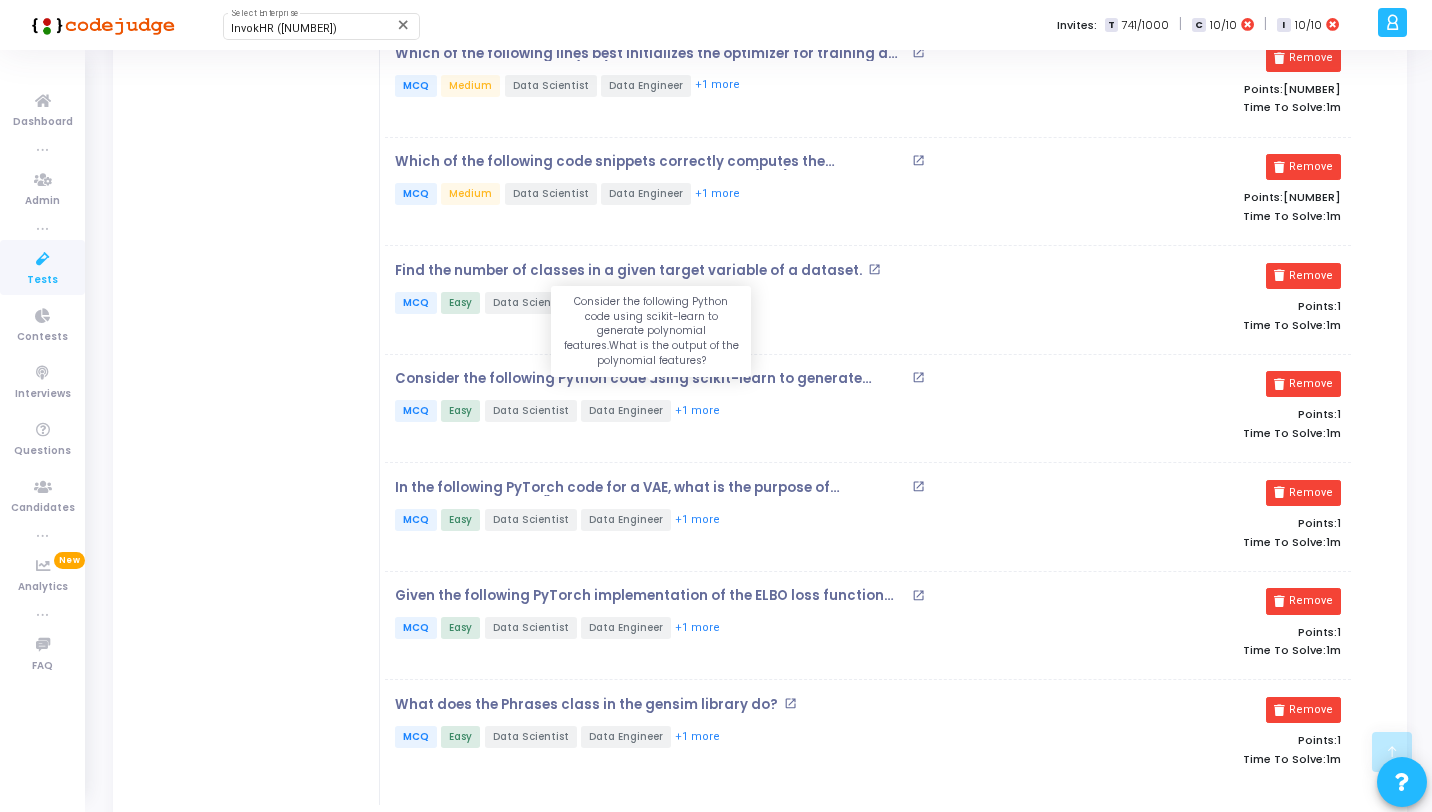 click on "Consider the following Python code using scikit-learn to generate polynomial features.What is the output of the polynomial features?" at bounding box center (651, 379) 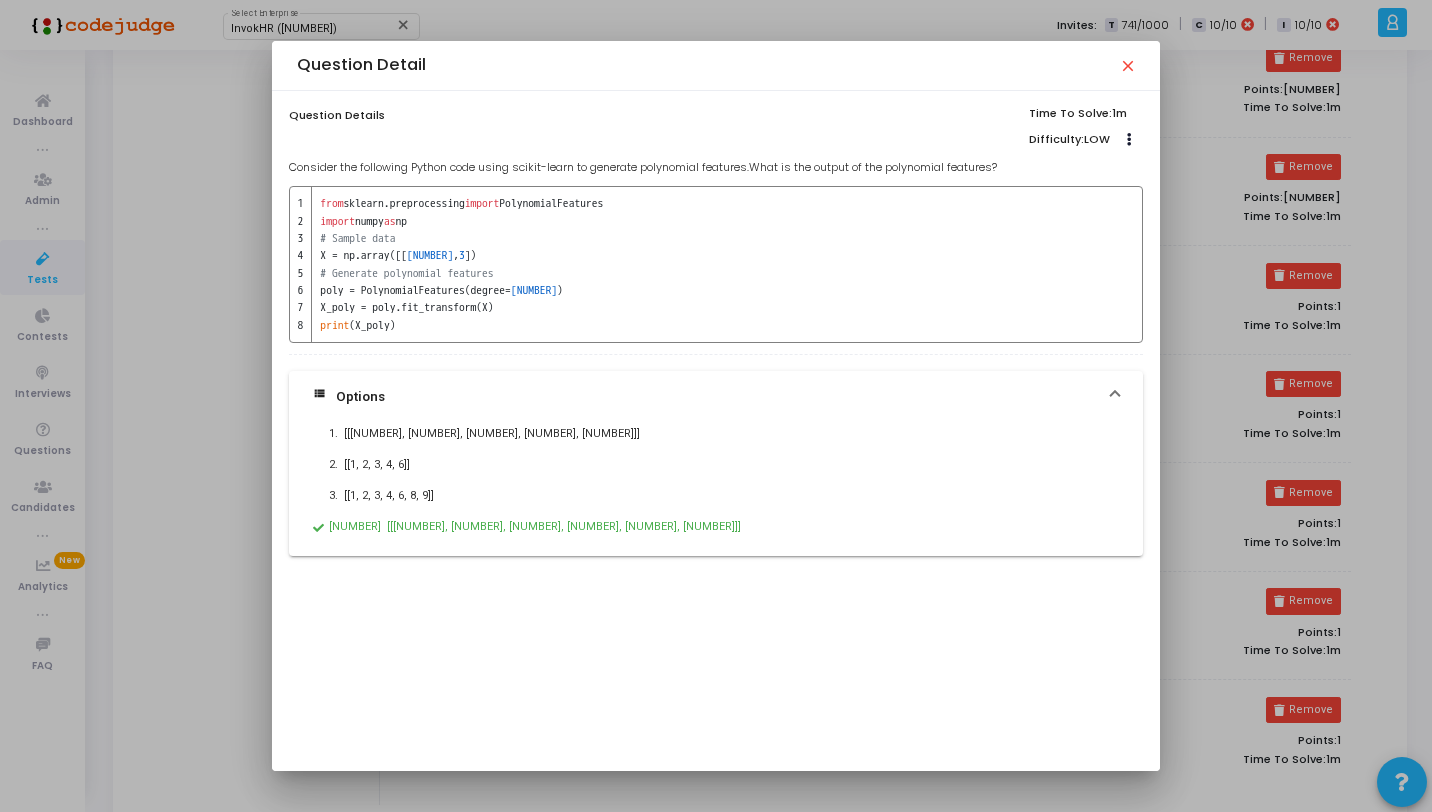 click on "close" at bounding box center (1127, 65) 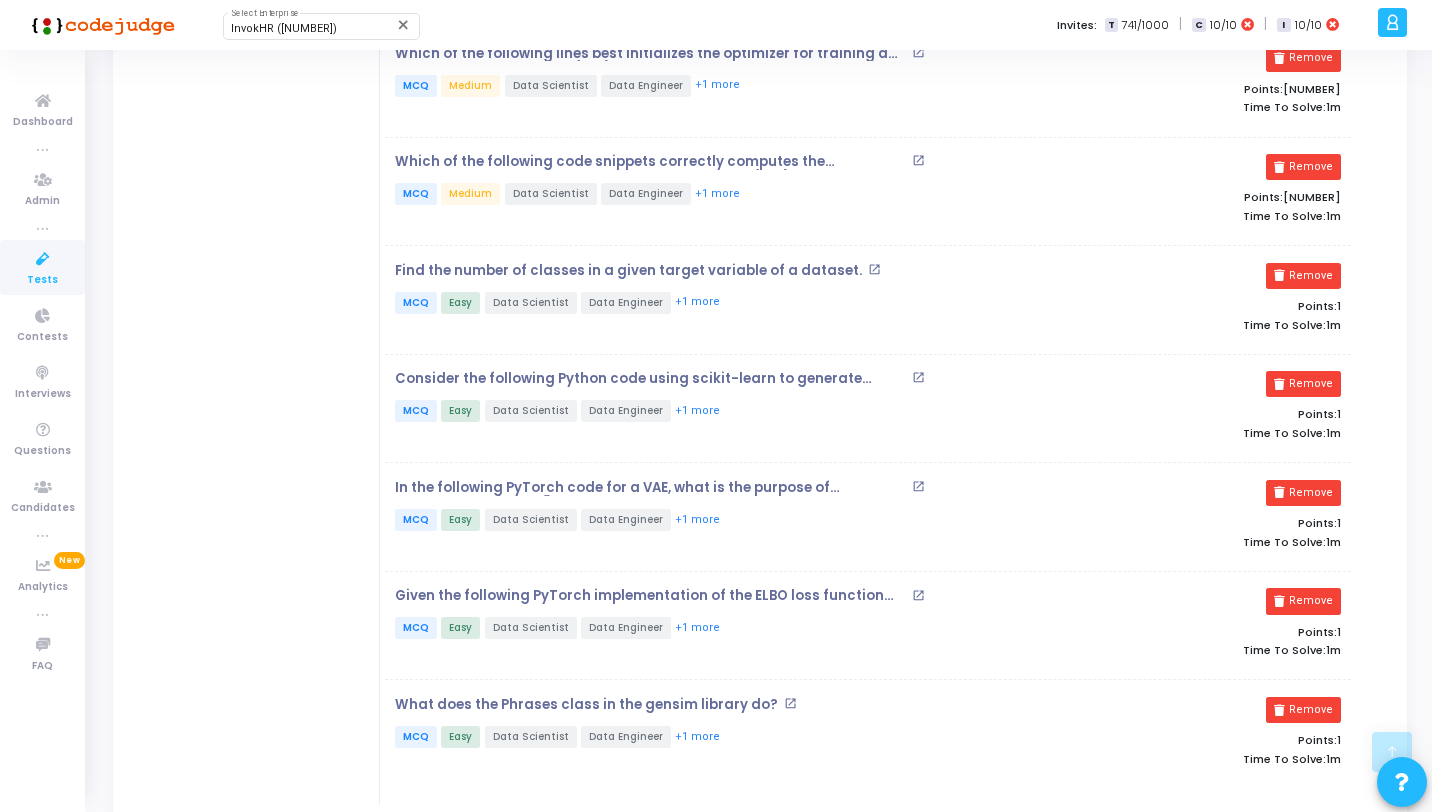 scroll, scrollTop: 1112, scrollLeft: 0, axis: vertical 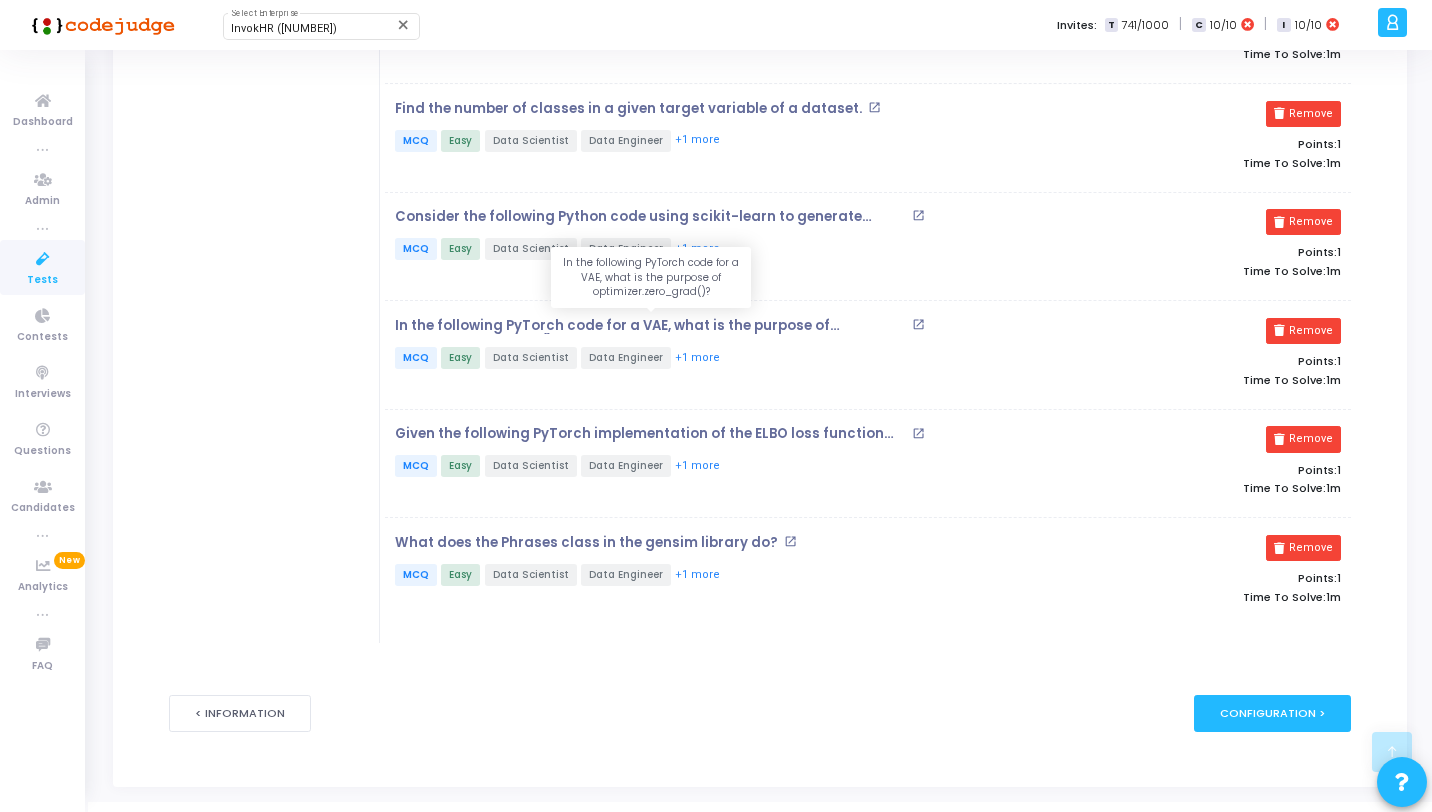 click on "In the following PyTorch code for a VAE, what is the purpose of optimizer.zero_grad()?" at bounding box center (651, 326) 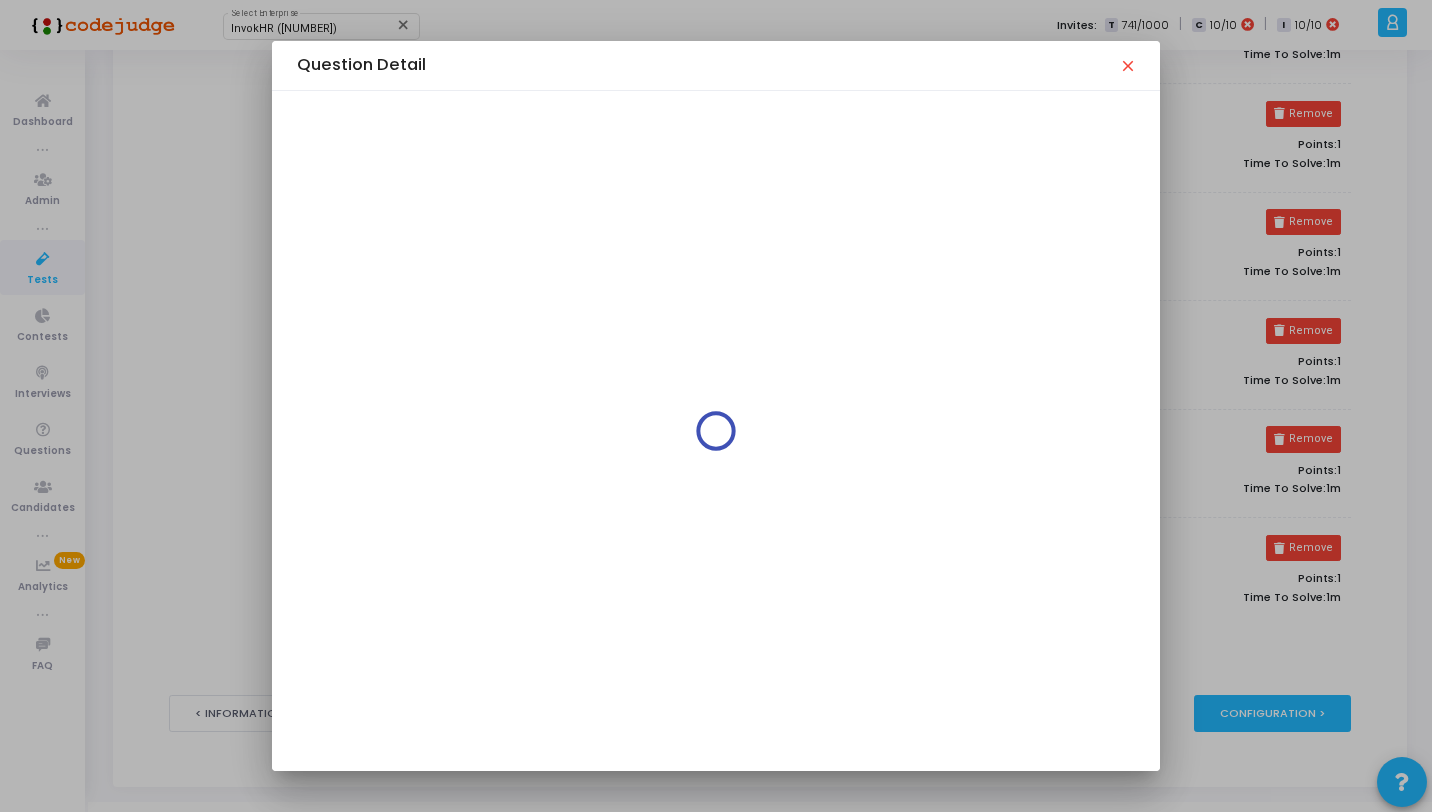 scroll, scrollTop: 0, scrollLeft: 0, axis: both 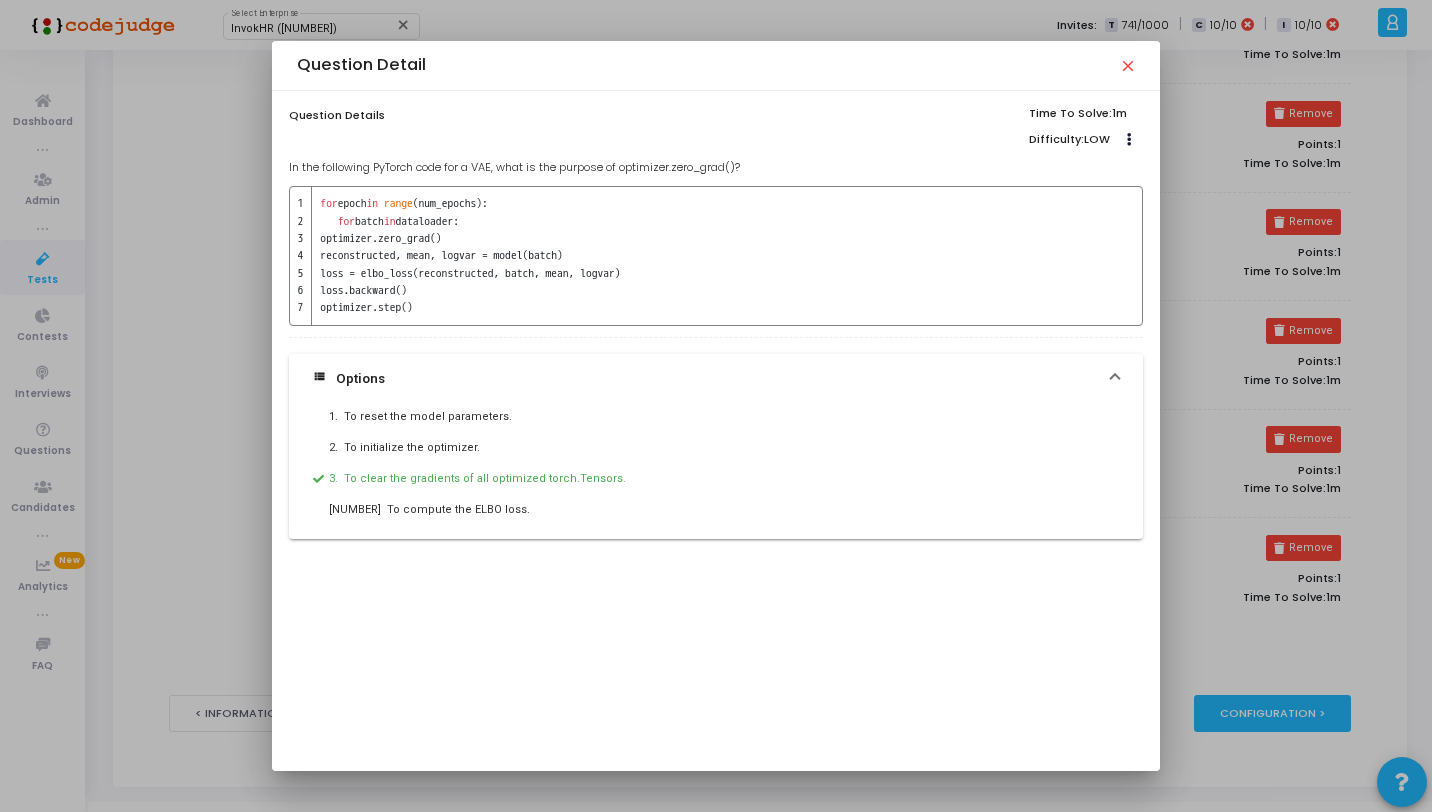 click on "close" at bounding box center [1127, 65] 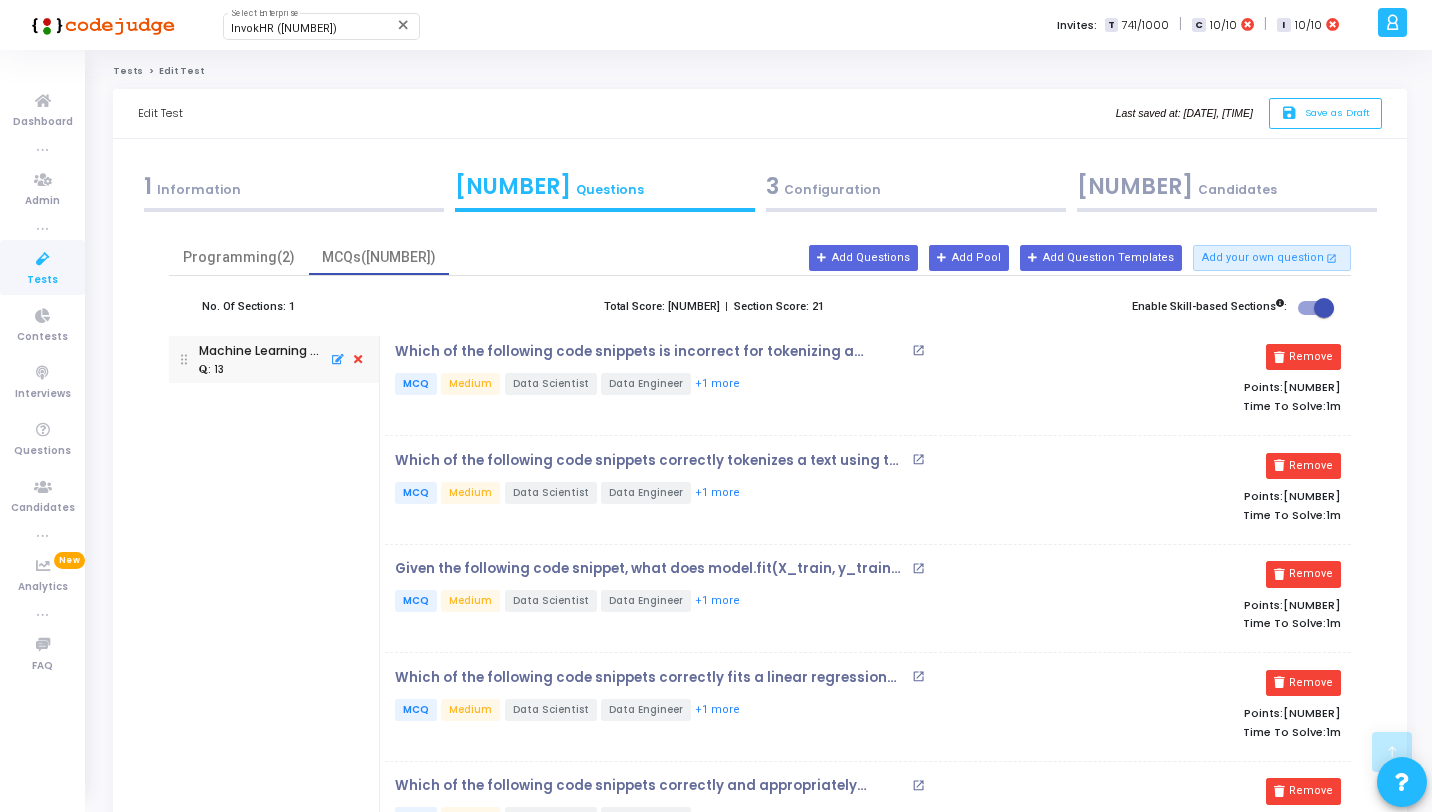 scroll, scrollTop: 1112, scrollLeft: 0, axis: vertical 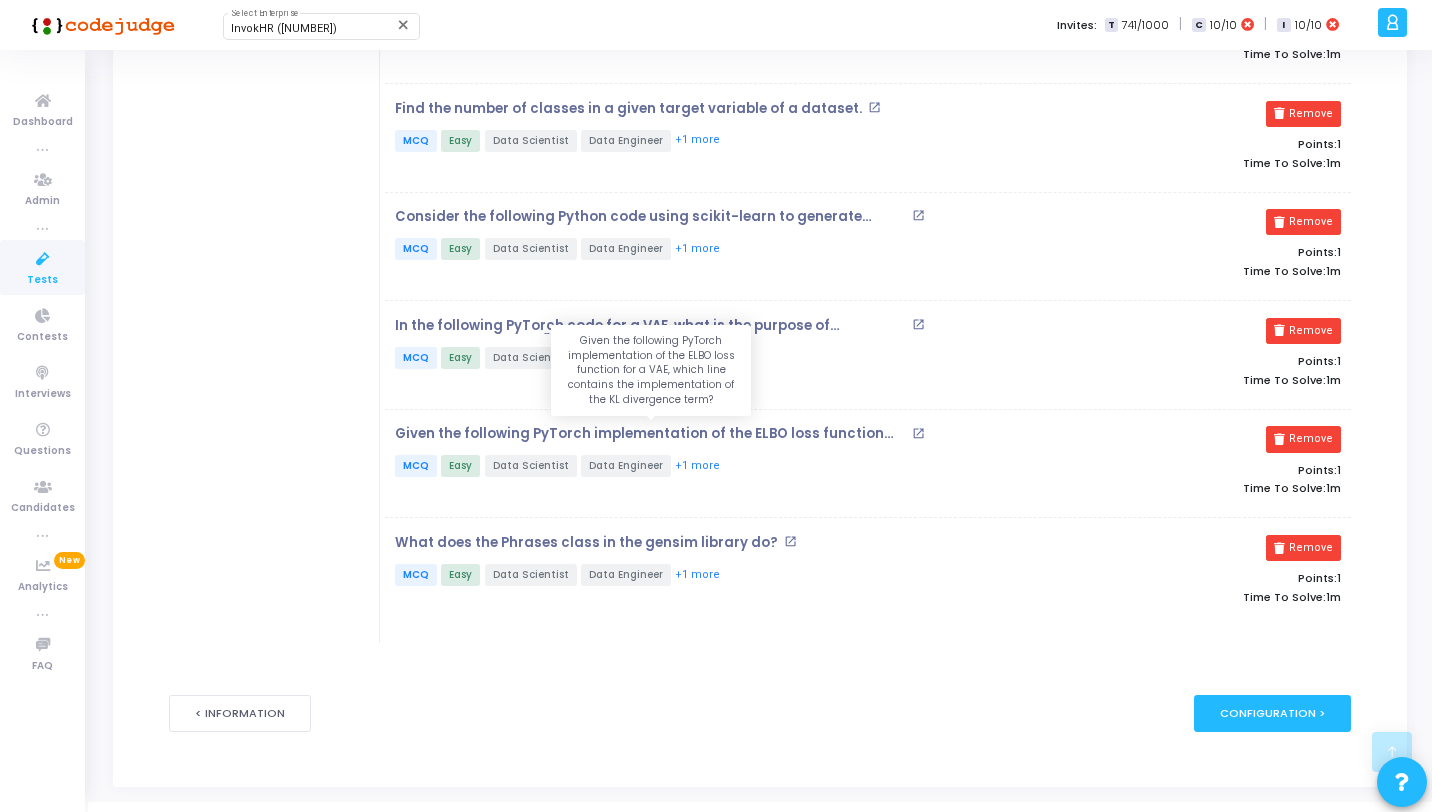 click on "Given the following PyTorch implementation of the ELBO loss function for a VAE, which line contains the implementation of the KL divergence term?" at bounding box center [651, 434] 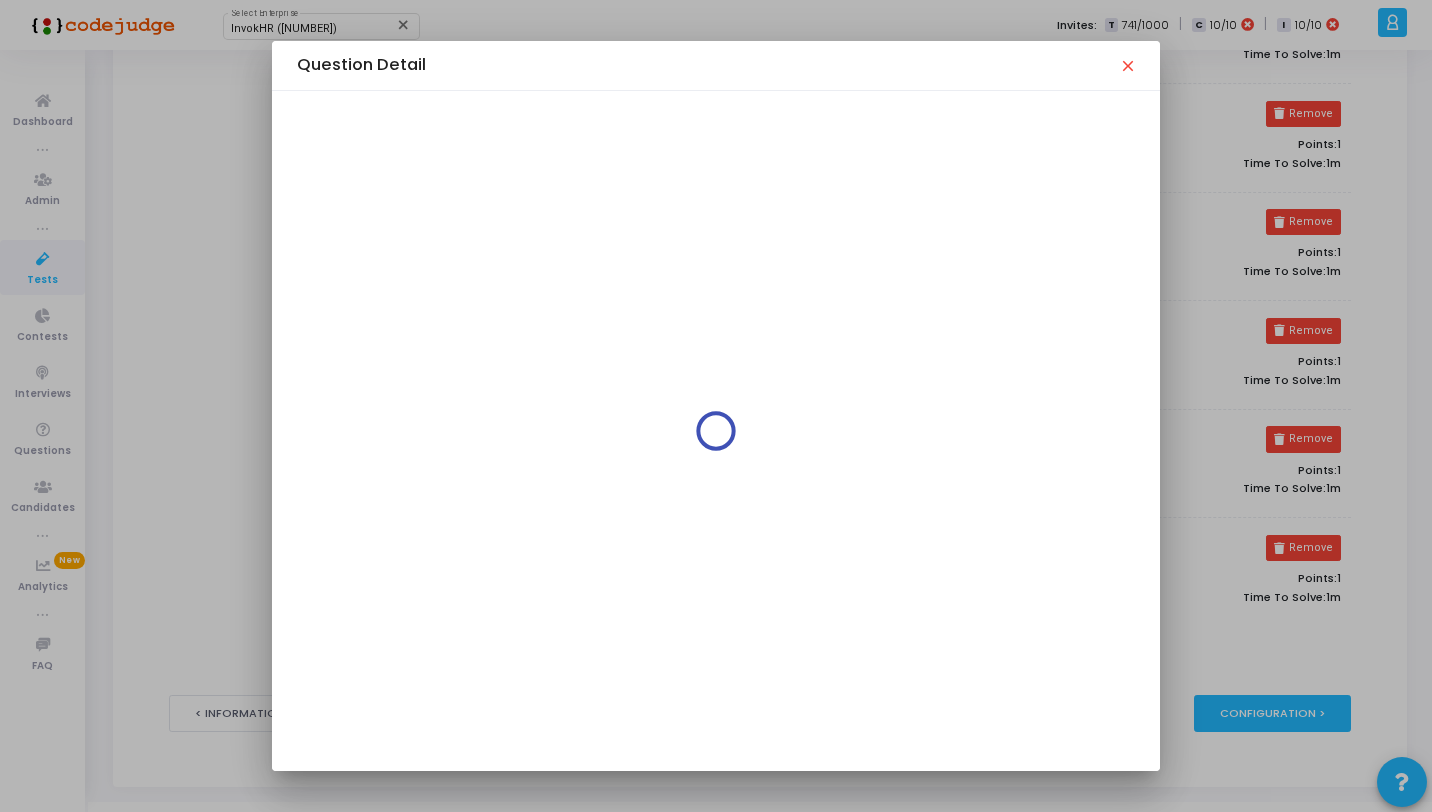 scroll, scrollTop: 0, scrollLeft: 0, axis: both 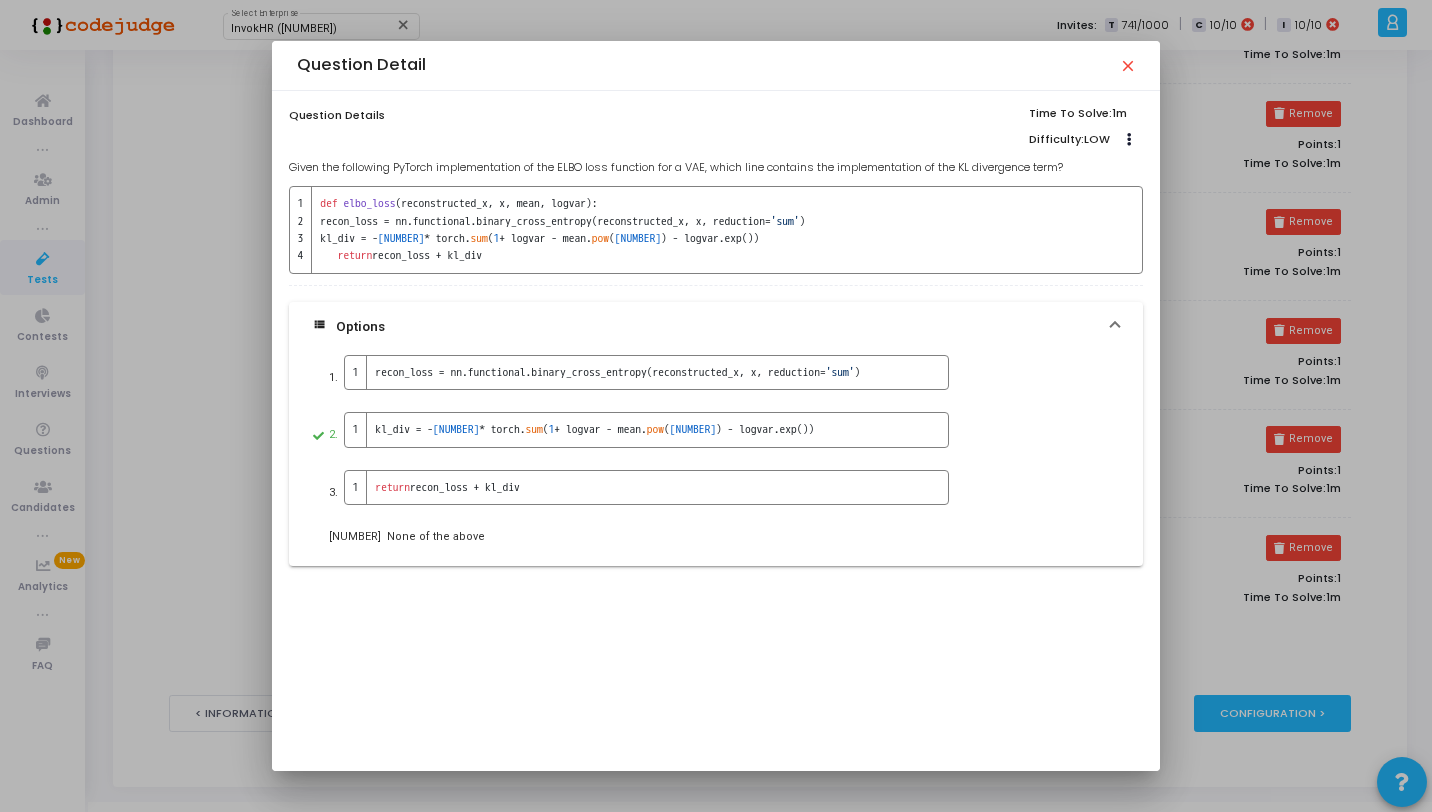 click on "close" at bounding box center [1127, 65] 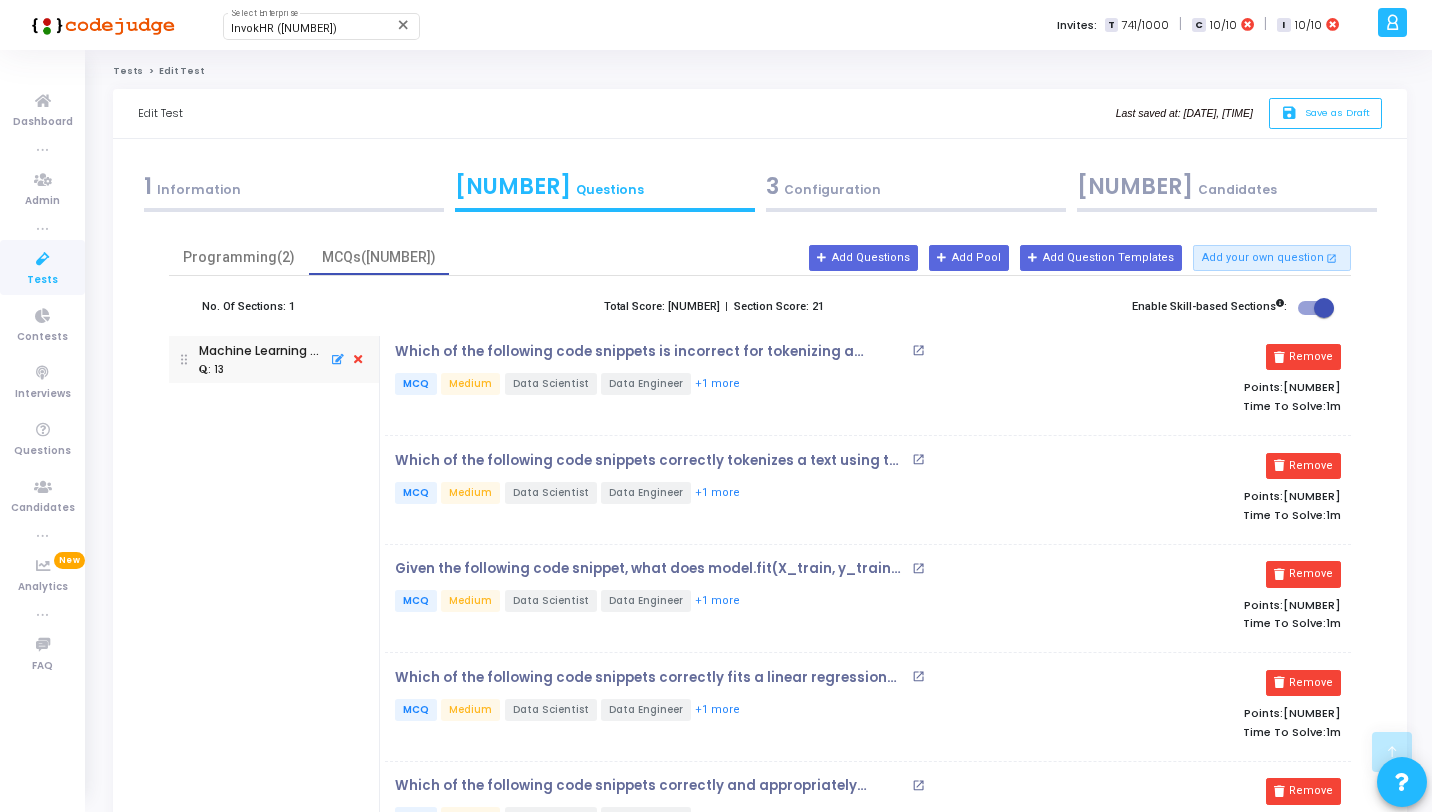 scroll, scrollTop: 1112, scrollLeft: 0, axis: vertical 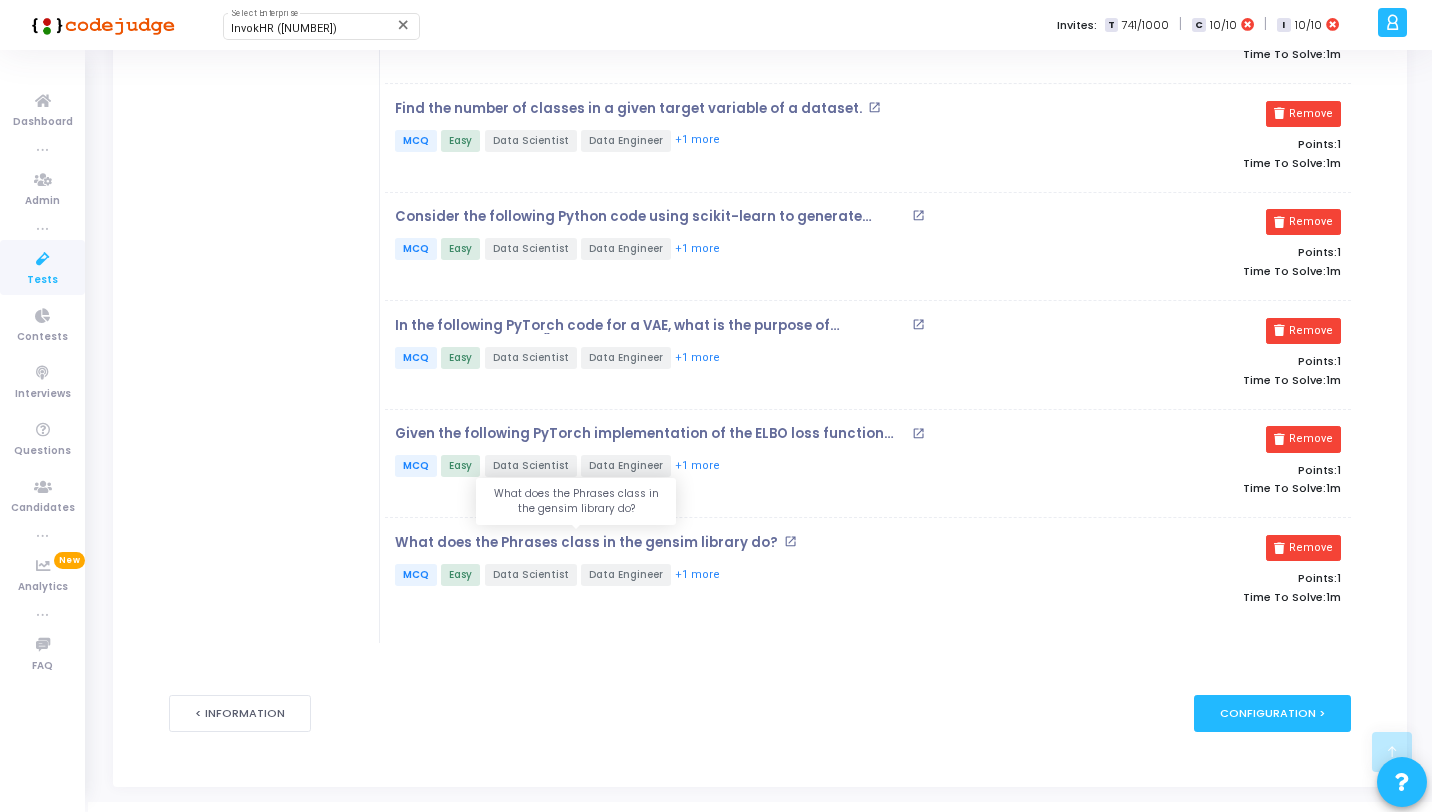 click on "What does the Phrases class in the gensim library do?" at bounding box center [586, 543] 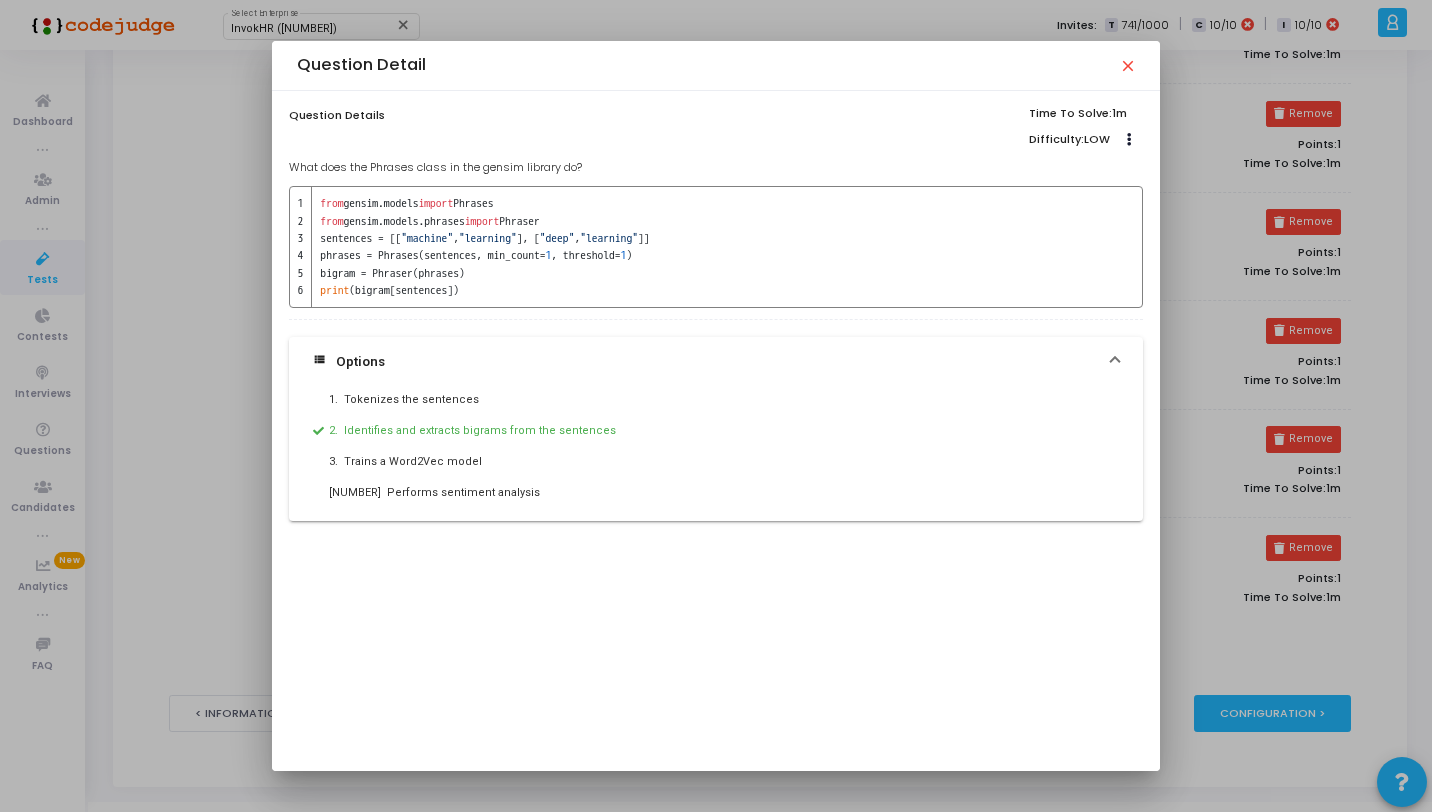 click on "close" at bounding box center (1127, 65) 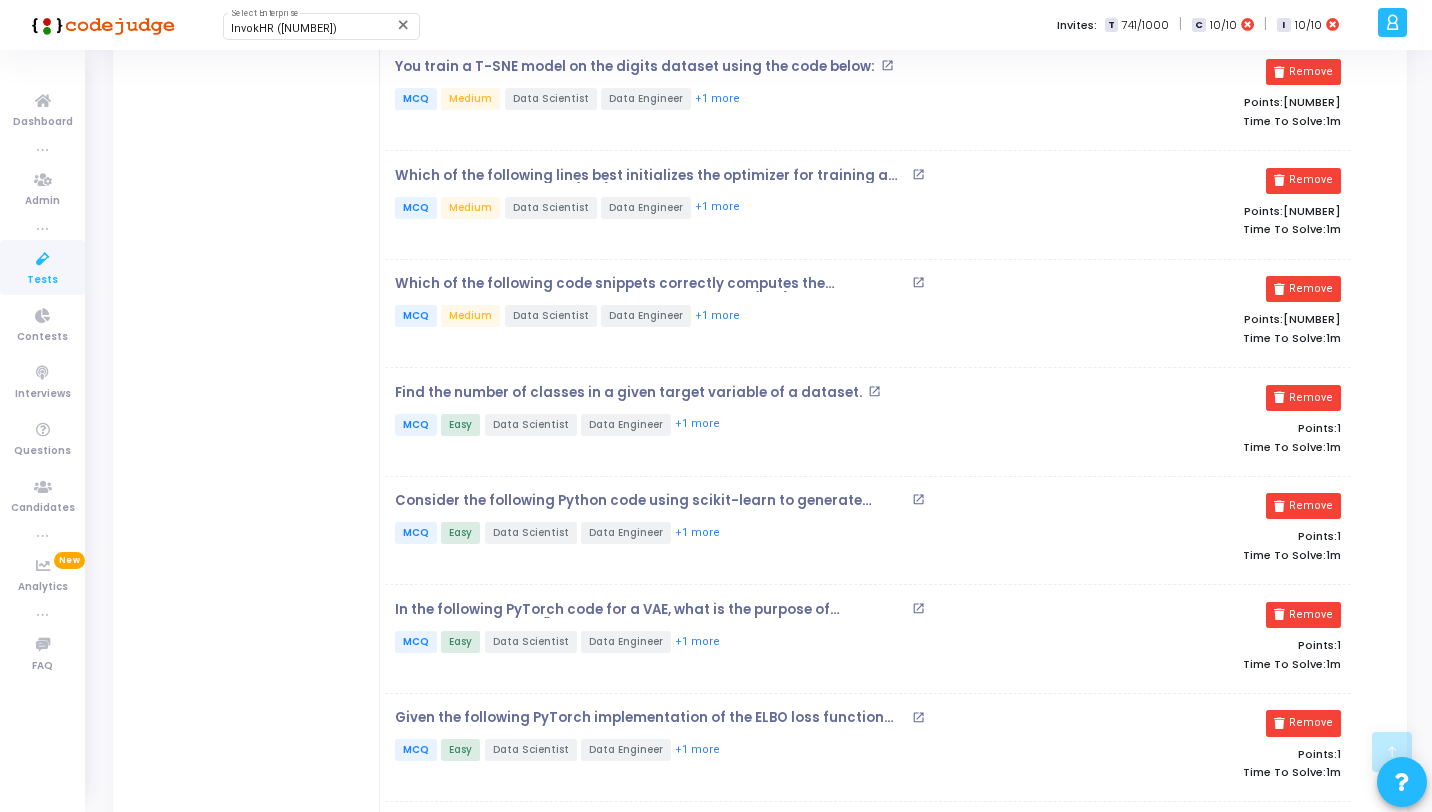 scroll, scrollTop: 0, scrollLeft: 0, axis: both 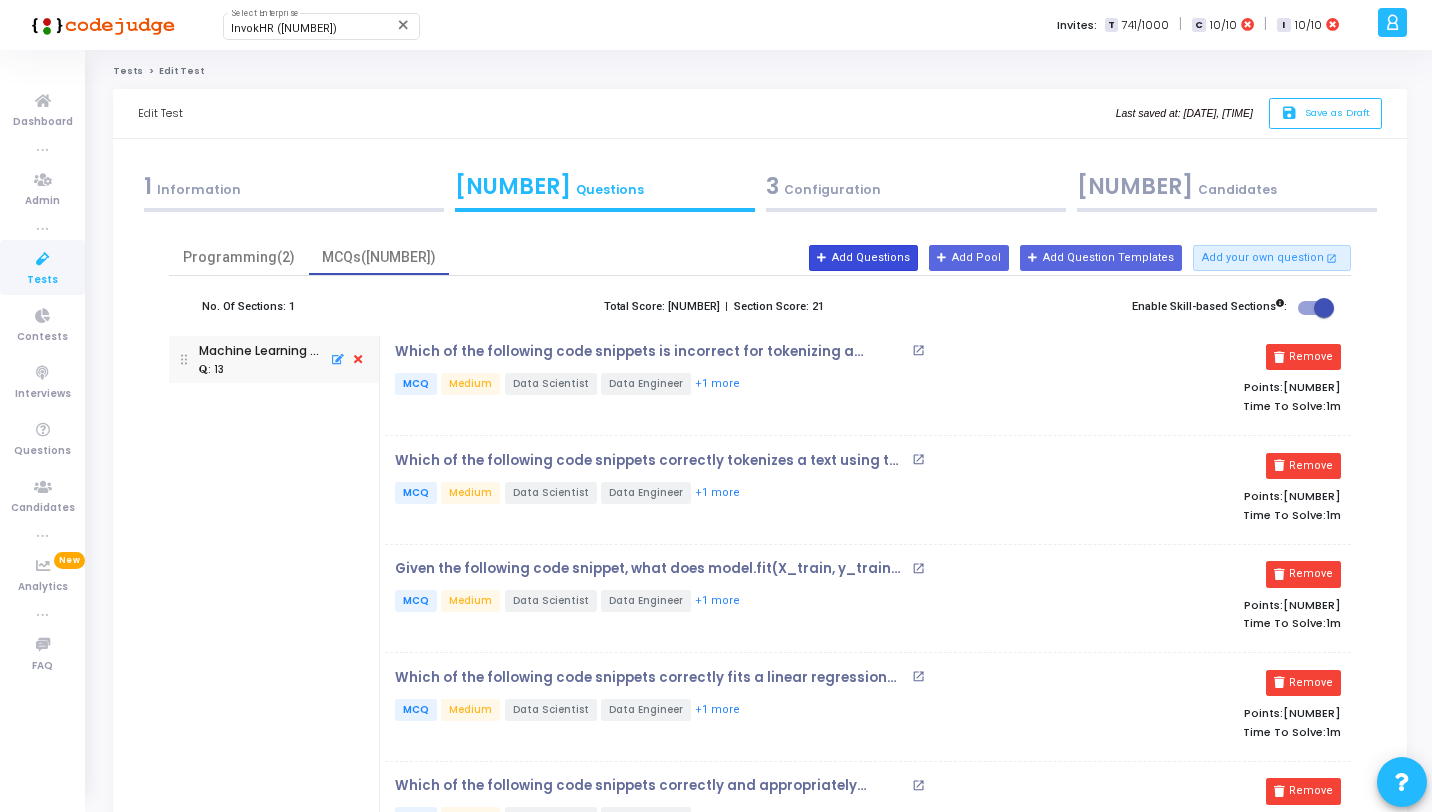 click on "Add Questions" at bounding box center [863, 258] 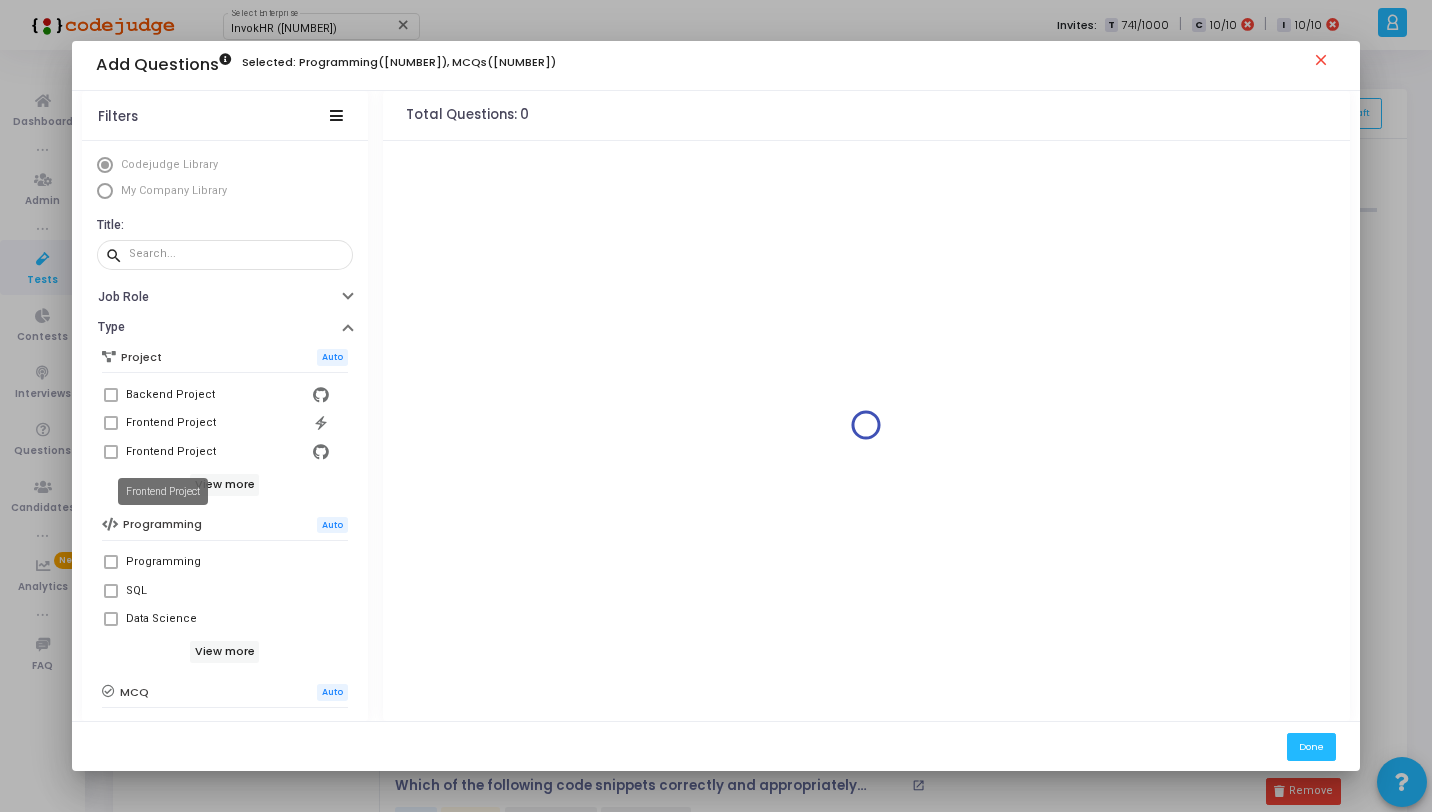 scroll, scrollTop: 343, scrollLeft: 0, axis: vertical 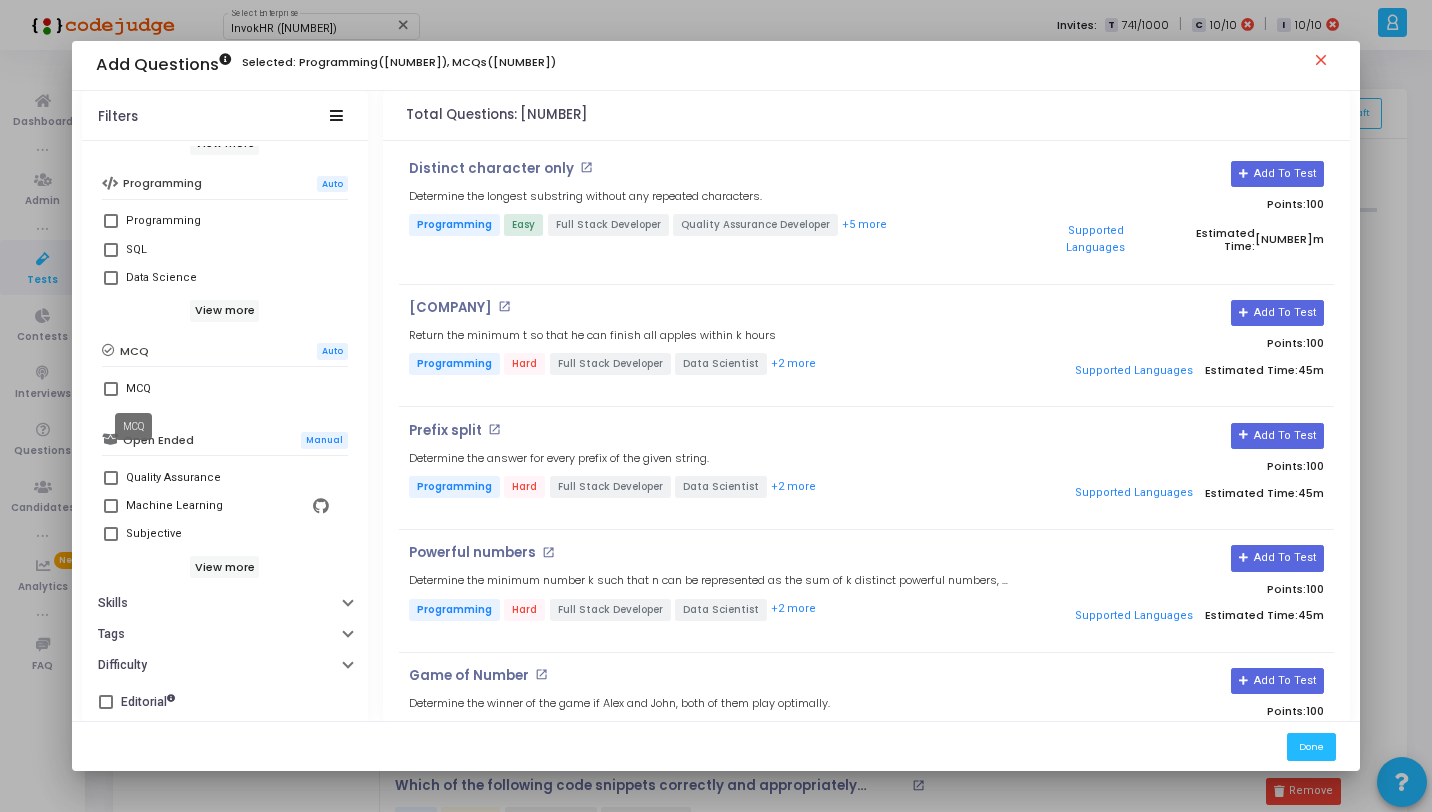 click on "MCQ" at bounding box center [138, 389] 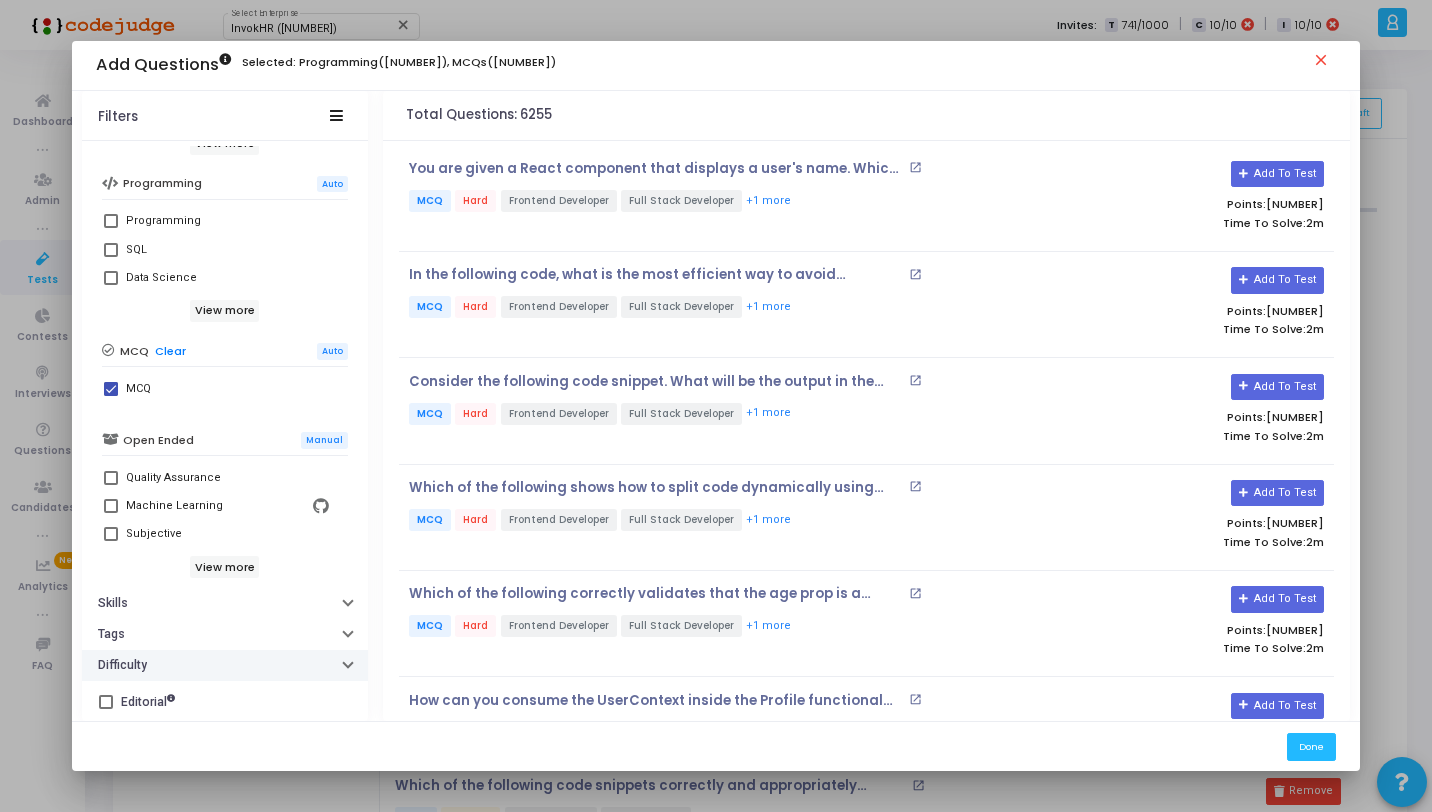click on "Difficulty" at bounding box center (225, 665) 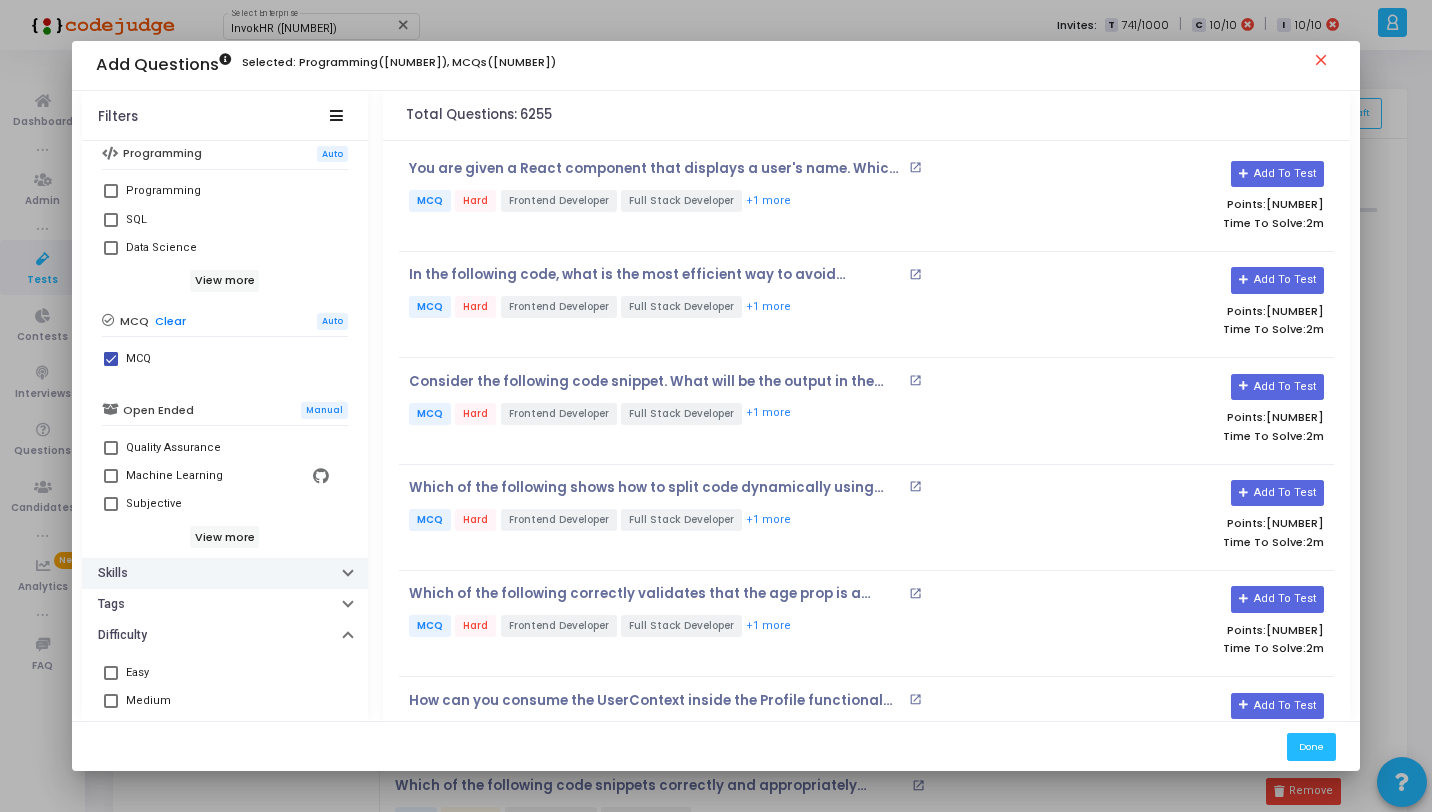 scroll, scrollTop: 453, scrollLeft: 0, axis: vertical 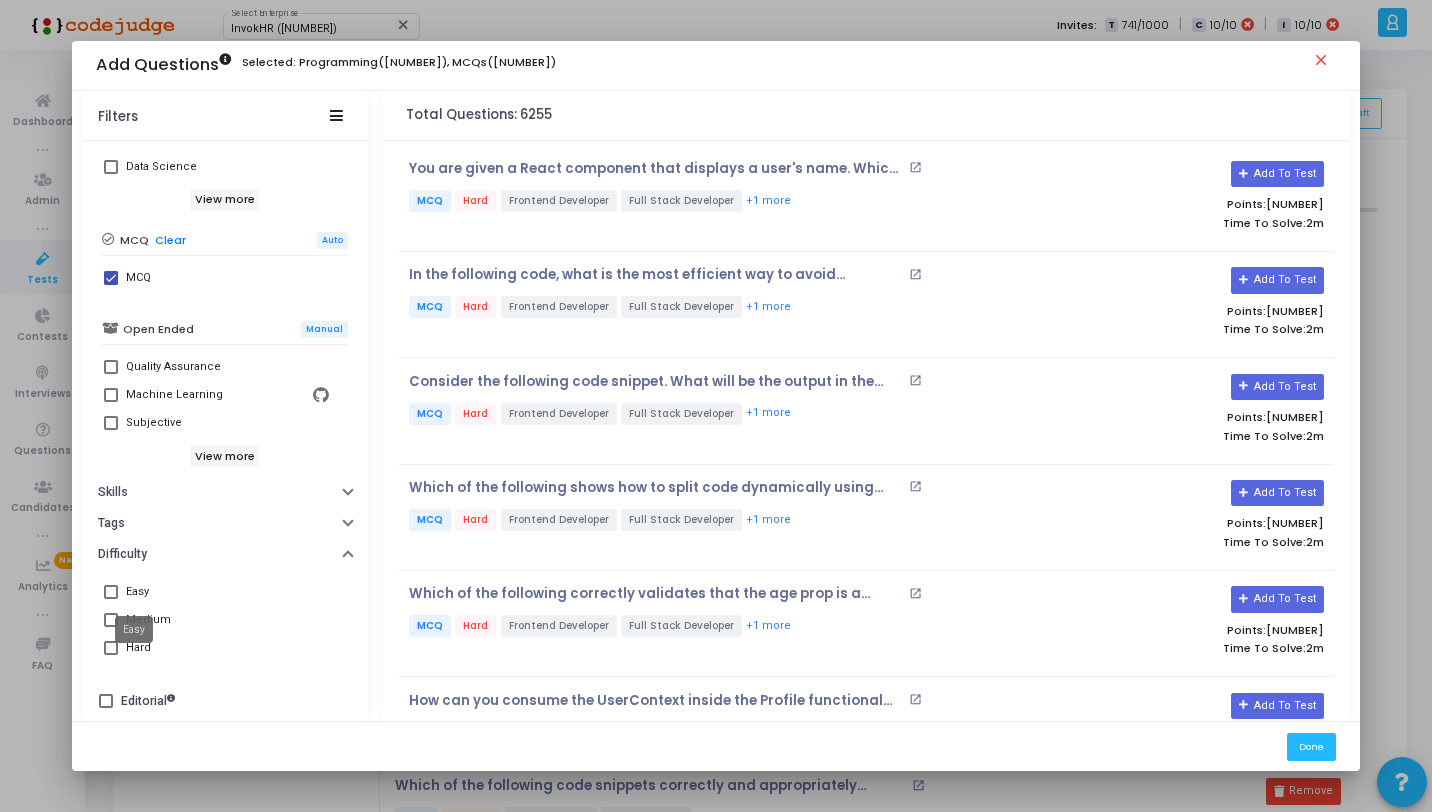 click on "Easy" at bounding box center (134, 629) 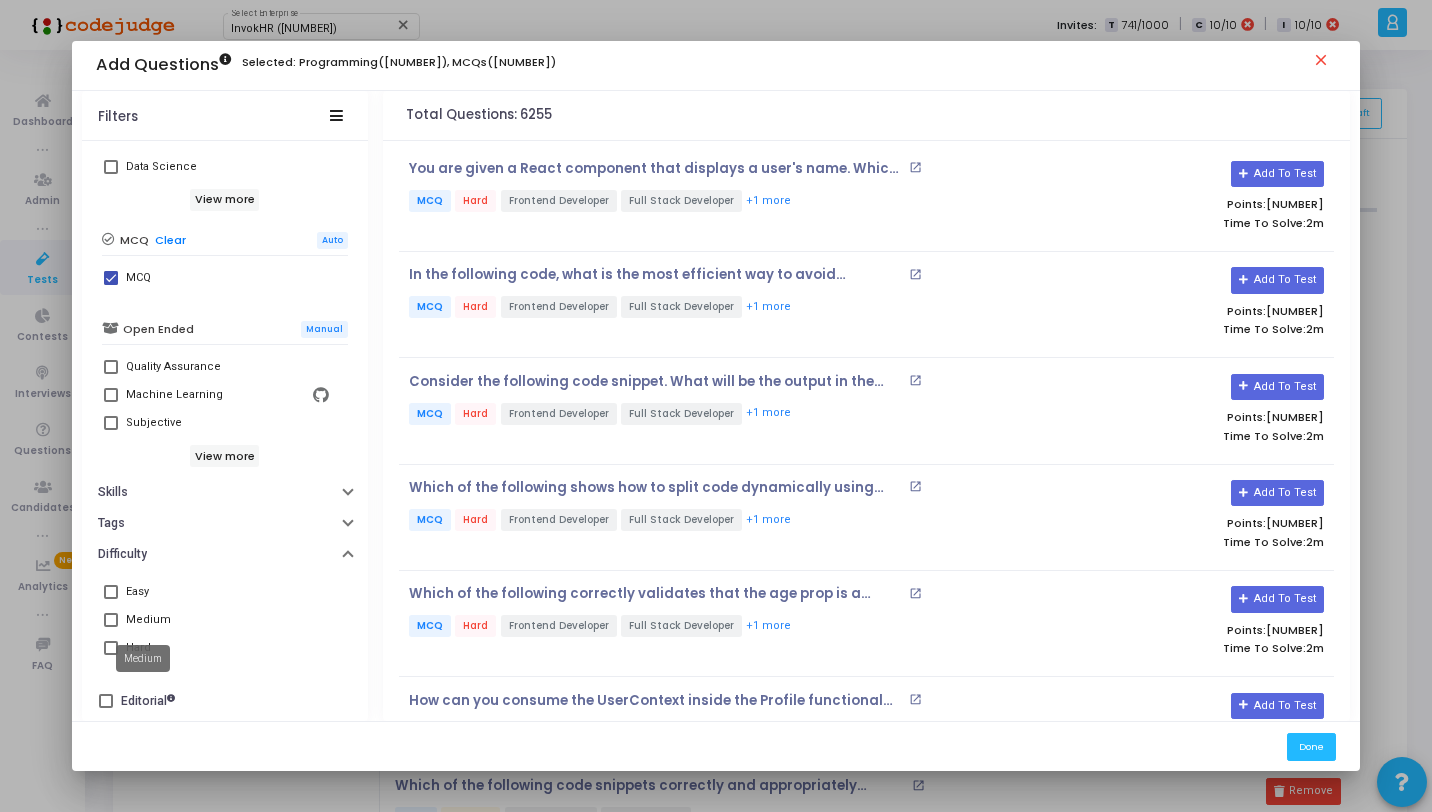 click on "Medium" at bounding box center [148, 620] 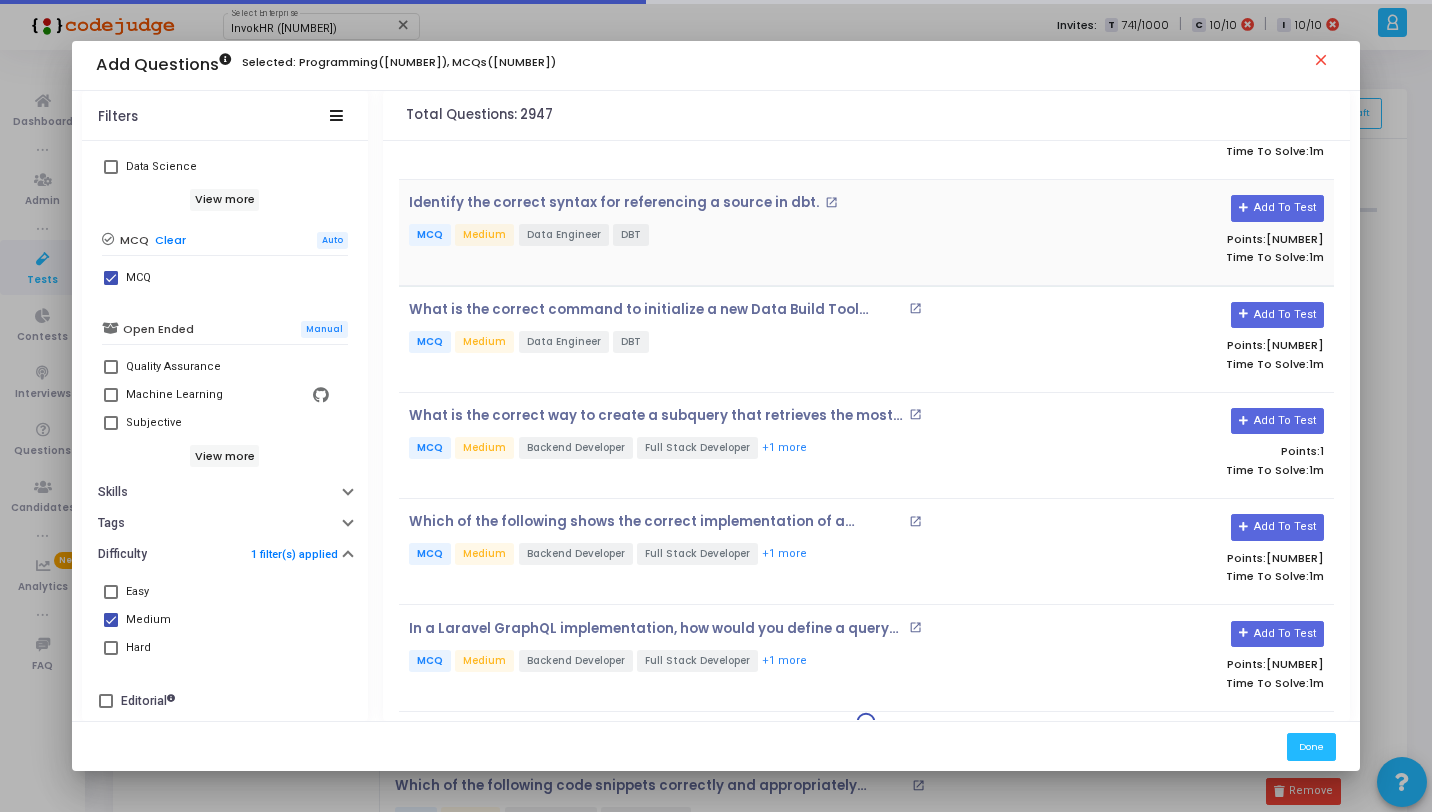 scroll, scrollTop: 1049, scrollLeft: 0, axis: vertical 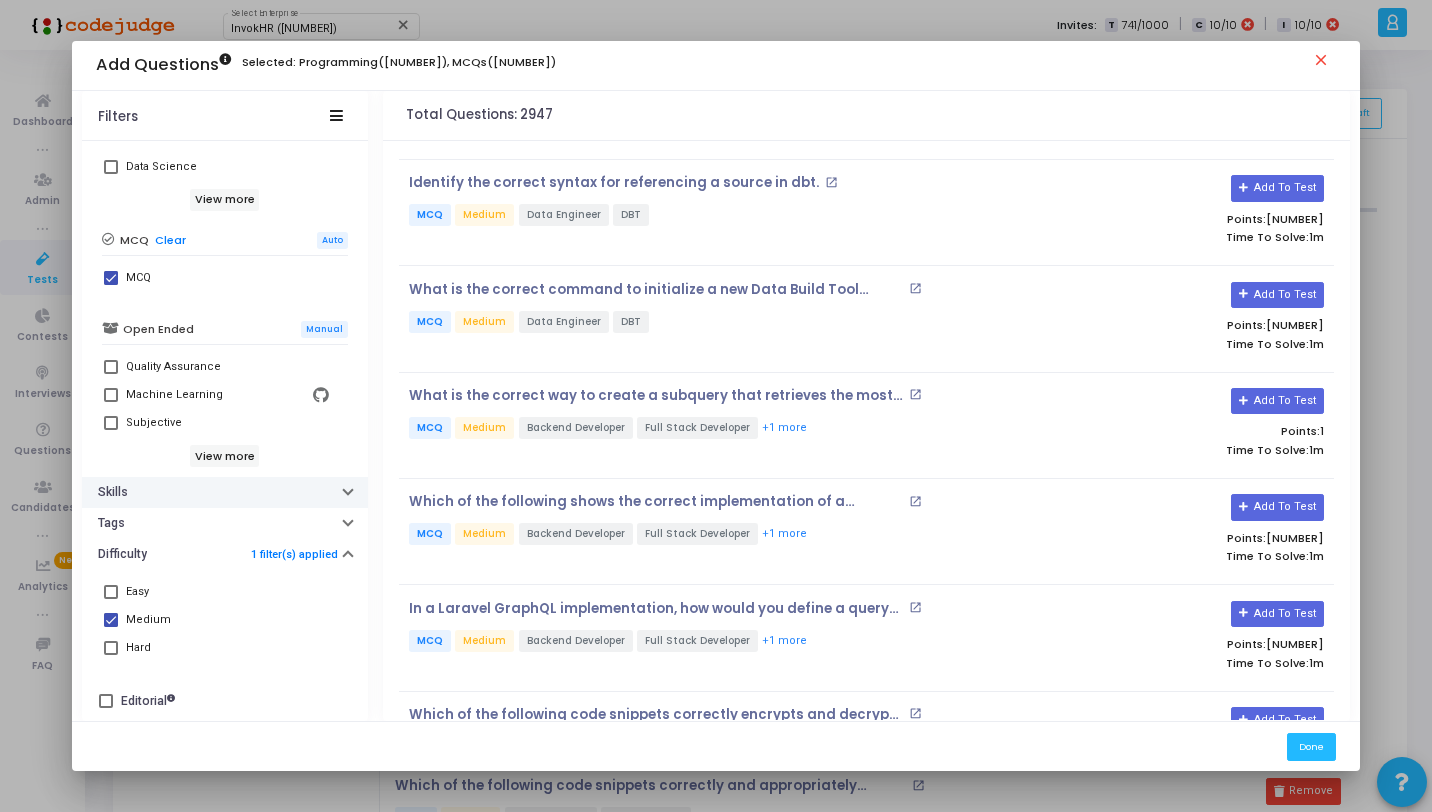 click on "Skills" at bounding box center (225, 492) 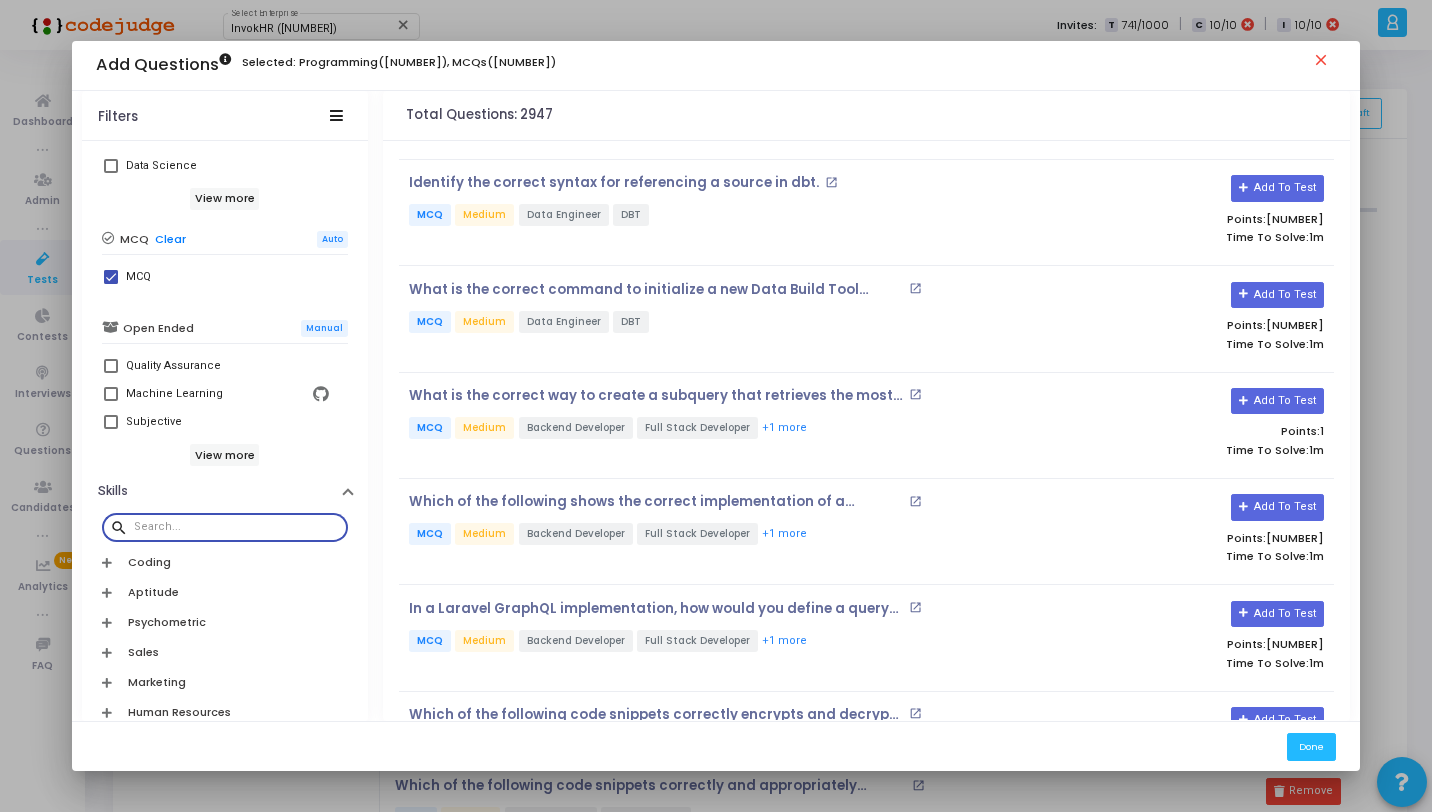 click at bounding box center (237, 527) 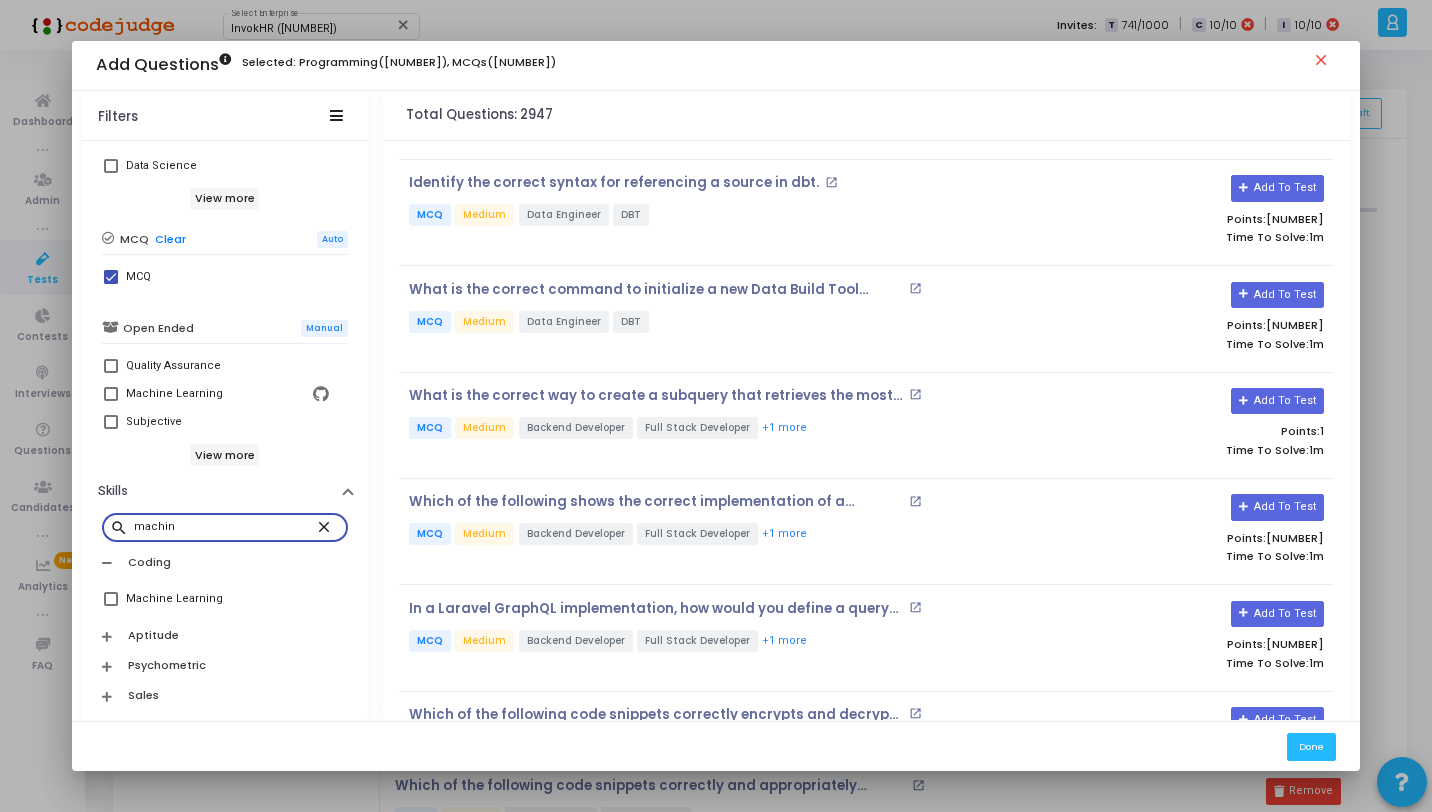 type on "machin" 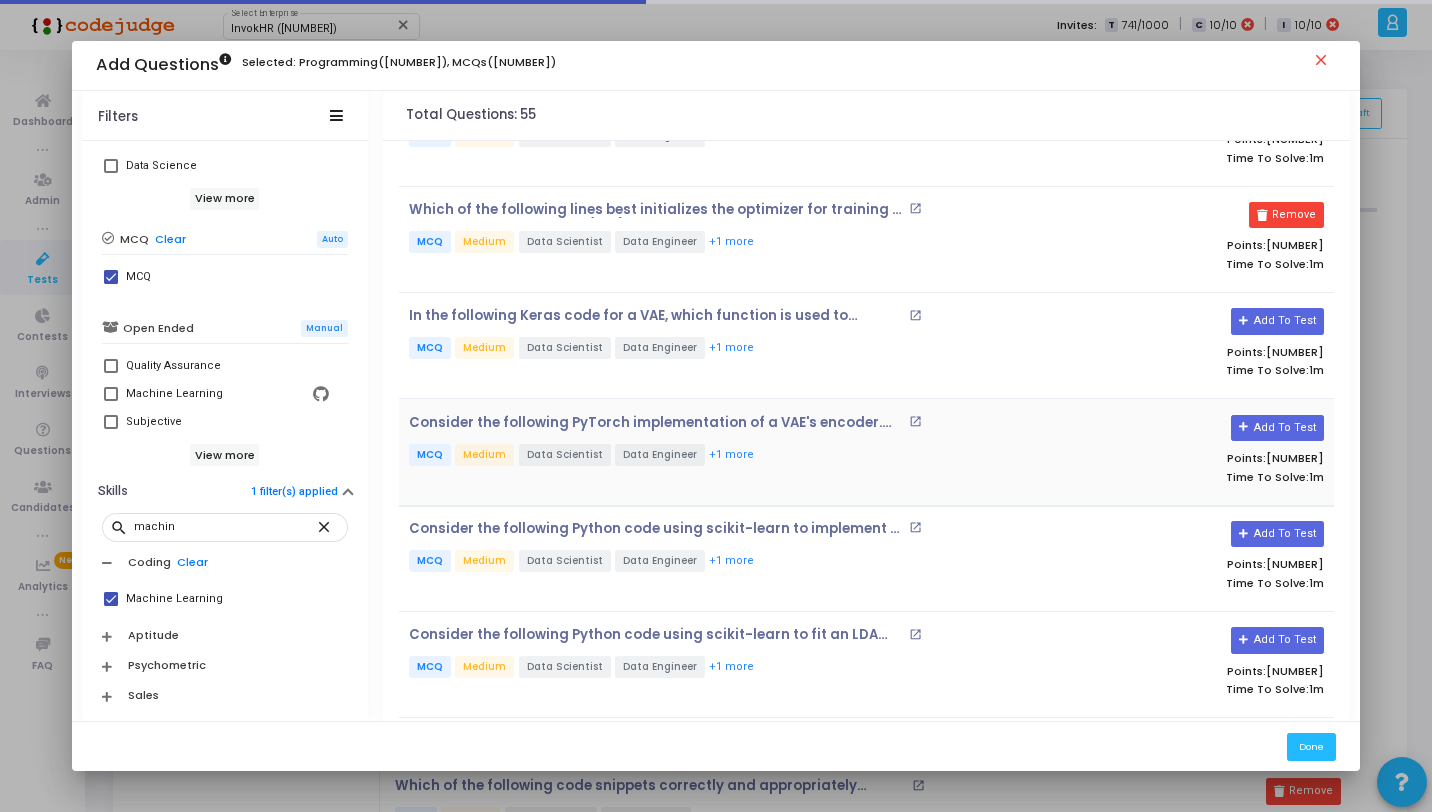 scroll, scrollTop: 908, scrollLeft: 0, axis: vertical 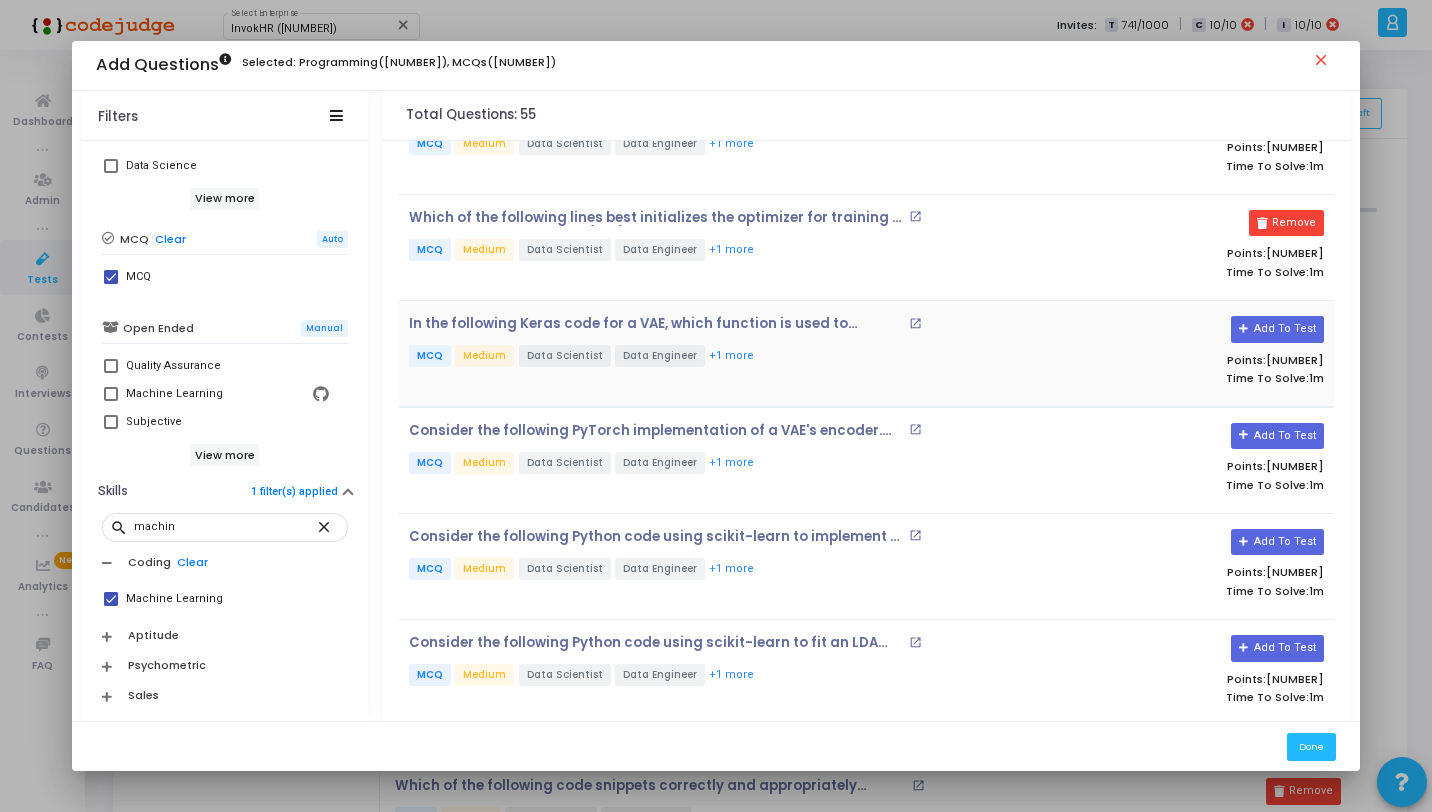 click on "MCQ   Medium   Data Scientist   Data Engineer   +1 more" at bounding box center (710, 357) 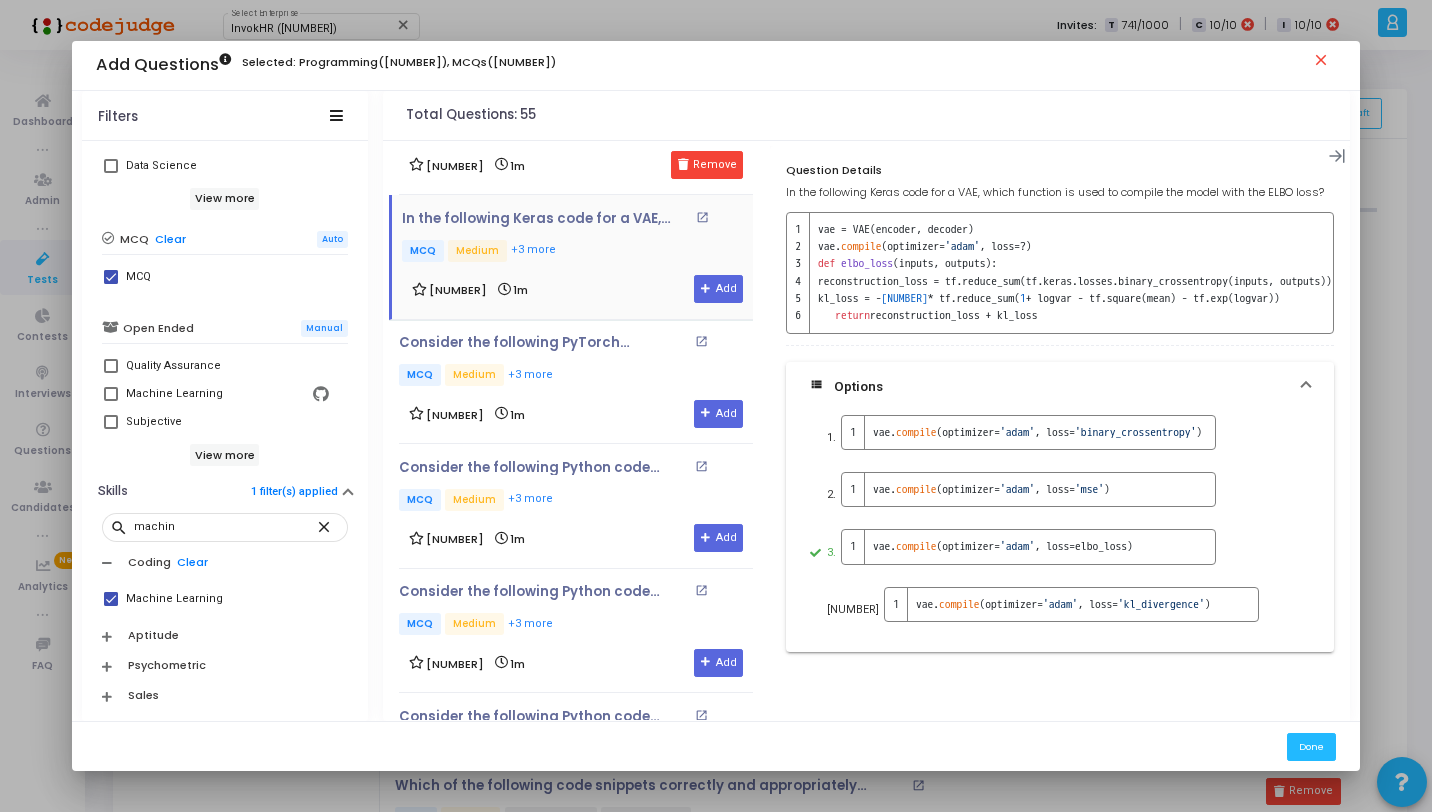 scroll, scrollTop: 1201, scrollLeft: 0, axis: vertical 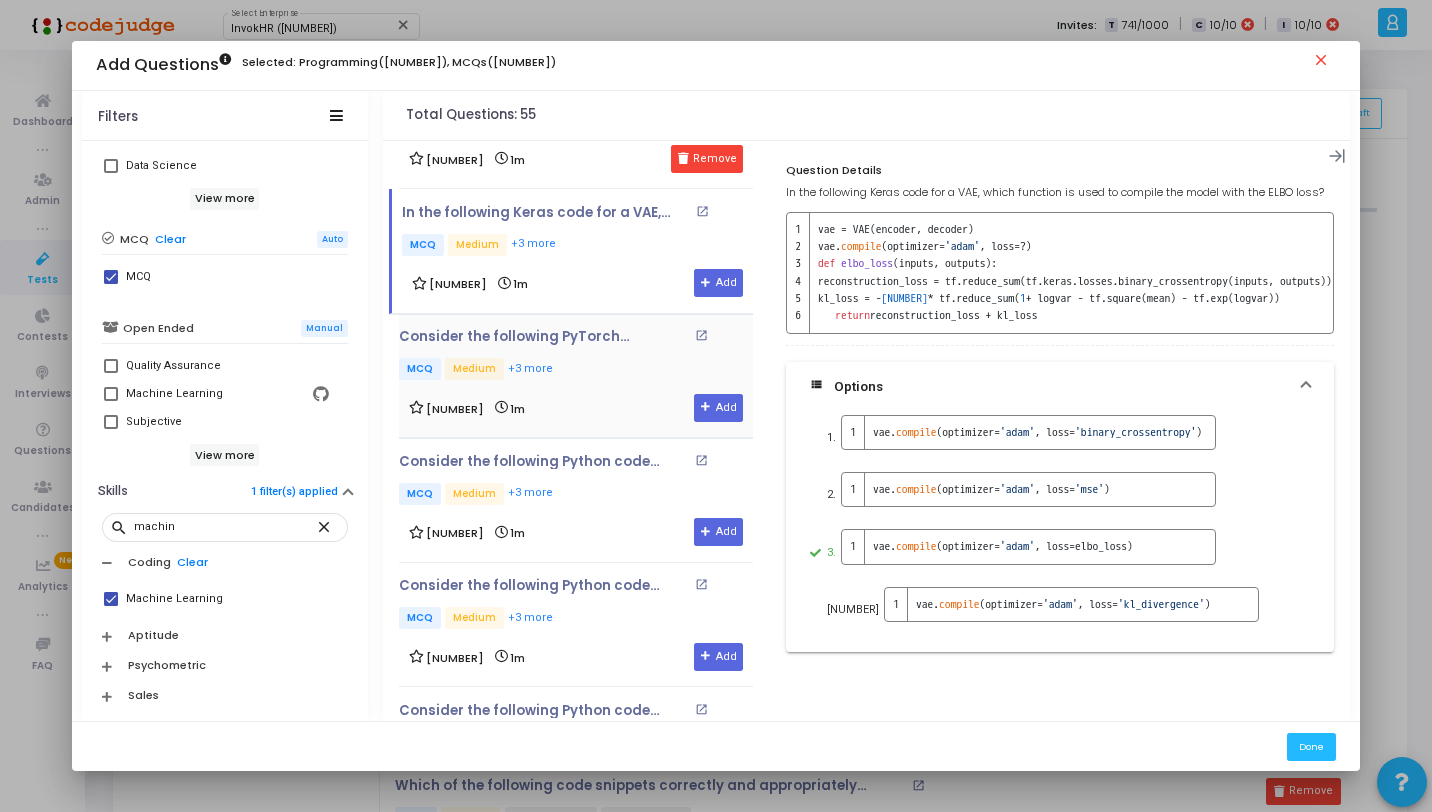 click on "Consider the following PyTorch implementation of a VAE's encoder. Identify the correct output shape of the forward method when the input x has shape (batch_size, input_dim). open_in_new   MCQ   Medium   +[NUMBER] more" at bounding box center (576, 356) 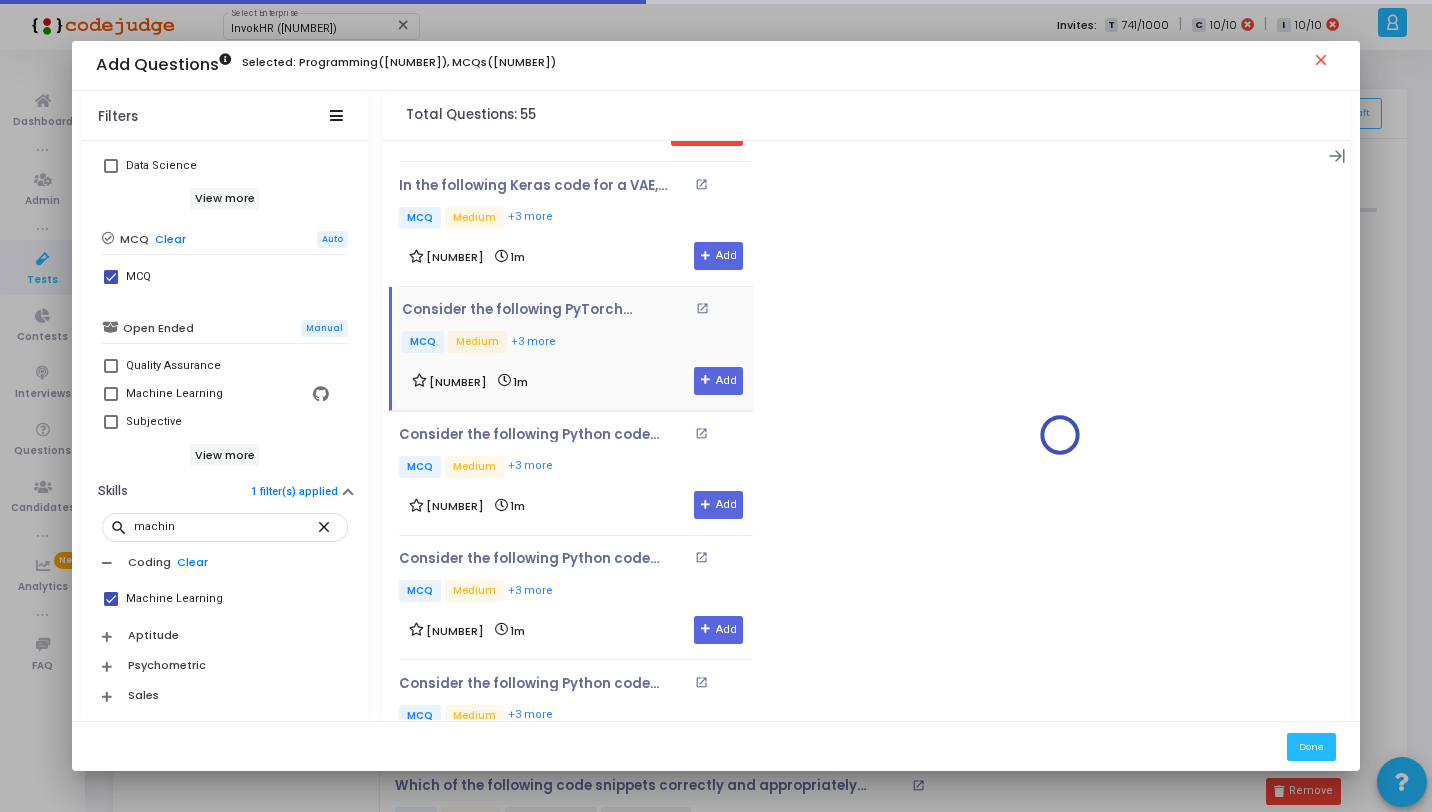 scroll, scrollTop: 1233, scrollLeft: 0, axis: vertical 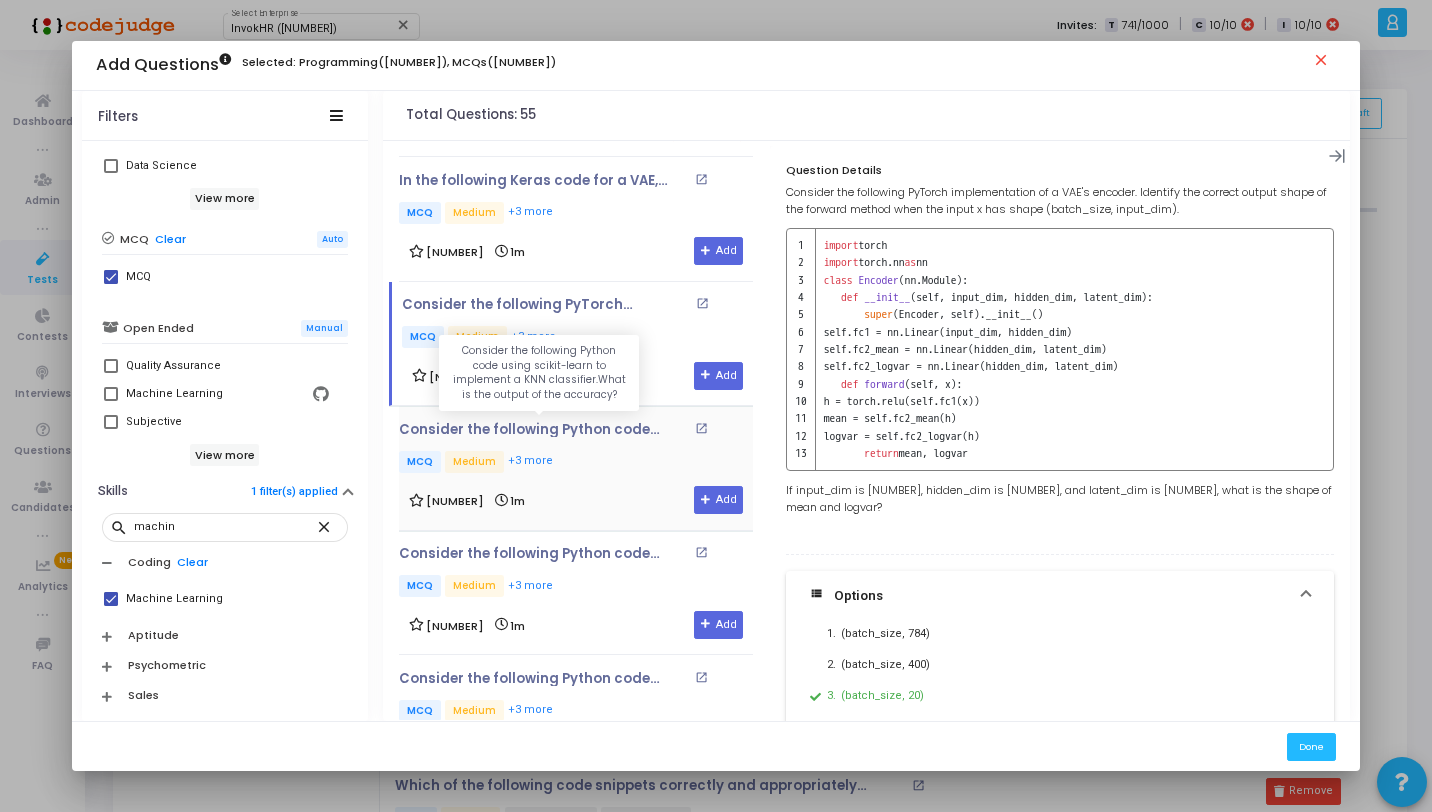 click on "Consider the following Python code using scikit-learn to implement a KNN classifier.What is the output of the accuracy?" at bounding box center [544, 430] 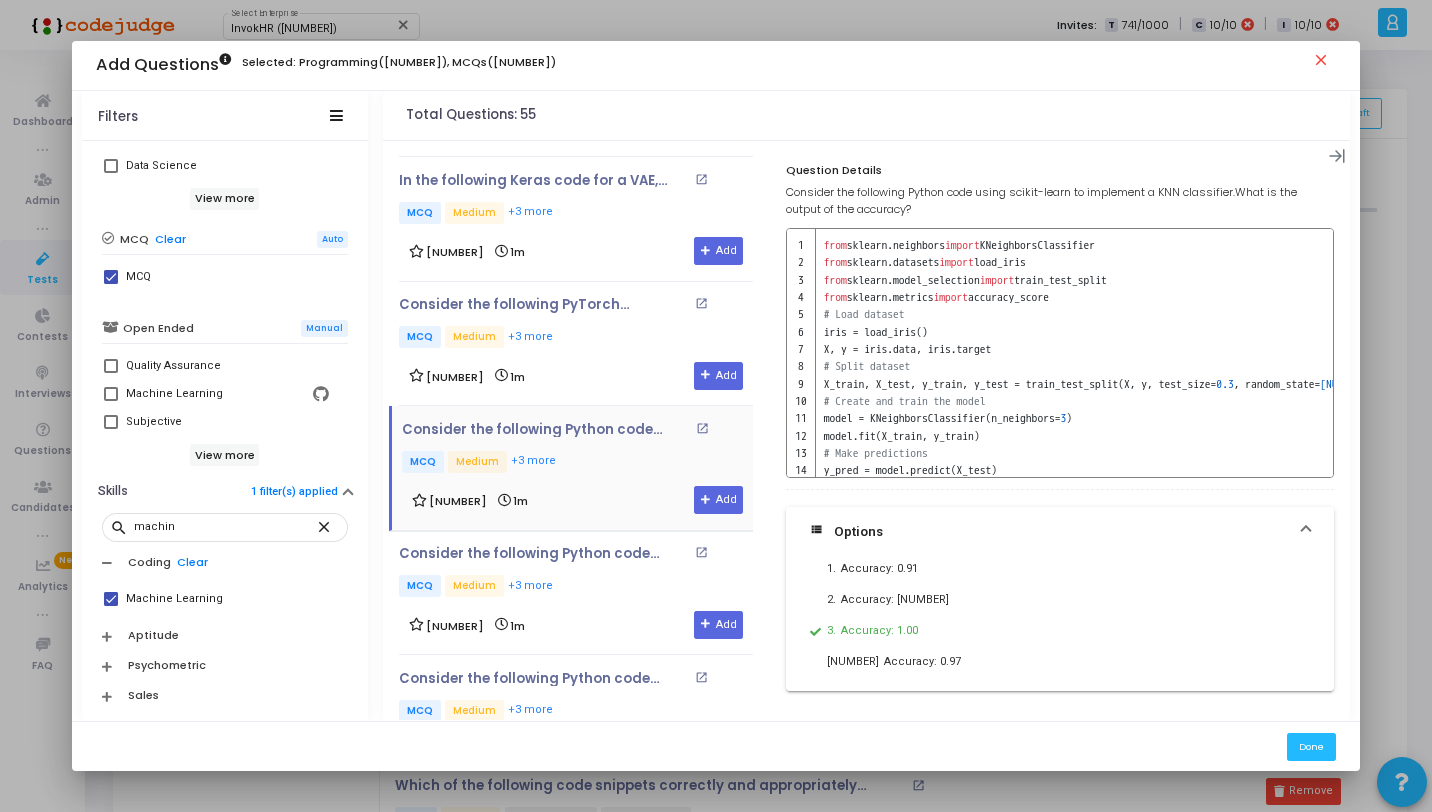 scroll, scrollTop: 1609, scrollLeft: 0, axis: vertical 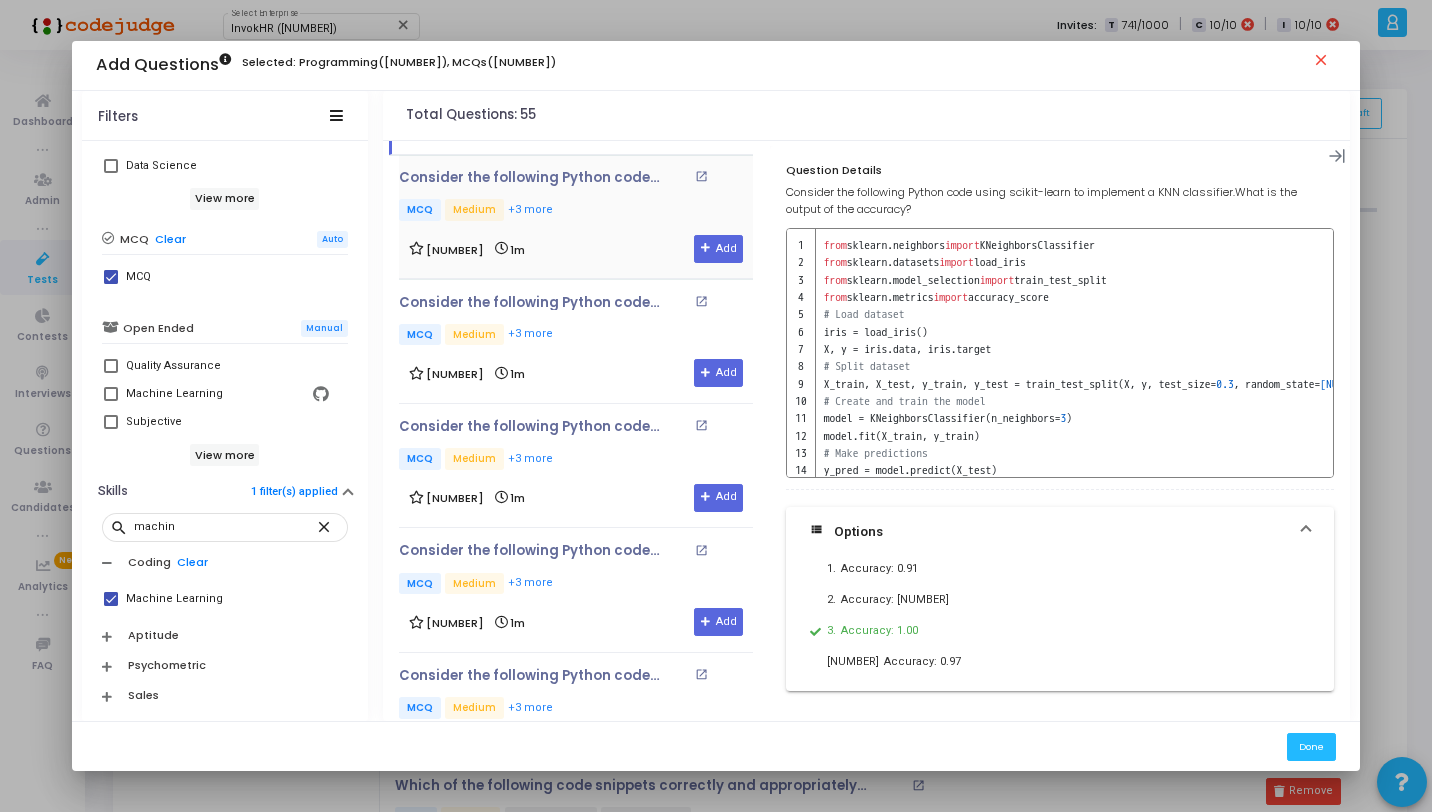 click on "MCQ   Medium   +3 more" at bounding box center (576, 211) 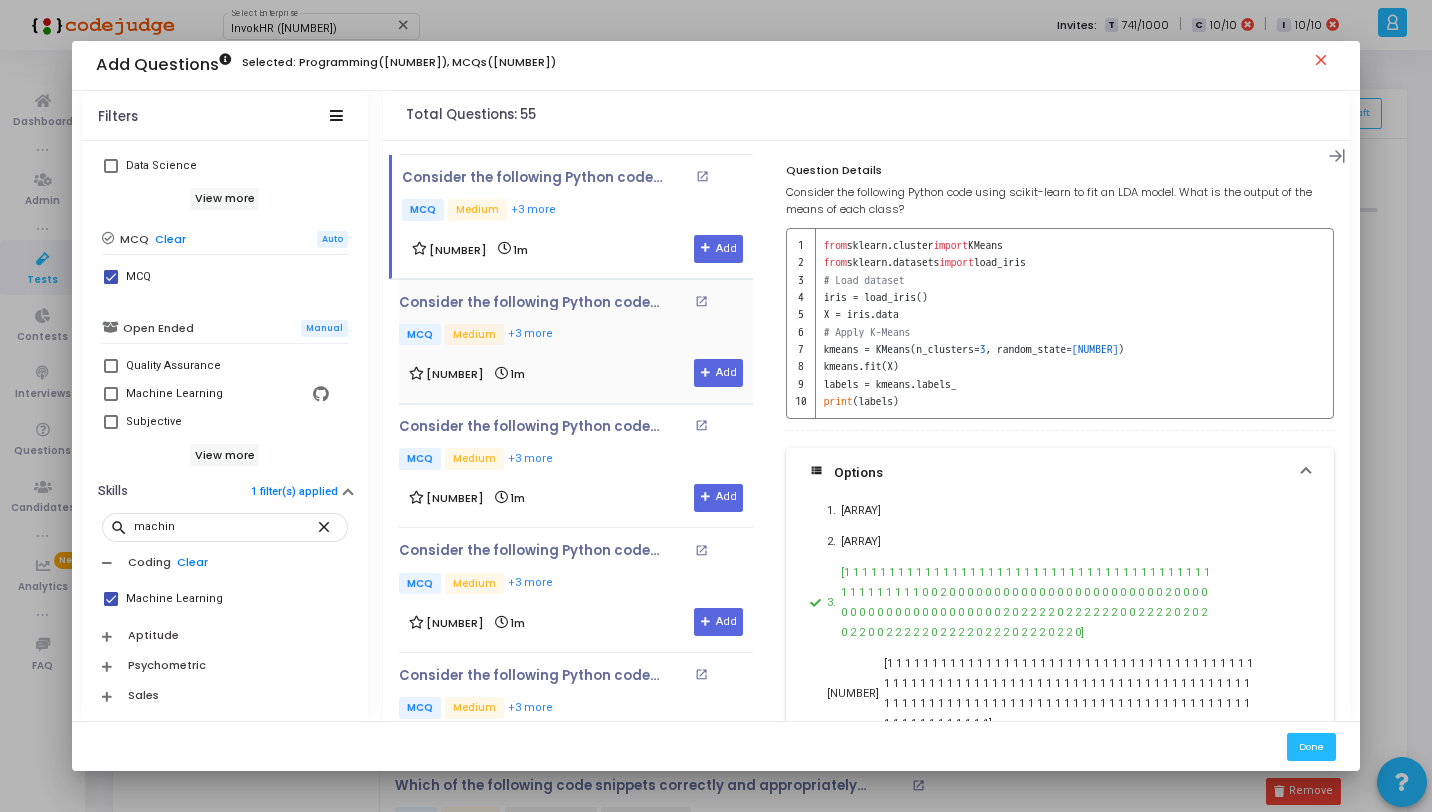 click on "MCQ   Medium   +3 more" at bounding box center (576, 336) 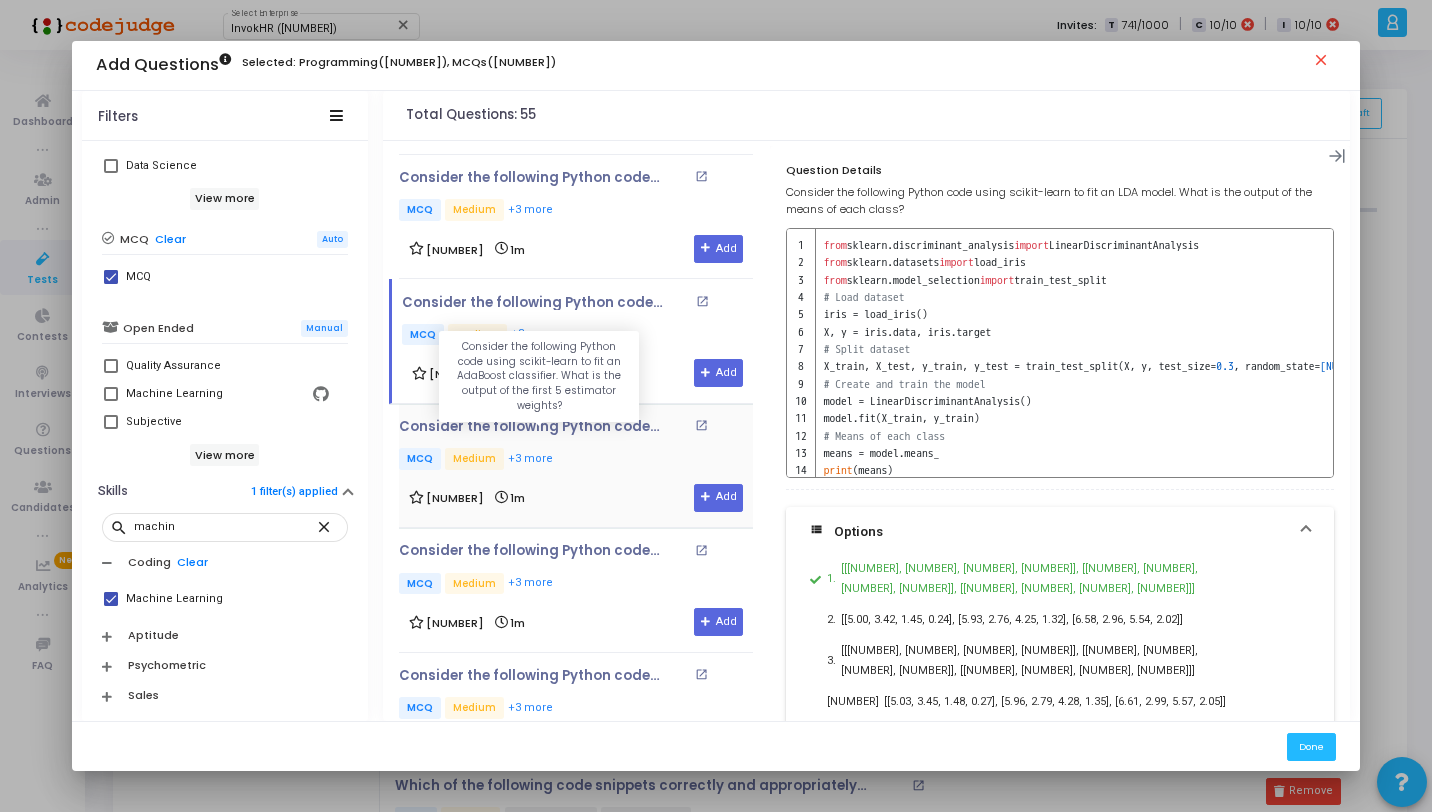 click on "Consider the following Python code using scikit-learn to fit an AdaBoost classifier. What is the output of the first 5 estimator weights?" at bounding box center (544, 427) 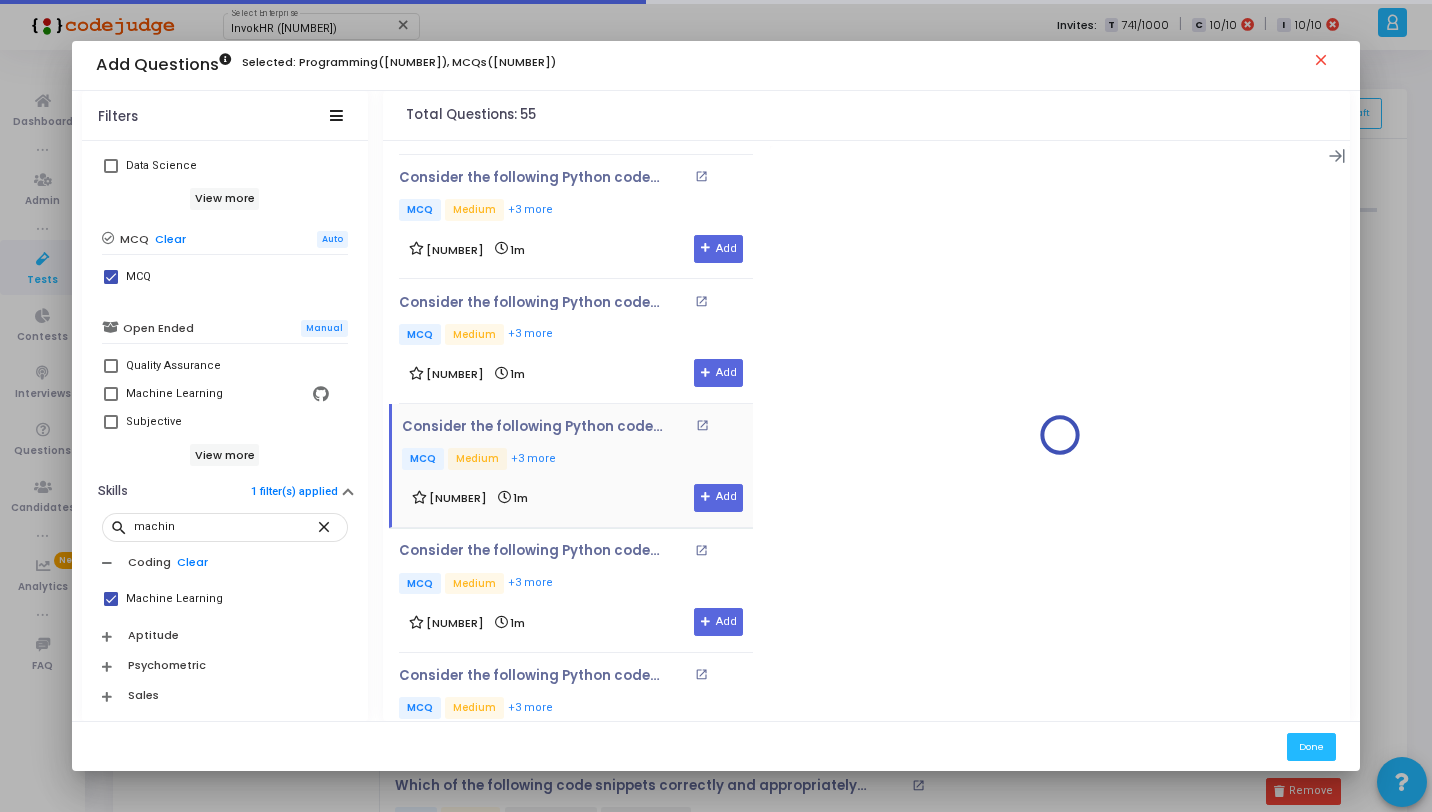 scroll, scrollTop: 1764, scrollLeft: 0, axis: vertical 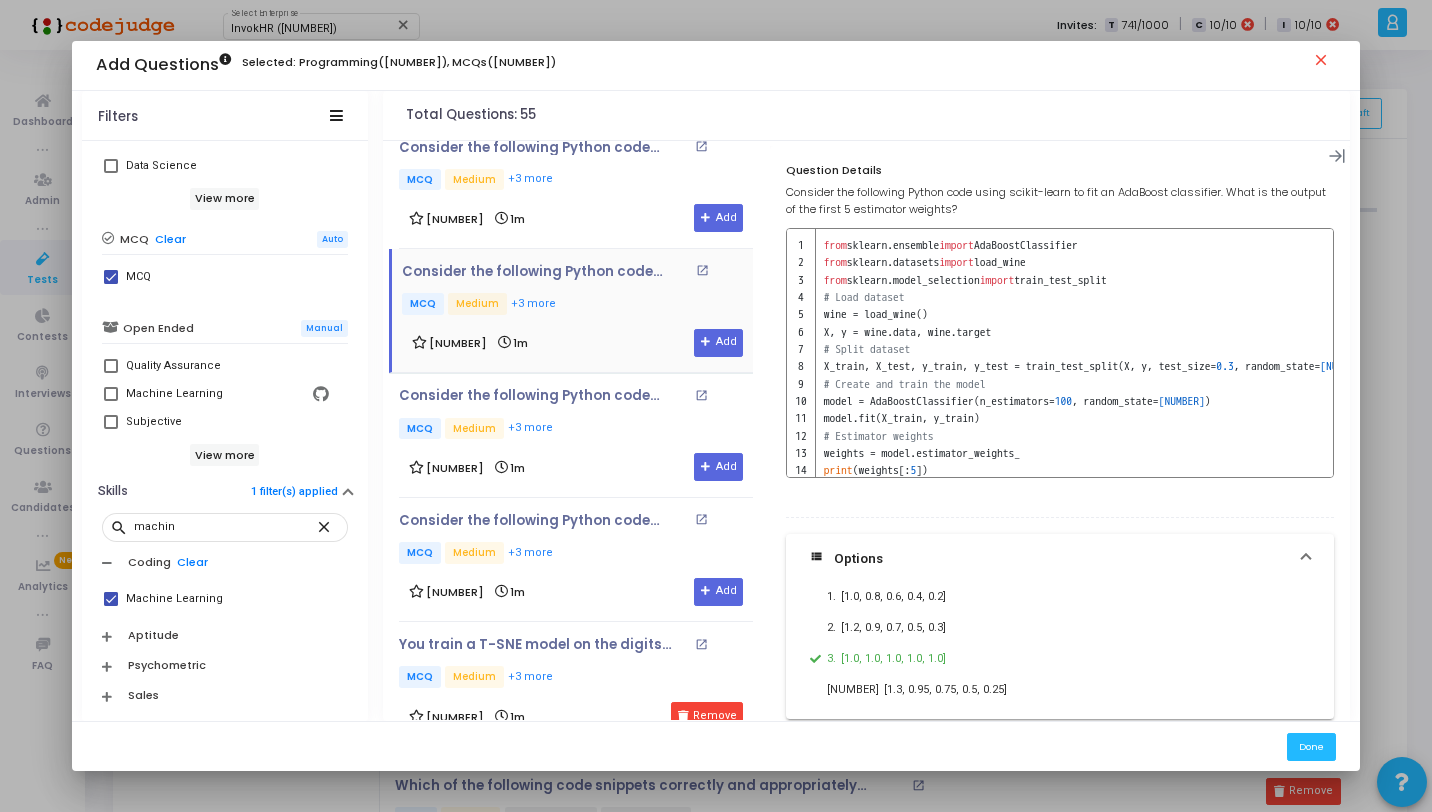 click on "MCQ   Medium   +3 more" at bounding box center (576, 430) 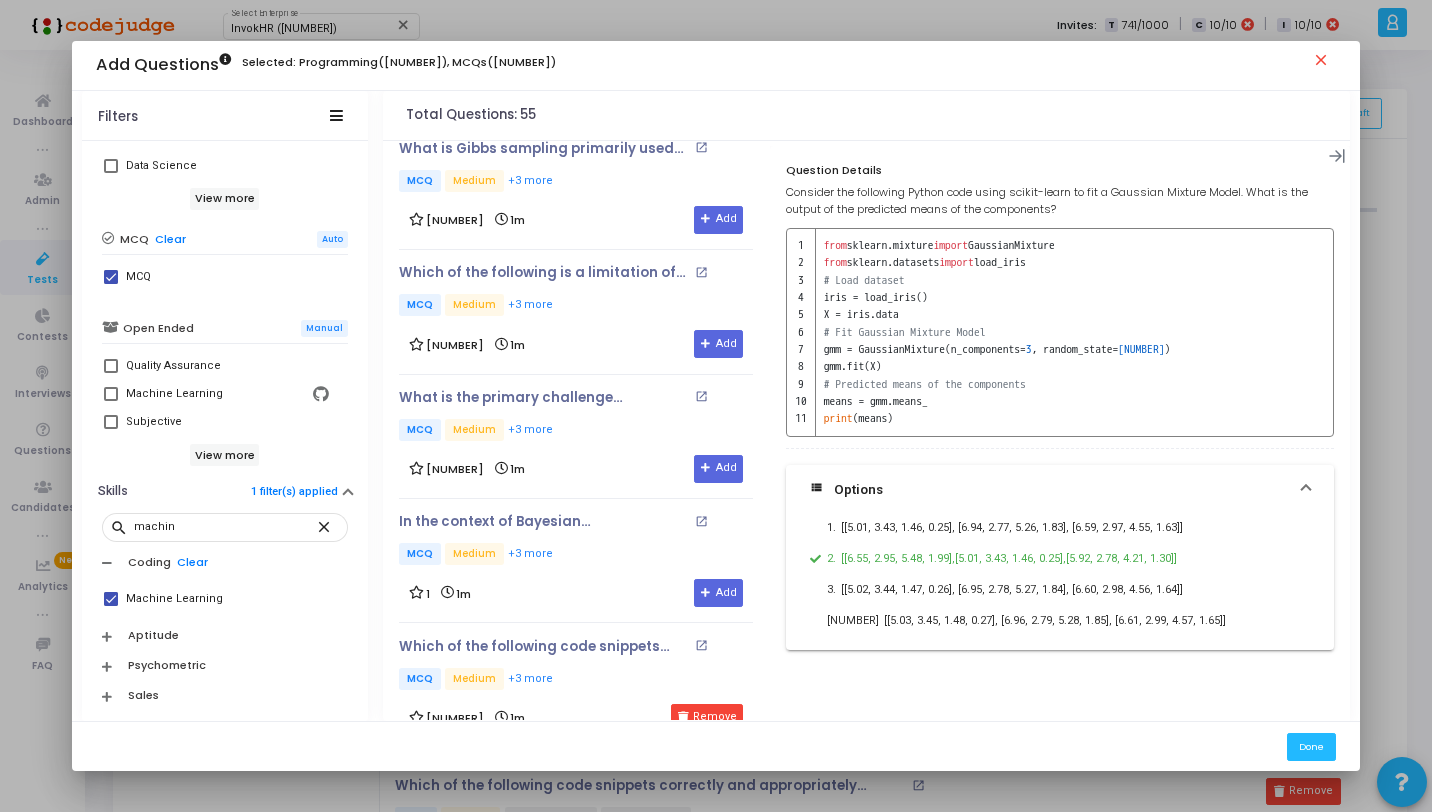 scroll, scrollTop: 0, scrollLeft: 0, axis: both 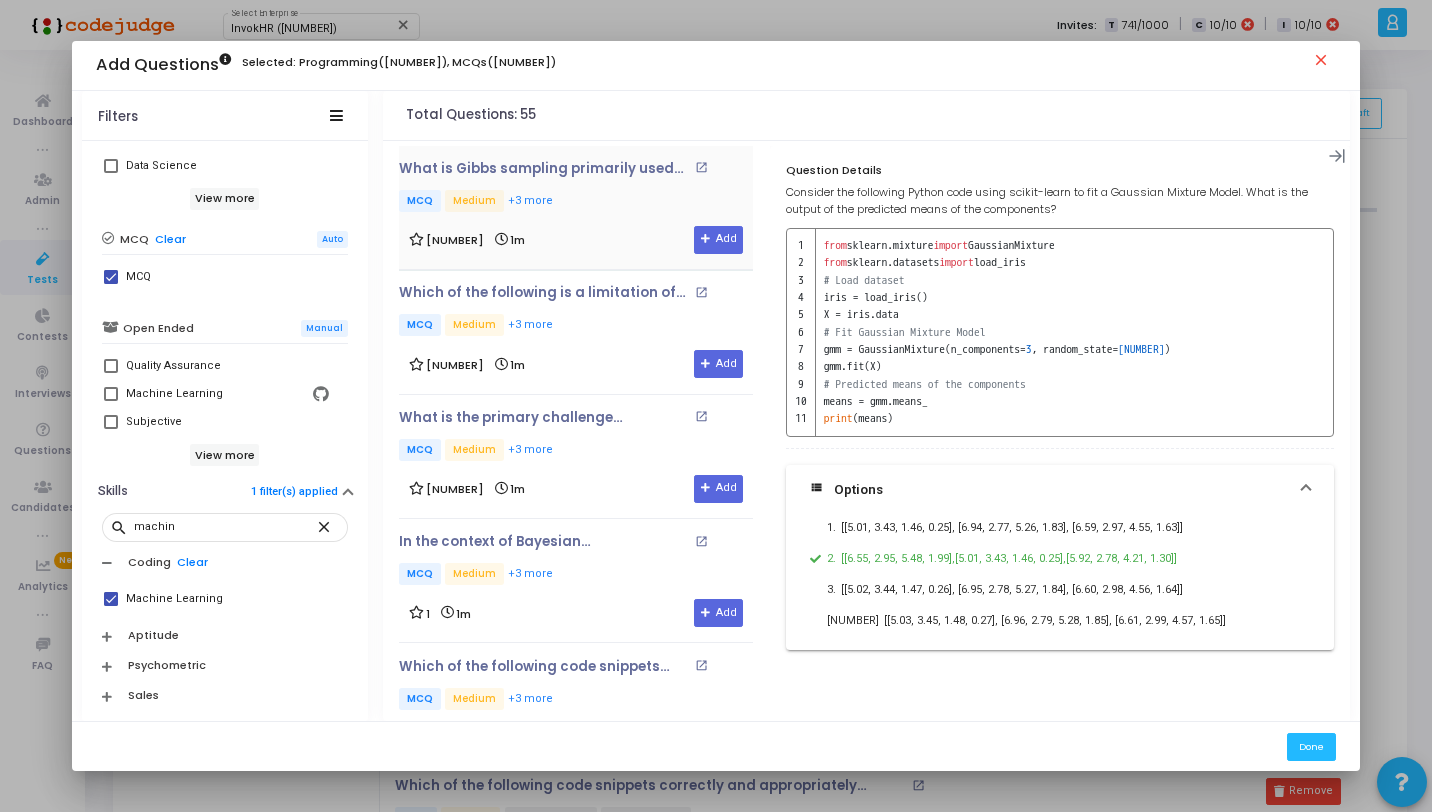 click on "MCQ   Medium   +3 more" at bounding box center [576, 202] 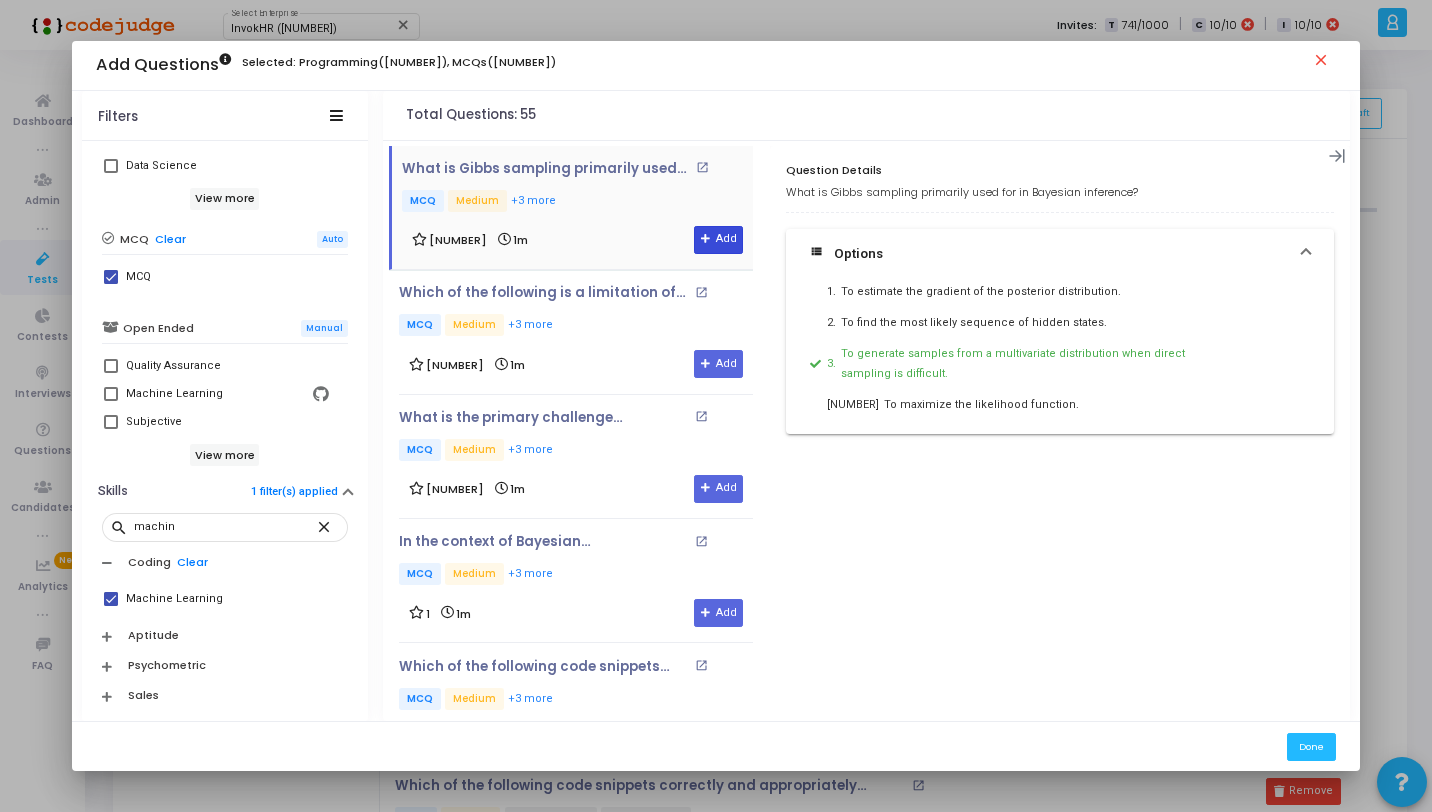 click on "Add" at bounding box center (718, 240) 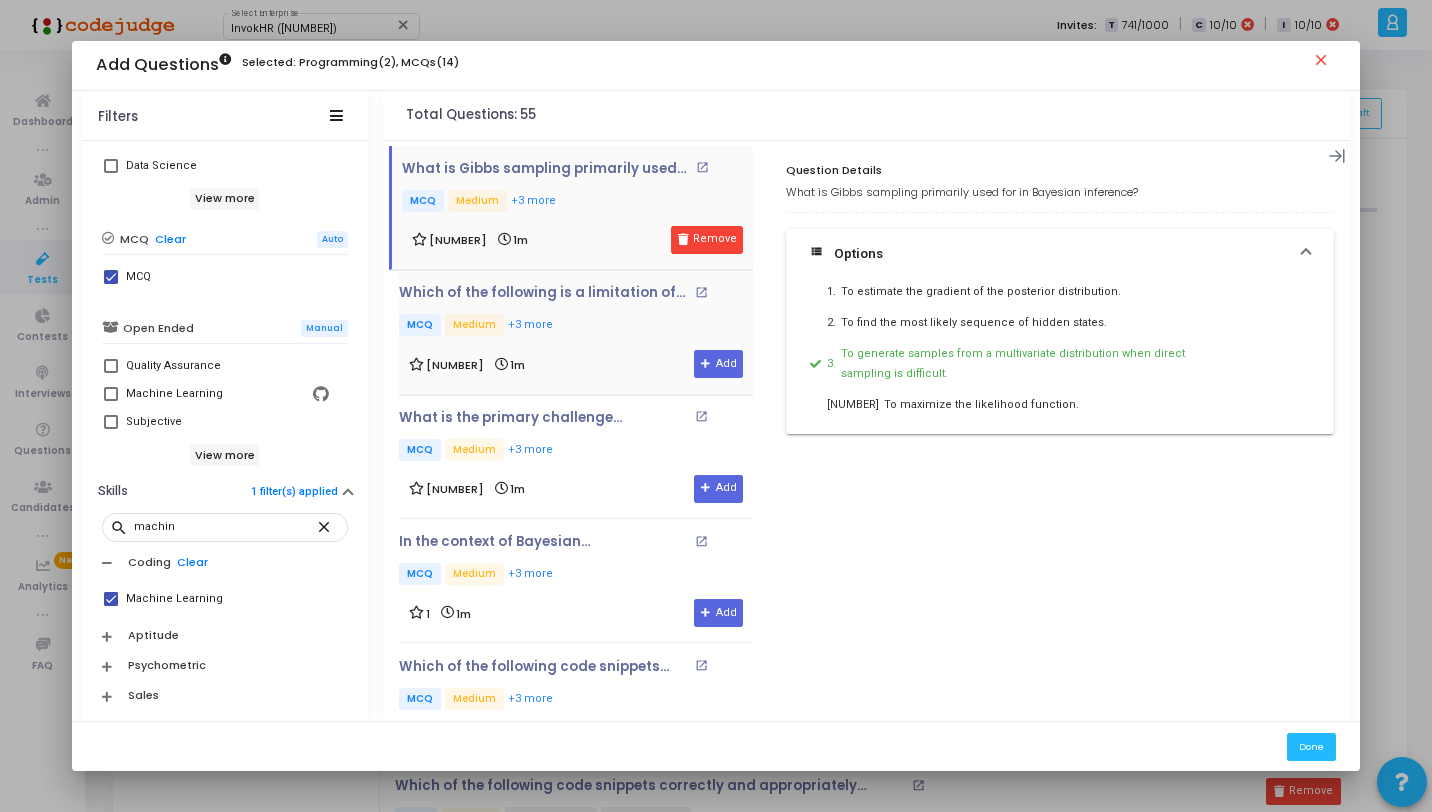 click on "Which of the following is a limitation of the Naive Bayes classifier? open_in_new   MCQ   Medium   +3 more" at bounding box center [576, 312] 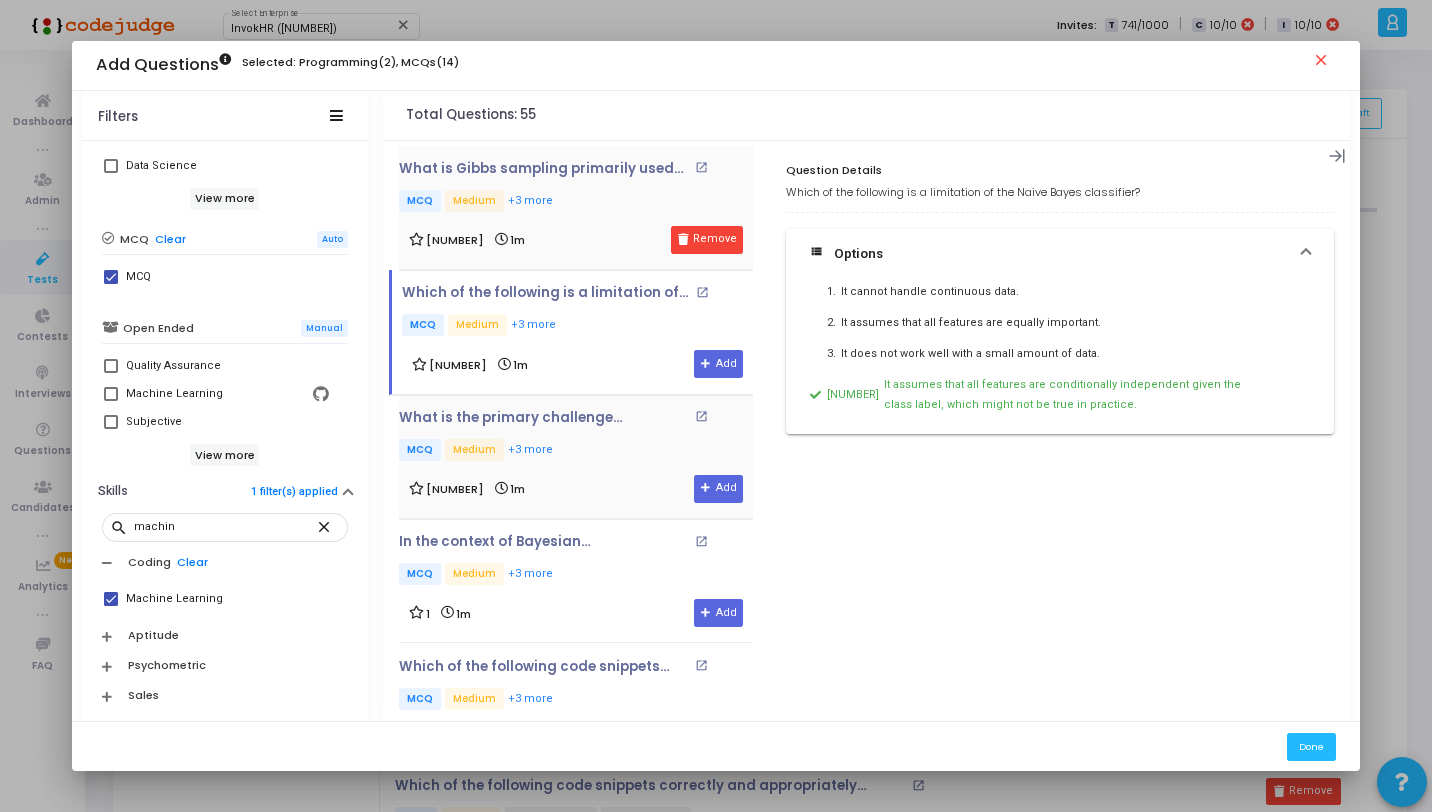click on "MCQ   Medium   +3 more" at bounding box center (576, 451) 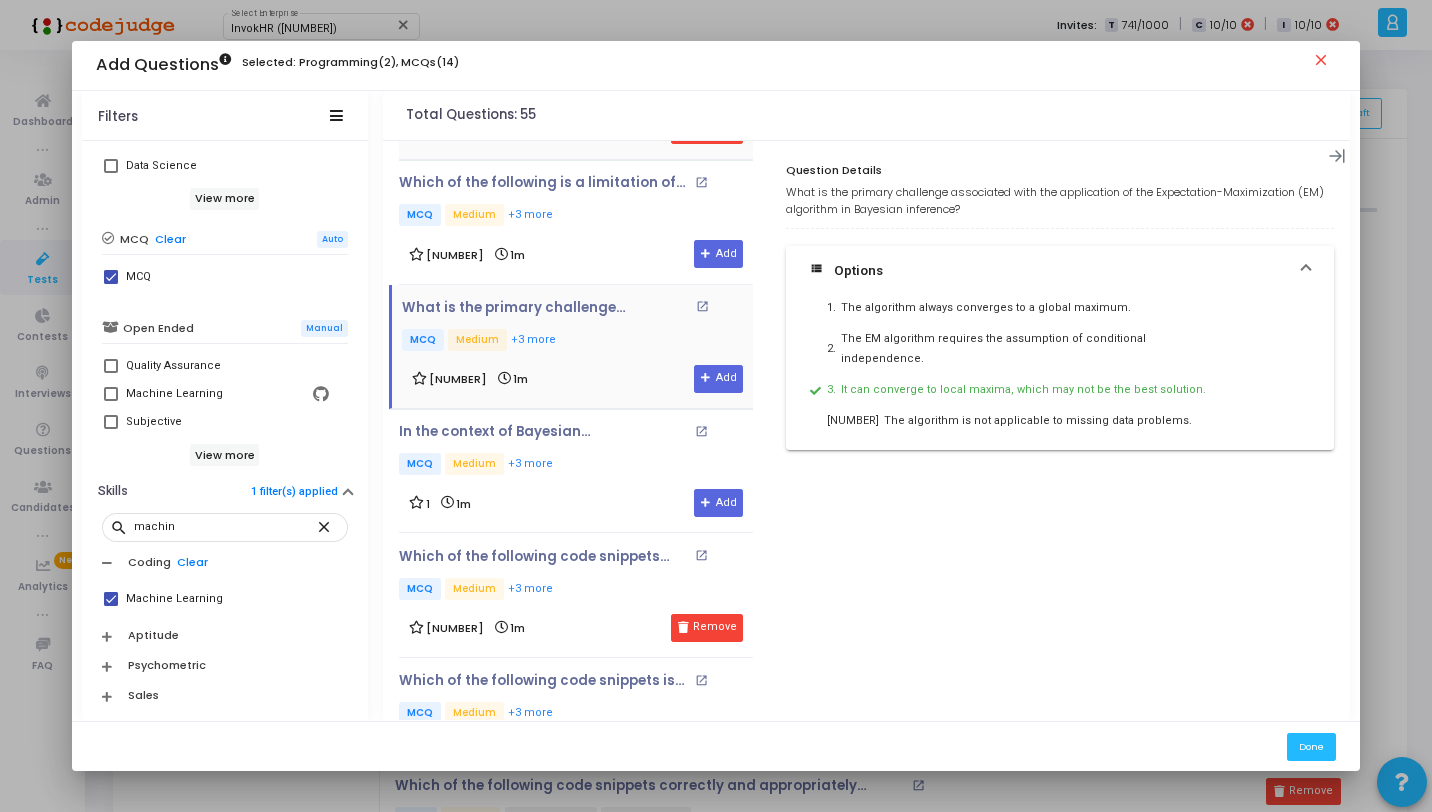 scroll, scrollTop: 117, scrollLeft: 0, axis: vertical 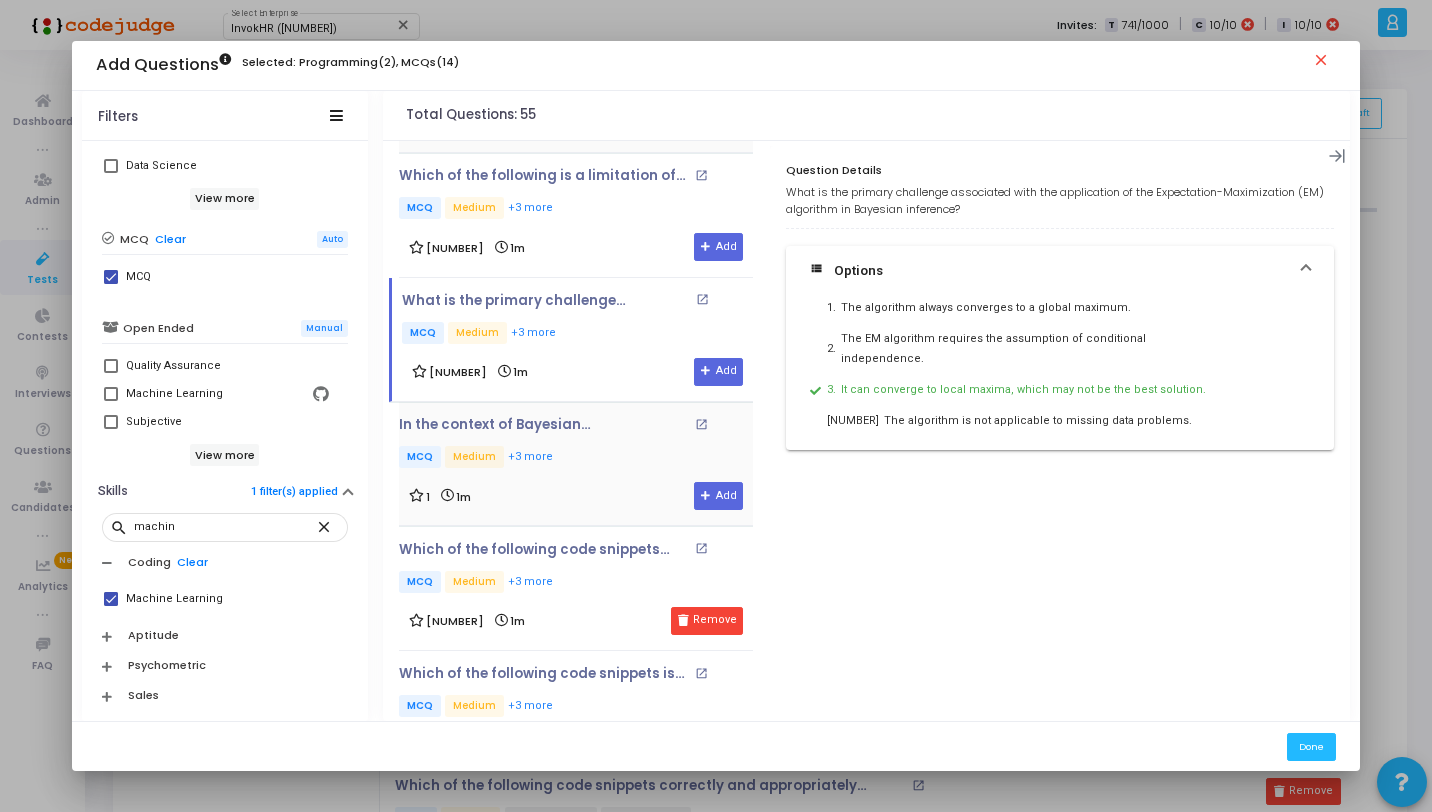 click on "In the context of Bayesian nonparametrics, what is the Dirichlet Process (DP) primarily used for? open_in_new   MCQ   Medium   +3 more" at bounding box center (576, 444) 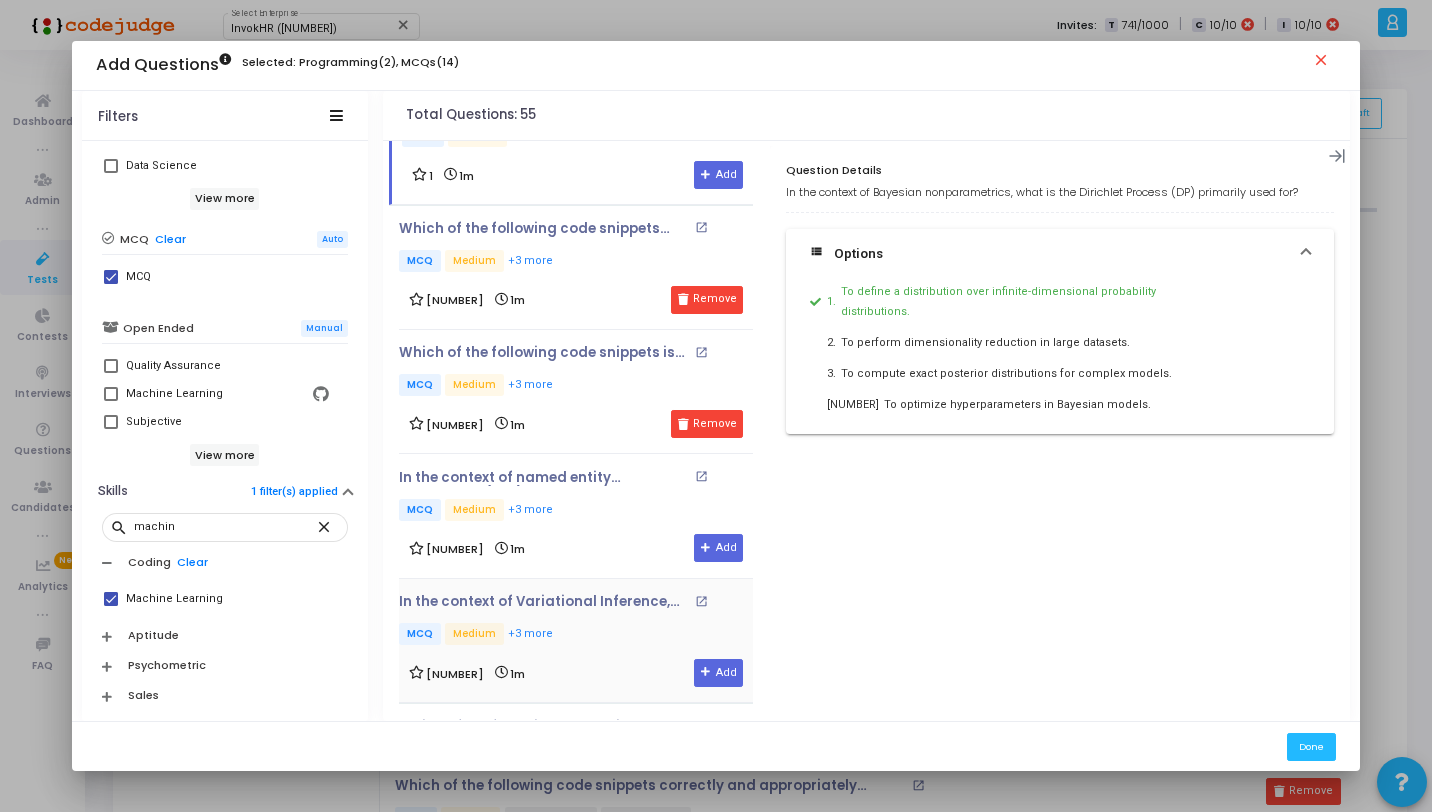 scroll, scrollTop: 448, scrollLeft: 0, axis: vertical 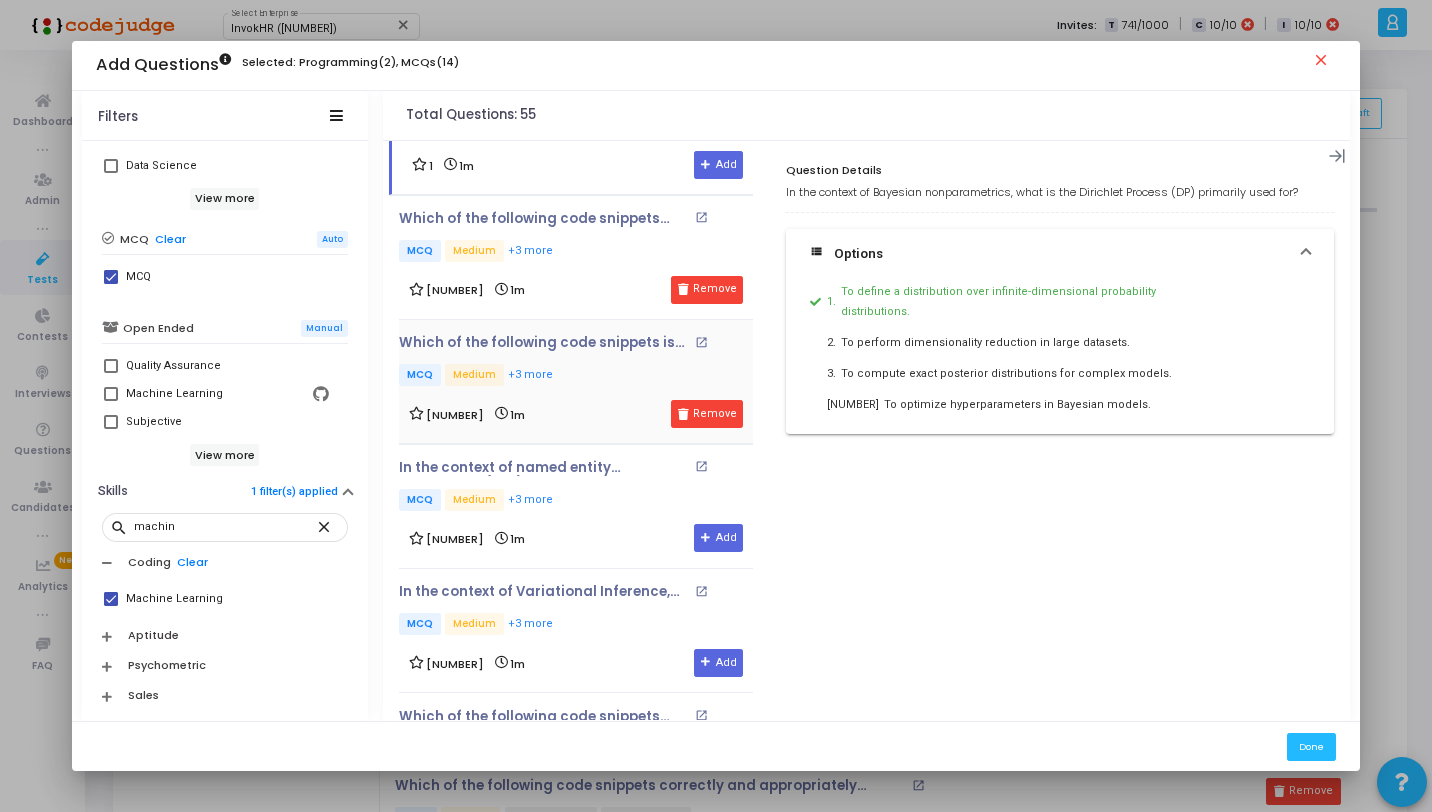 click on "Which of the following code snippets is incorrect for tokenizing a sentence into words using the nltk library? open_in_new   MCQ   Medium   +3 more" at bounding box center [576, 362] 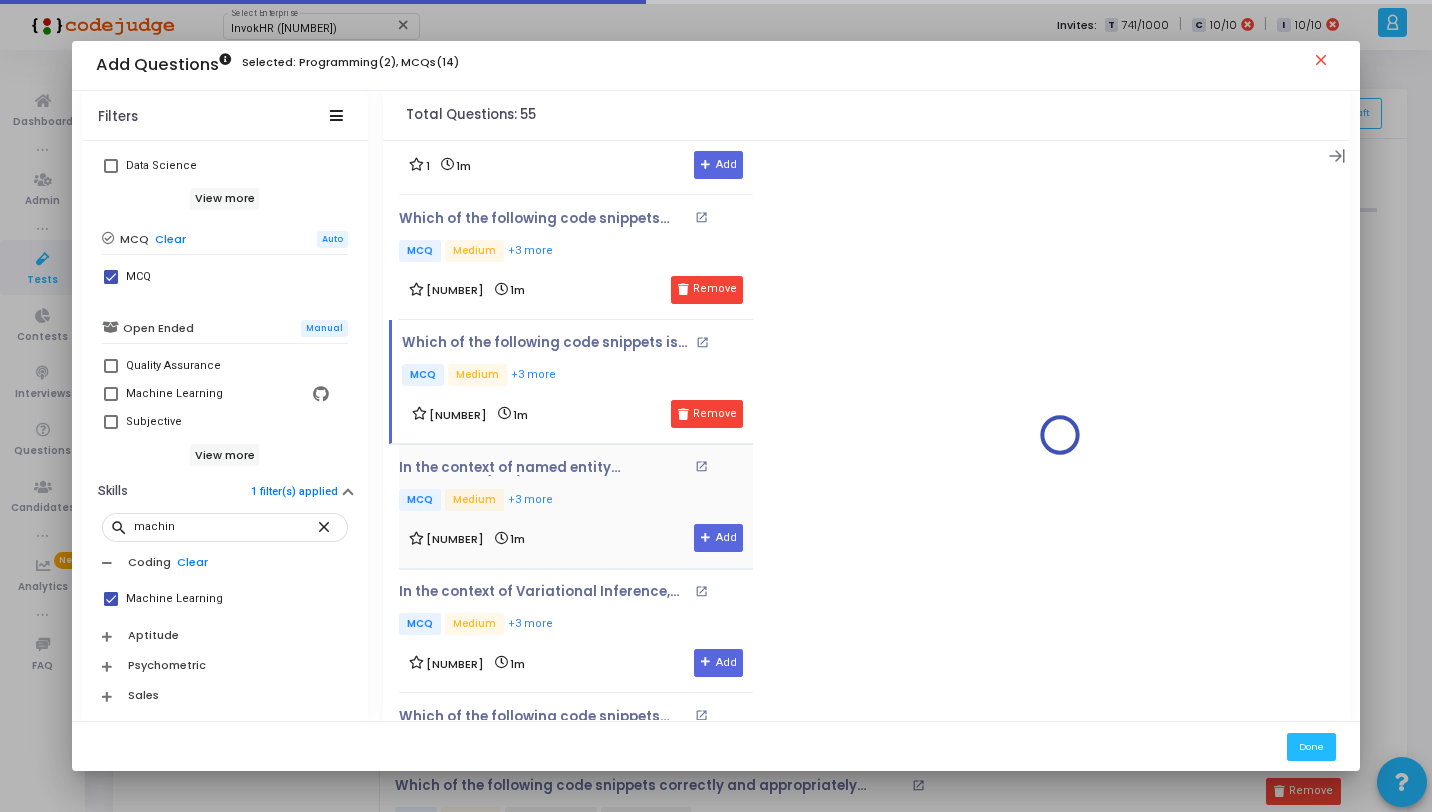 click on "MCQ   Medium   +3 more" at bounding box center [576, 501] 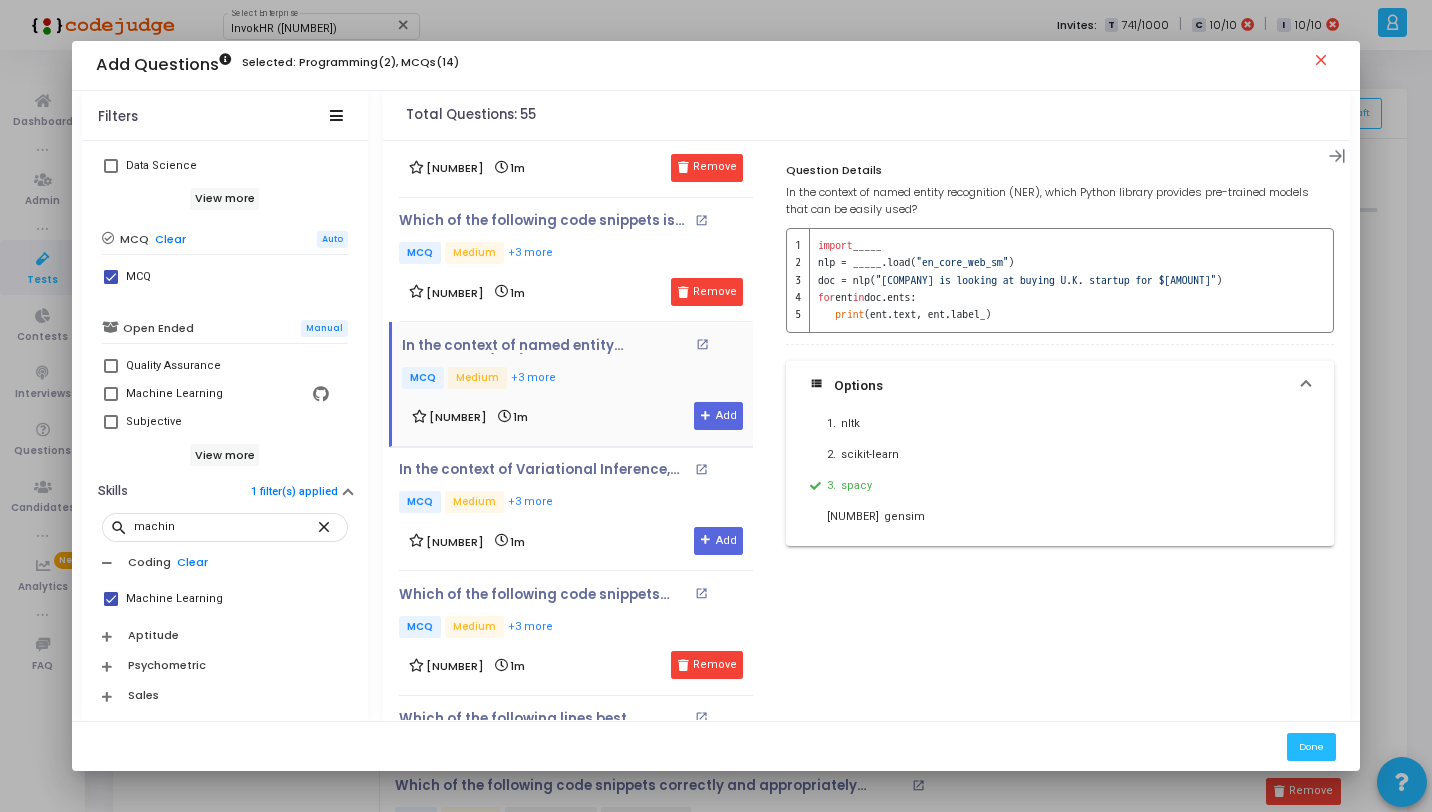 scroll, scrollTop: 609, scrollLeft: 0, axis: vertical 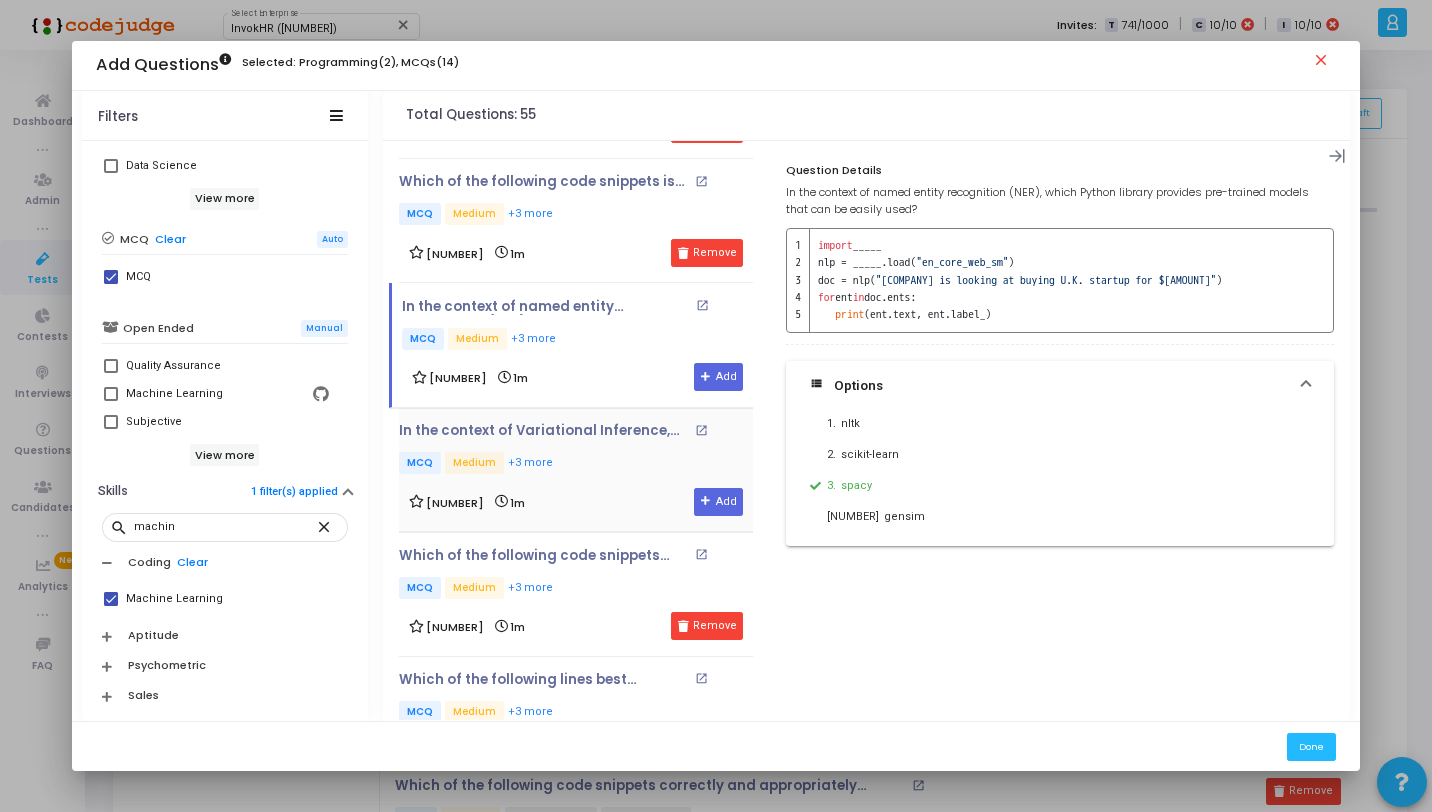 click on "In the context of Variational Inference, which of the following code snippets correctly demonstrates the use of the reparameterization trick?" at bounding box center [544, 431] 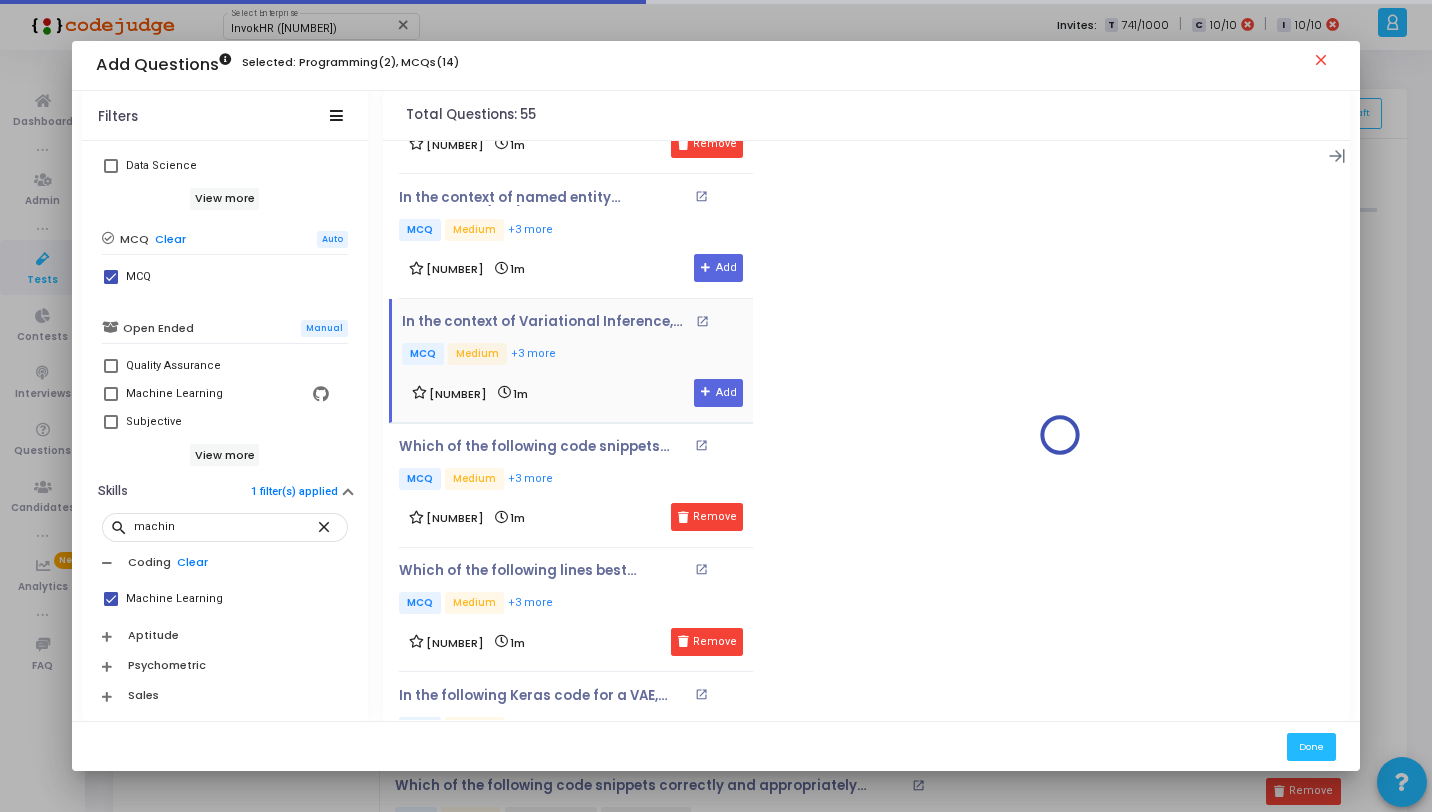 scroll, scrollTop: 718, scrollLeft: 0, axis: vertical 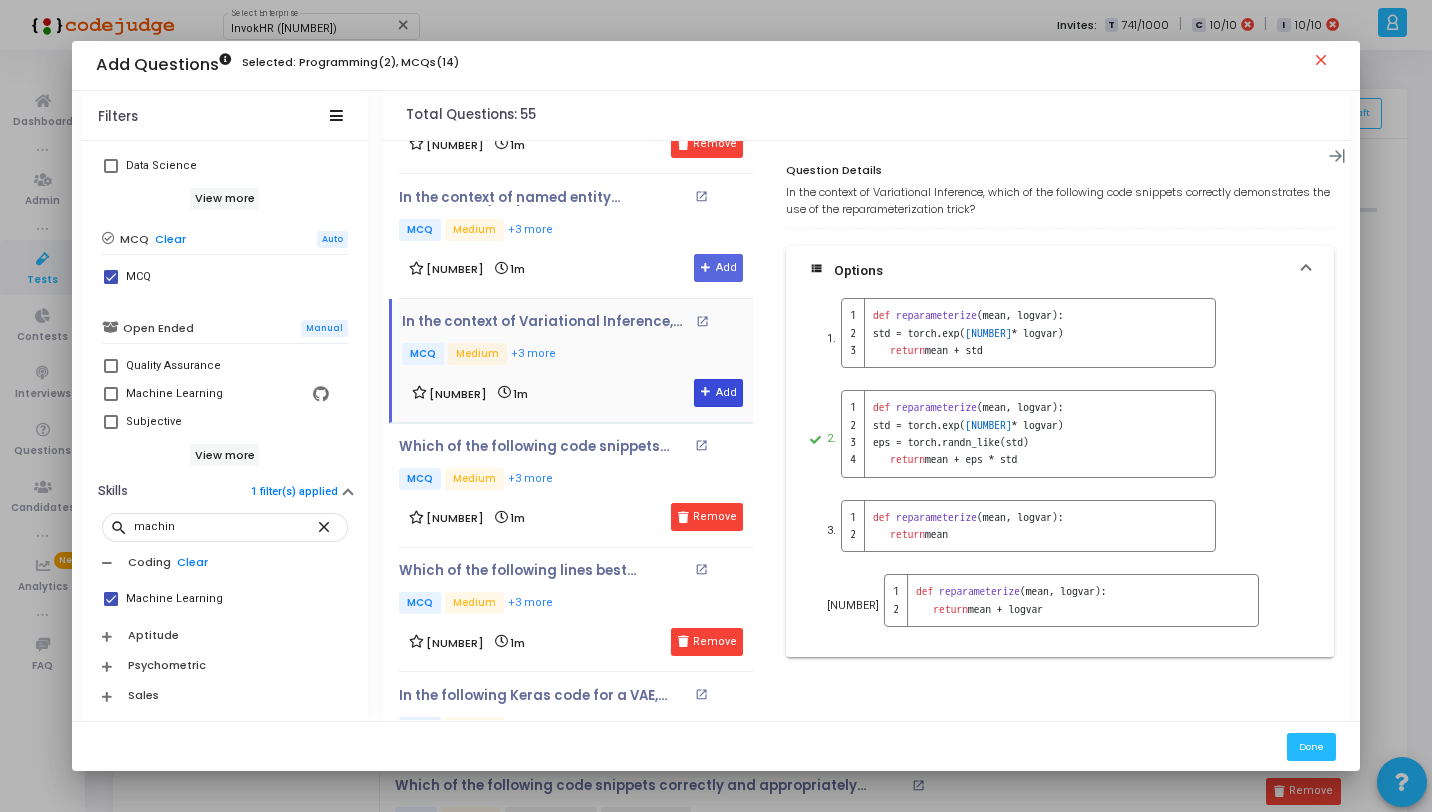 click on "Add" at bounding box center (718, 393) 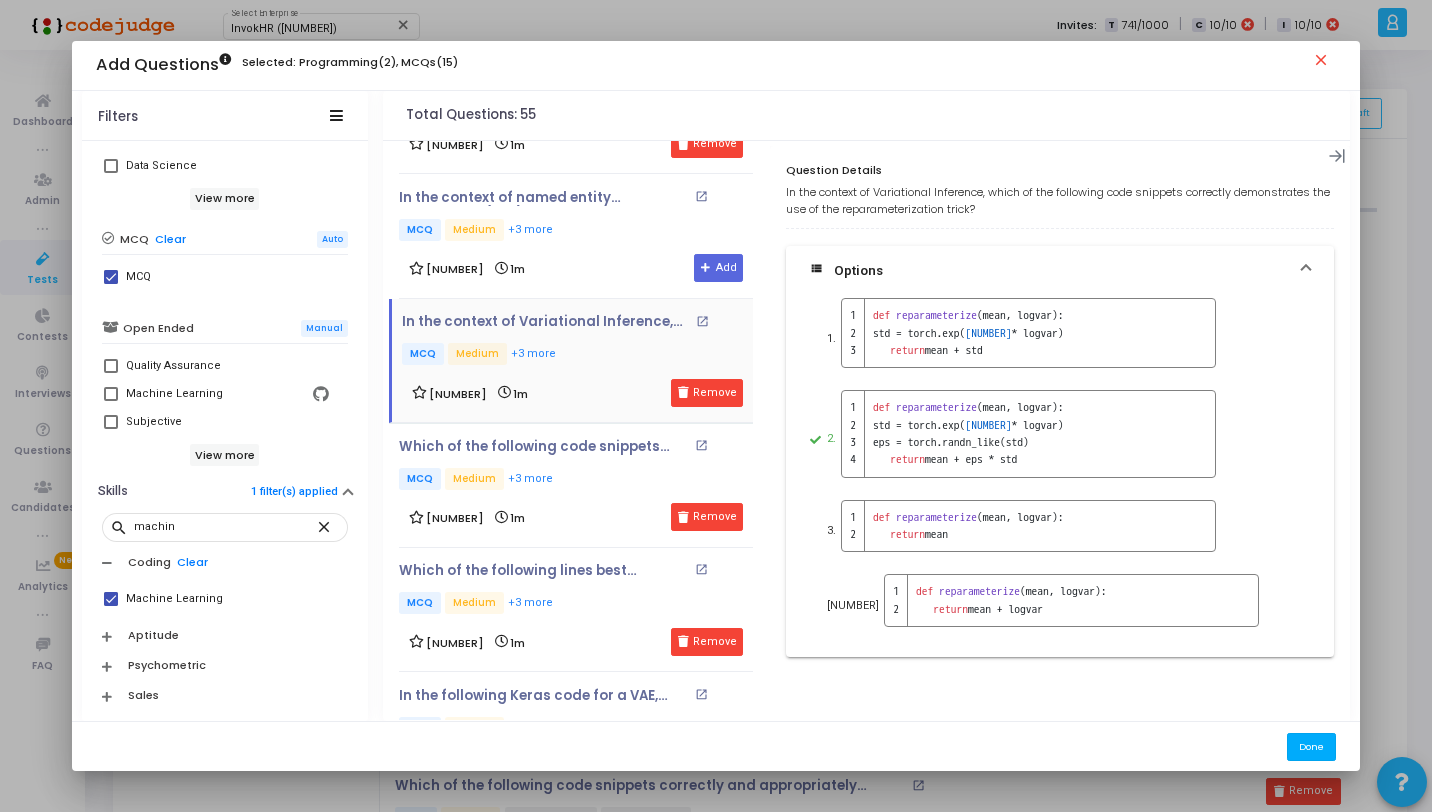 click on "Done" at bounding box center (1311, 746) 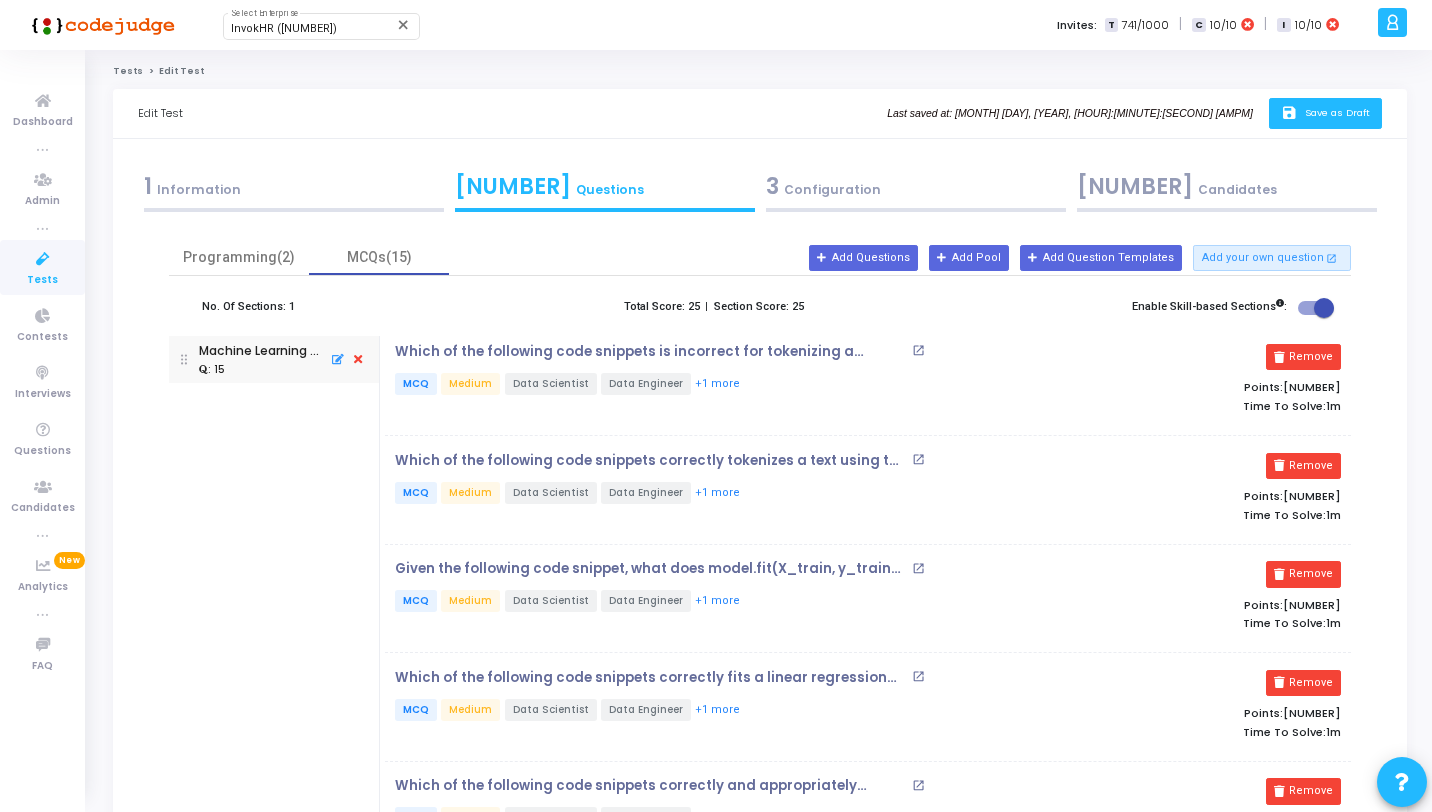 click on "save   Save as Draft" 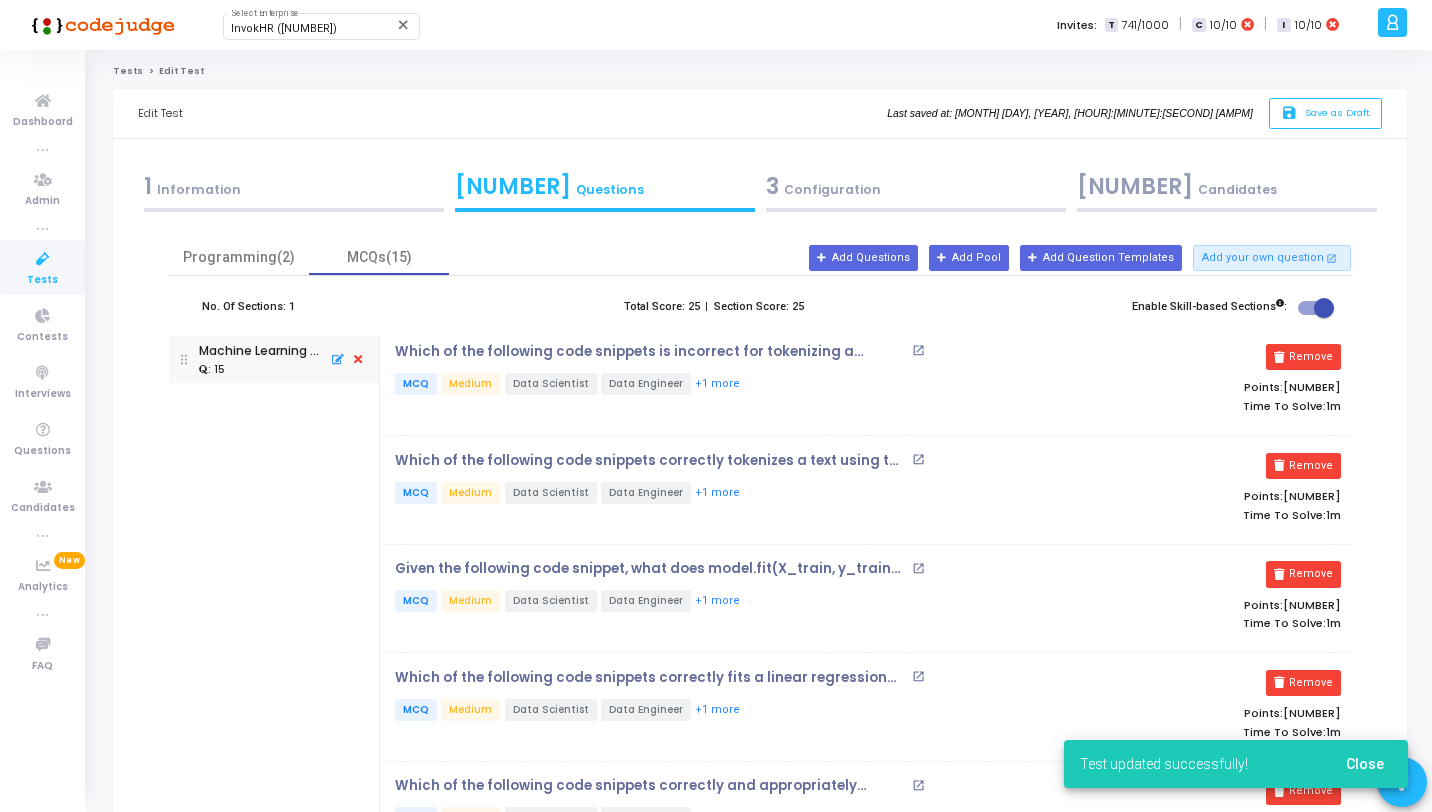 click at bounding box center [43, 259] 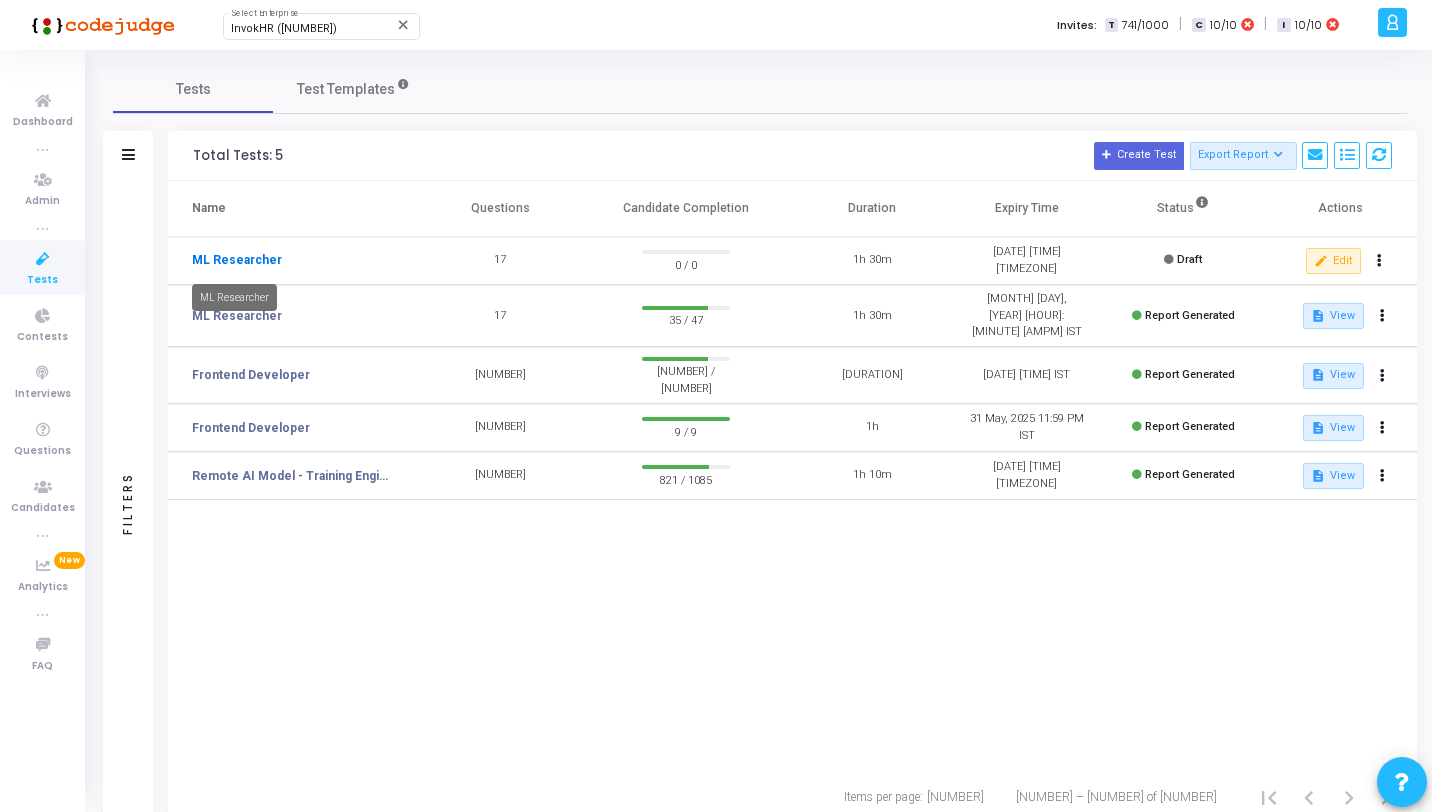 click on "ML Researcher" at bounding box center [237, 260] 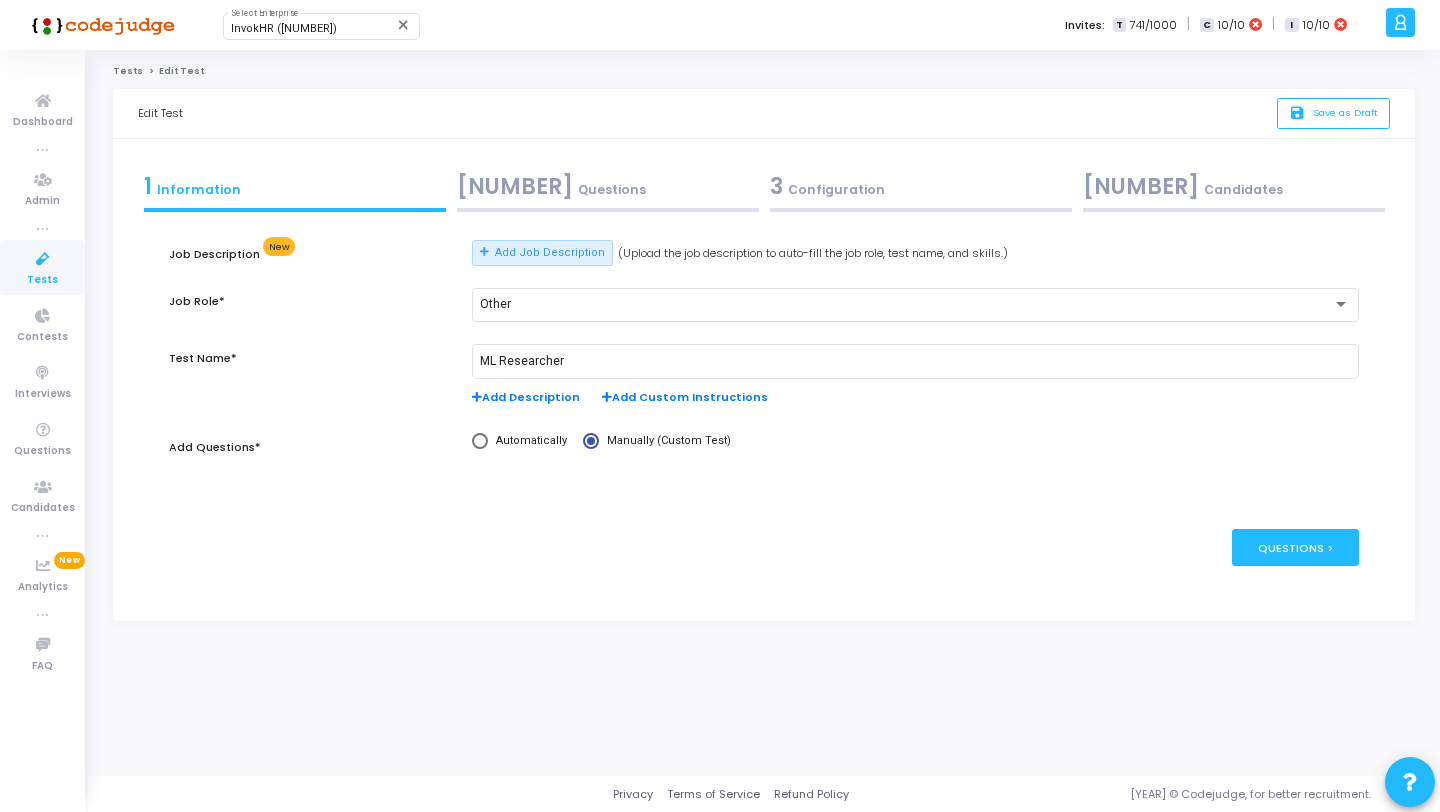 click on "[NUMBER]  Questions" at bounding box center [607, 191] 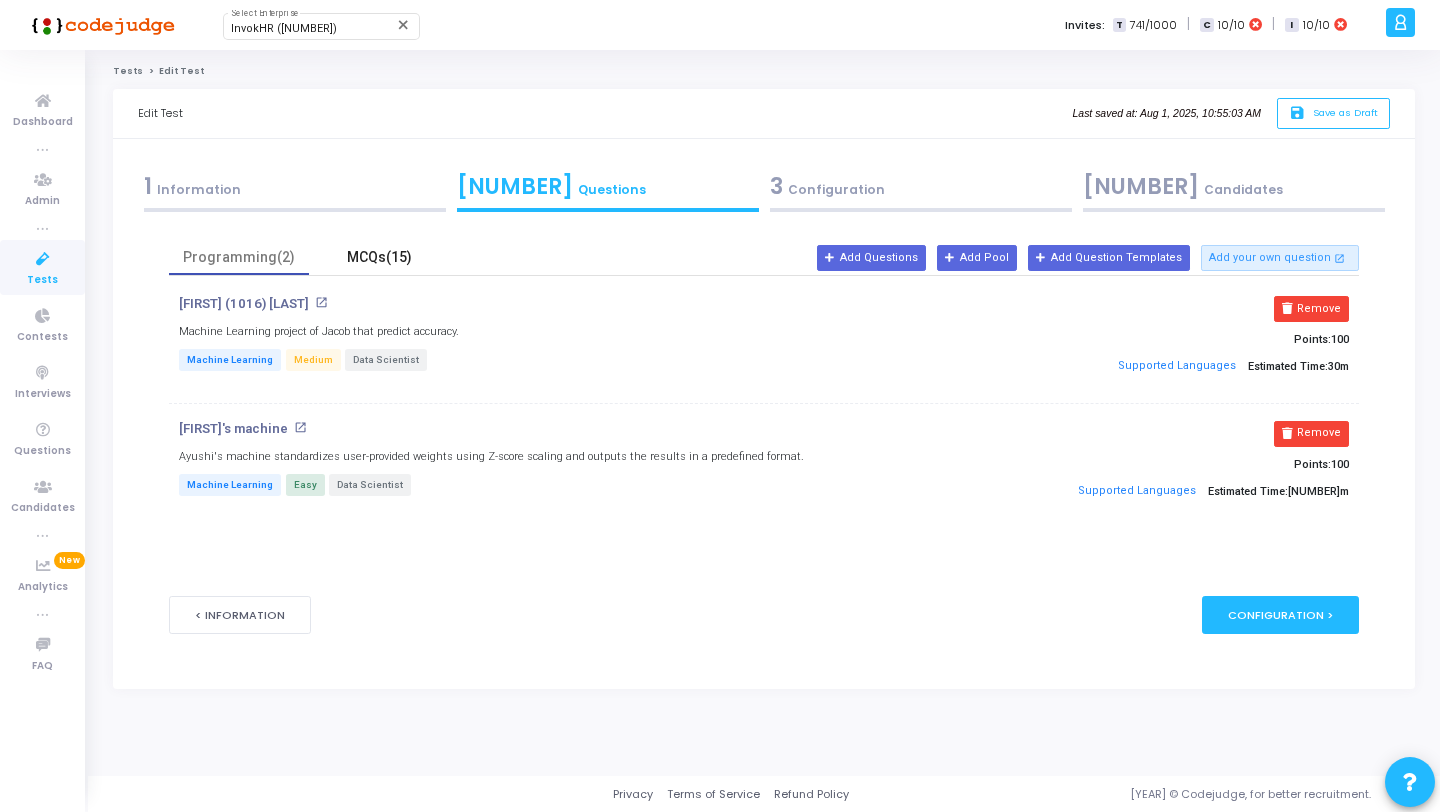 click on "MCQs(15)" at bounding box center [379, 257] 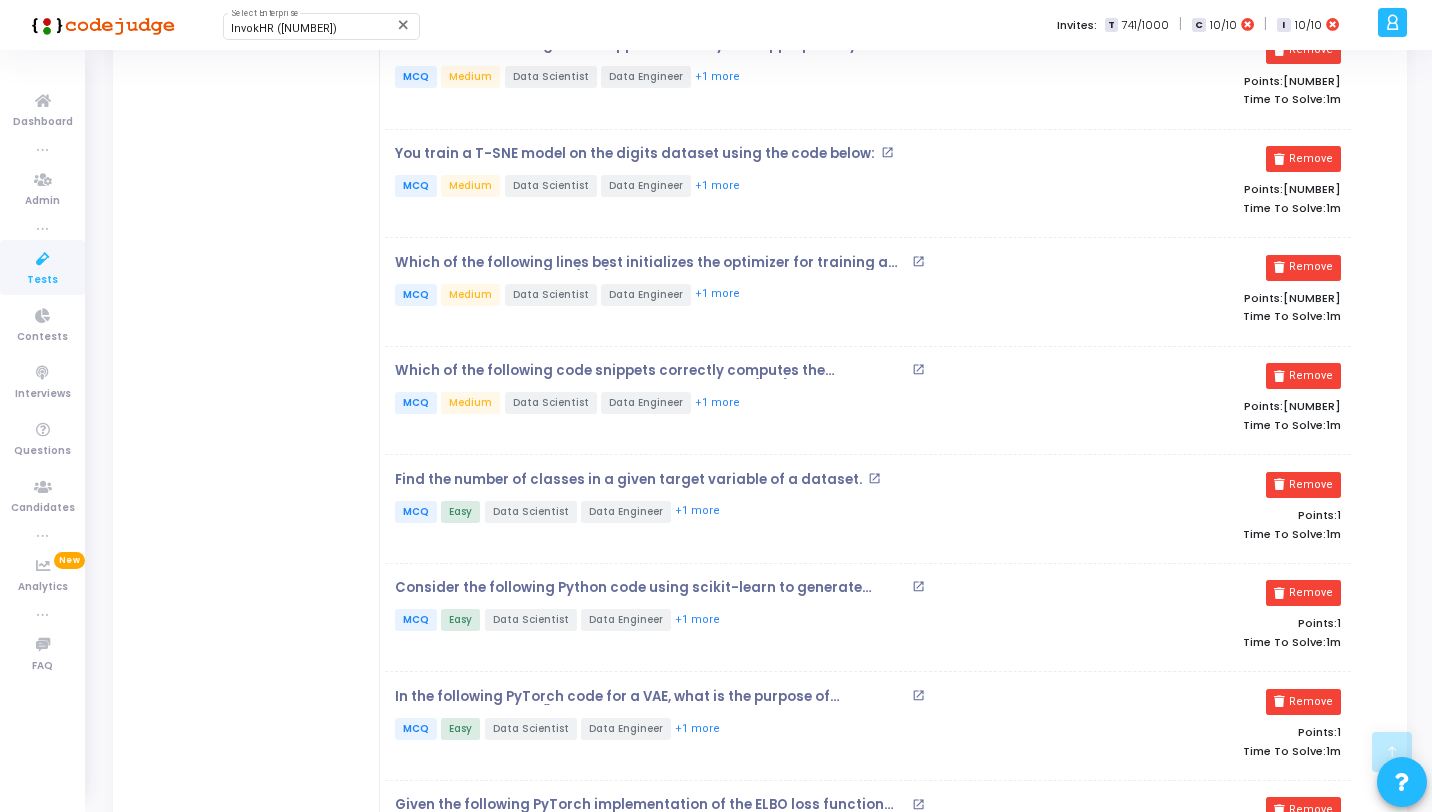 scroll, scrollTop: 0, scrollLeft: 0, axis: both 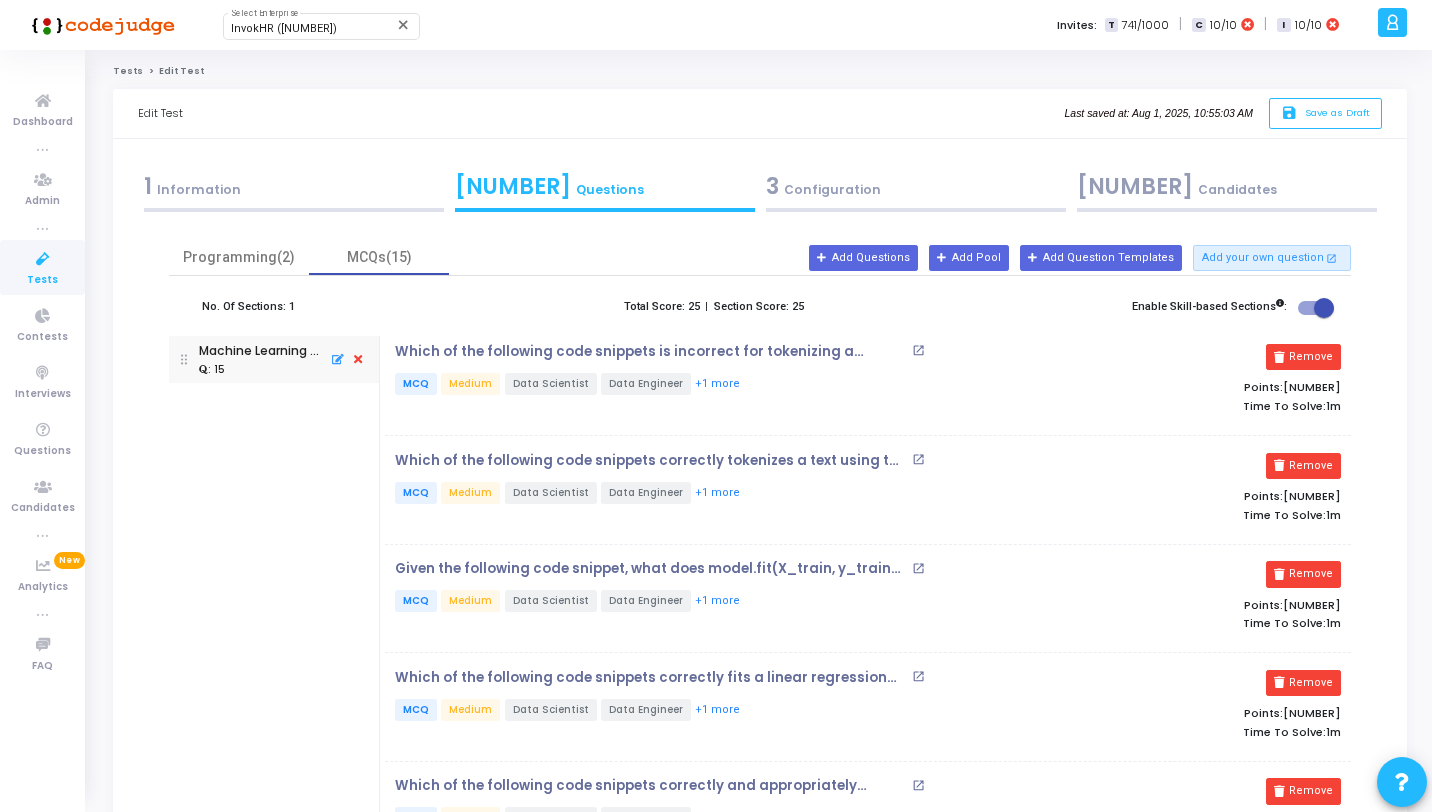 click on "Programming(2)   MCQs(15)" at bounding box center (760, 257) 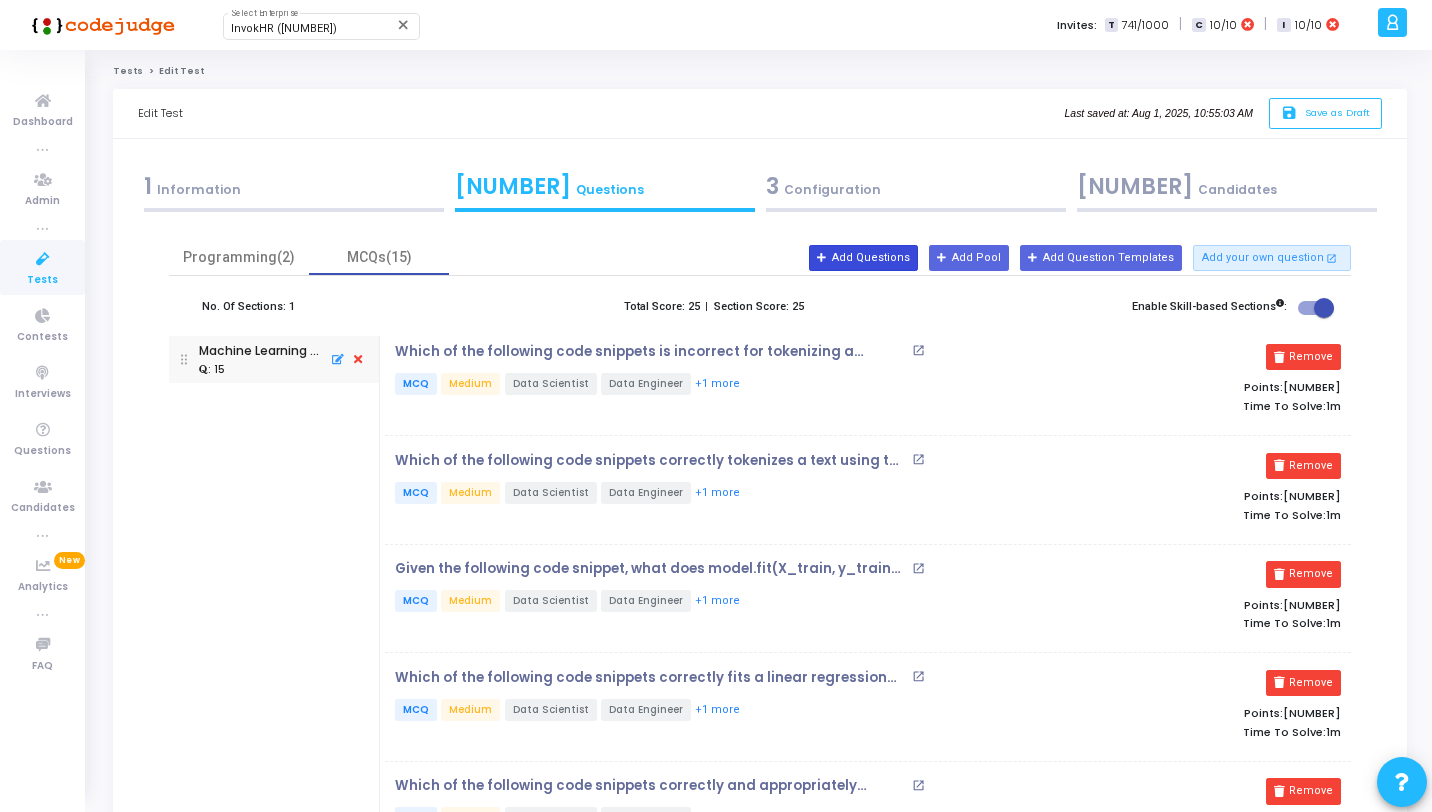 click on "Add Questions" at bounding box center [863, 258] 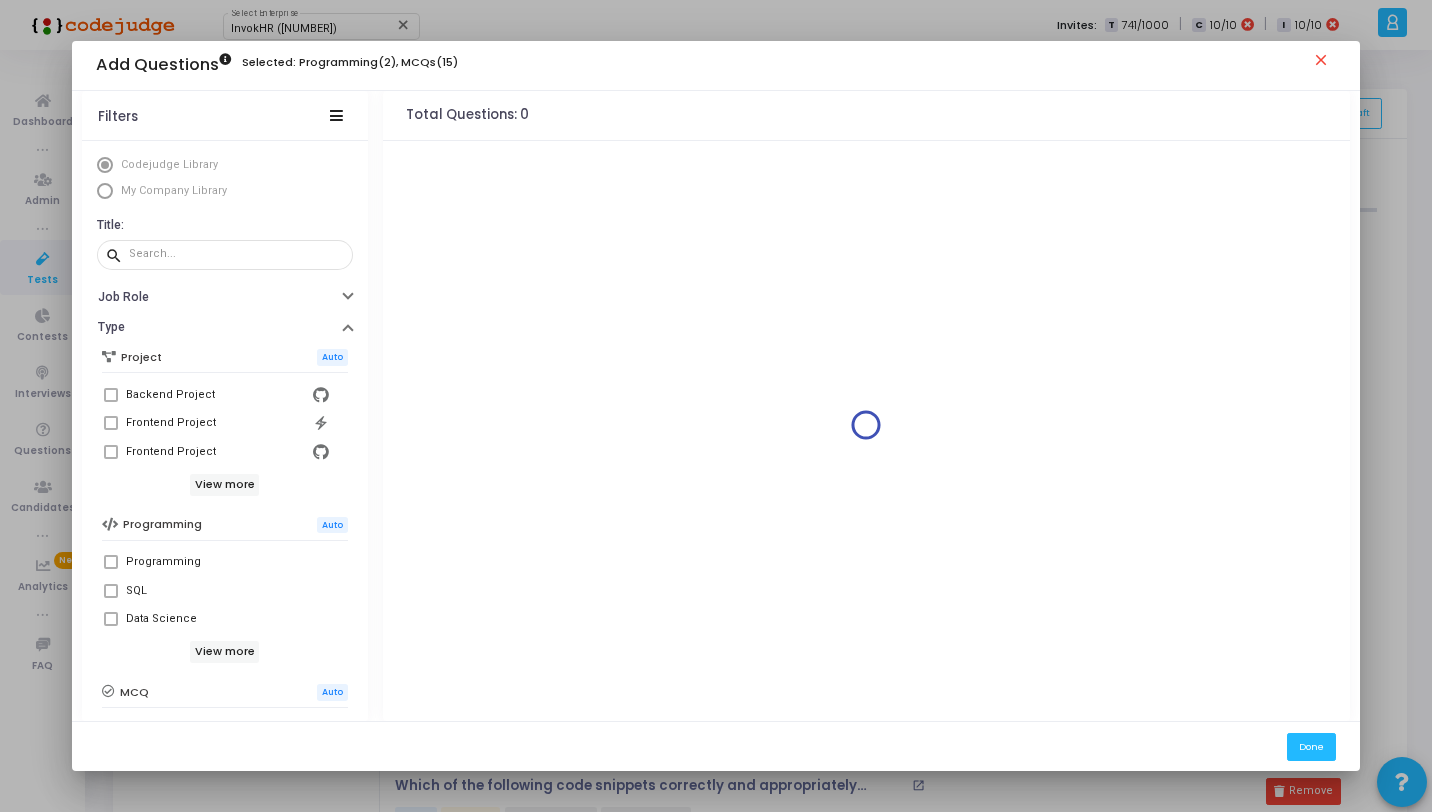 scroll, scrollTop: 343, scrollLeft: 0, axis: vertical 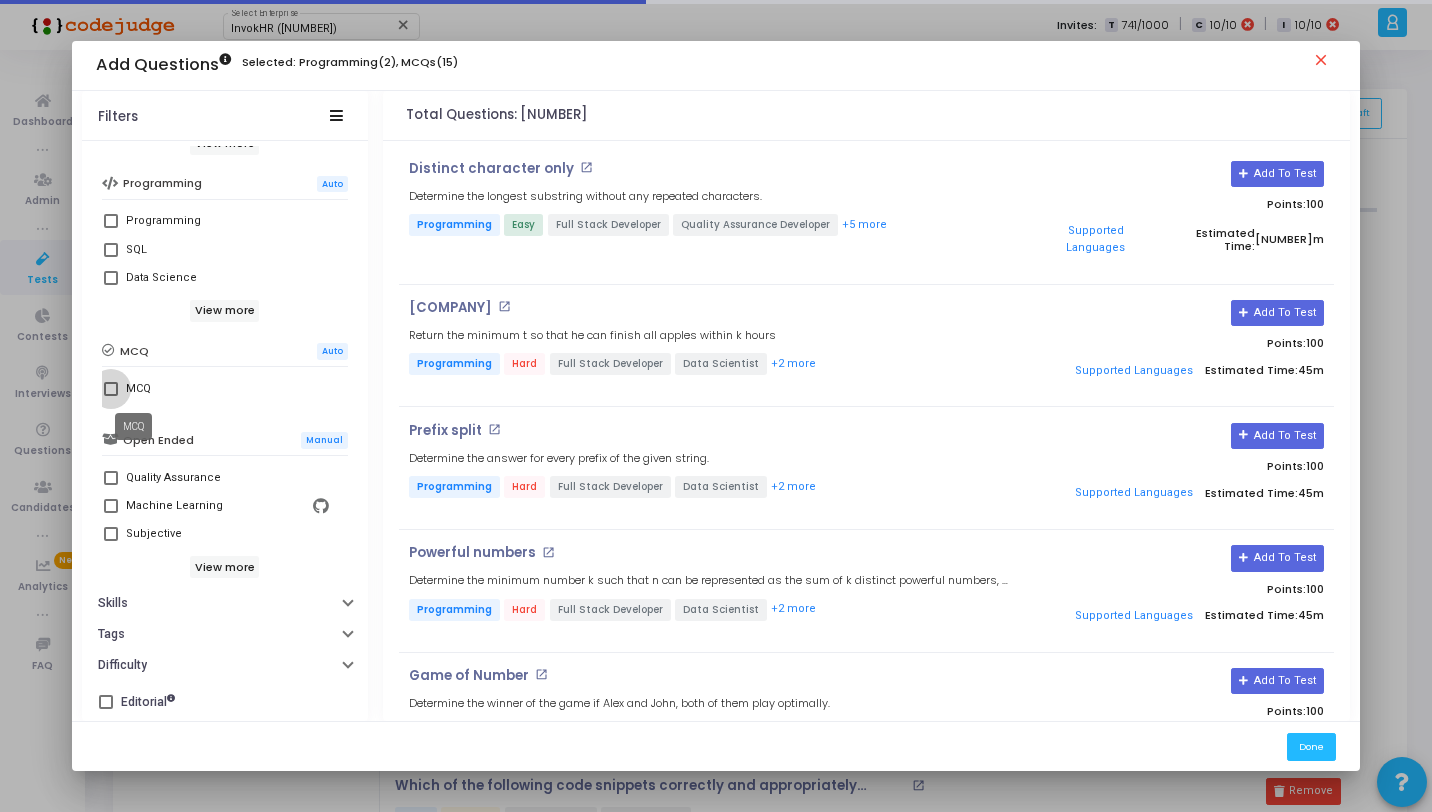 click on "MCQ" at bounding box center [138, 389] 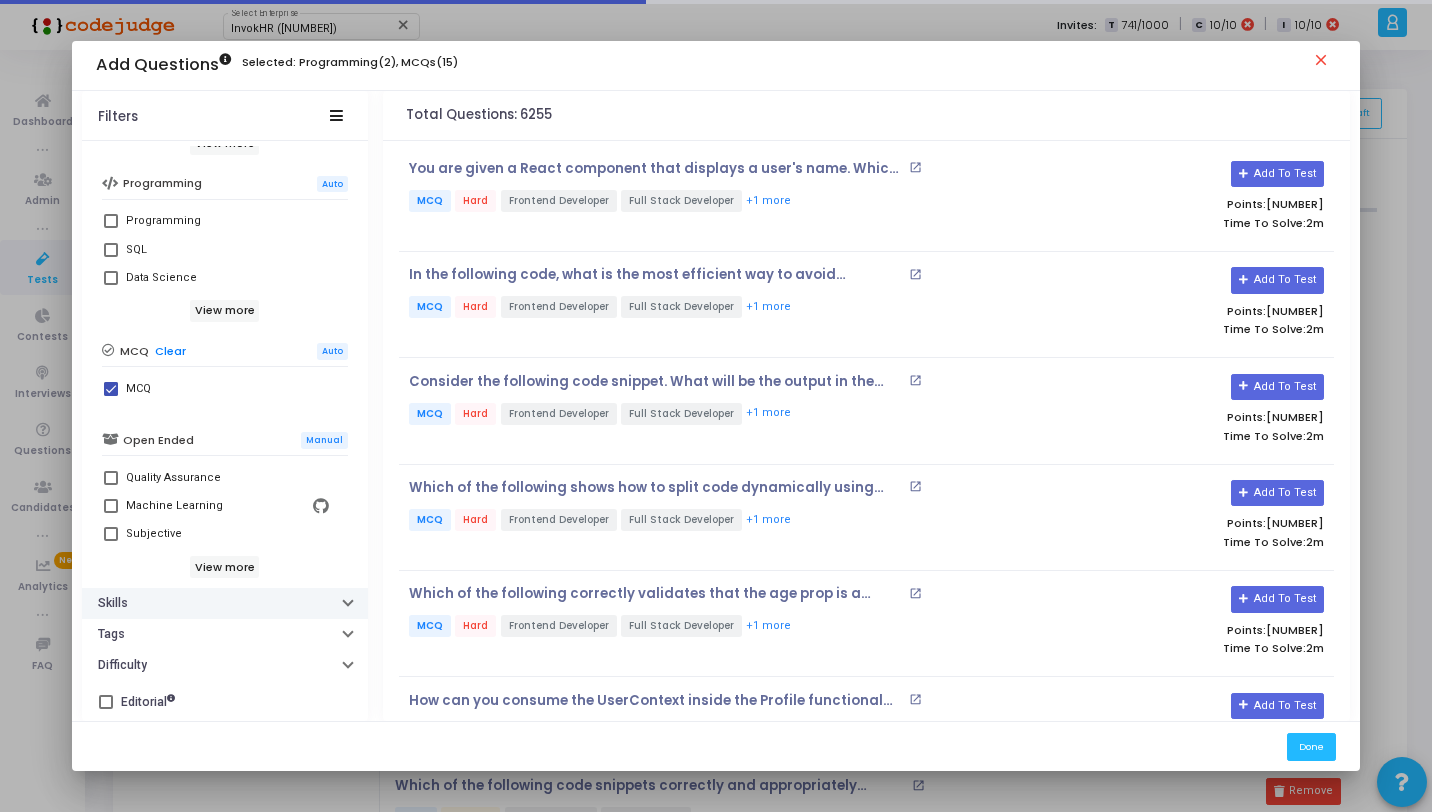 click on "Skills" at bounding box center (225, 603) 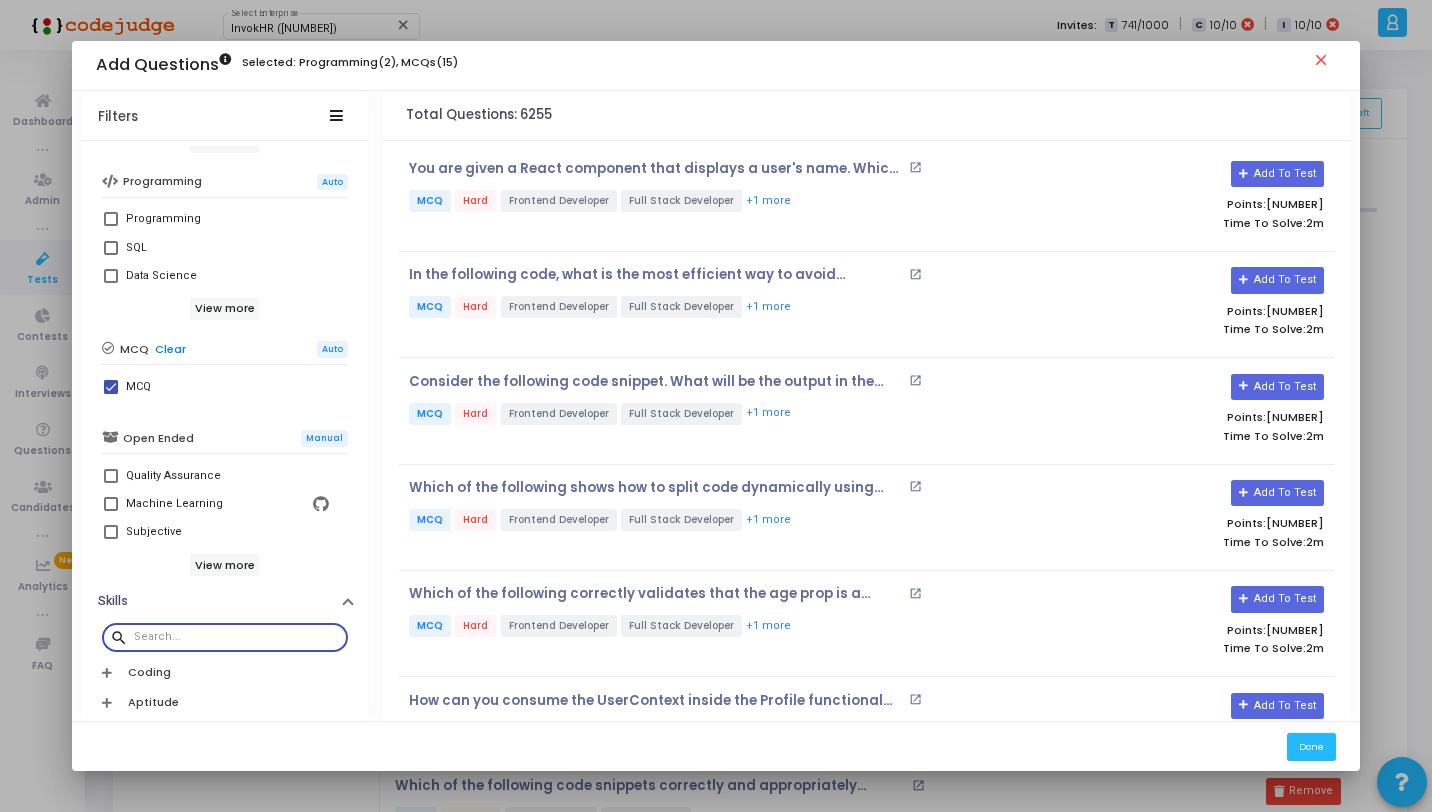 click at bounding box center [237, 637] 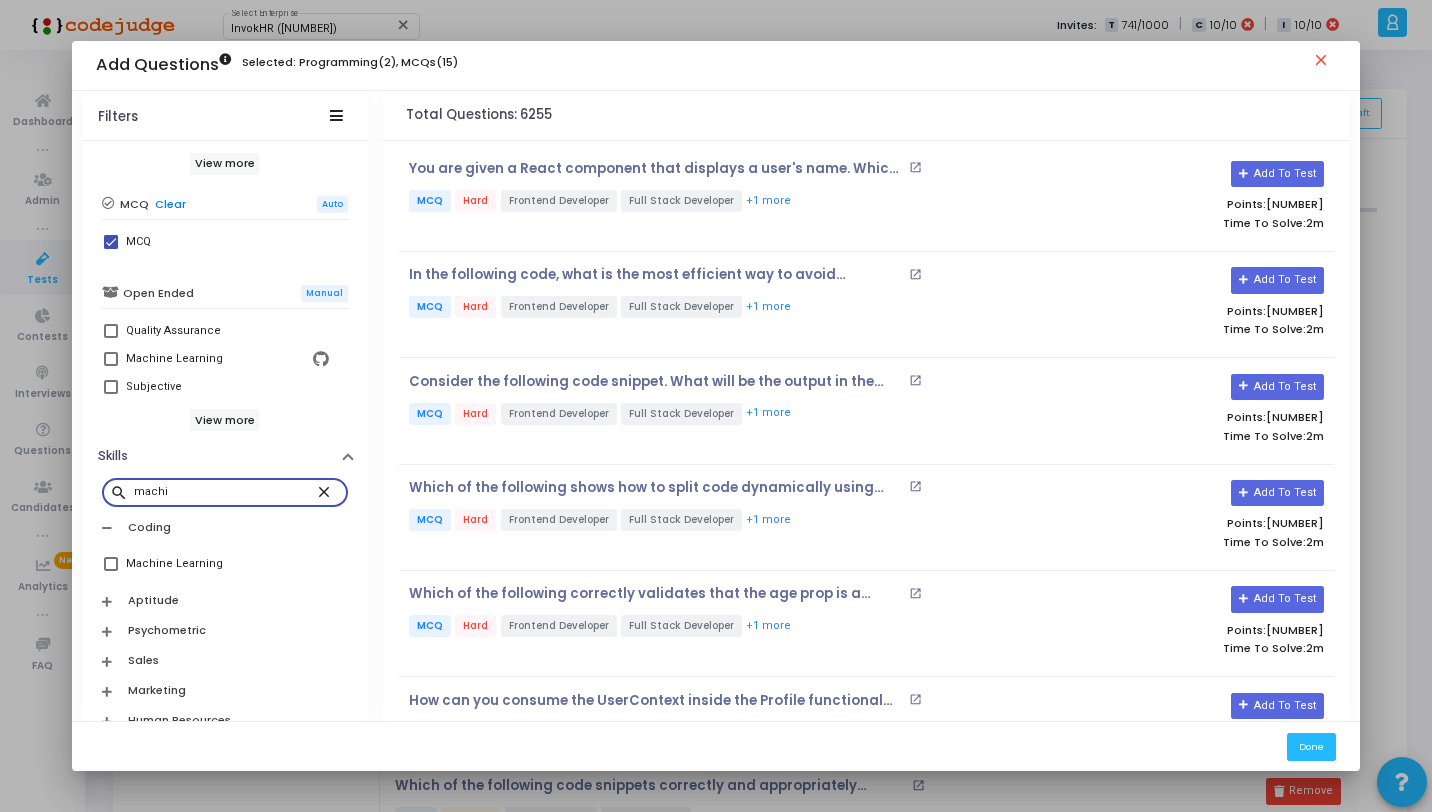 scroll, scrollTop: 677, scrollLeft: 0, axis: vertical 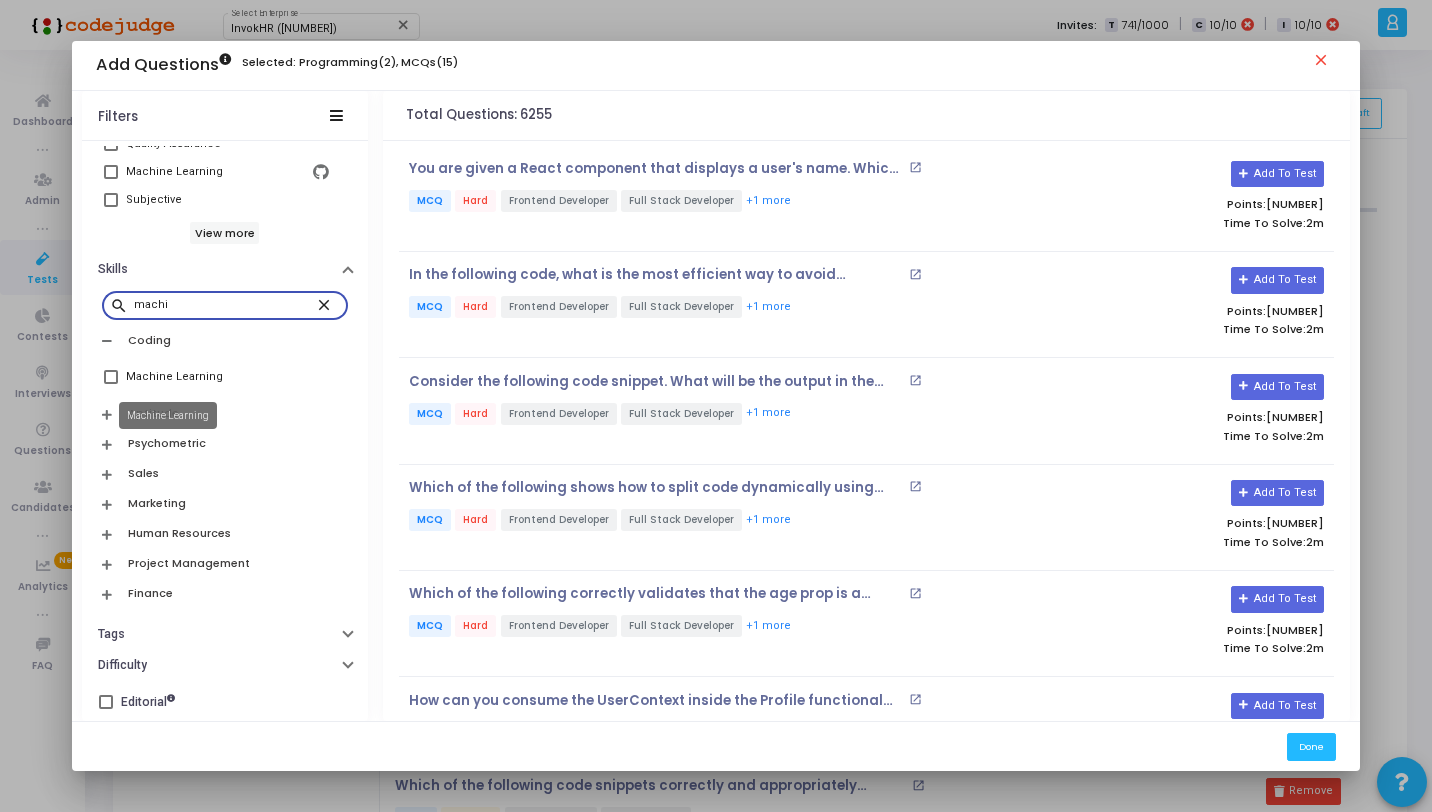 type on "machi" 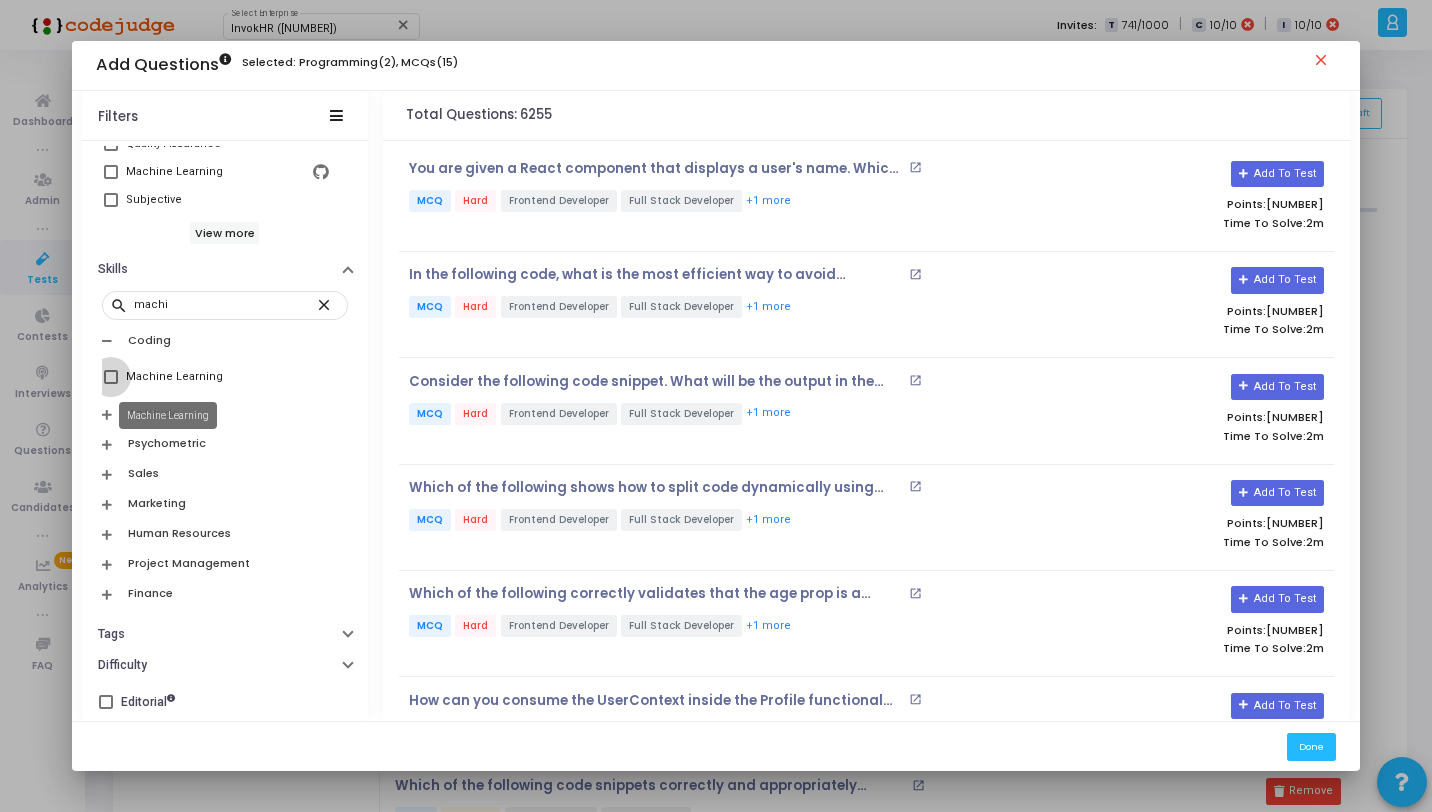 click on "Machine Learning" at bounding box center [174, 377] 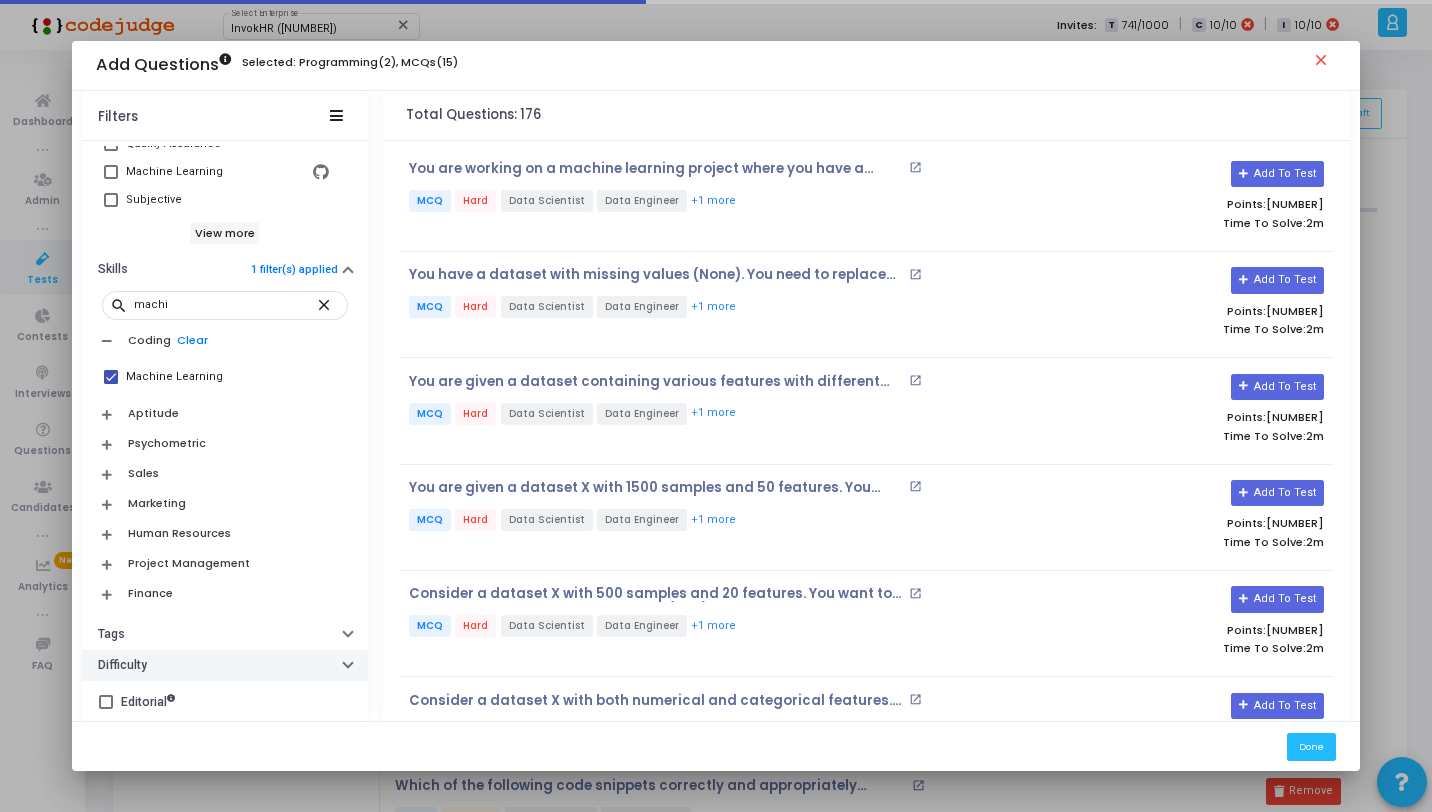 click on "Difficulty" at bounding box center [225, 665] 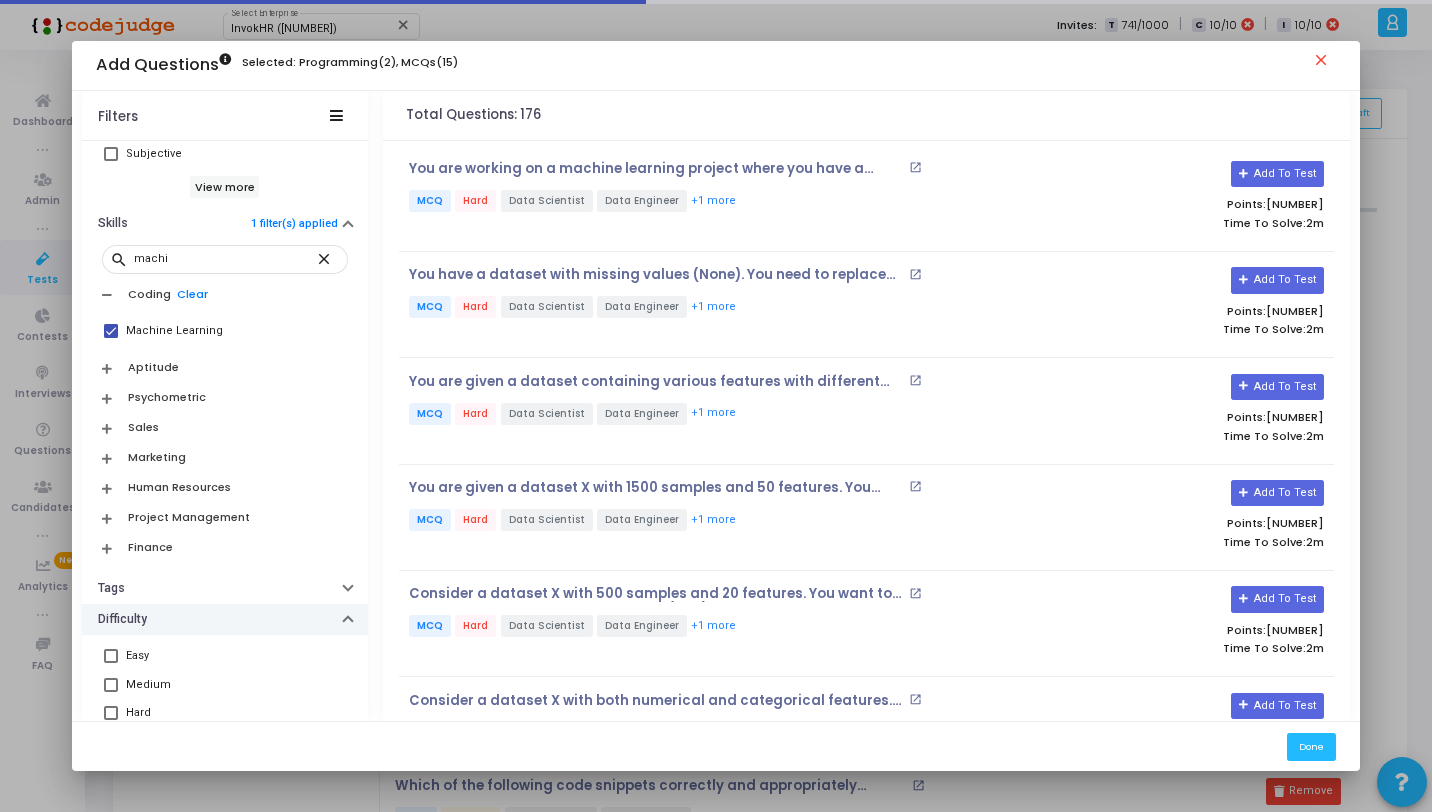 scroll, scrollTop: 786, scrollLeft: 0, axis: vertical 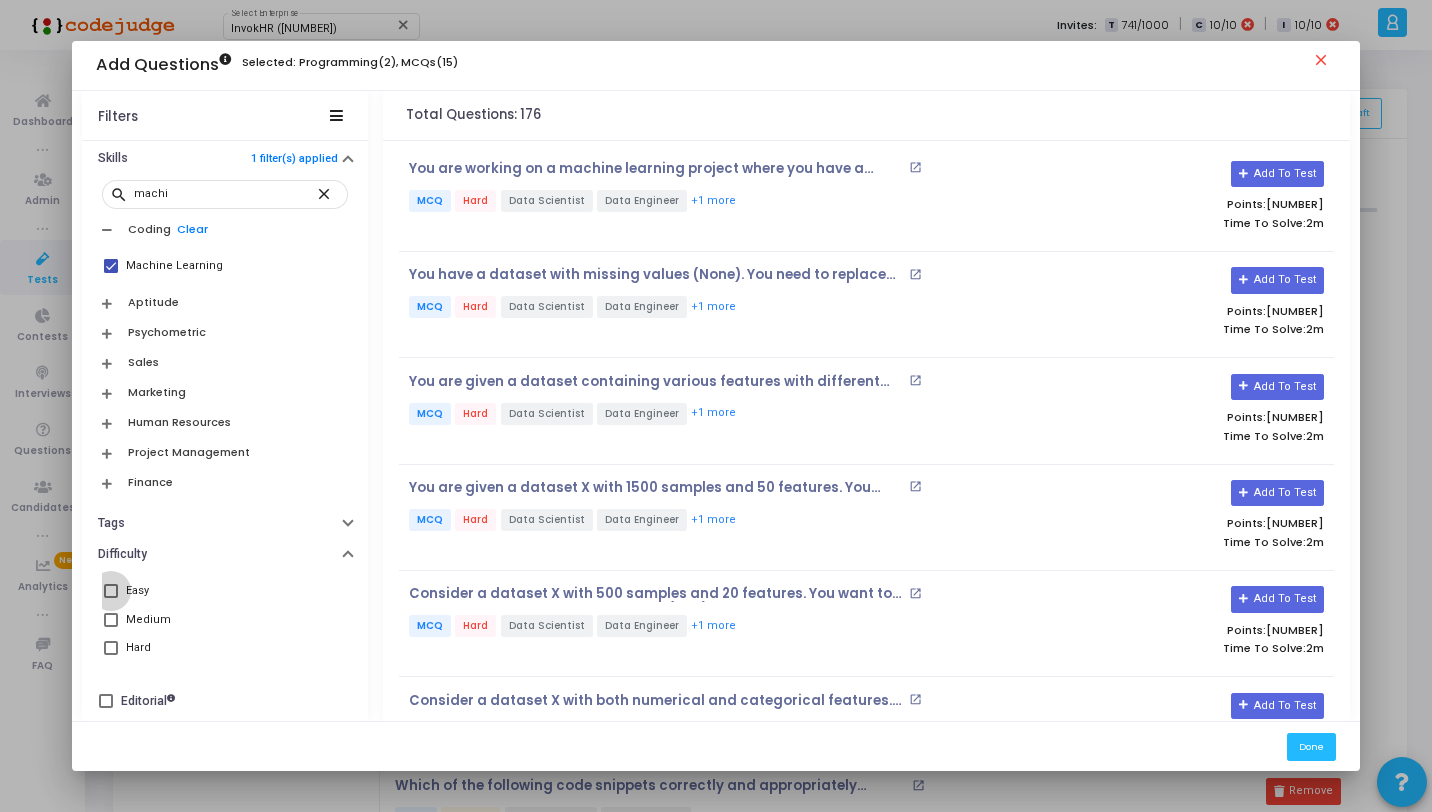 click on "Easy" at bounding box center [227, 591] 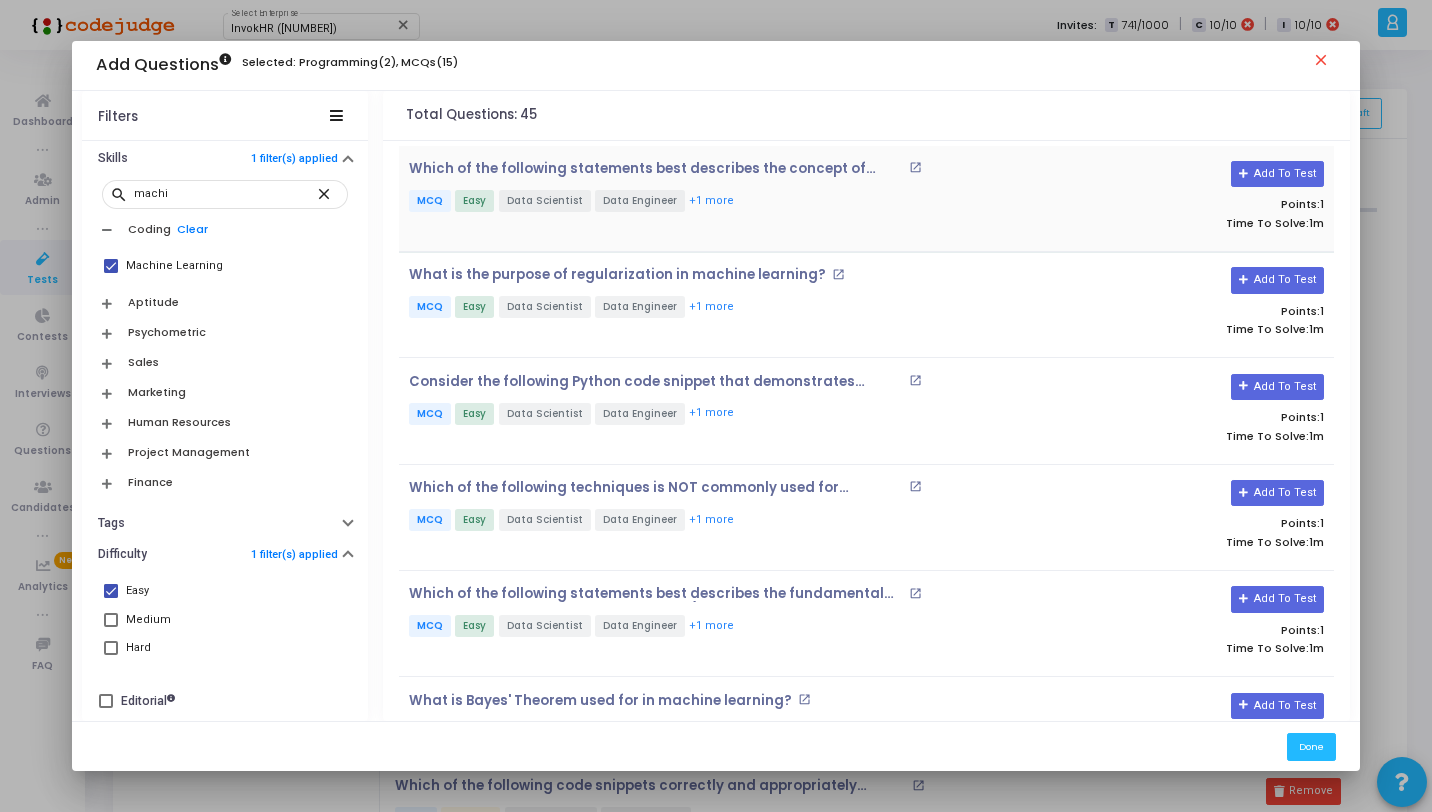 click on "Which of the following statements best describes the concept of overfitting in machine learning? open_in_new   MCQ   Easy   Data Scientist   Data Engineer   +1 more" at bounding box center (710, 198) 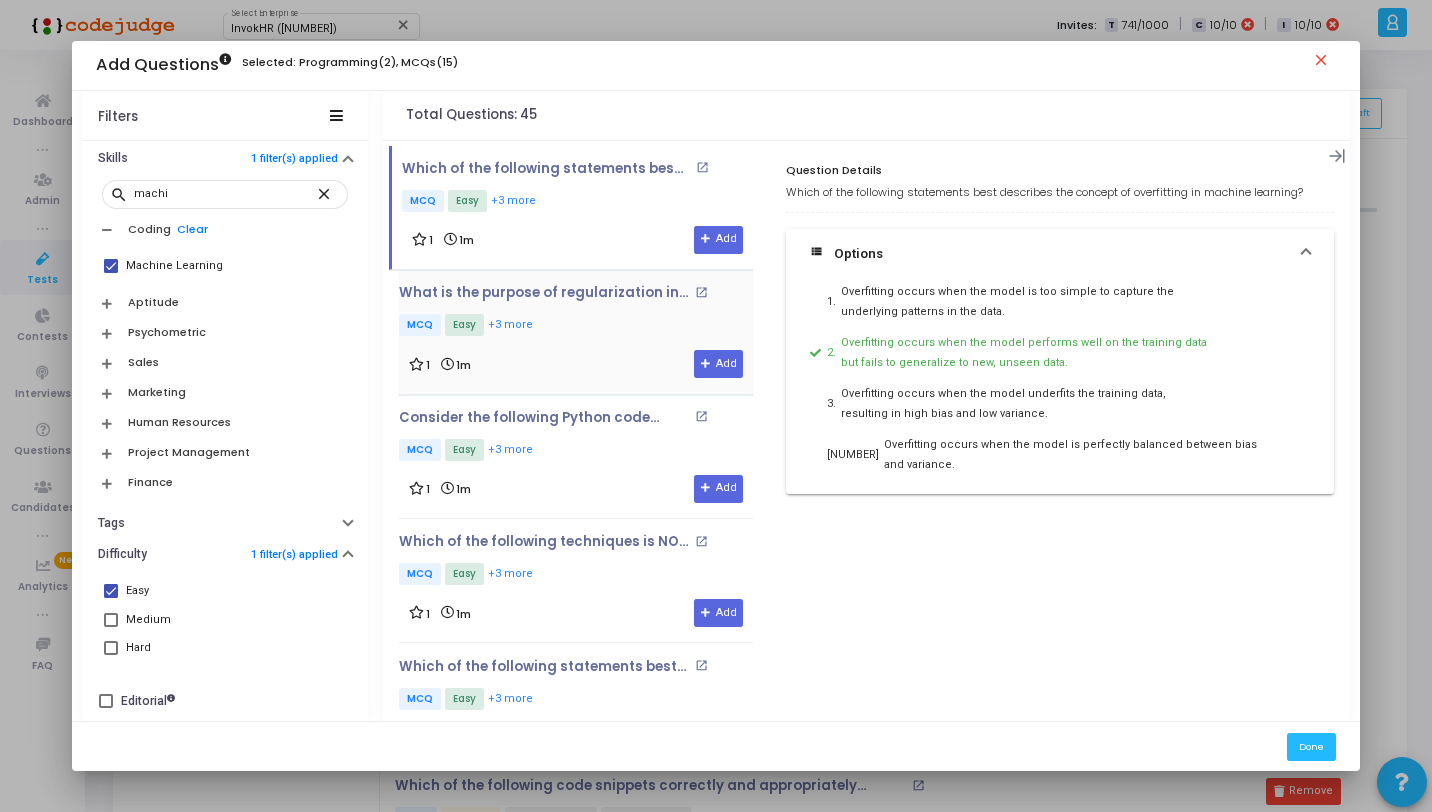 click on "MCQ   Easy   +3 more" at bounding box center (576, 326) 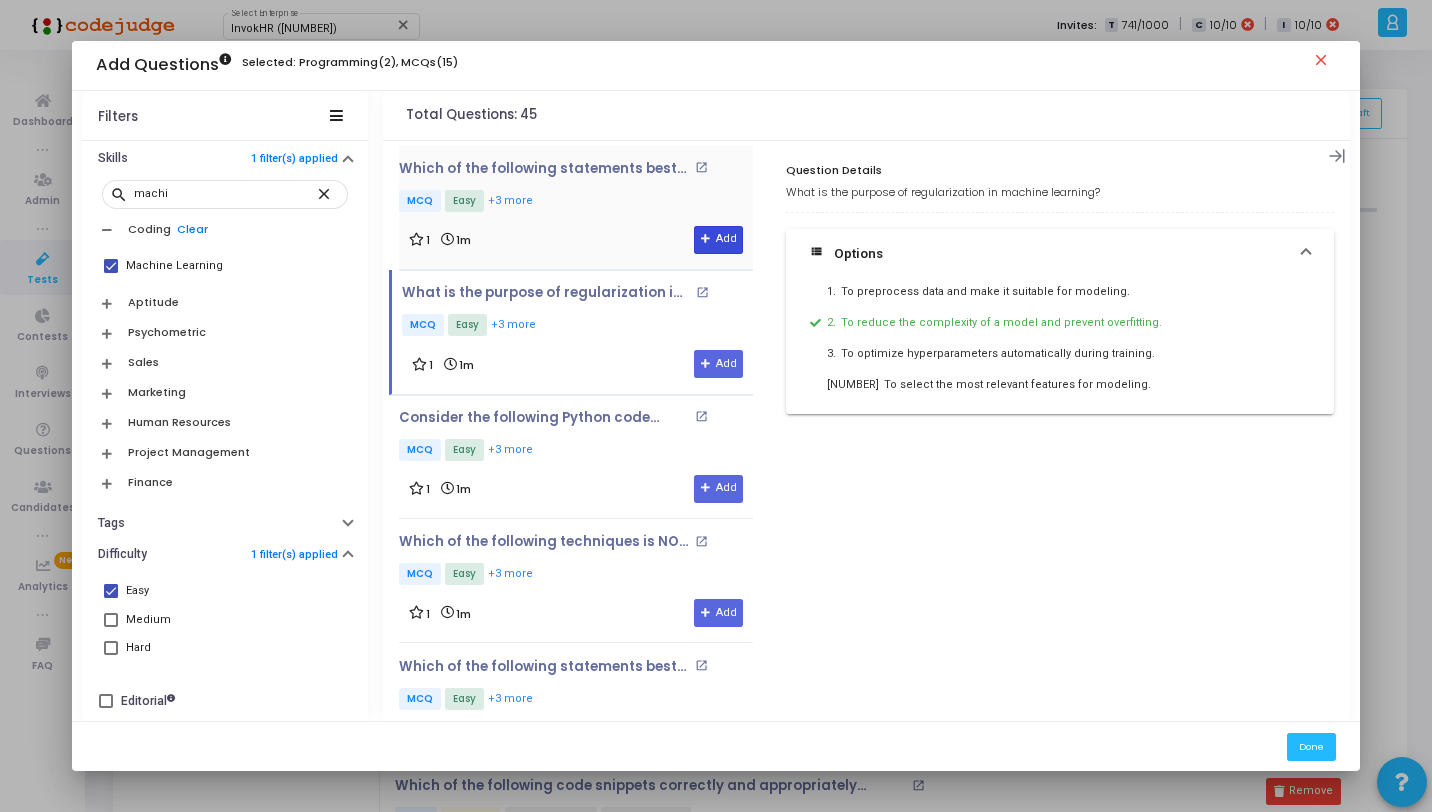 click on "Add" at bounding box center [718, 240] 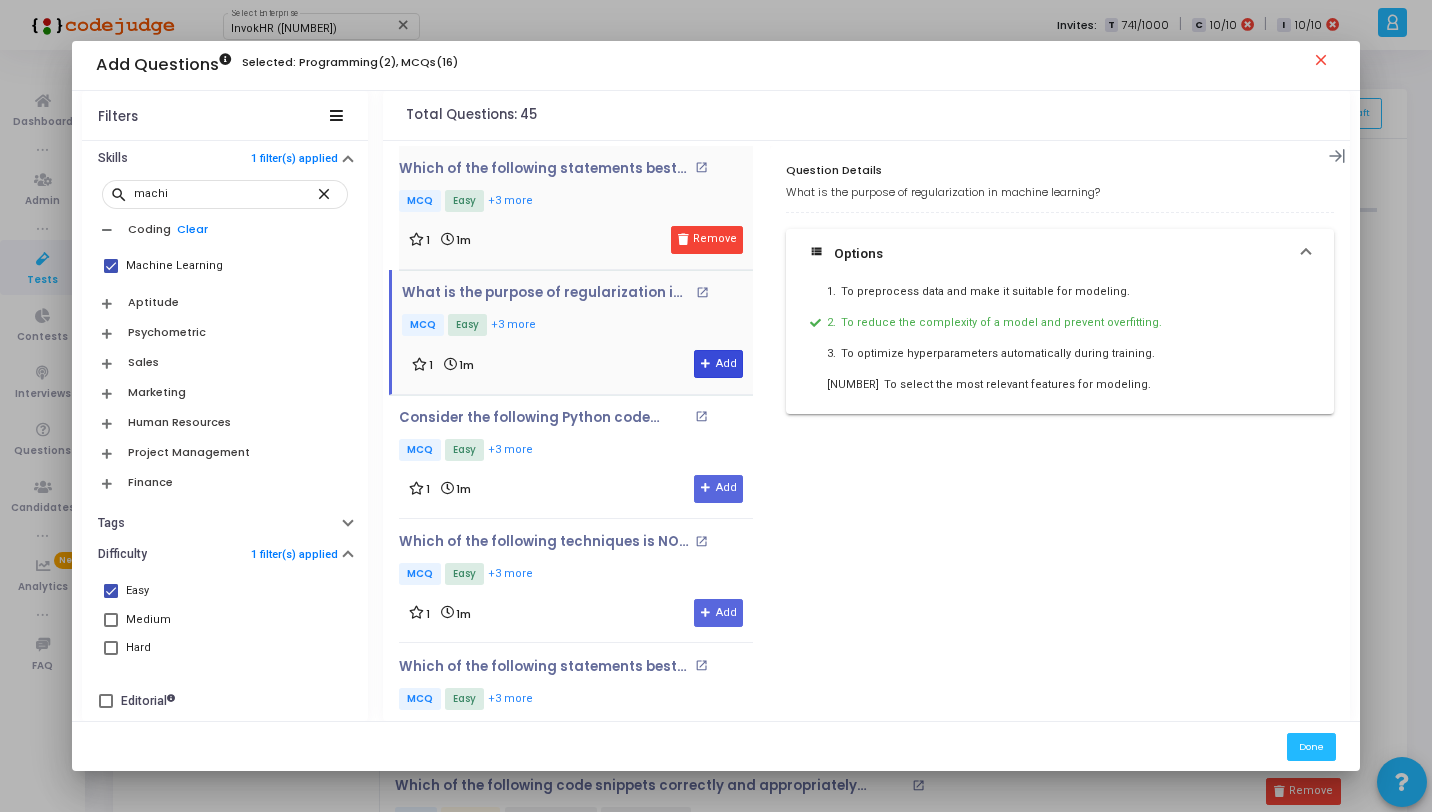 click on "Add" at bounding box center [718, 364] 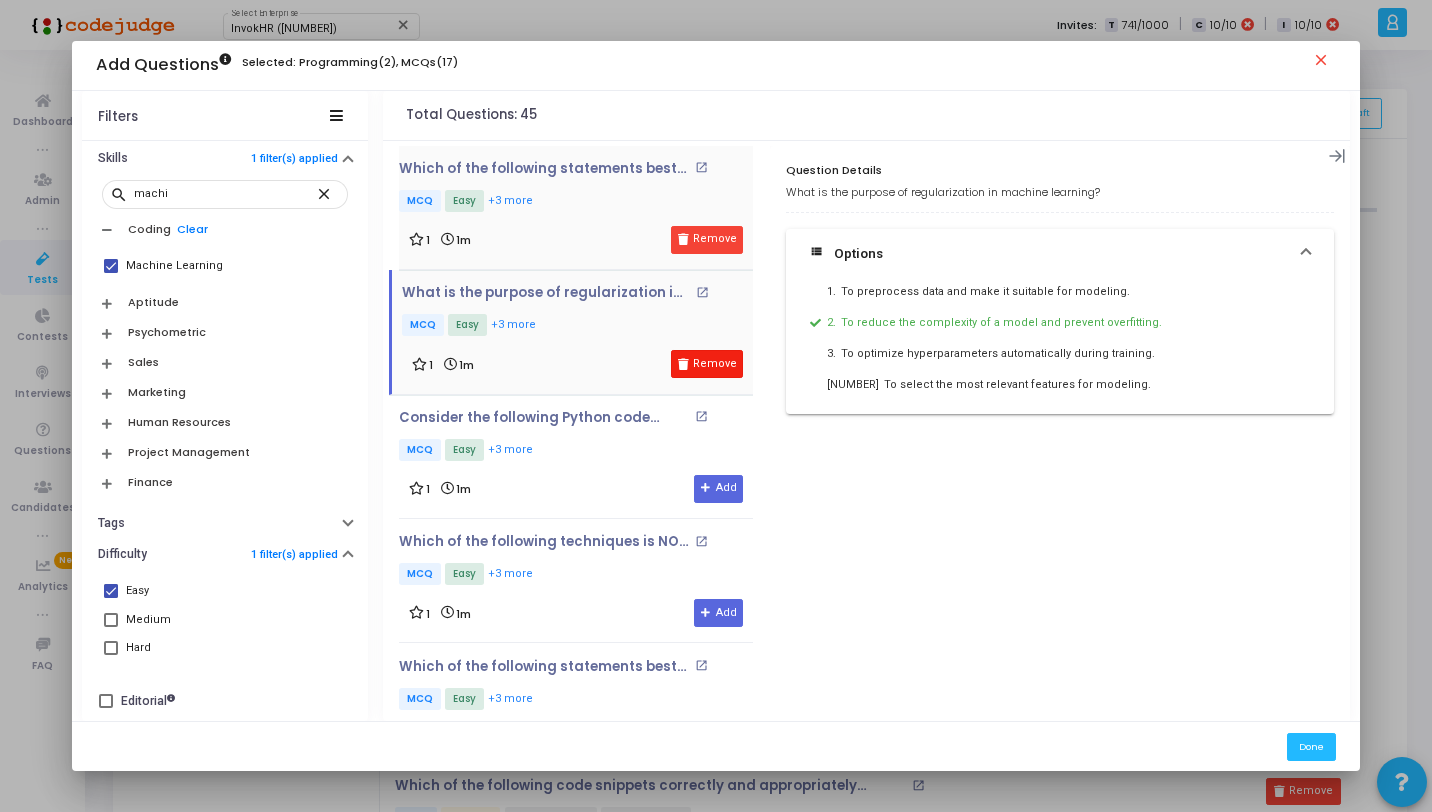 click on "Remove" at bounding box center [707, 364] 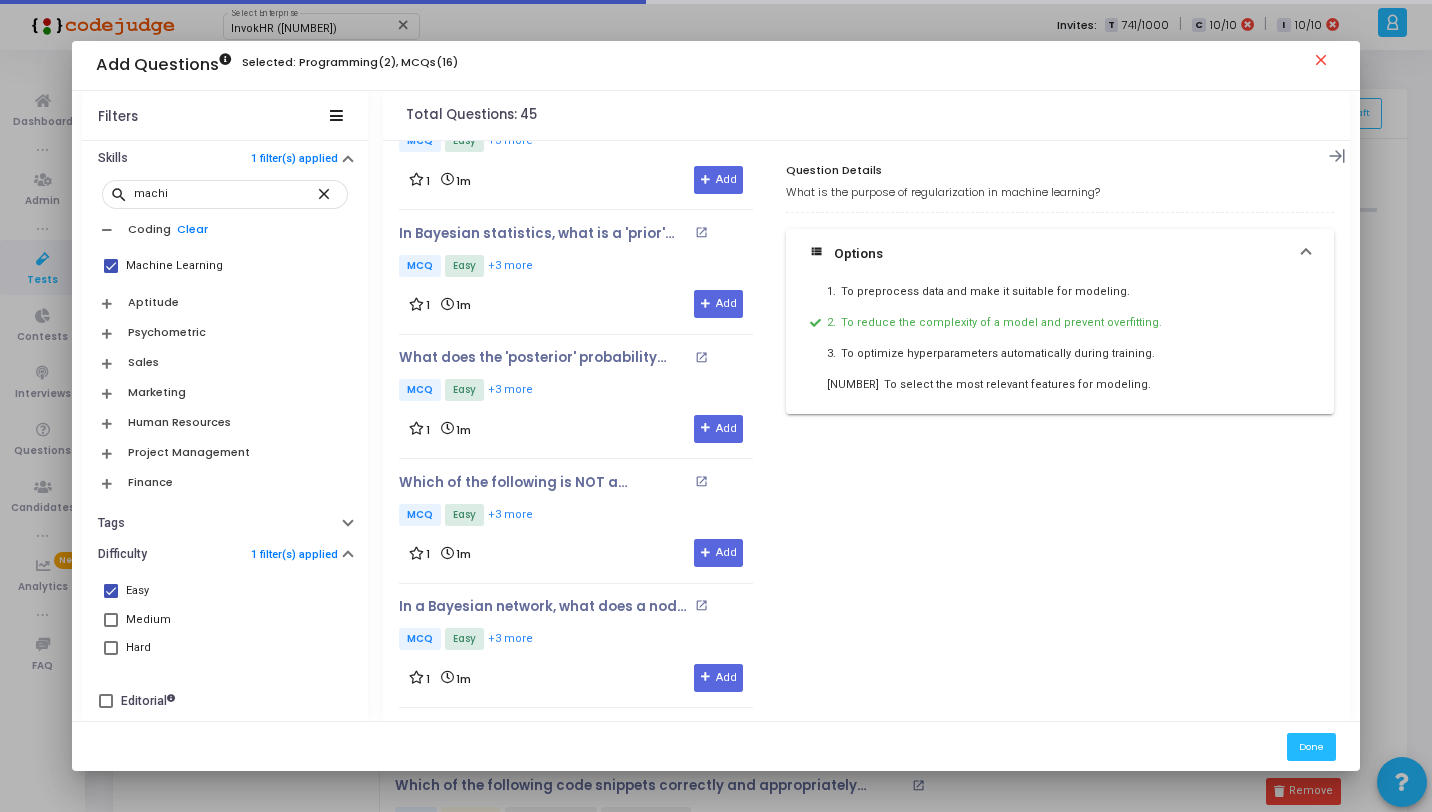 scroll, scrollTop: 1295, scrollLeft: 0, axis: vertical 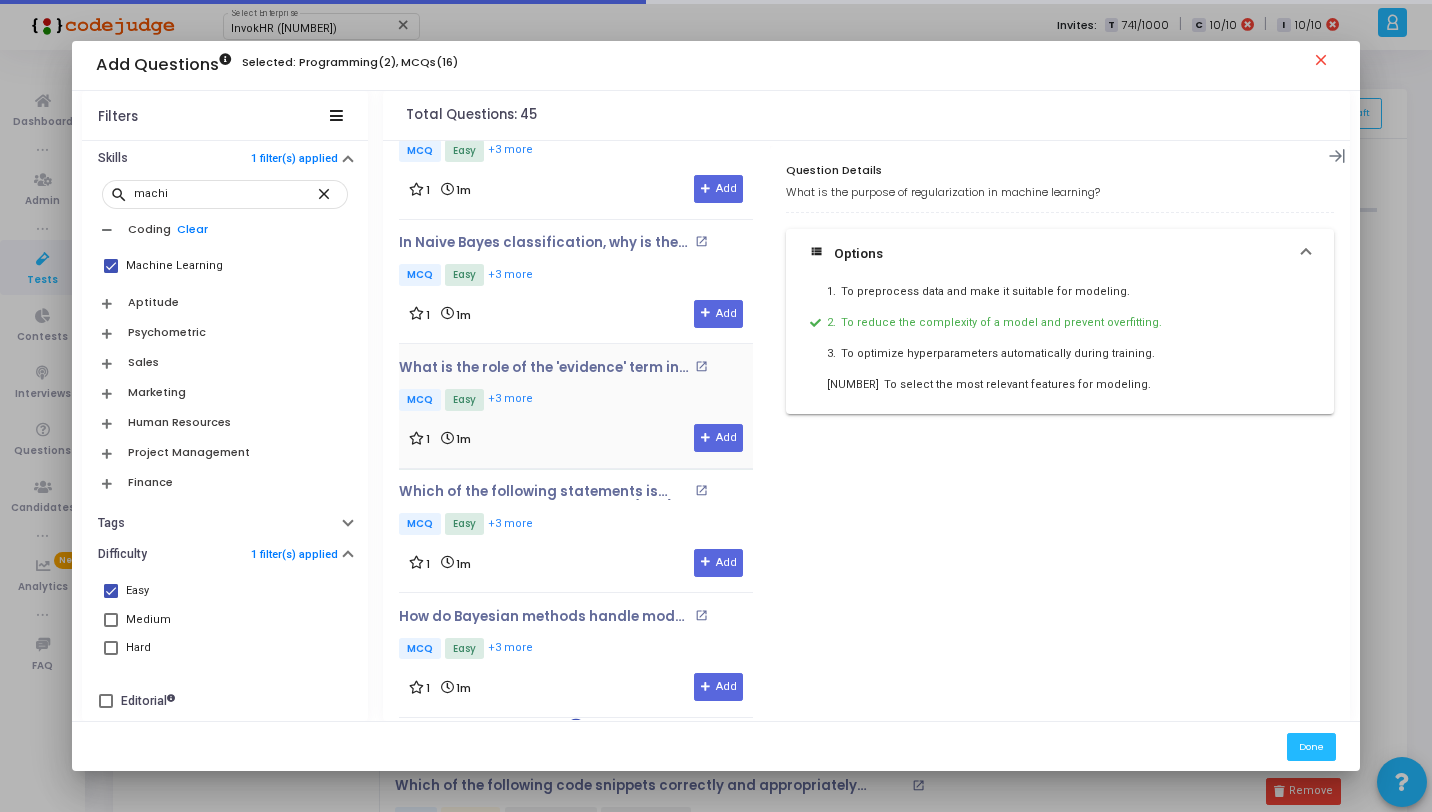 click on "MCQ   Easy   +3 more" at bounding box center [576, 401] 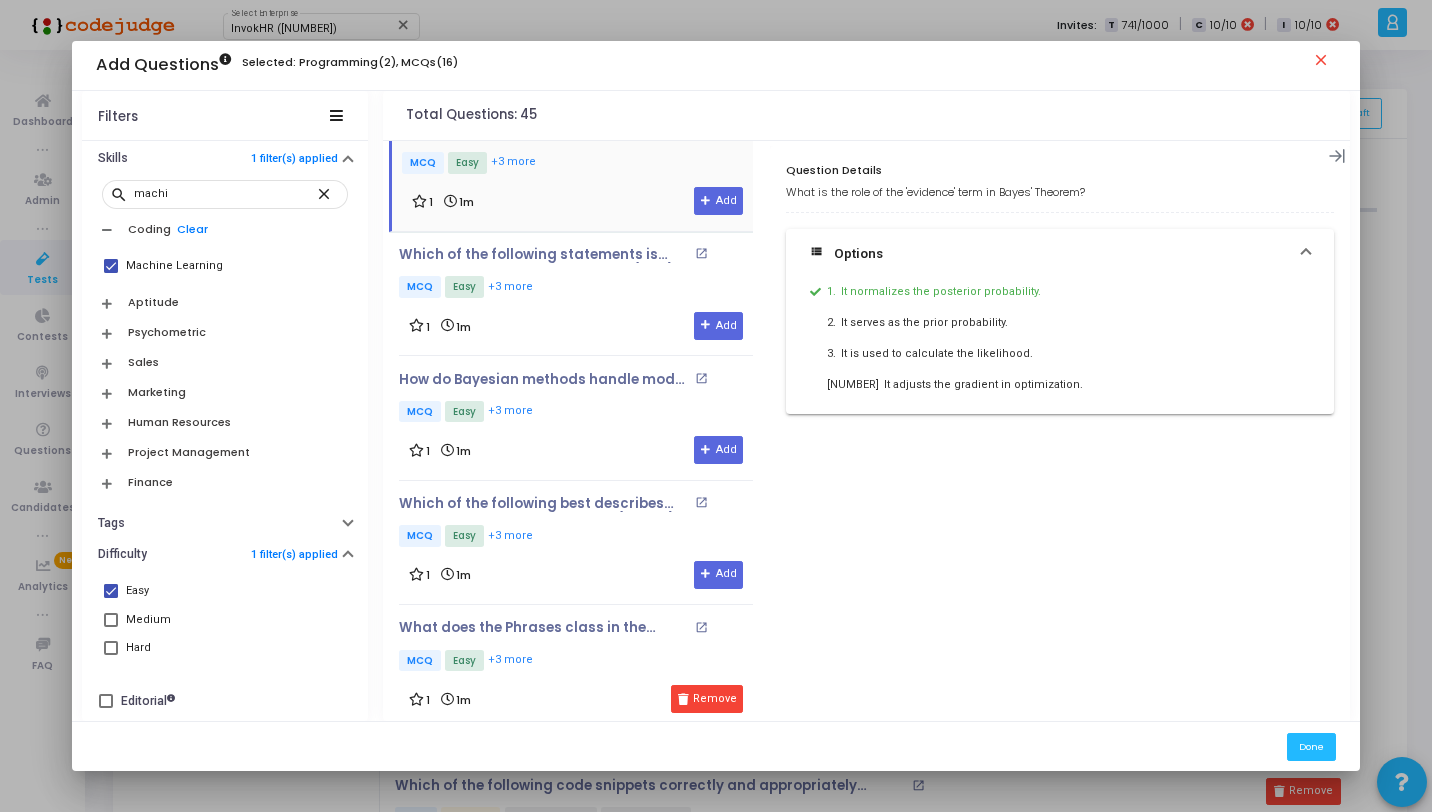 scroll, scrollTop: 1708, scrollLeft: 0, axis: vertical 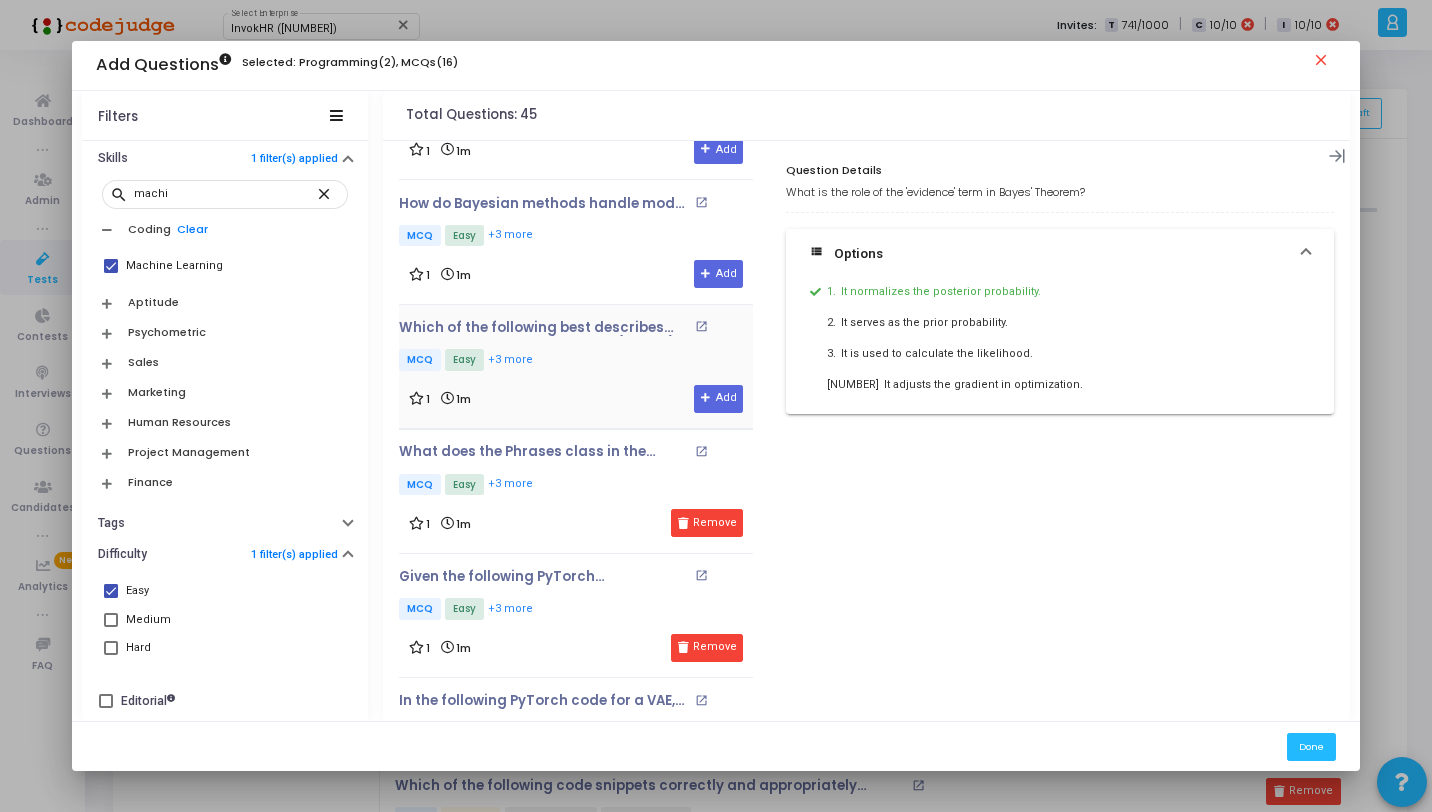 click on "Which of the following best describes the Markov Chain Monte Carlo (MCMC) method in Bayesian inference? open_in_new   MCQ   Easy   +[NUMBER] more" at bounding box center [576, 347] 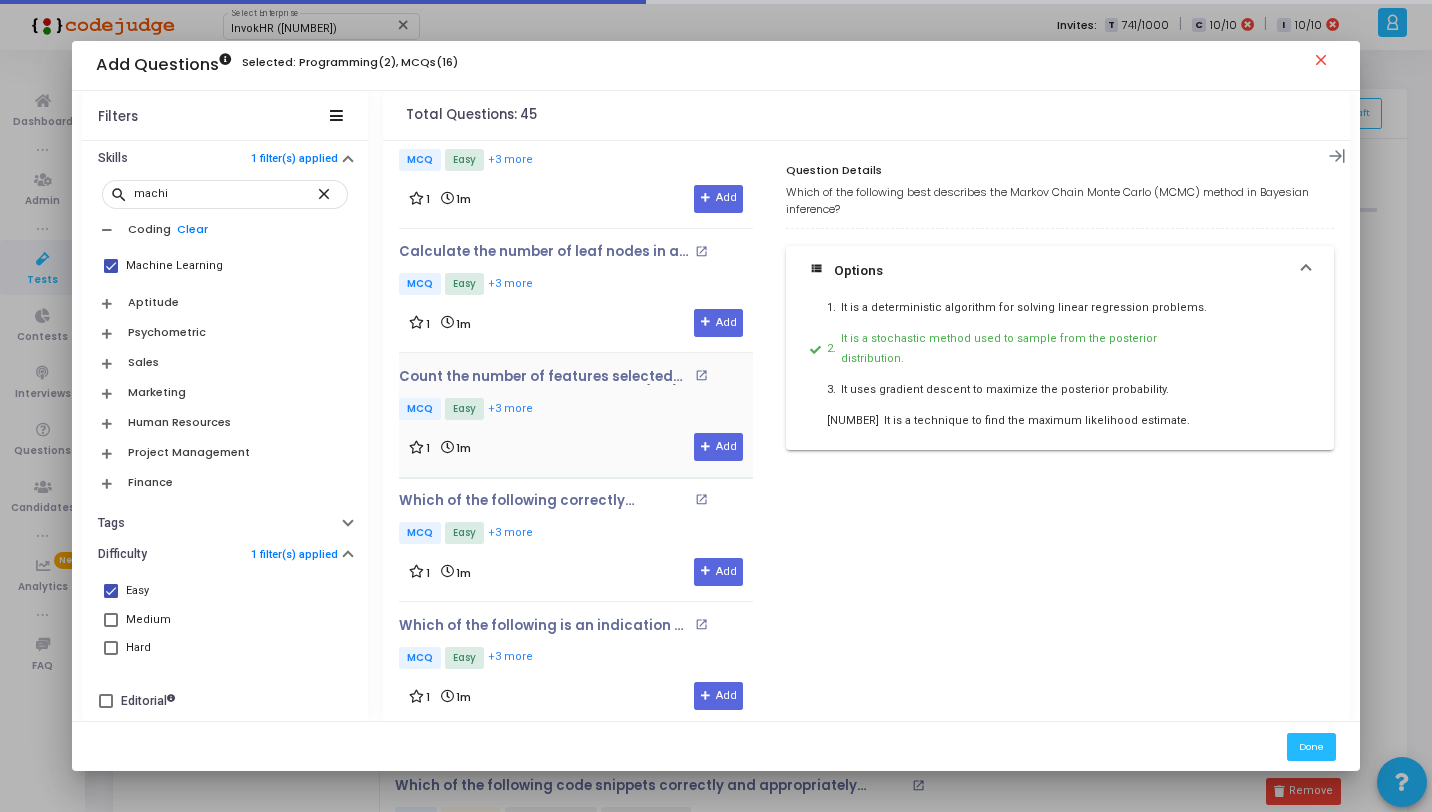 scroll, scrollTop: 2663, scrollLeft: 0, axis: vertical 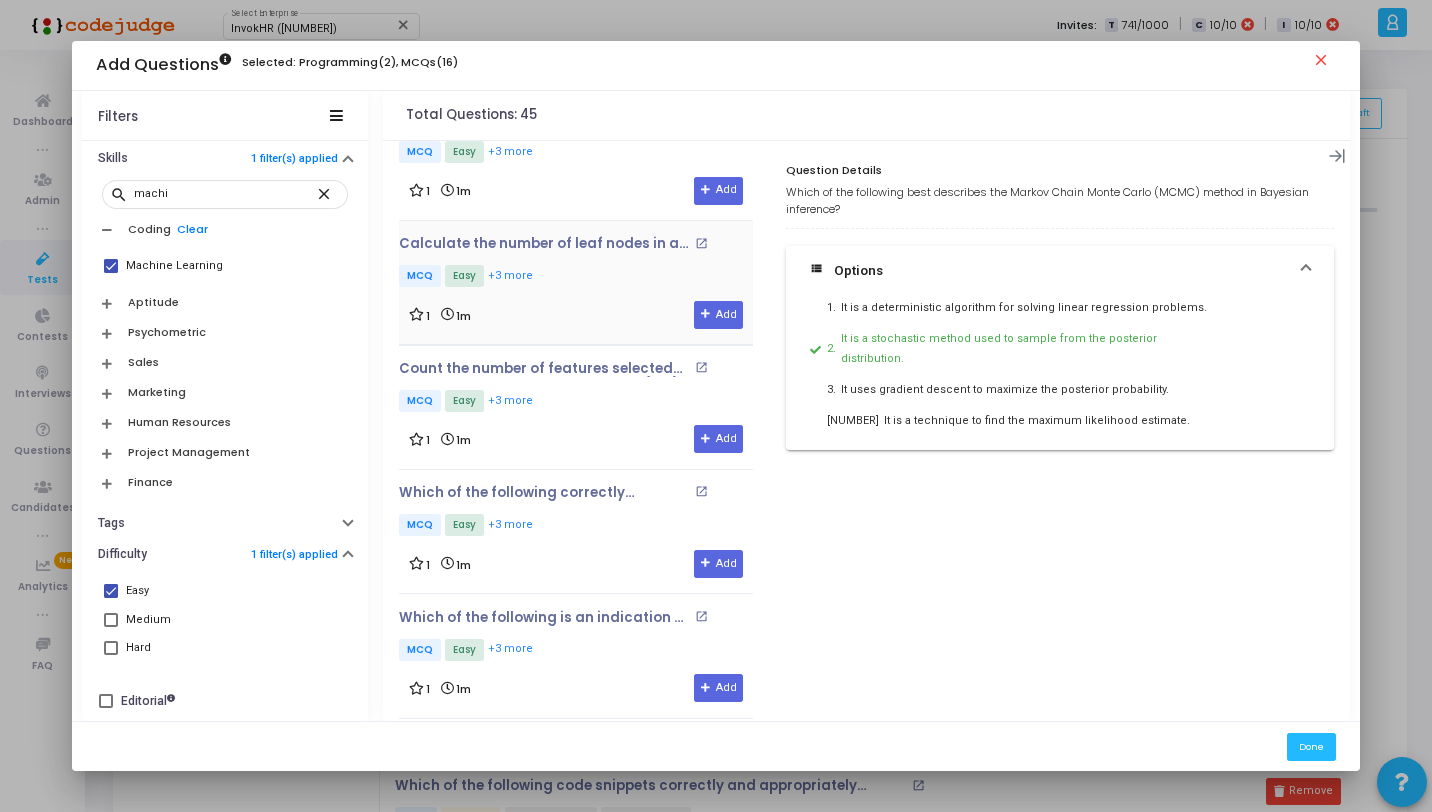 click on "Calculate the number of leaf nodes in a decision tree. open_in_new   MCQ   Easy   +3 more 1 1m  Add" at bounding box center (576, 283) 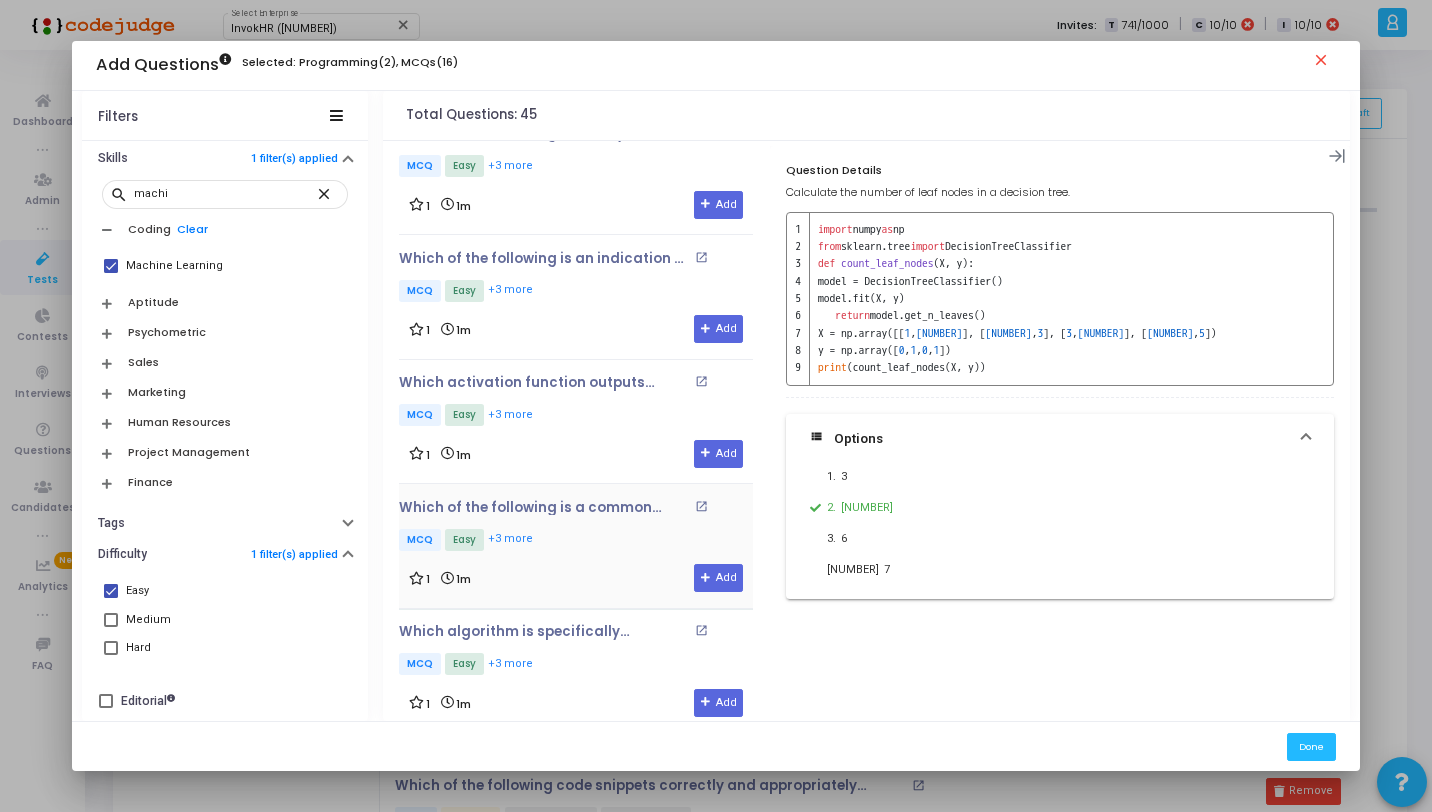 scroll, scrollTop: 3029, scrollLeft: 0, axis: vertical 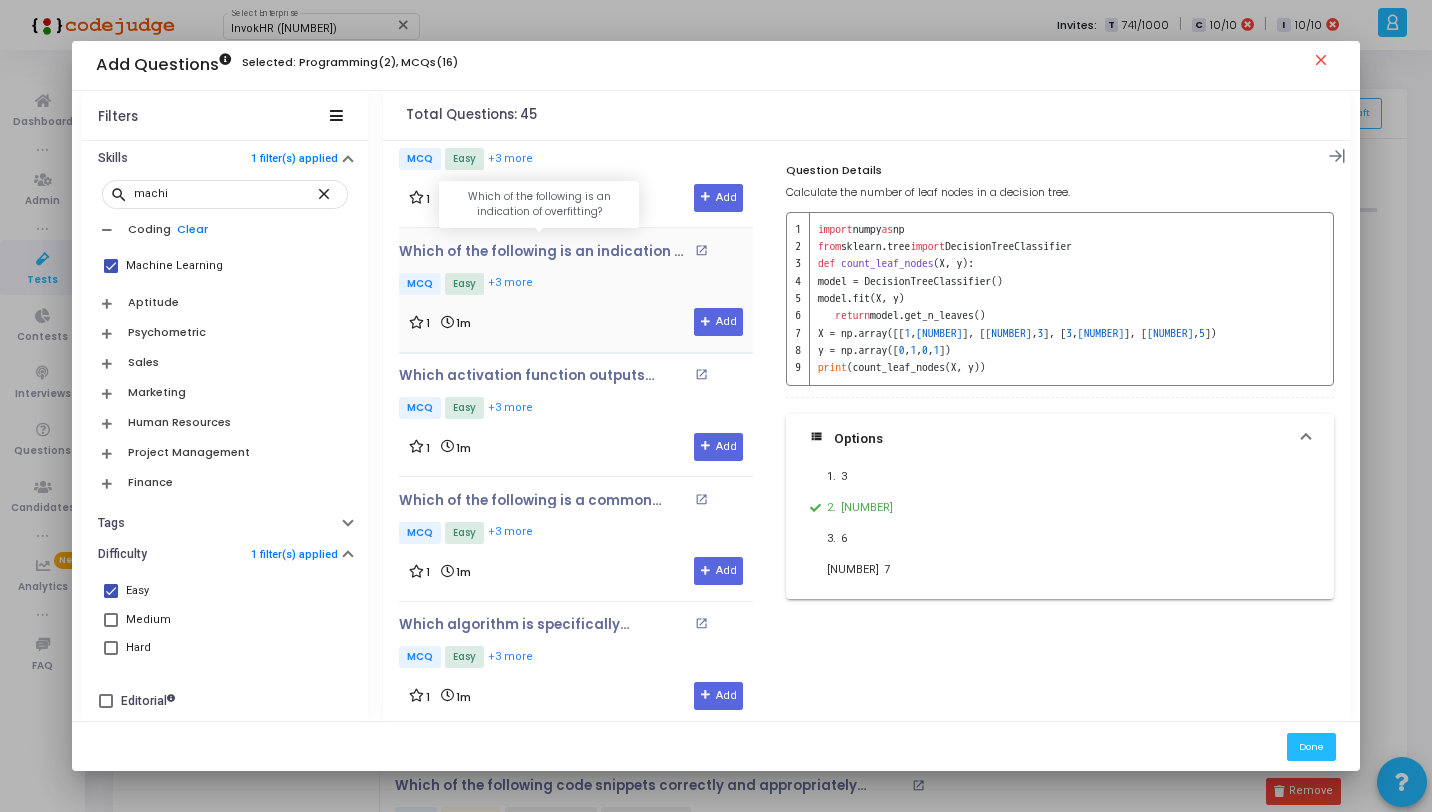 click on "Which of the following is an indication of overfitting?" at bounding box center [544, 252] 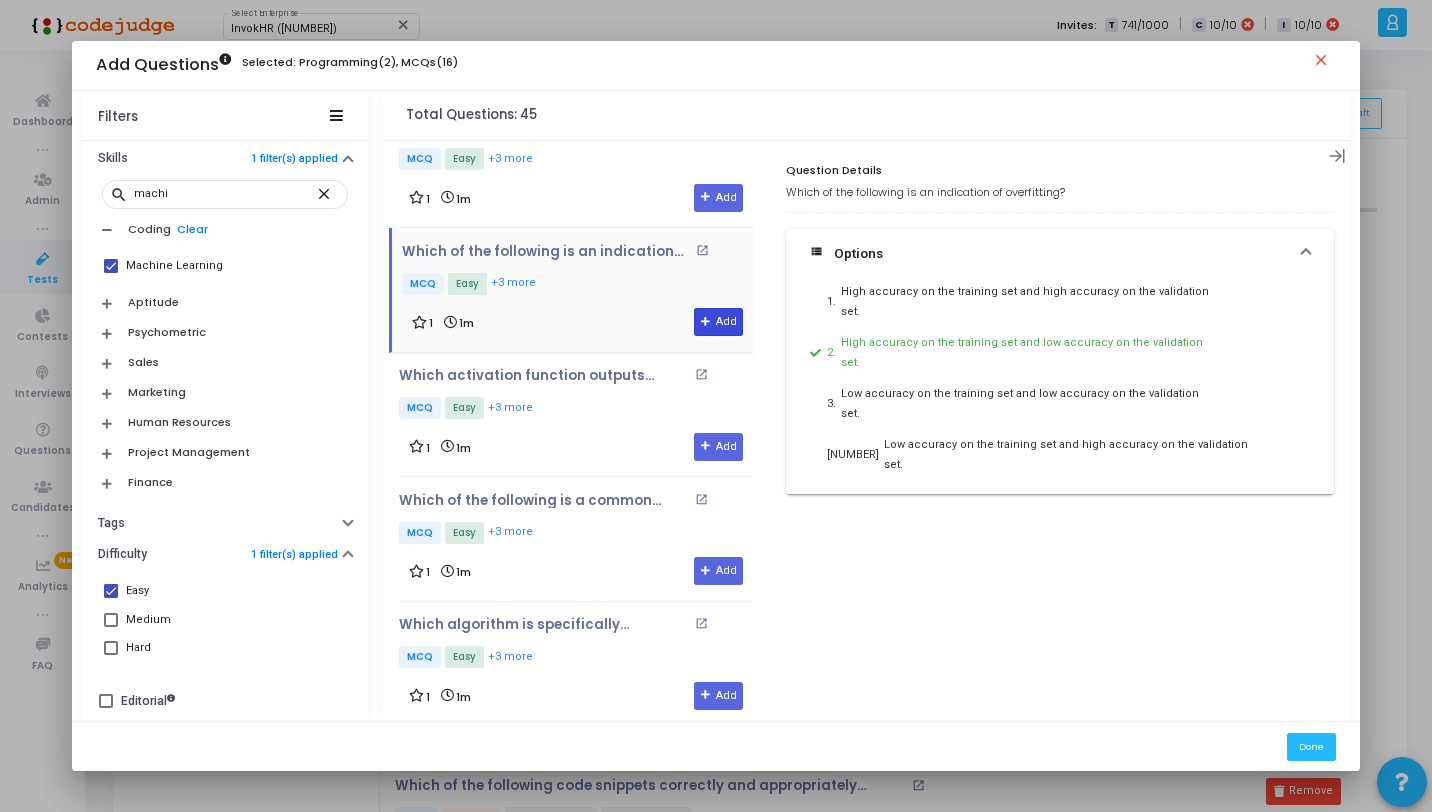 click on "Add" at bounding box center (718, 322) 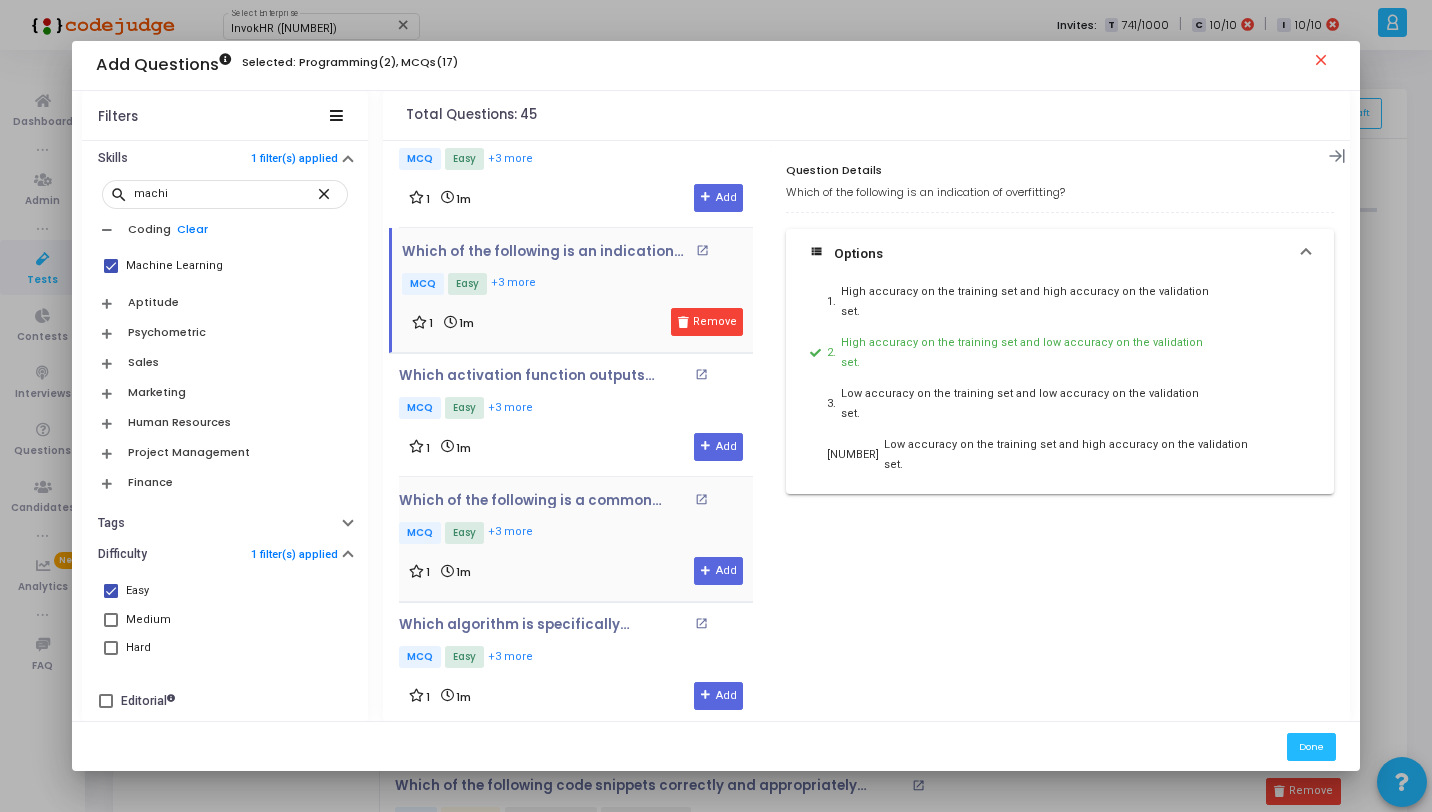 click on "Which of the following is a common method for scaling features to a range between 0 and 1? open_in_new   MCQ   Easy   +3 more 1 1m  Add" at bounding box center [576, 539] 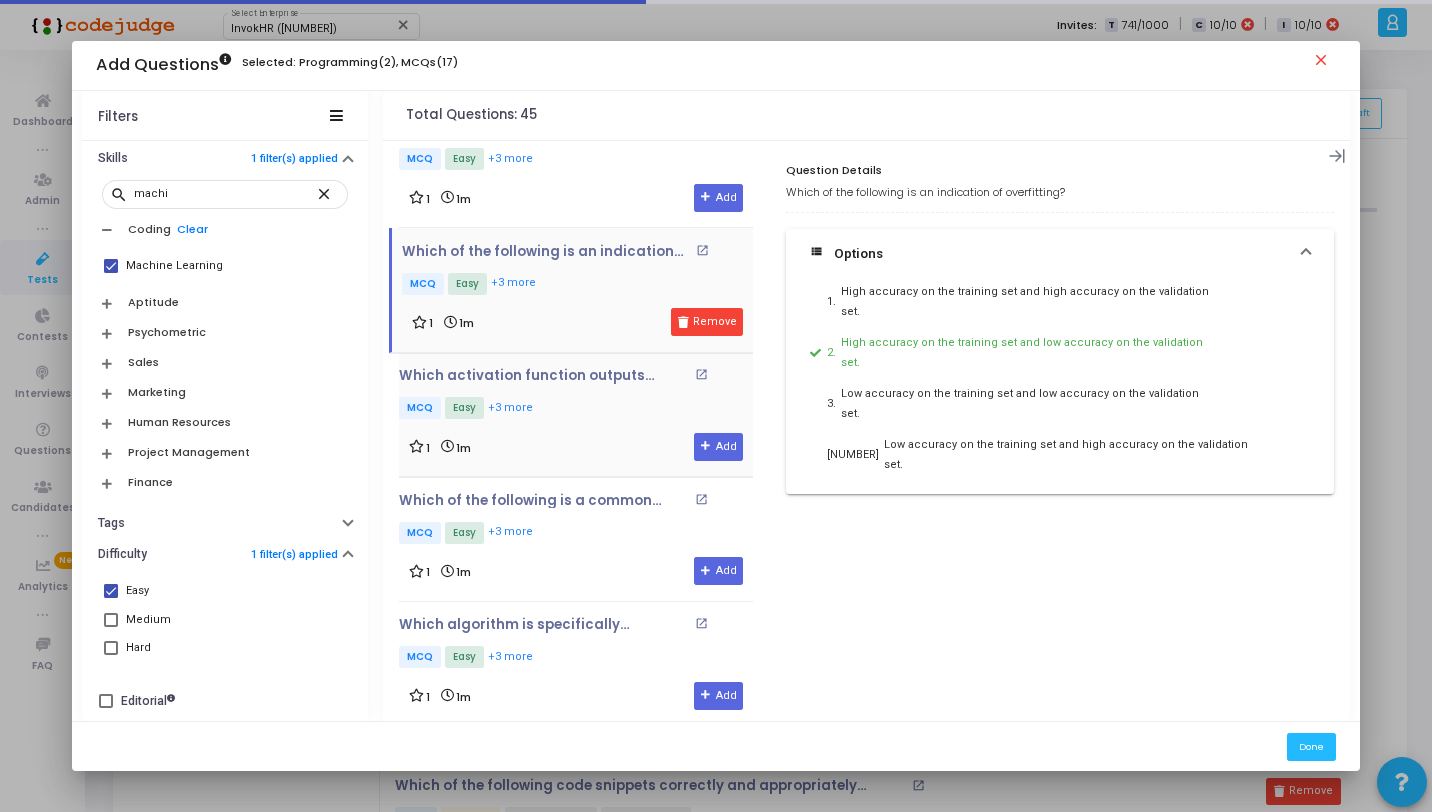 click on "1 1m  Add" at bounding box center [576, 447] 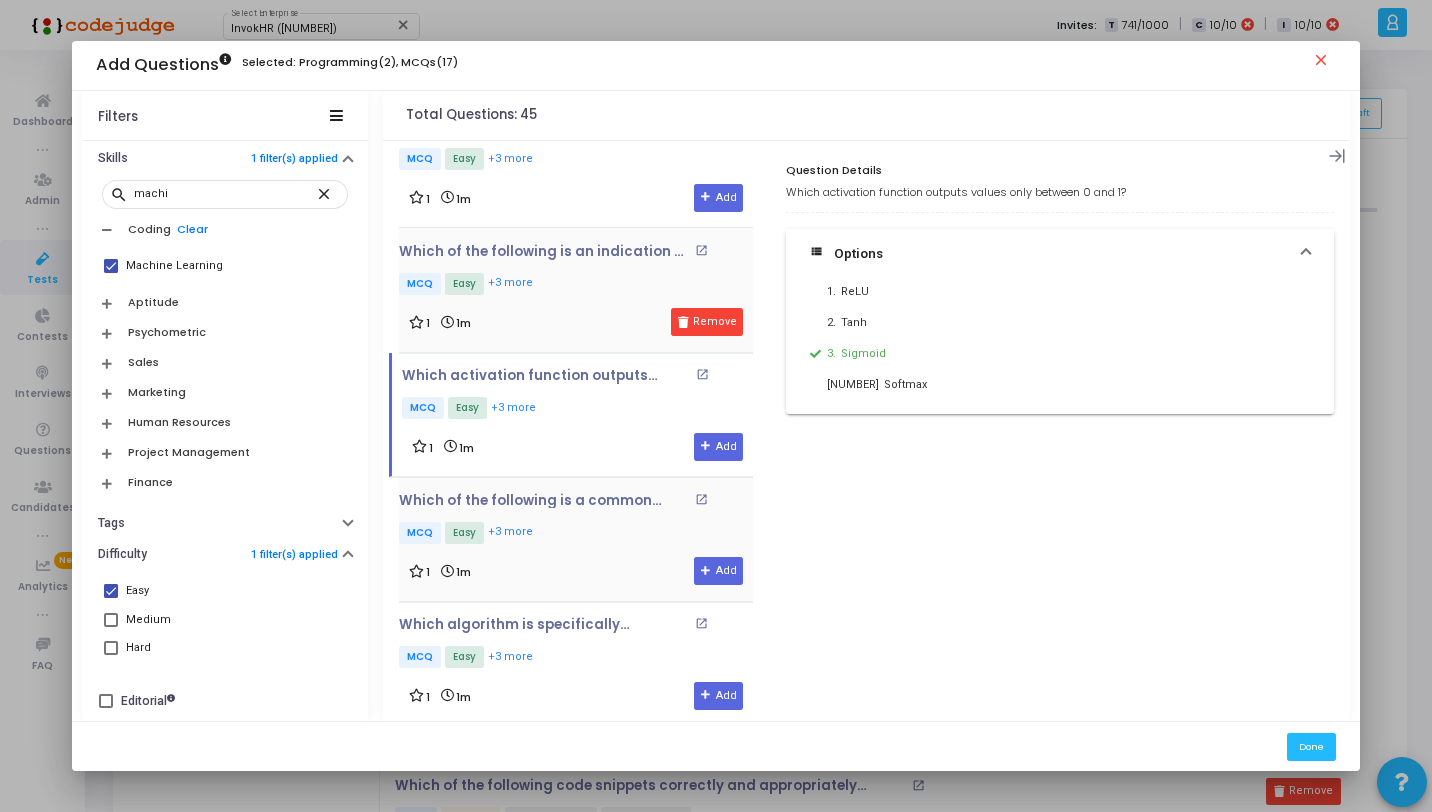 click on "1 1m  Add" at bounding box center [576, 571] 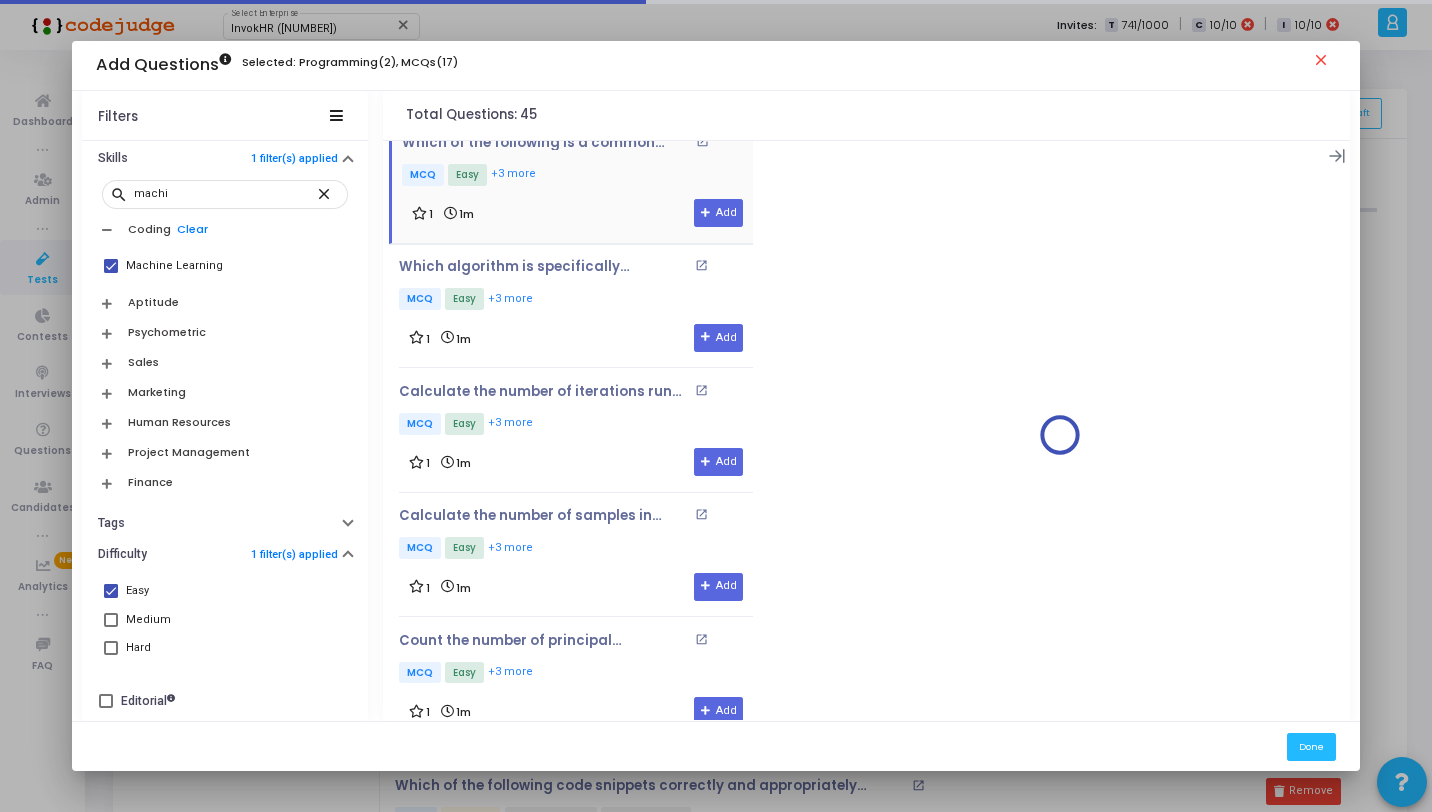 scroll, scrollTop: 3450, scrollLeft: 0, axis: vertical 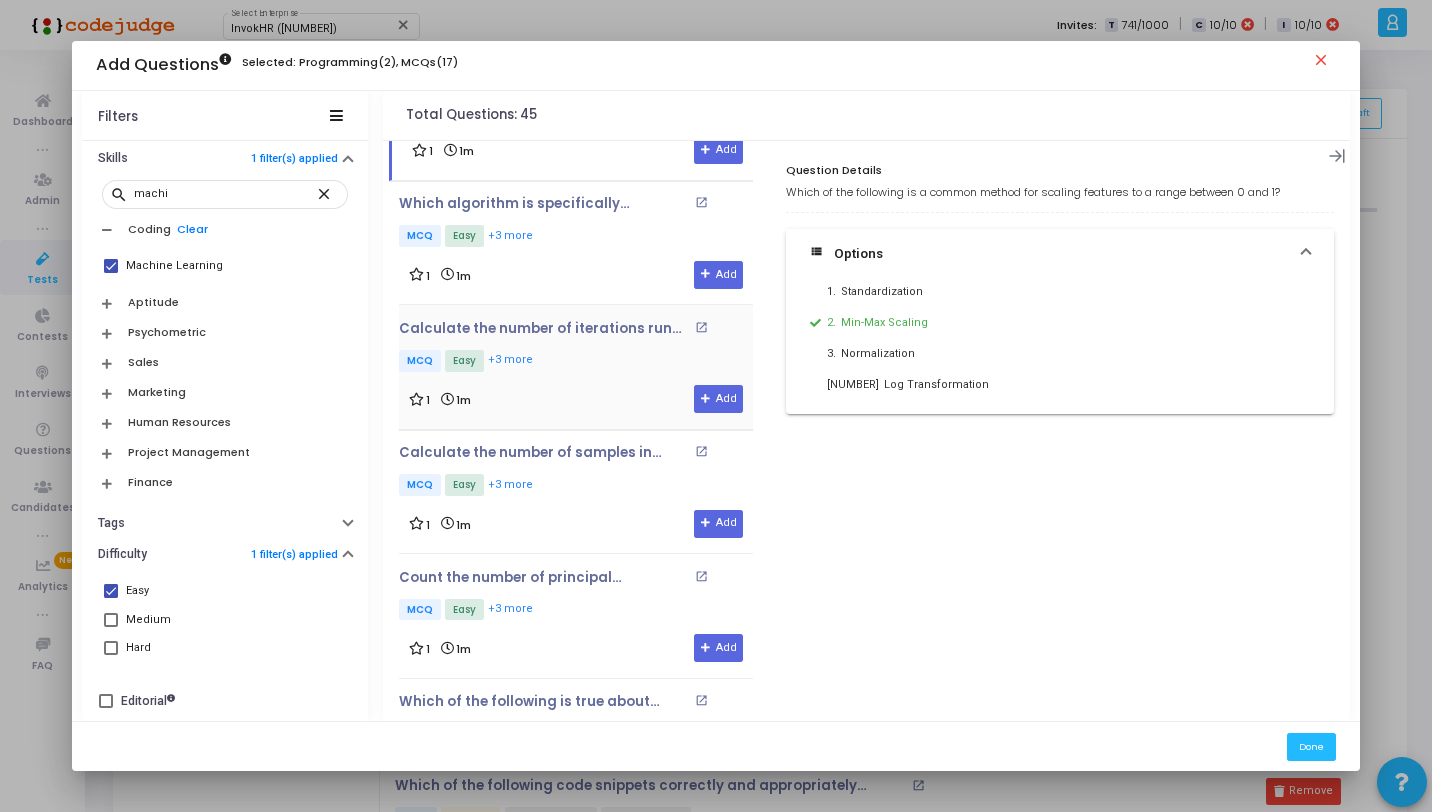 click on "MCQ   Easy   +3 more" at bounding box center (576, 362) 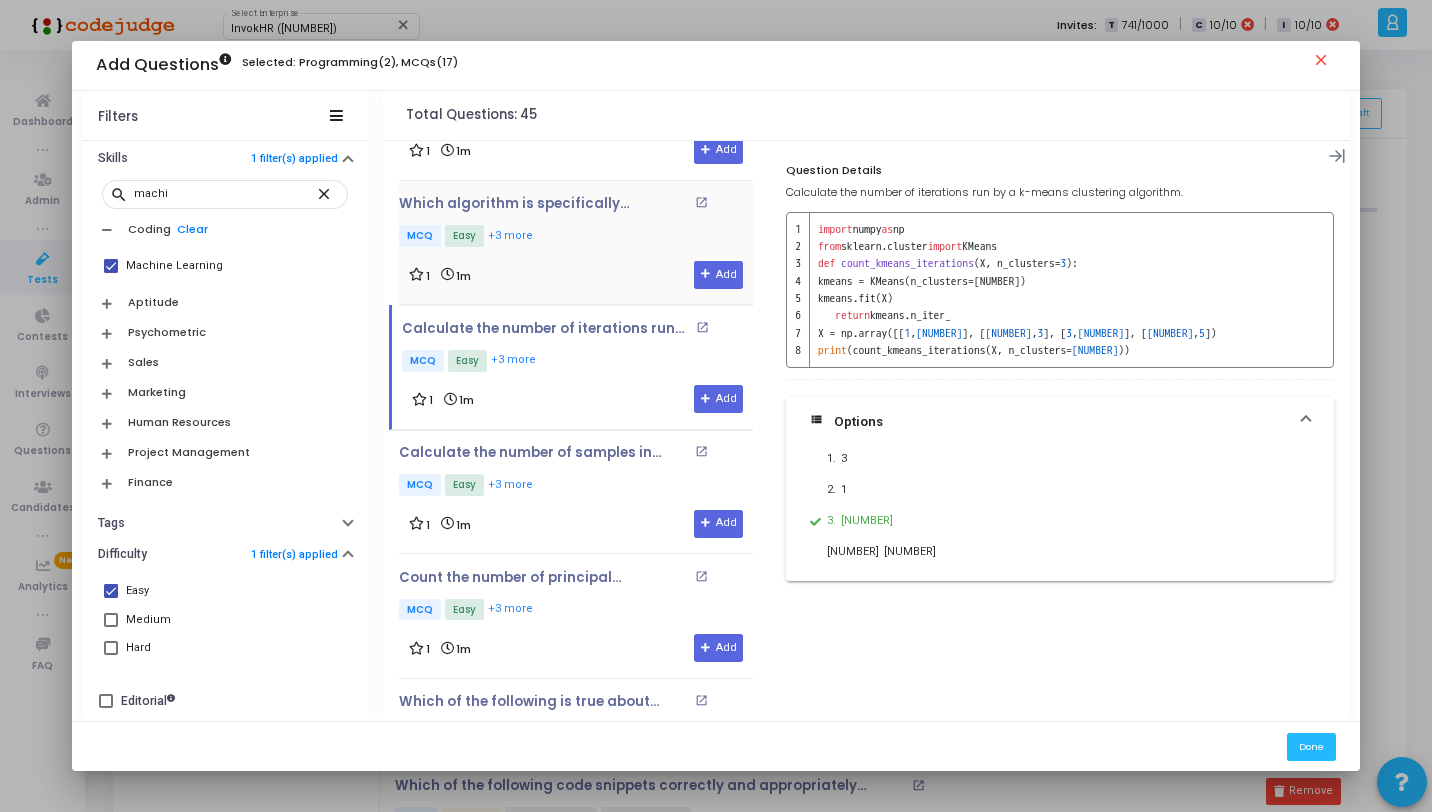 click on "1 1m  Add" at bounding box center (576, 275) 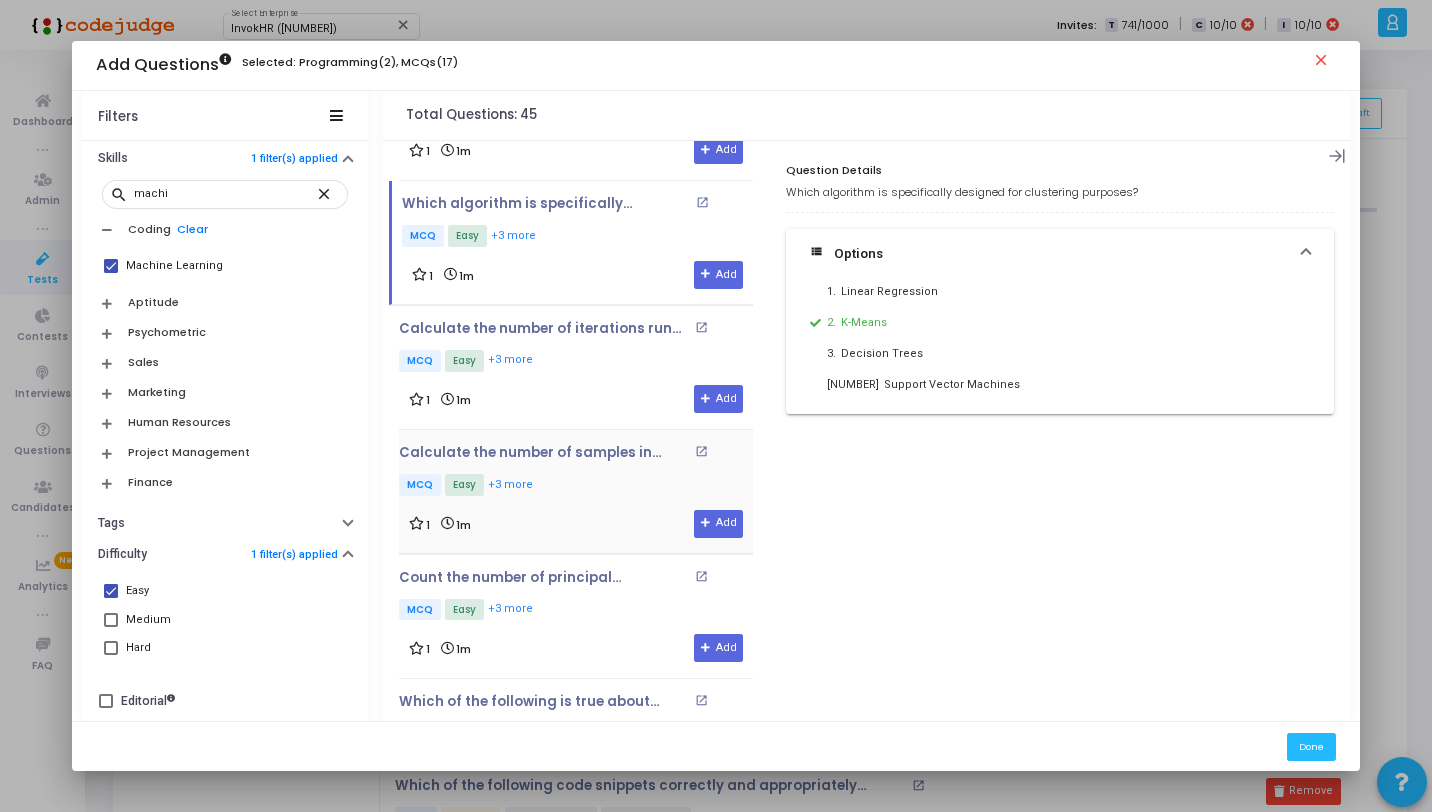 click on "MCQ   Easy   +3 more" at bounding box center (576, 486) 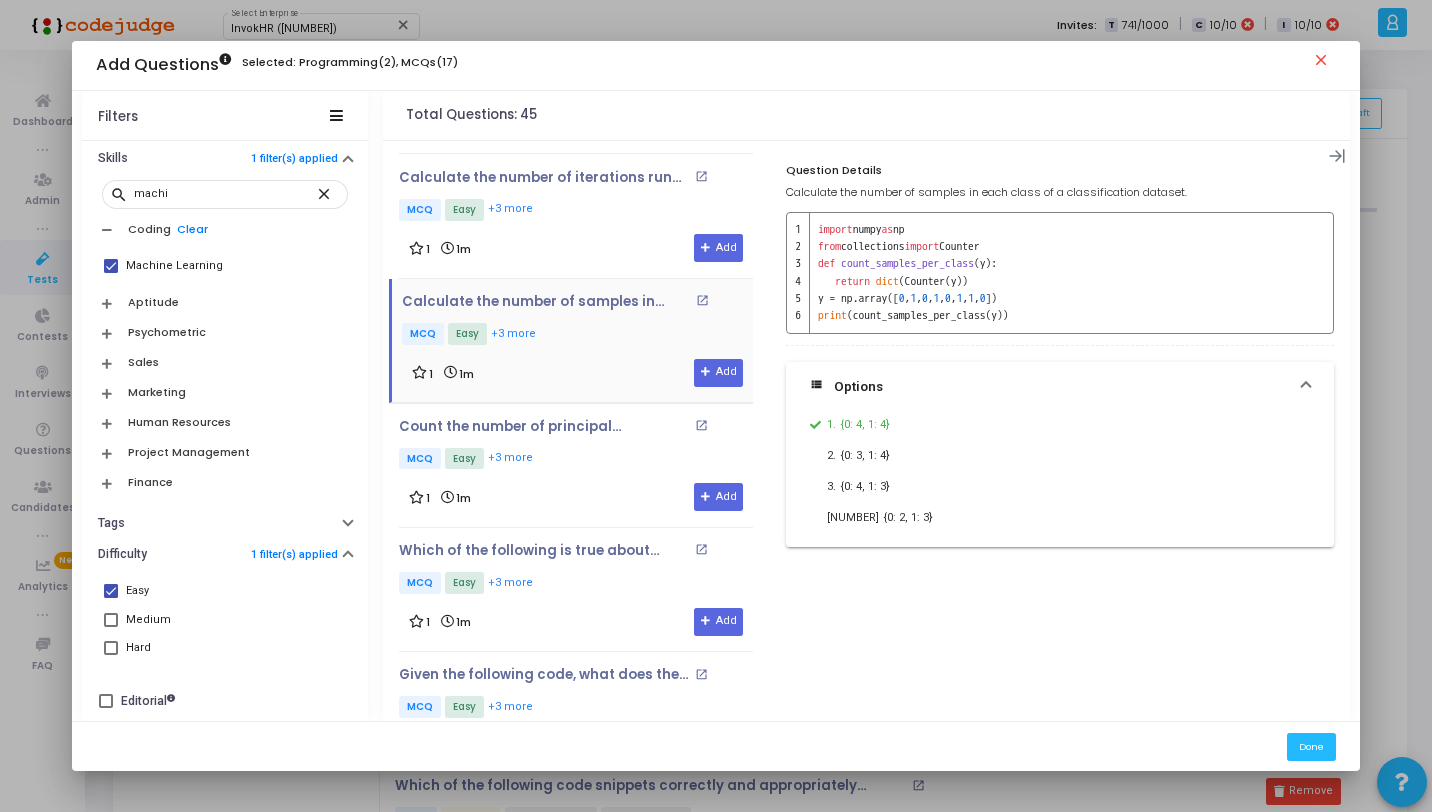 scroll, scrollTop: 3686, scrollLeft: 0, axis: vertical 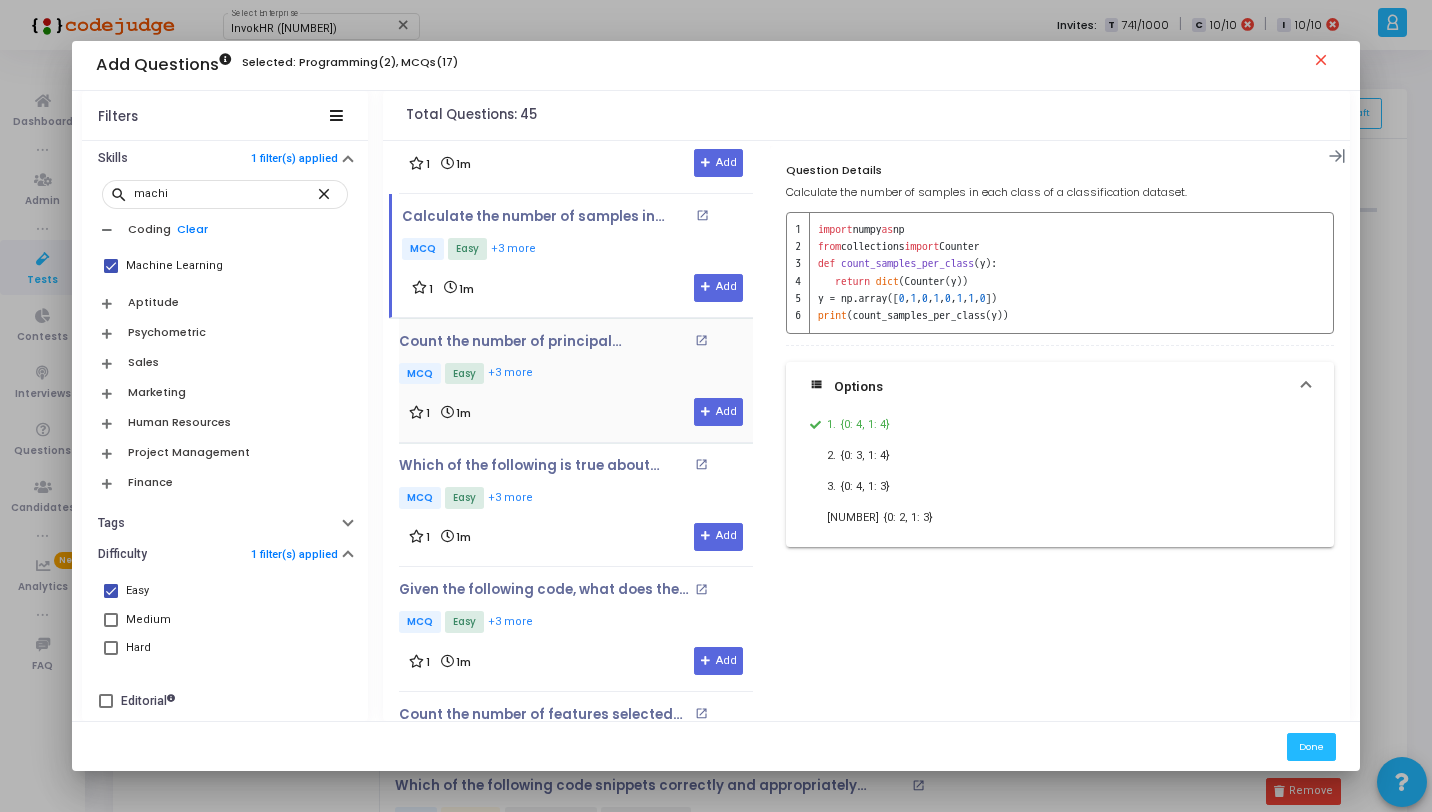 click on "1 1m  Add" at bounding box center (576, 412) 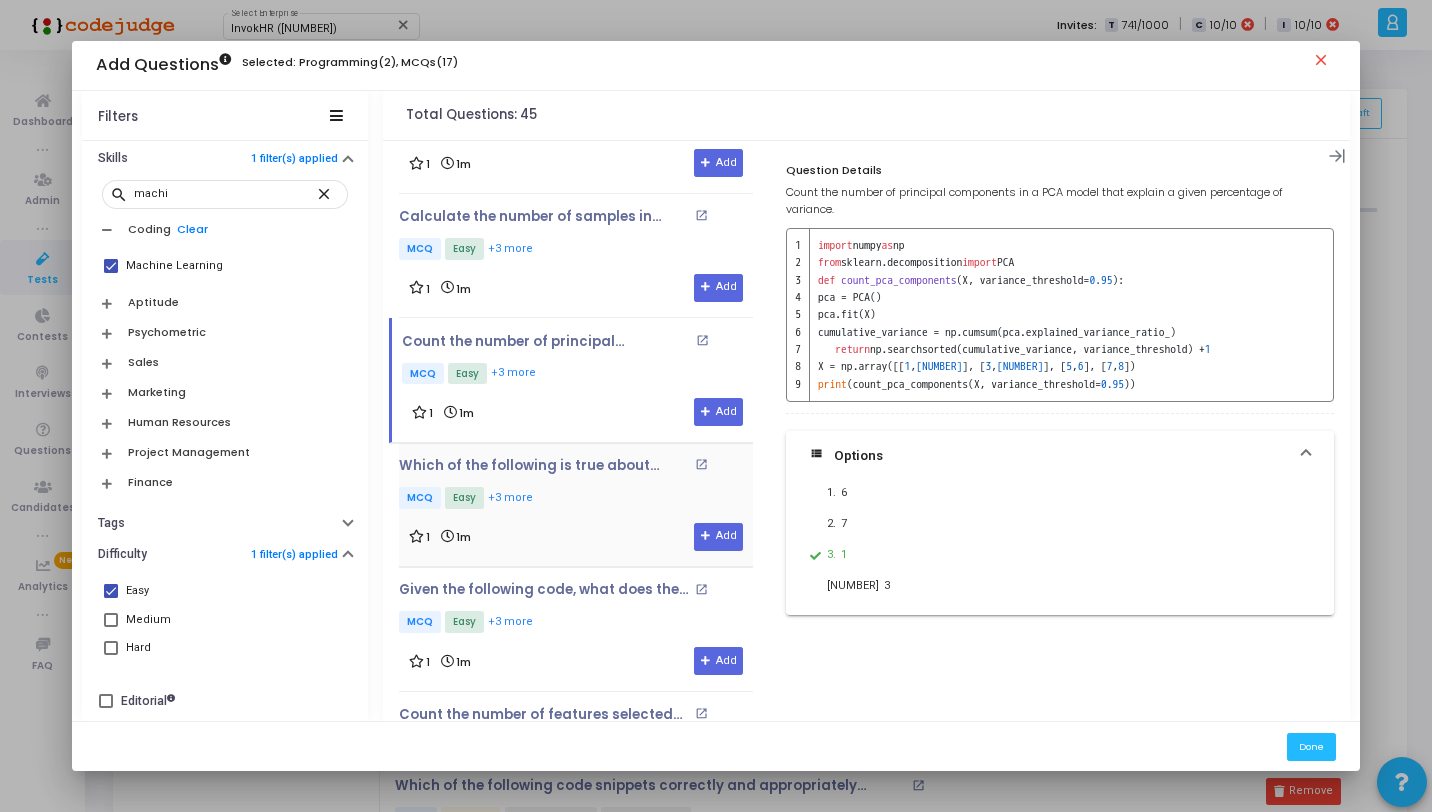 click on "MCQ   Easy   +3 more" at bounding box center [576, 499] 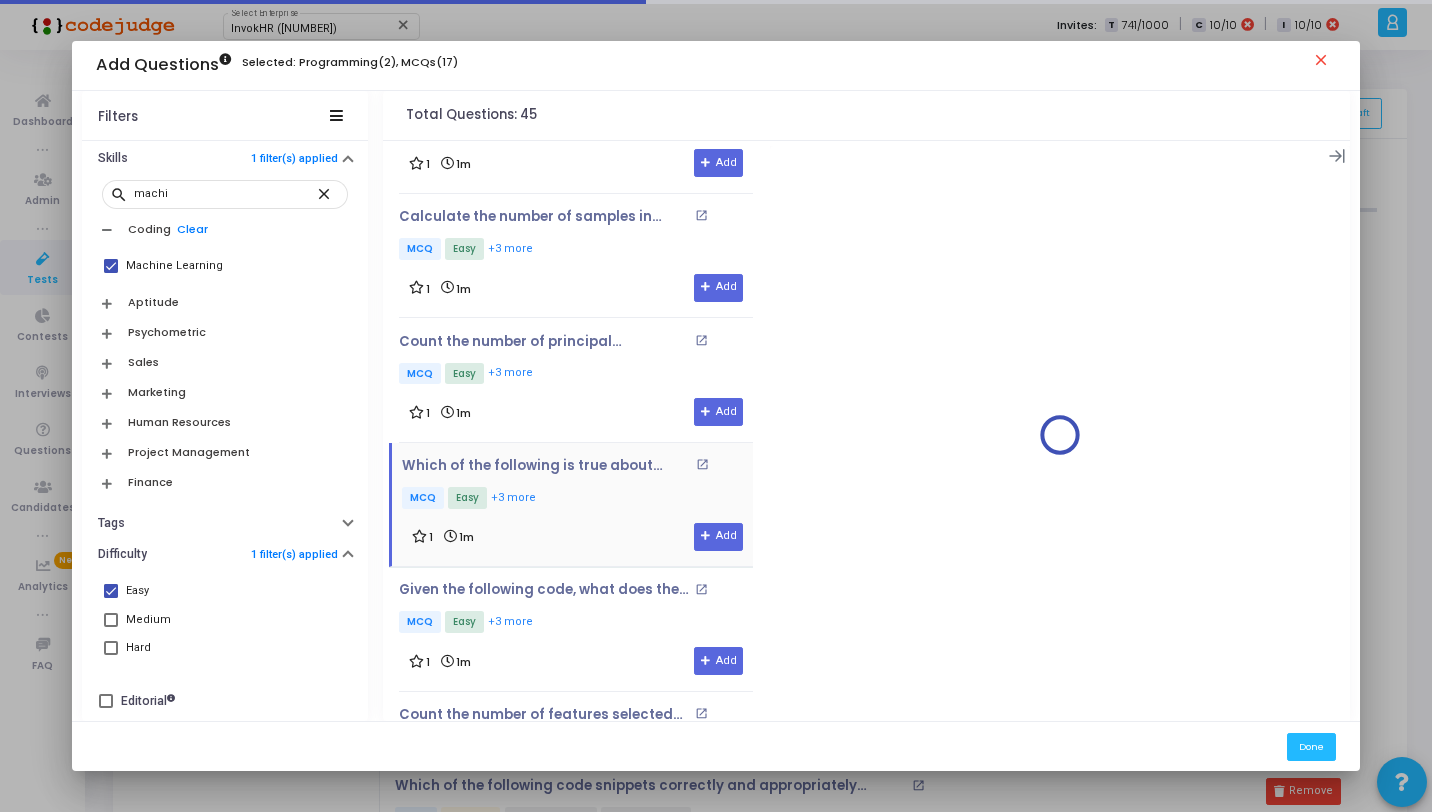 scroll, scrollTop: 4059, scrollLeft: 0, axis: vertical 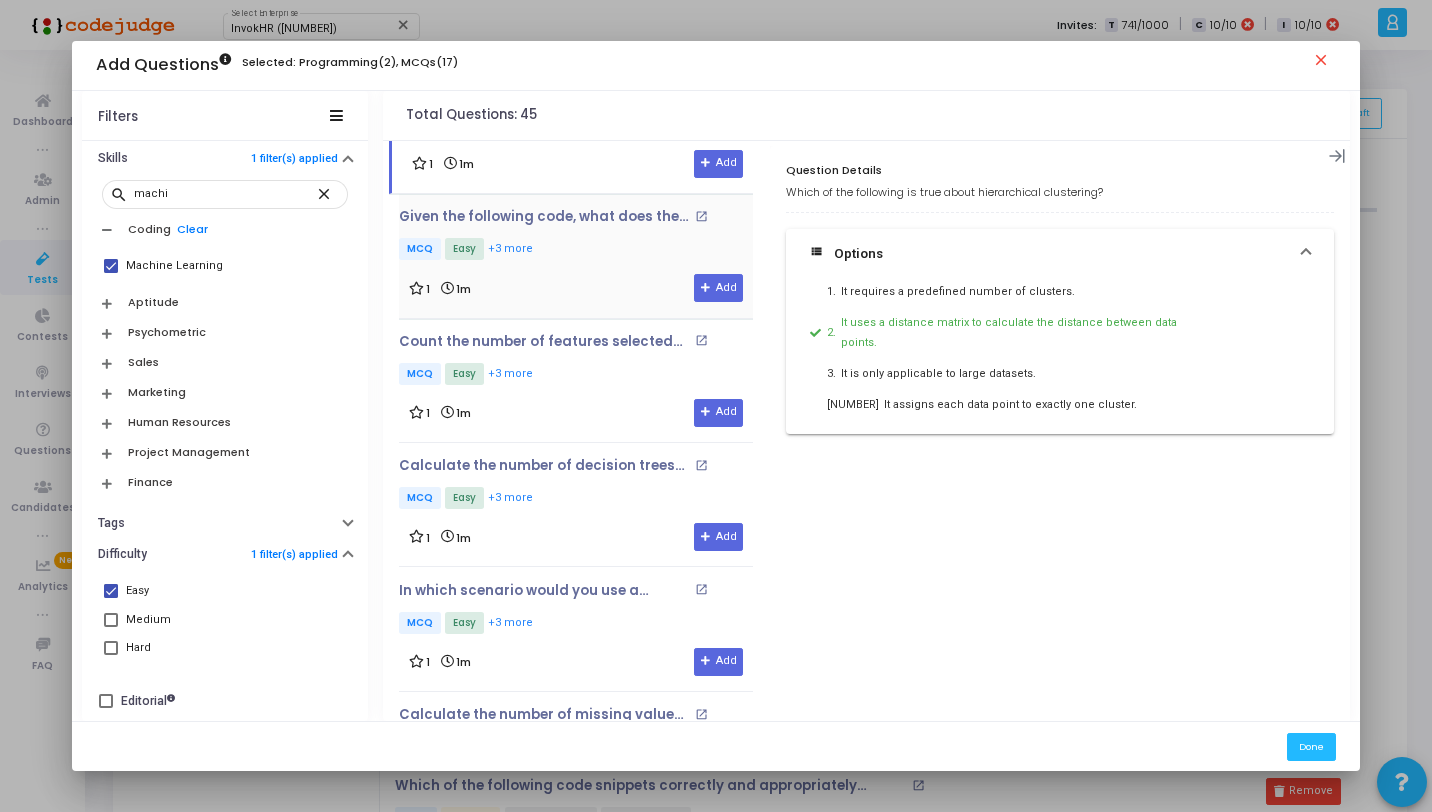 click on "MCQ   Easy   +3 more" at bounding box center [576, 250] 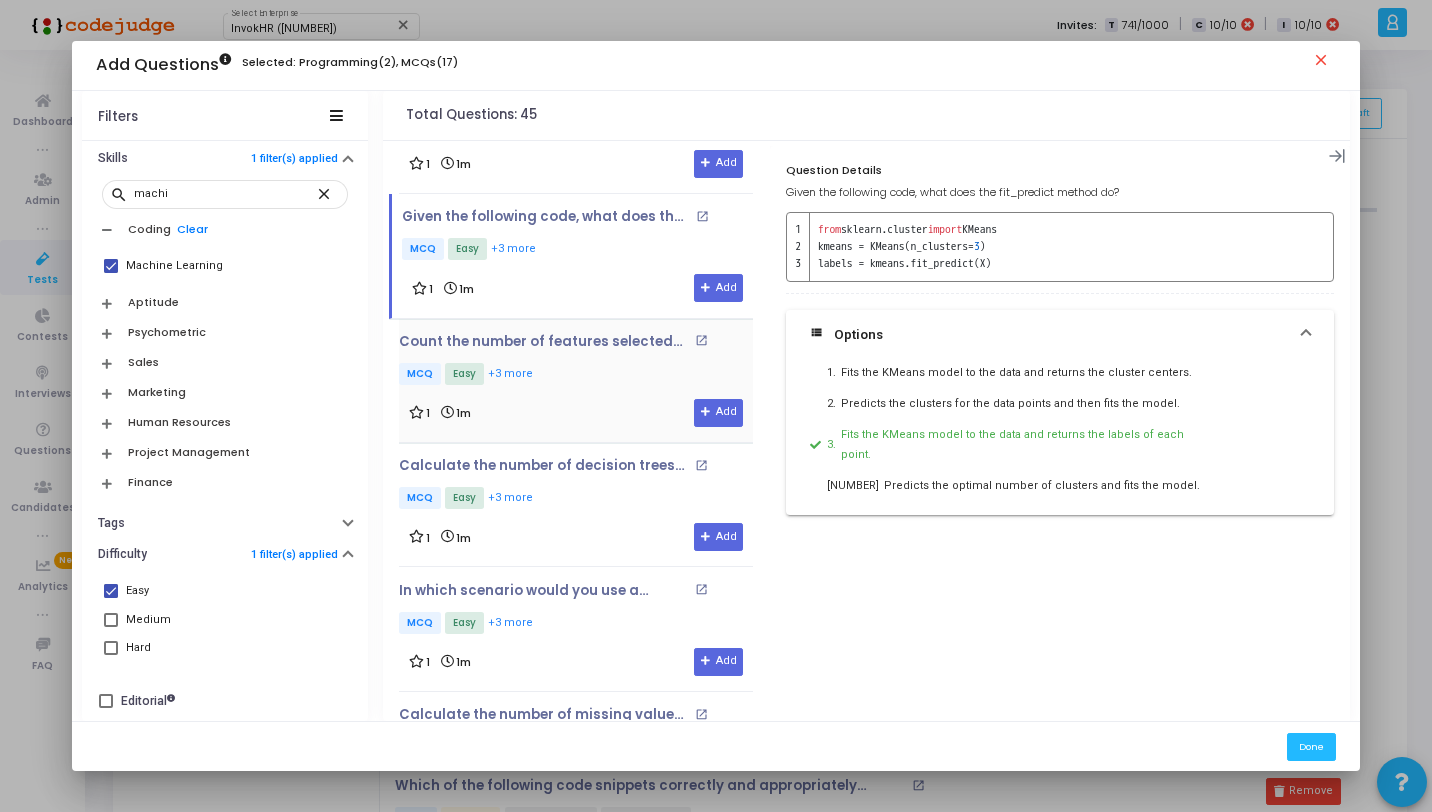 click on "MCQ   Easy   +3 more" at bounding box center (576, 375) 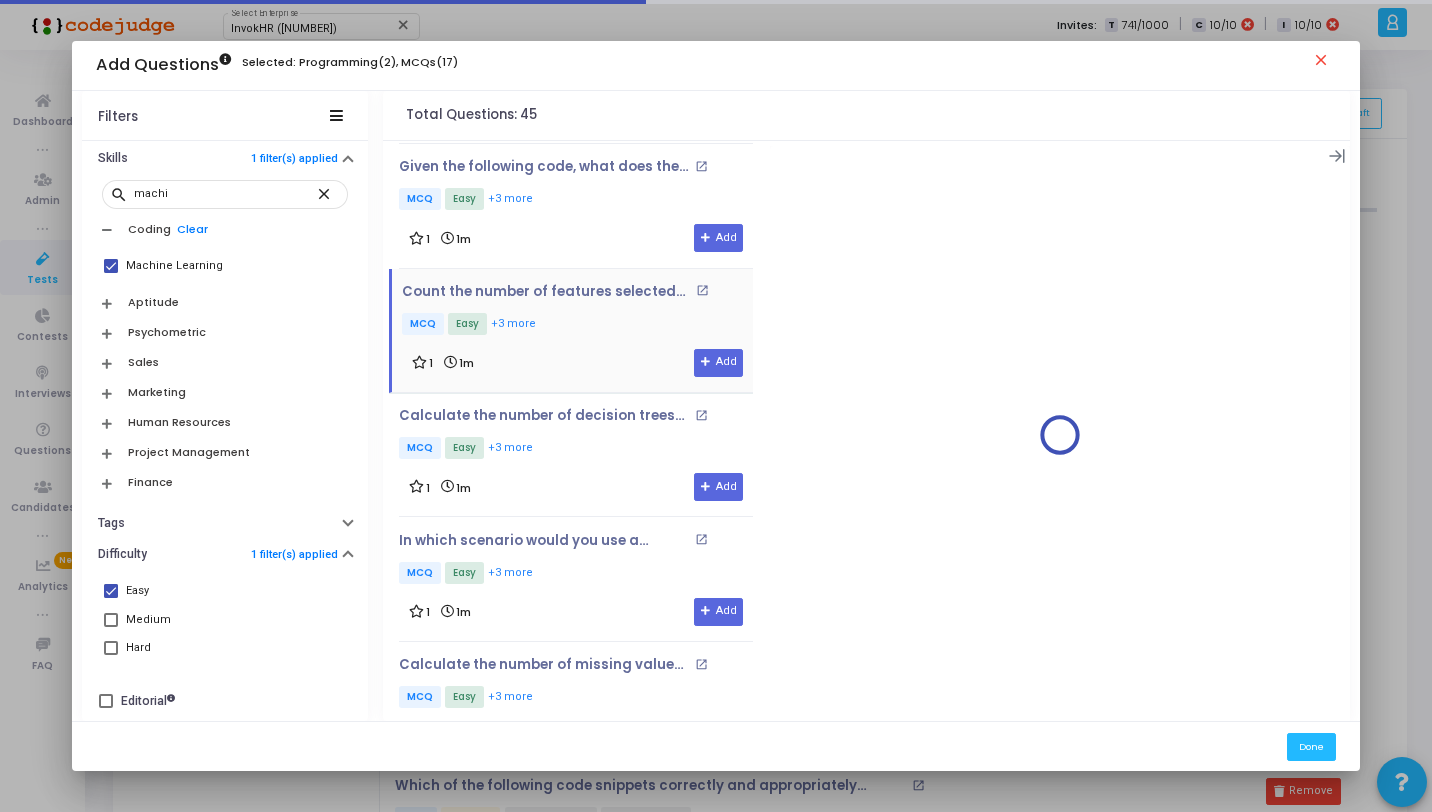scroll, scrollTop: 4223, scrollLeft: 0, axis: vertical 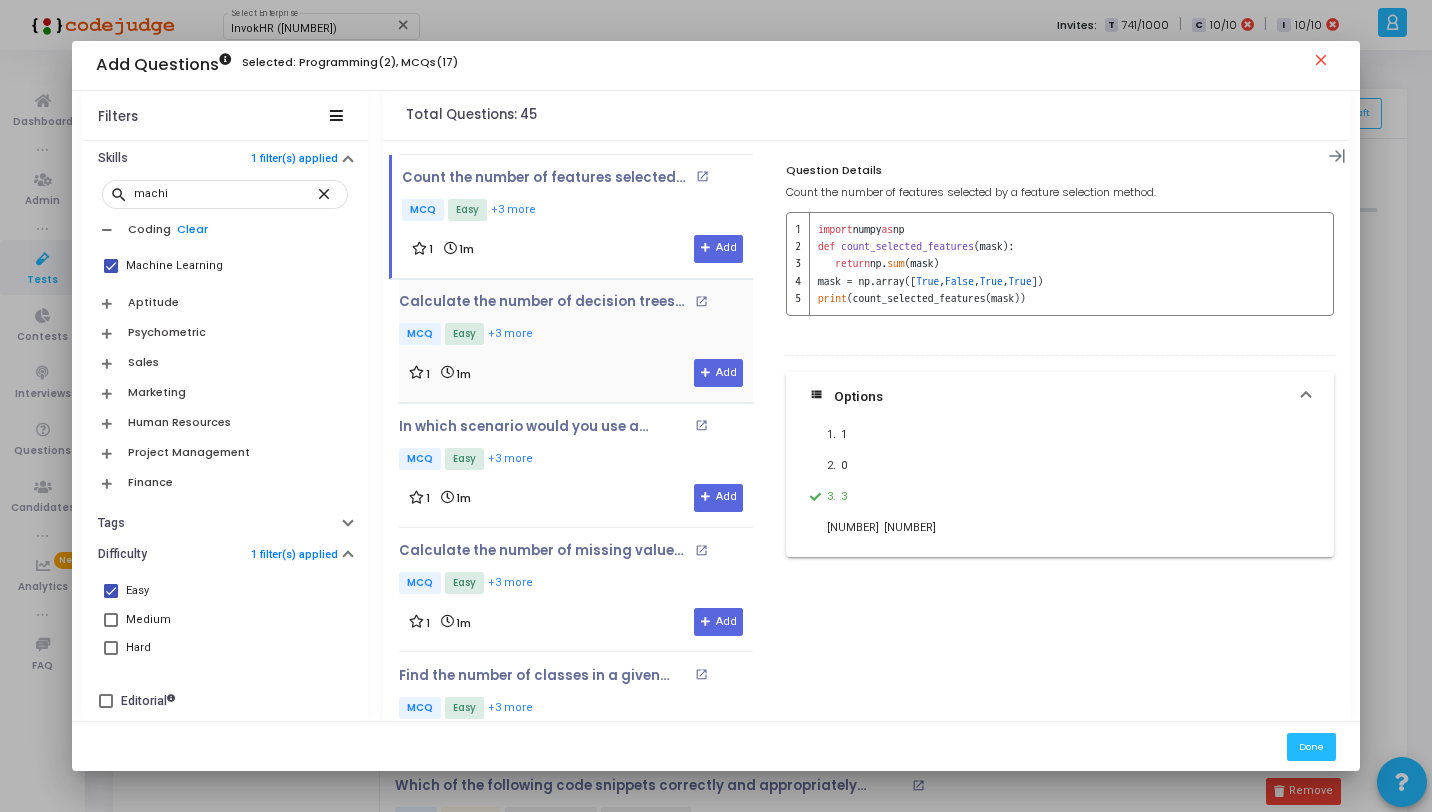 click on "Calculate the number of decision trees in a Random Forest model open_in_new   MCQ   Easy   +3 more" at bounding box center (576, 321) 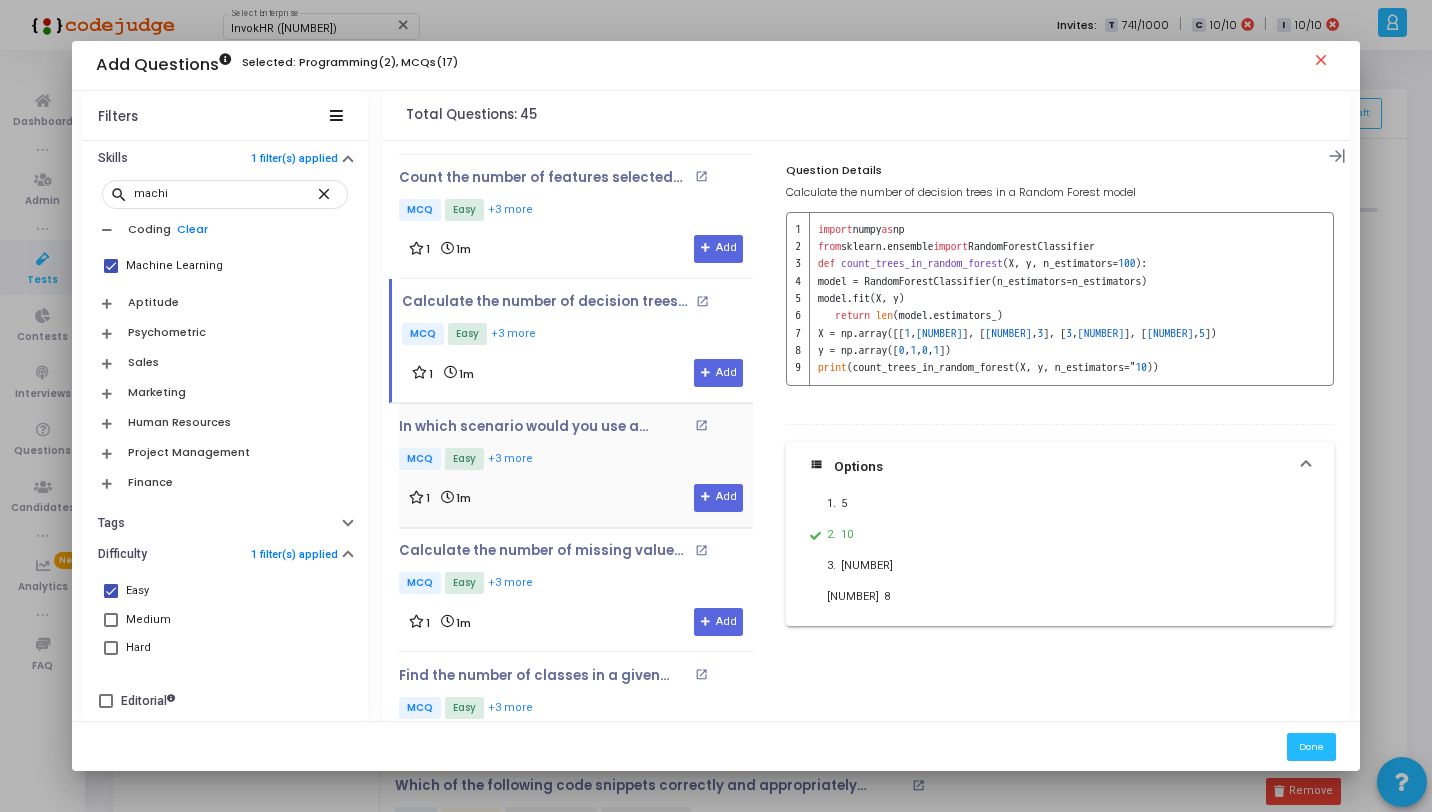 click on "MCQ   Easy   +3 more" at bounding box center (576, 460) 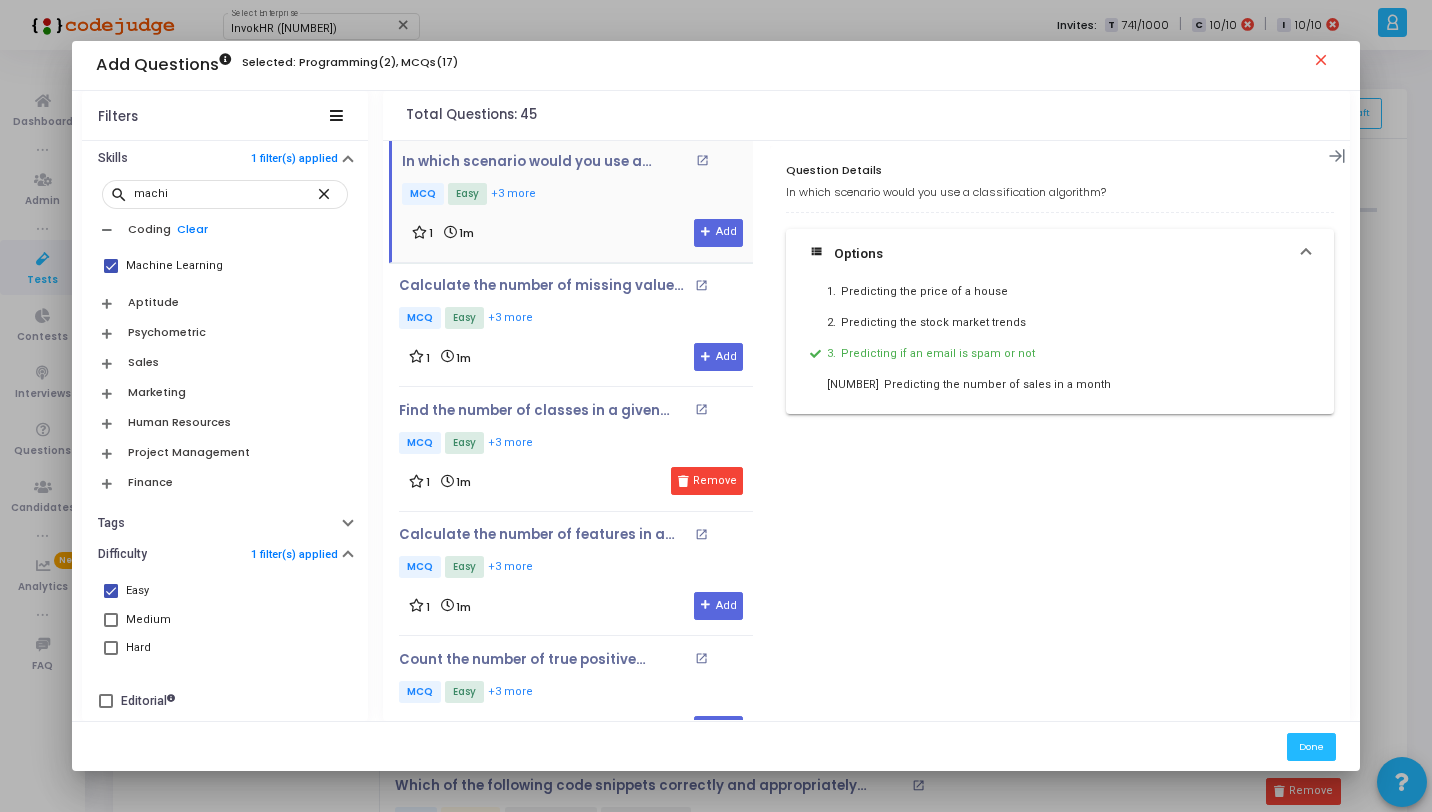 scroll, scrollTop: 4521, scrollLeft: 0, axis: vertical 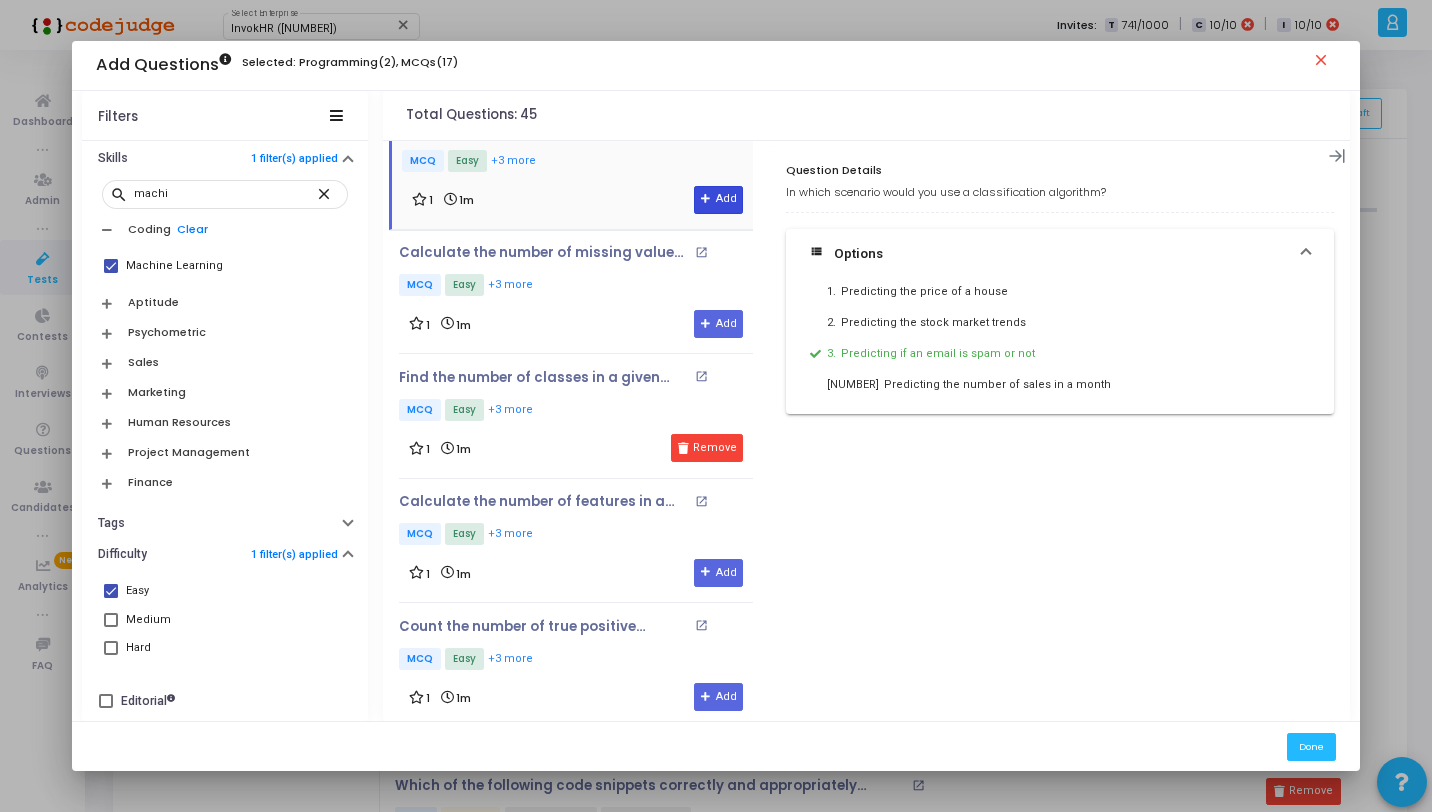 click at bounding box center (706, 199) 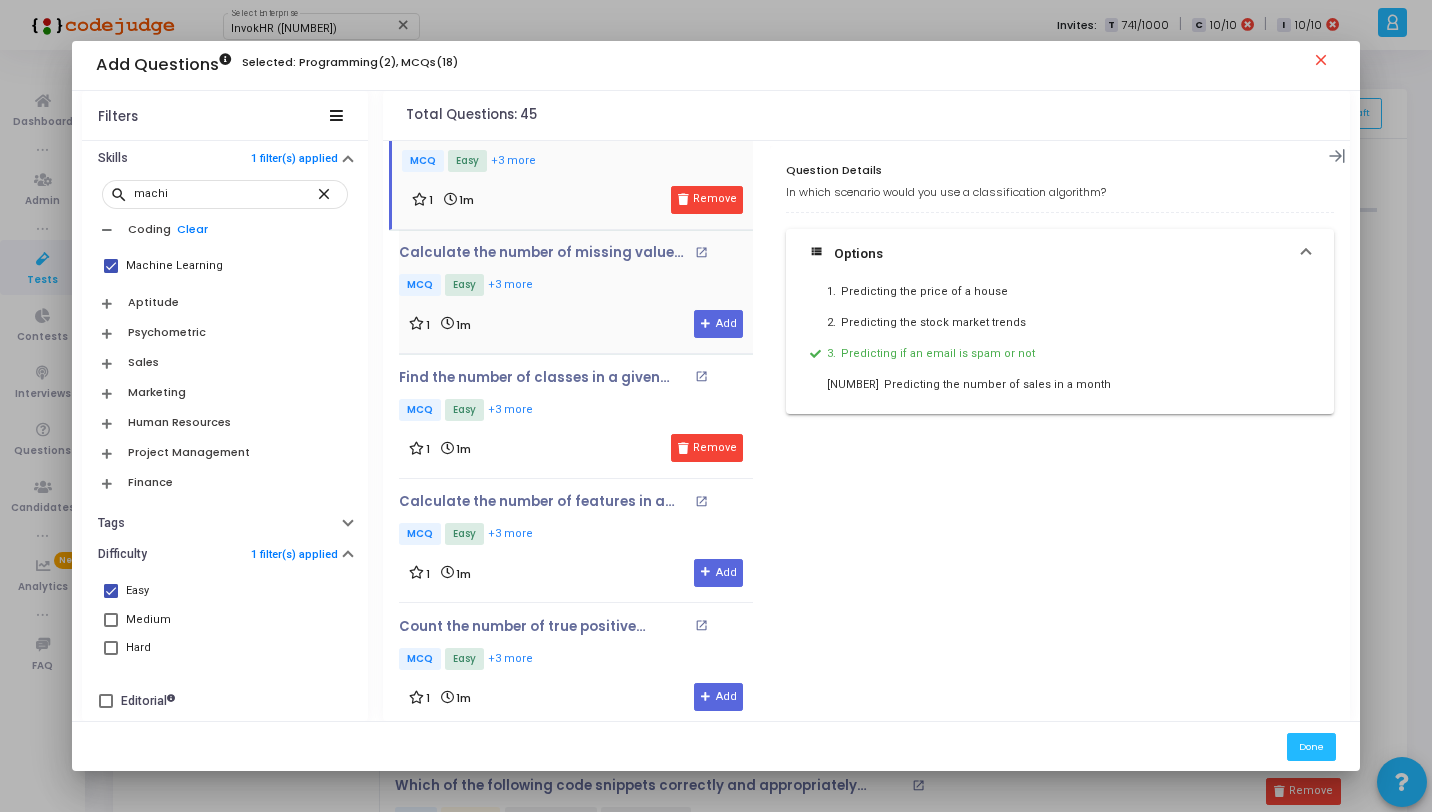 click on "MCQ   Easy   +3 more" at bounding box center [576, 286] 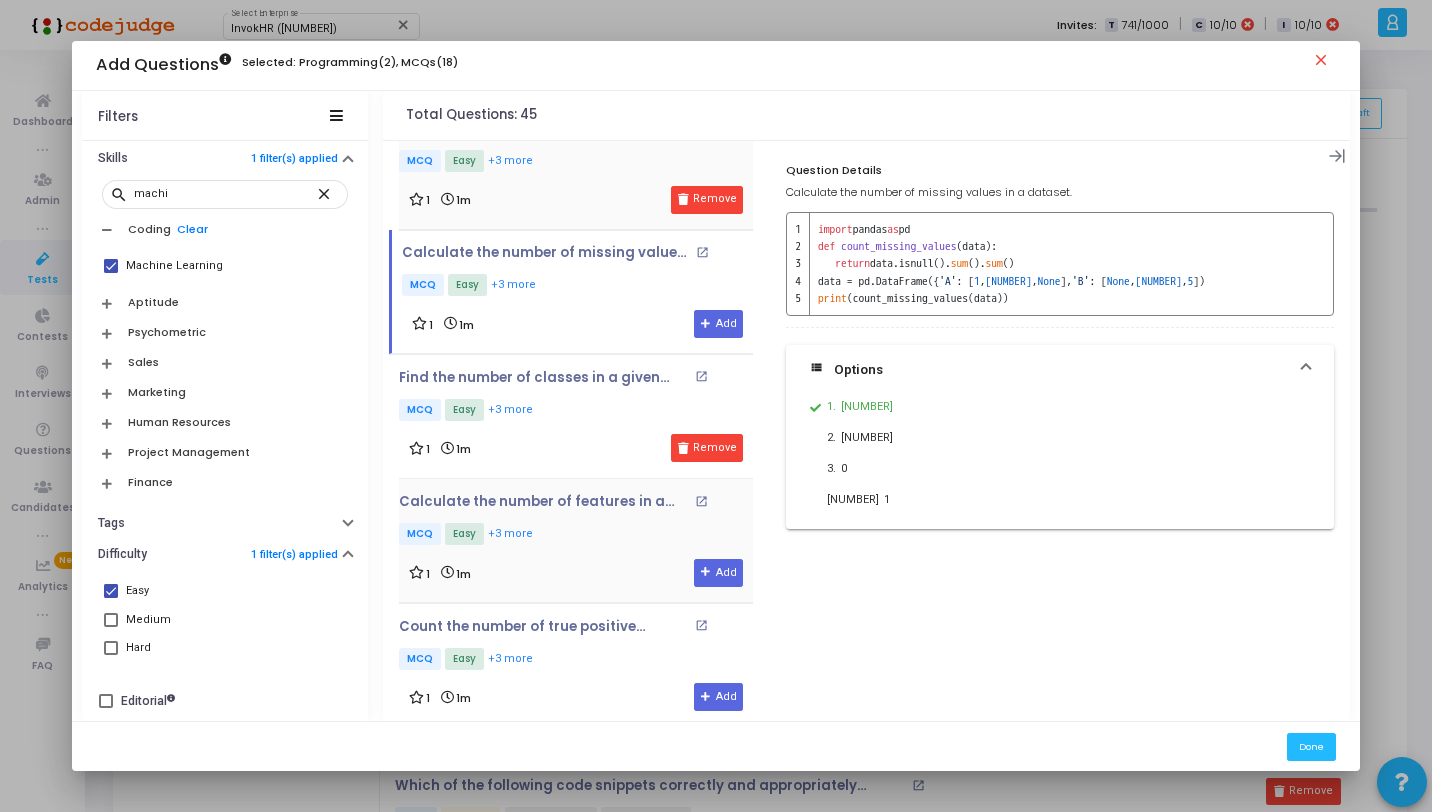 click on "1 1m  Add" at bounding box center [576, 573] 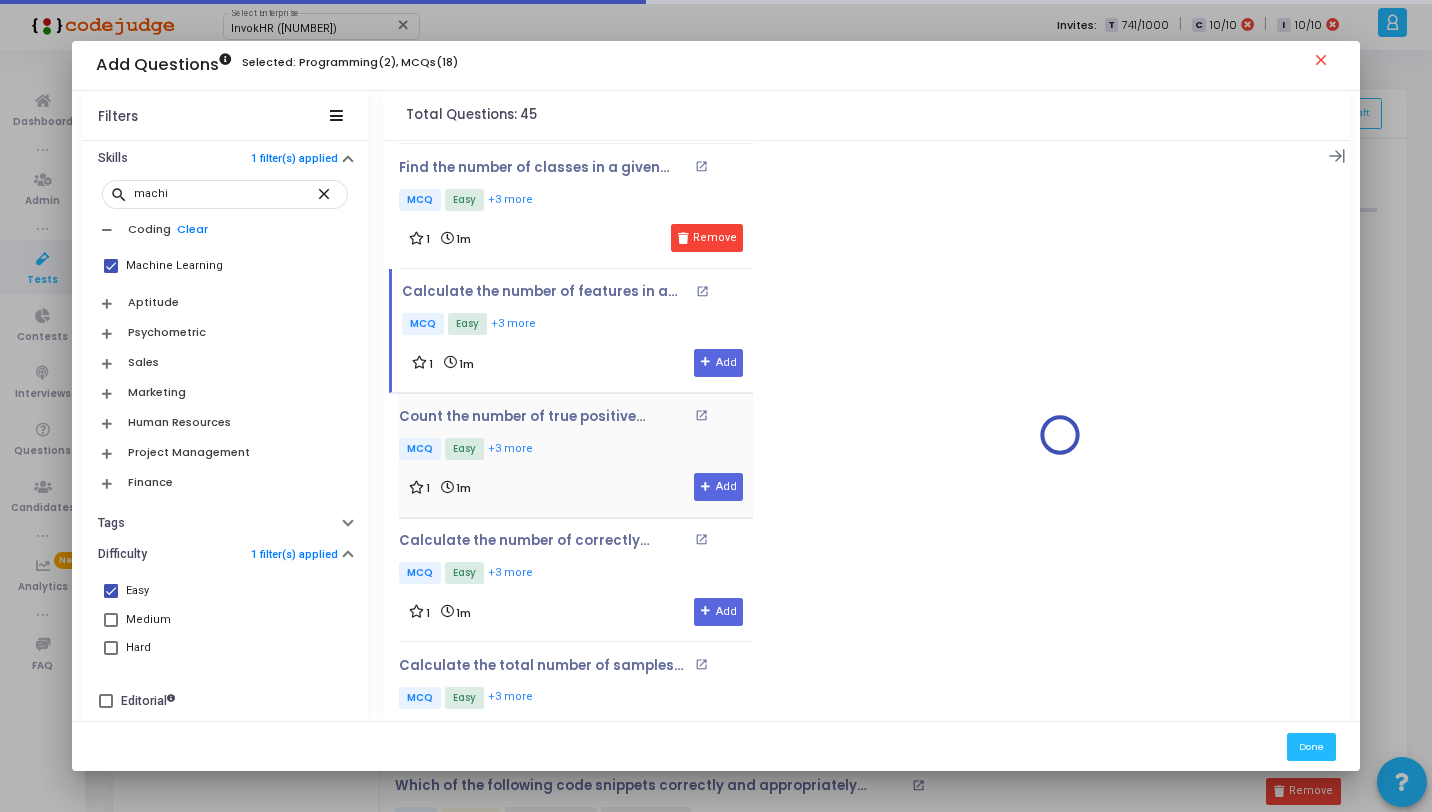 scroll, scrollTop: 5006, scrollLeft: 0, axis: vertical 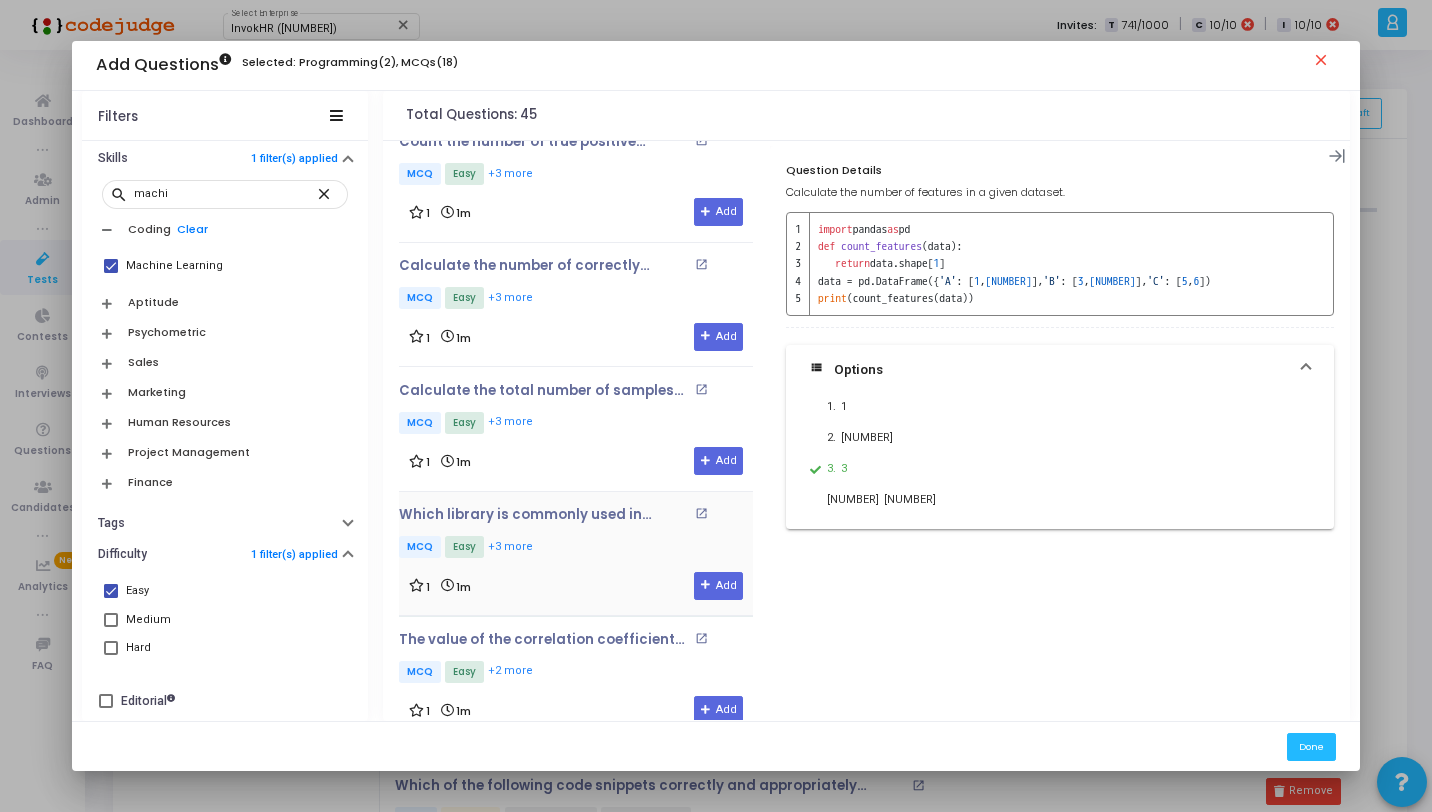 click on "MCQ   Easy   +3 more" at bounding box center [576, 548] 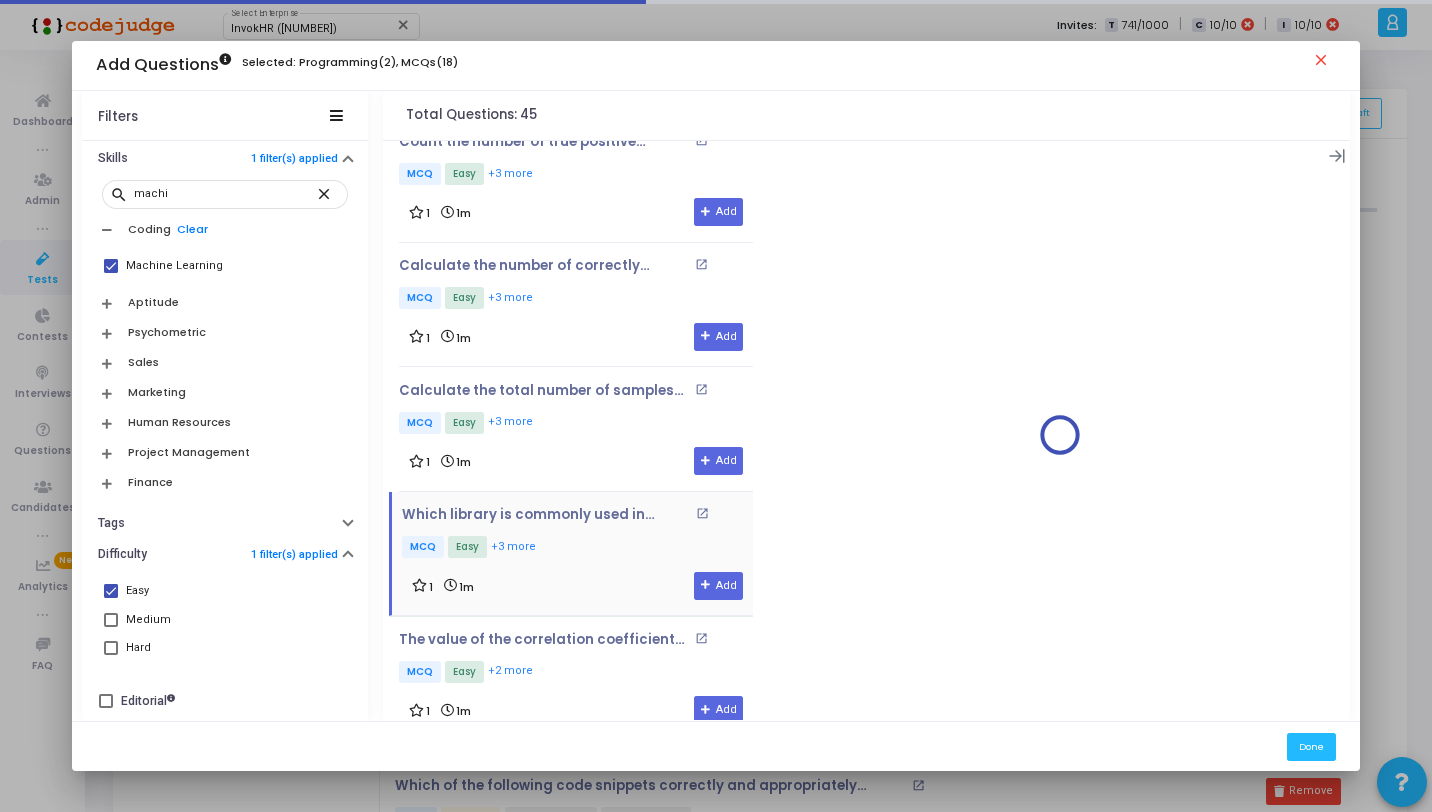 scroll, scrollTop: 5021, scrollLeft: 0, axis: vertical 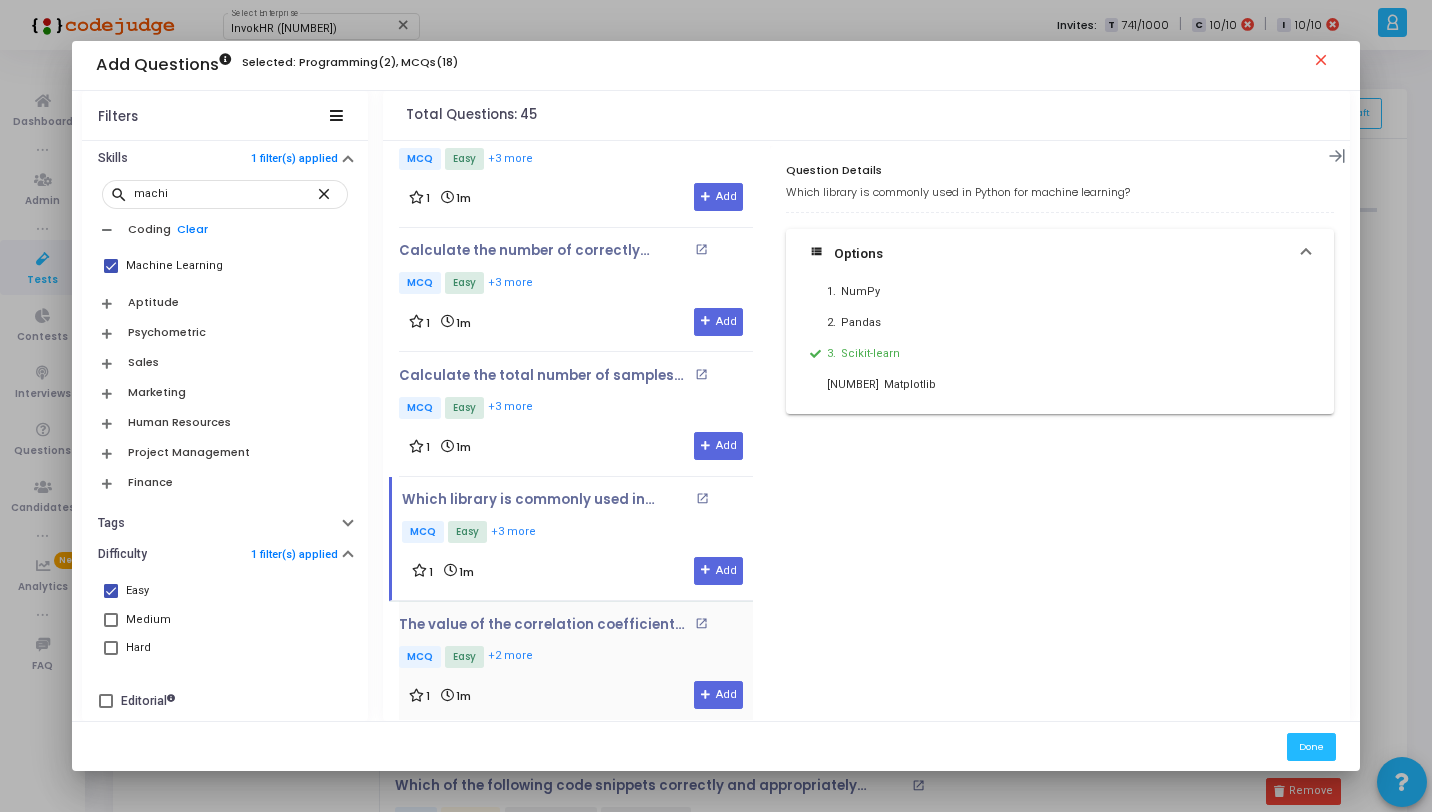 click on "MCQ   Easy   +2 more" at bounding box center [576, 658] 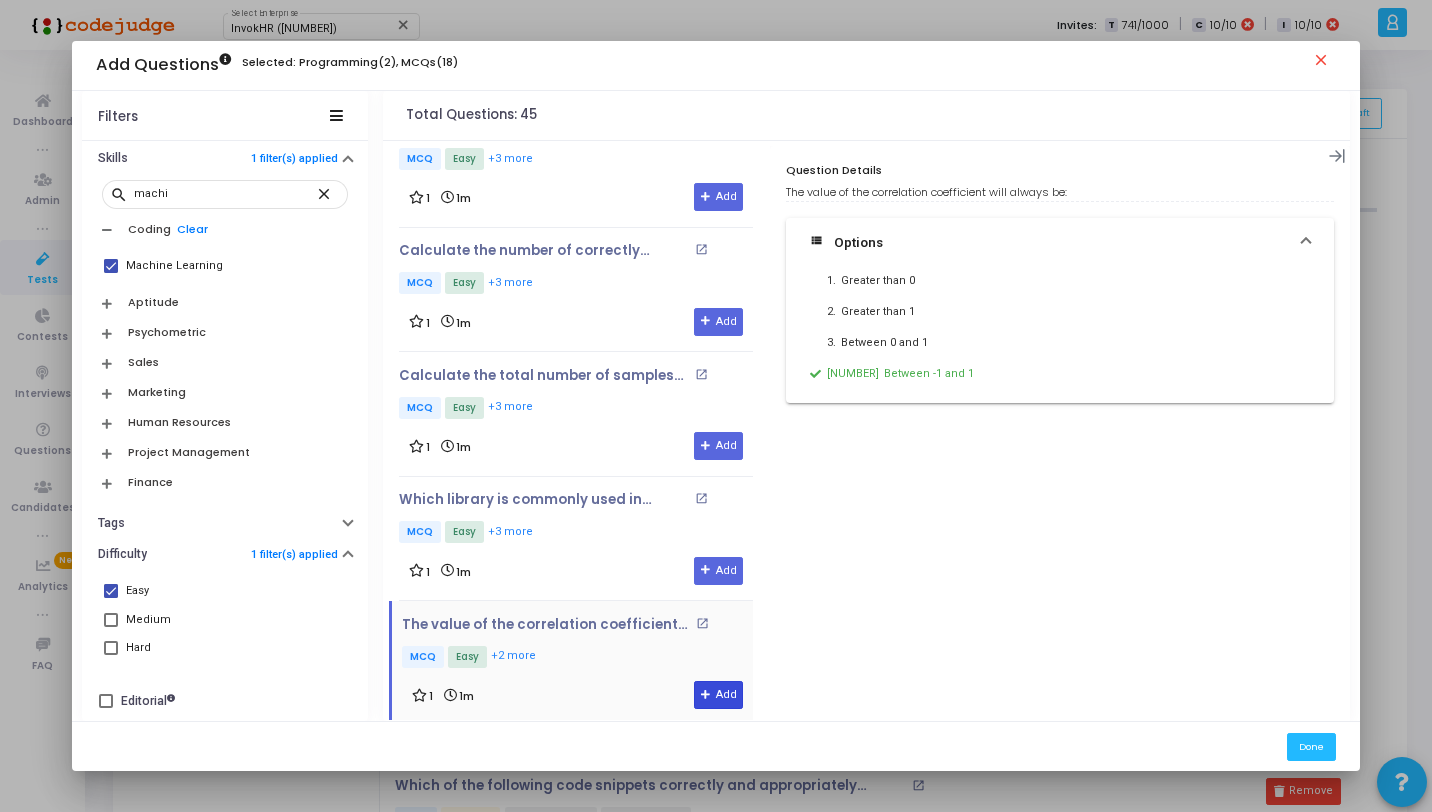 click on "Add" at bounding box center [718, 695] 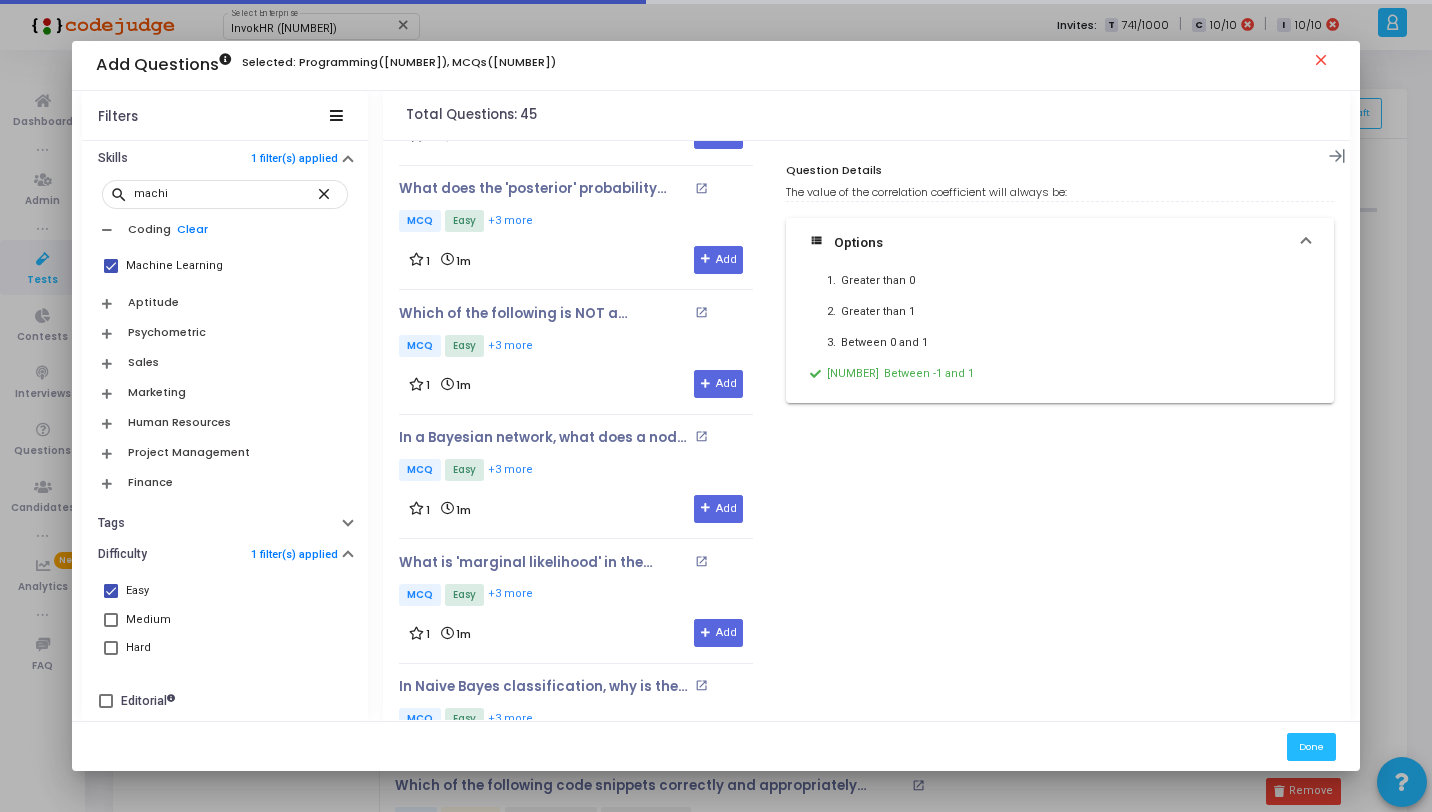 scroll, scrollTop: 274, scrollLeft: 0, axis: vertical 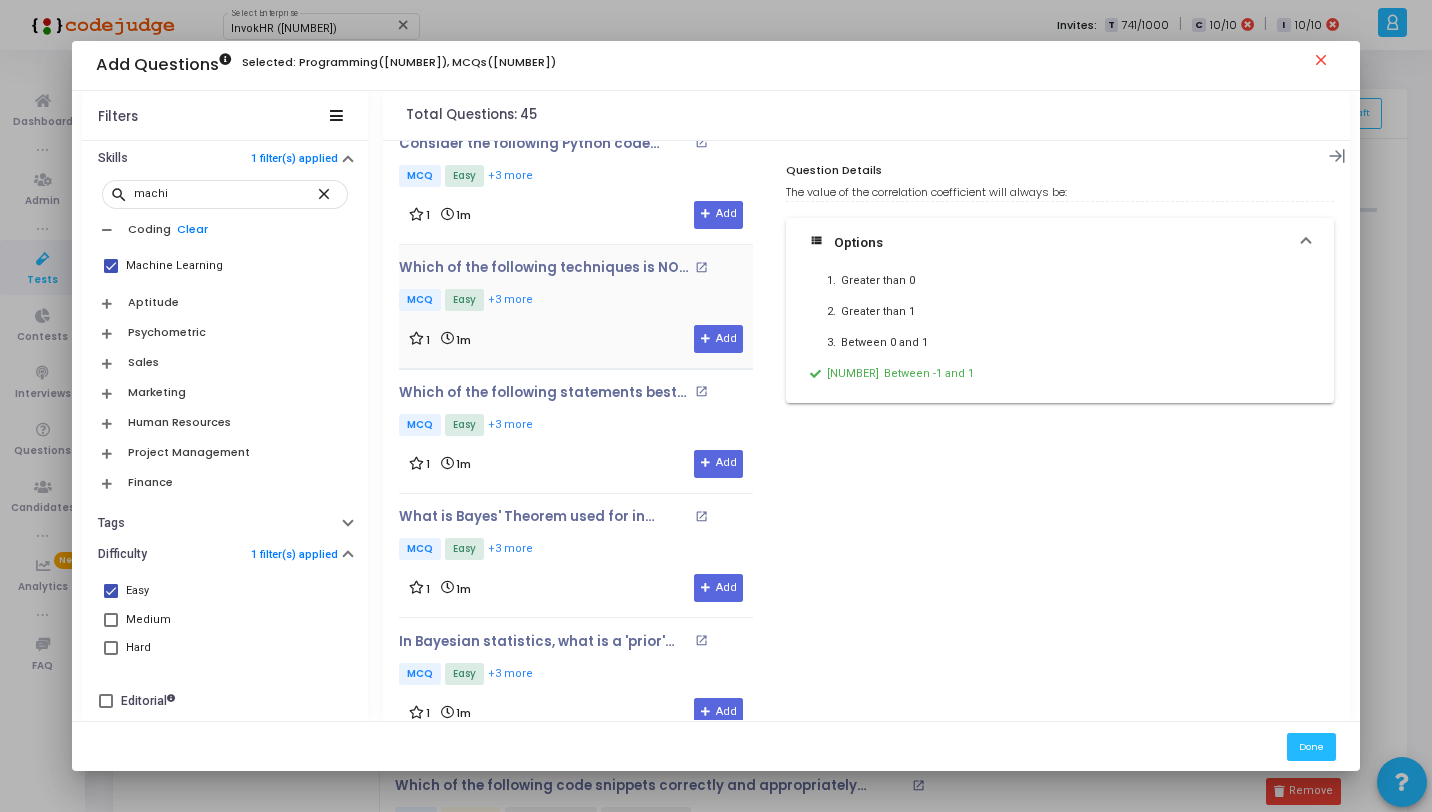 click on "1 1m  Add" at bounding box center (576, 215) 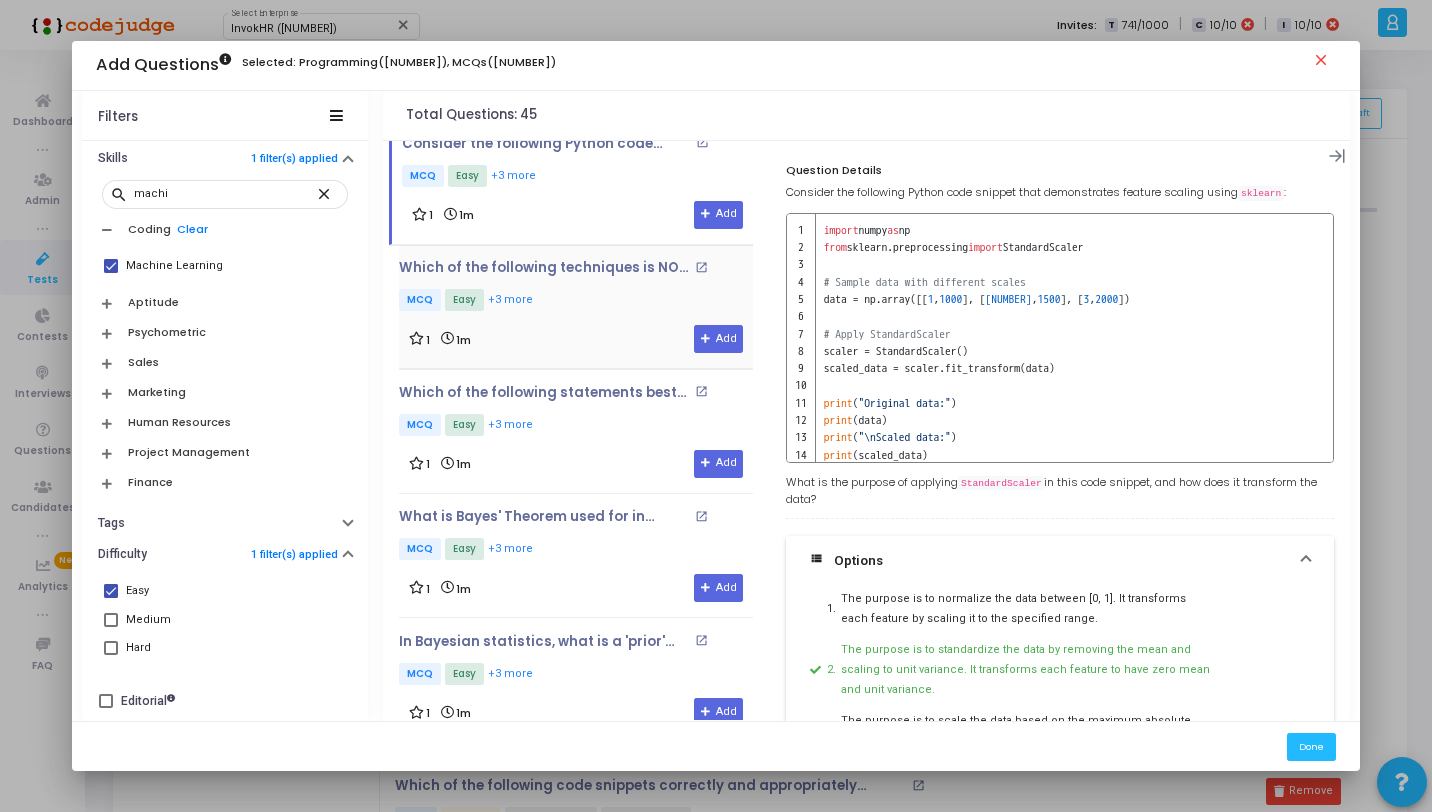 click on "MCQ   Easy   +3 more" at bounding box center (576, 301) 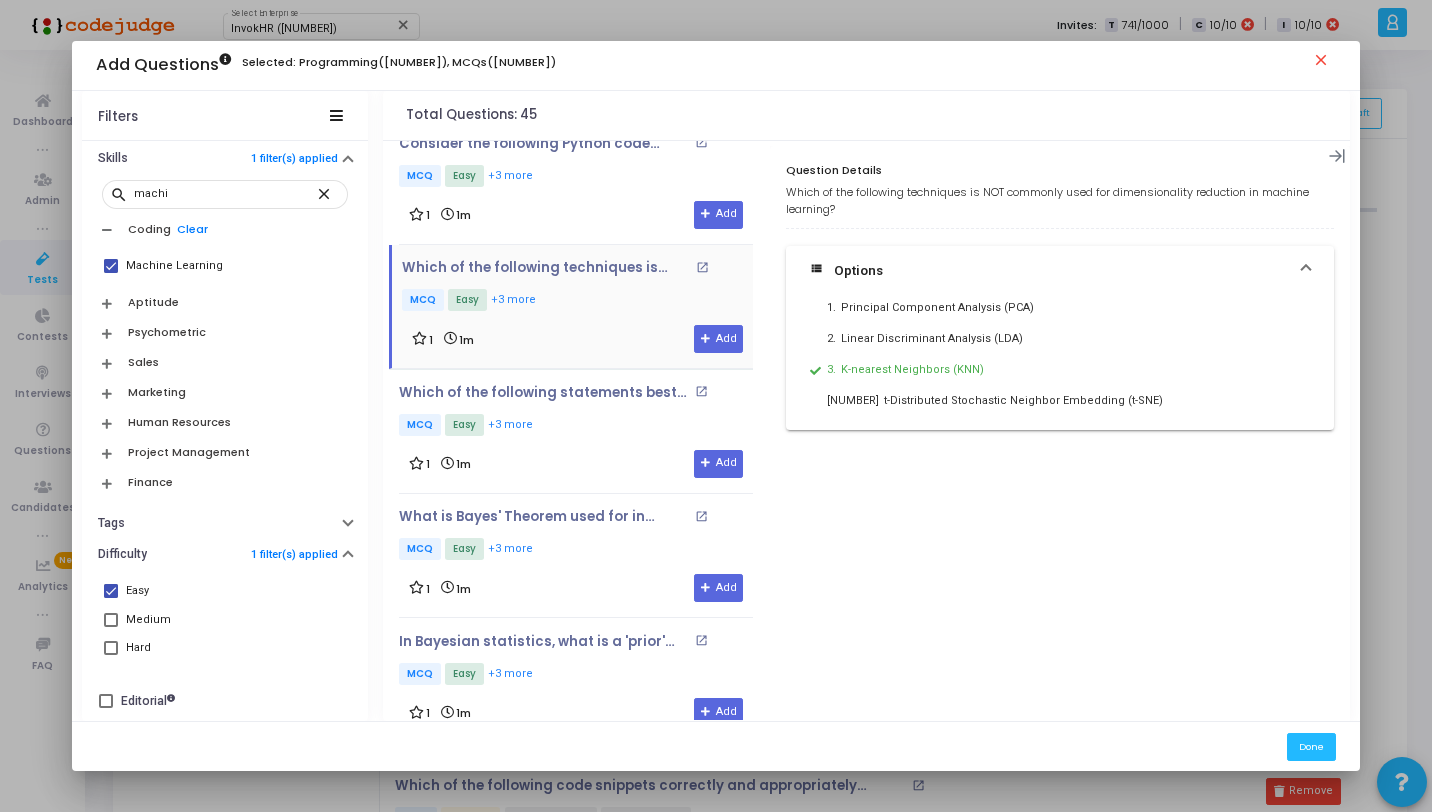scroll, scrollTop: 0, scrollLeft: 0, axis: both 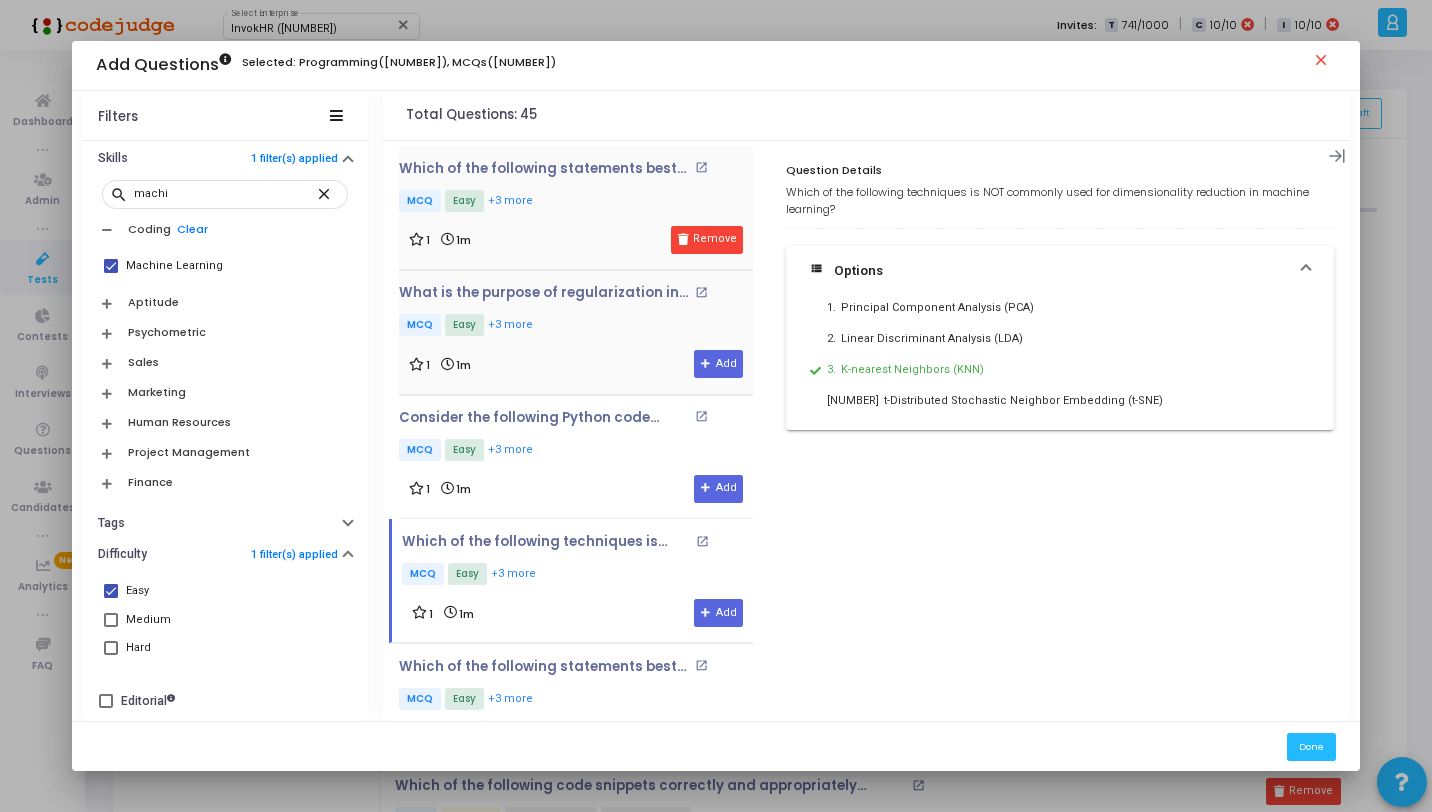 click on "1 1m  Add" at bounding box center [576, 364] 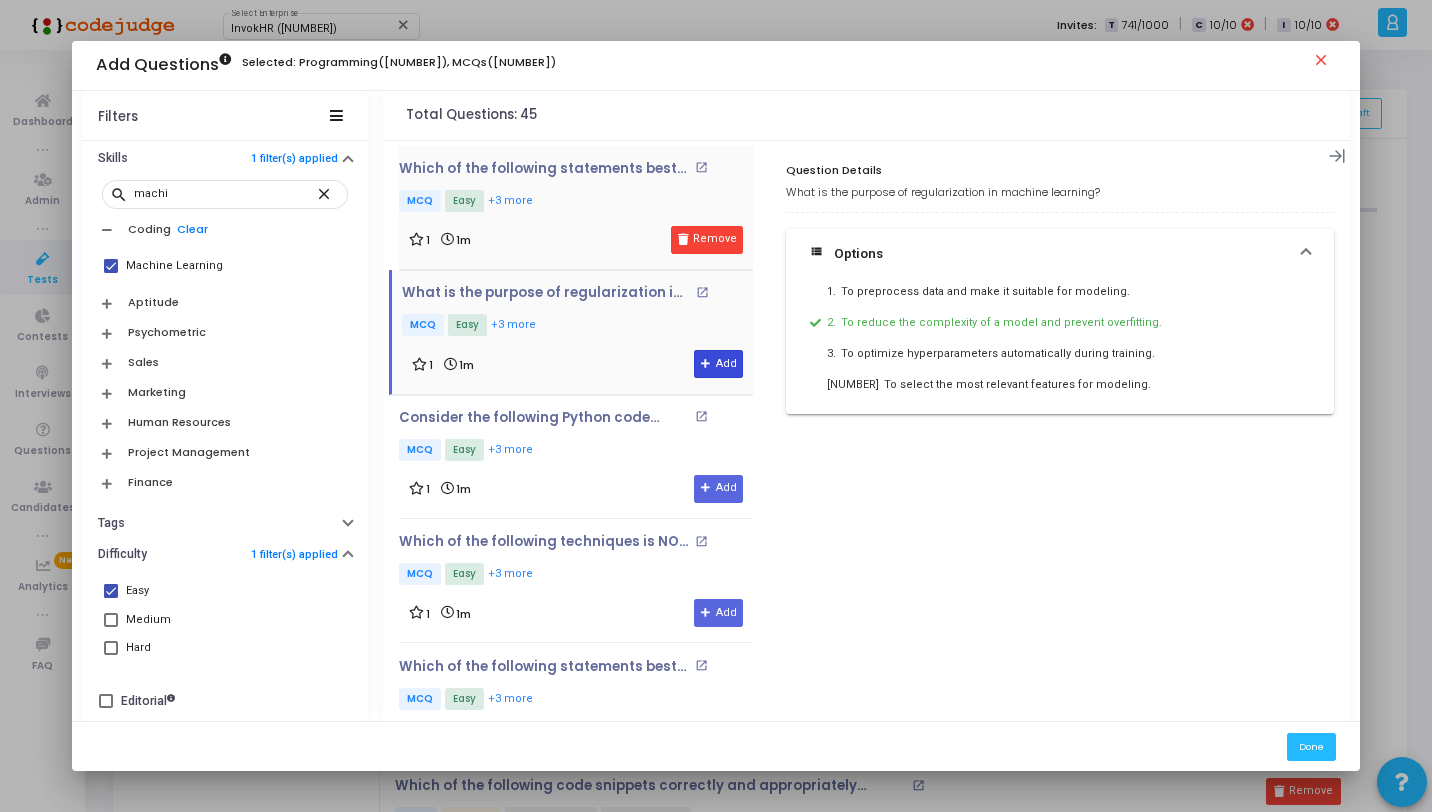 click on "Add" at bounding box center (718, 364) 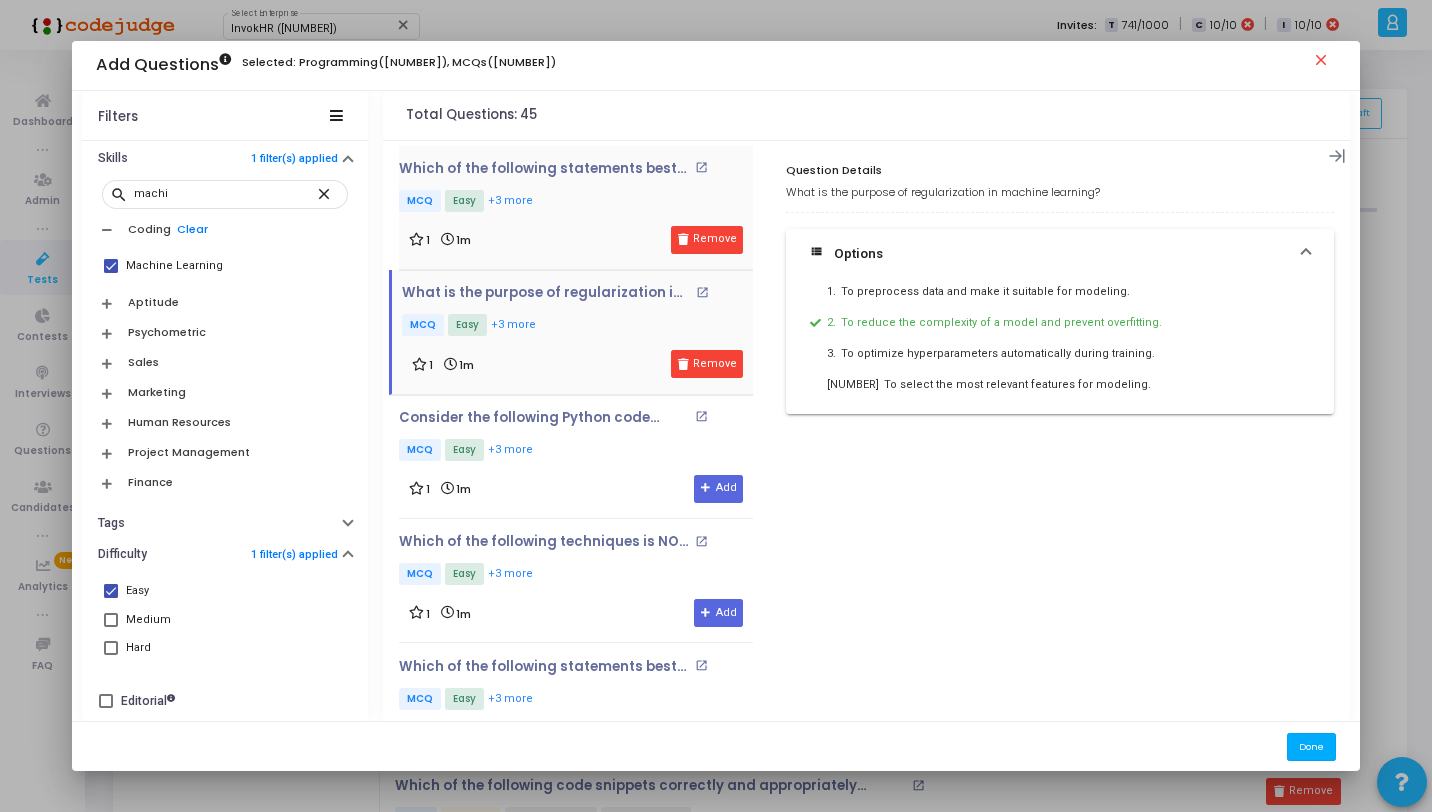 click on "Done" at bounding box center [1311, 746] 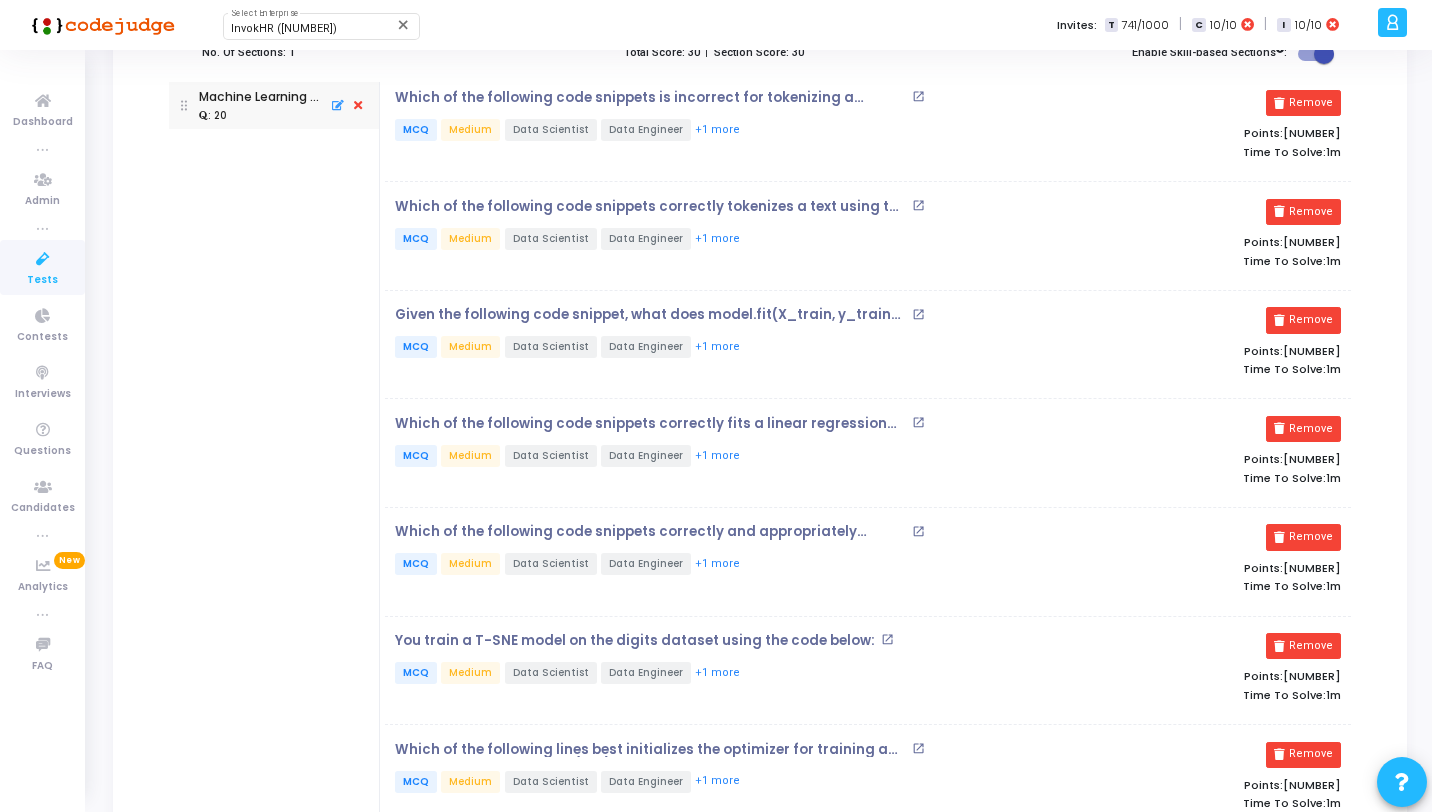 scroll, scrollTop: 0, scrollLeft: 0, axis: both 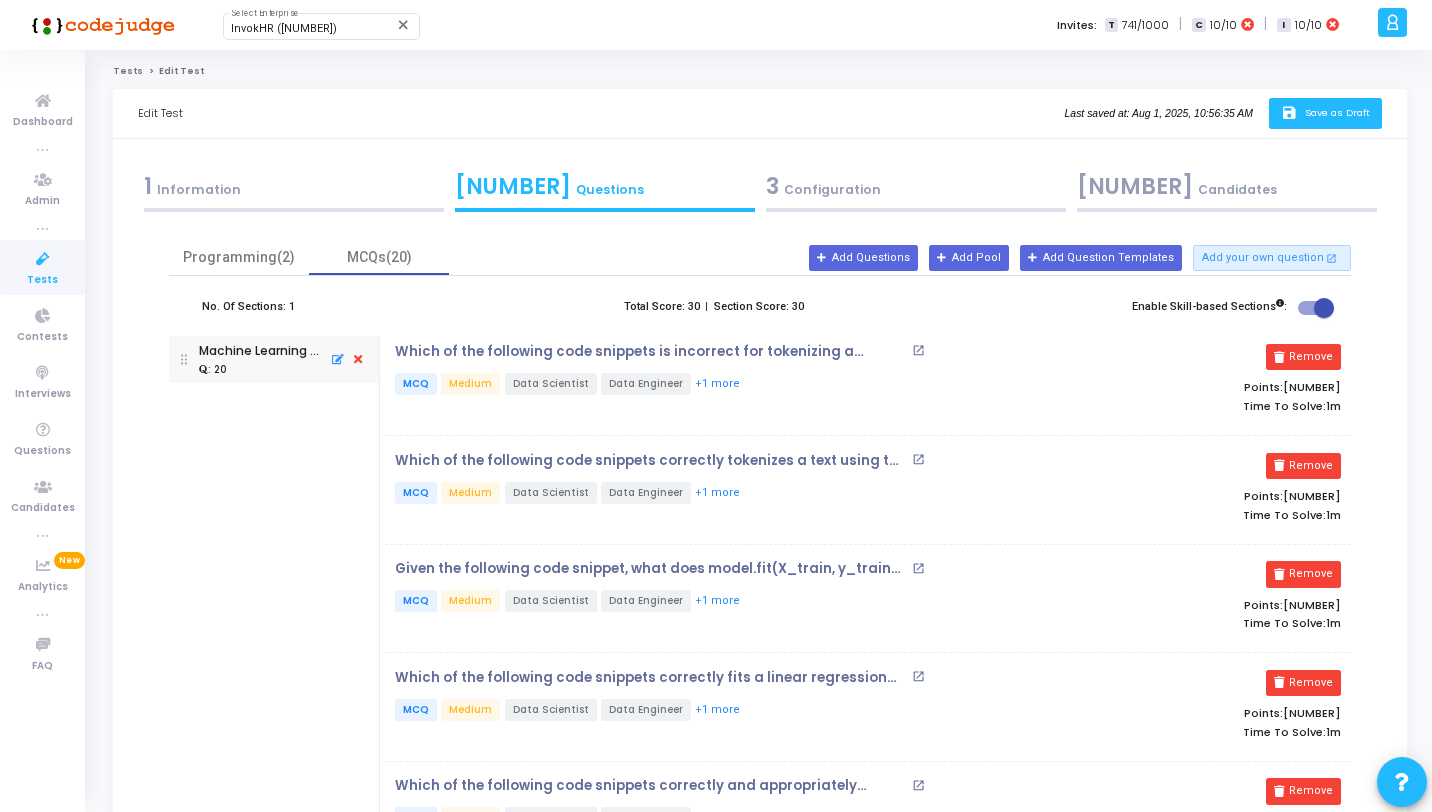 click on "save   Save as Draft" 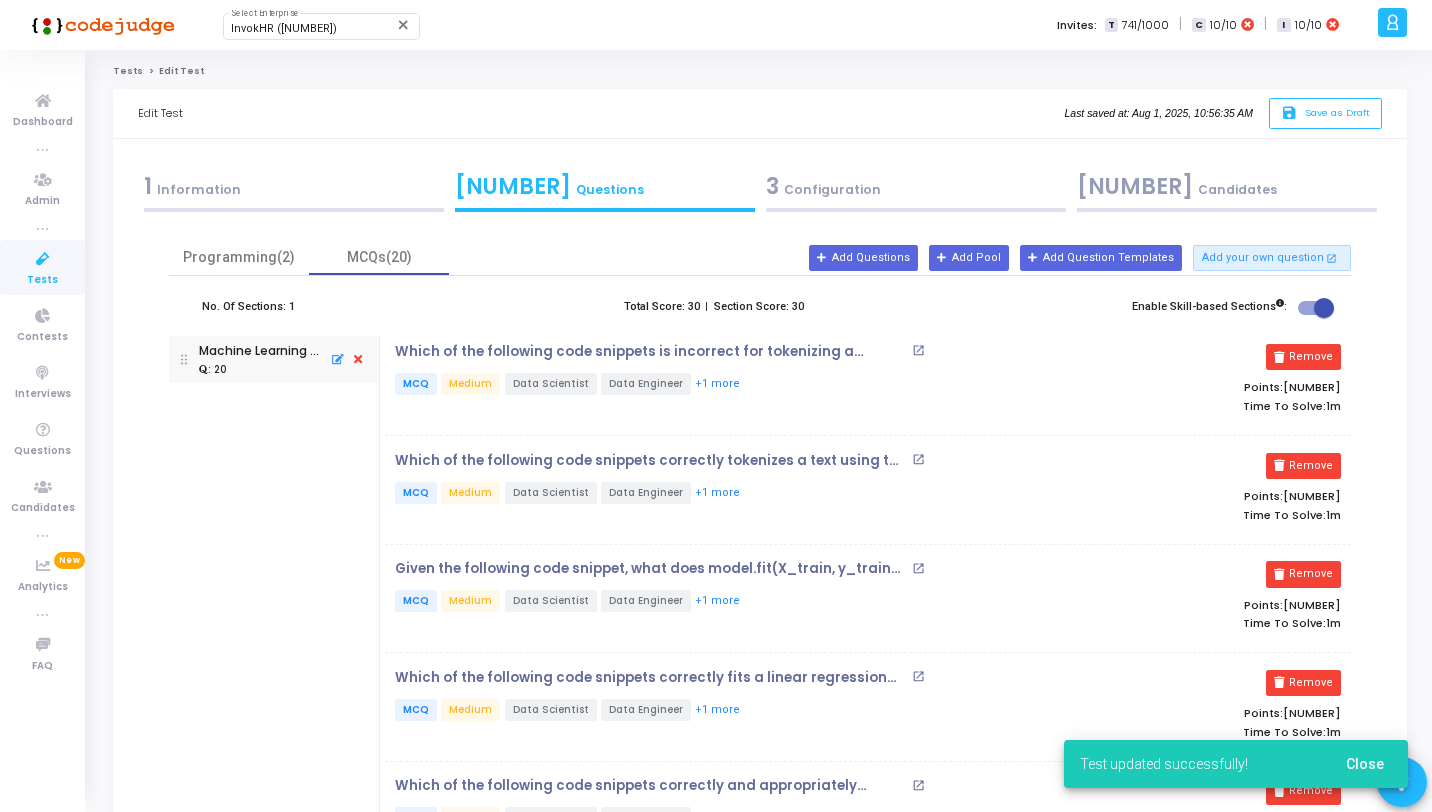click on "Tests" at bounding box center [42, 280] 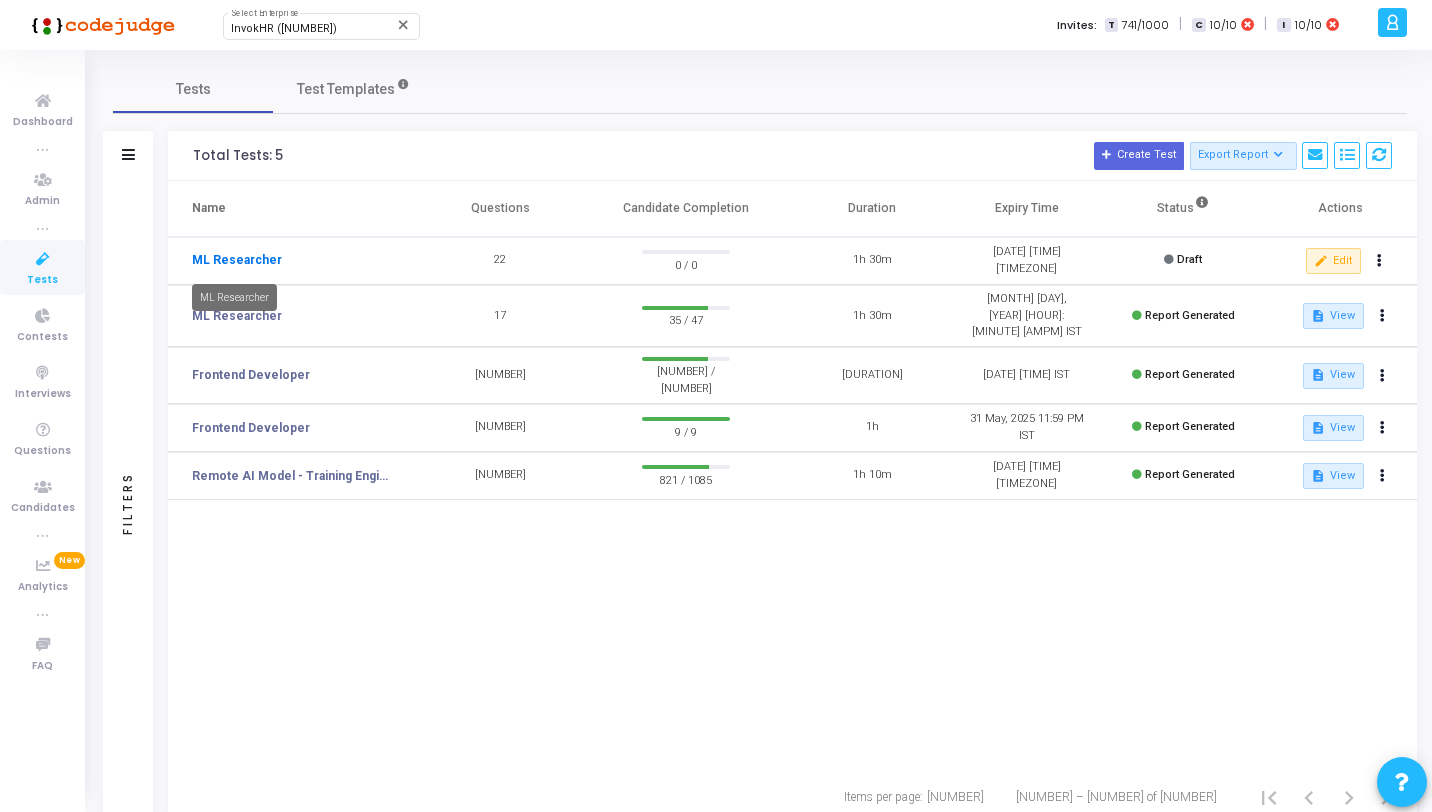 click on "ML Researcher" at bounding box center [237, 260] 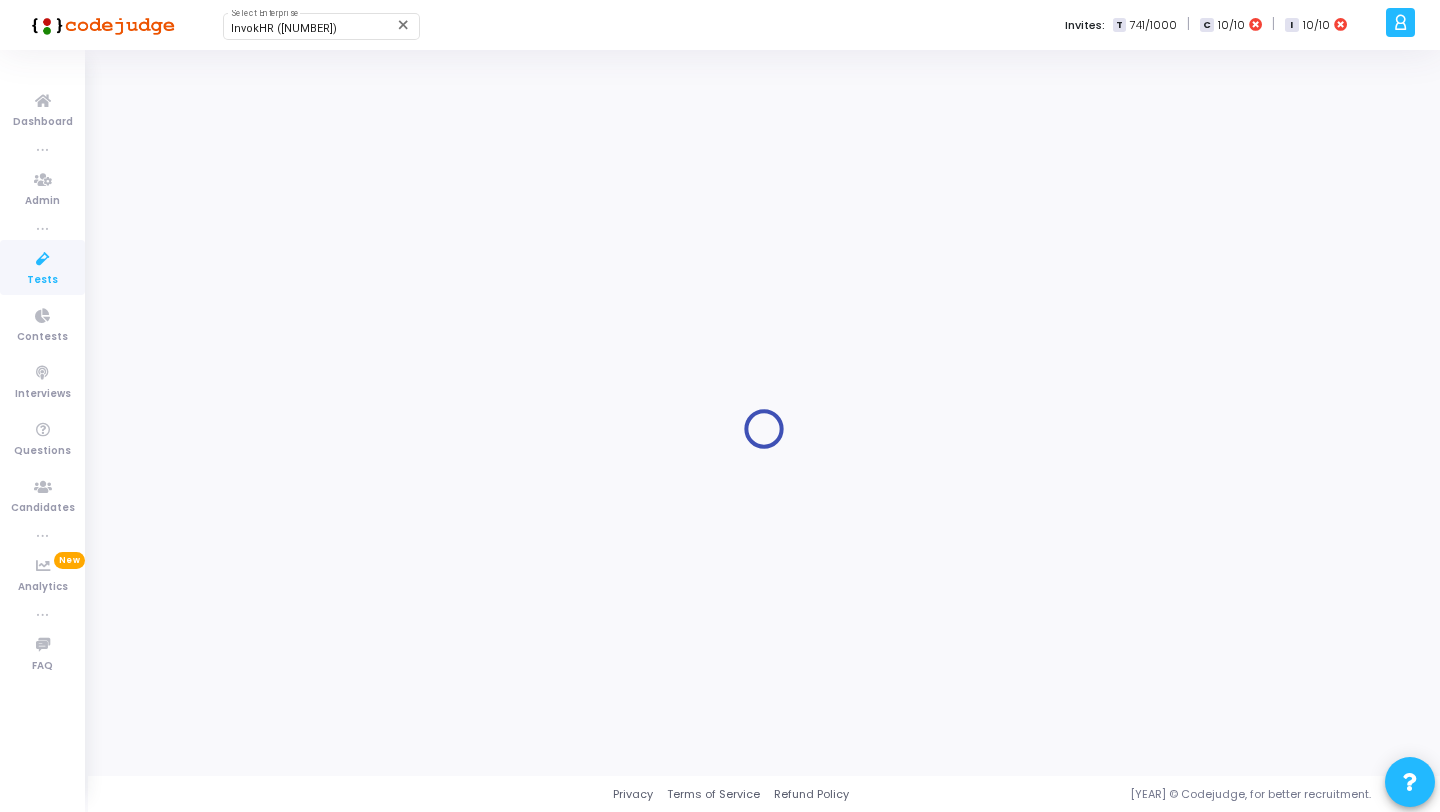 type on "ML Researcher" 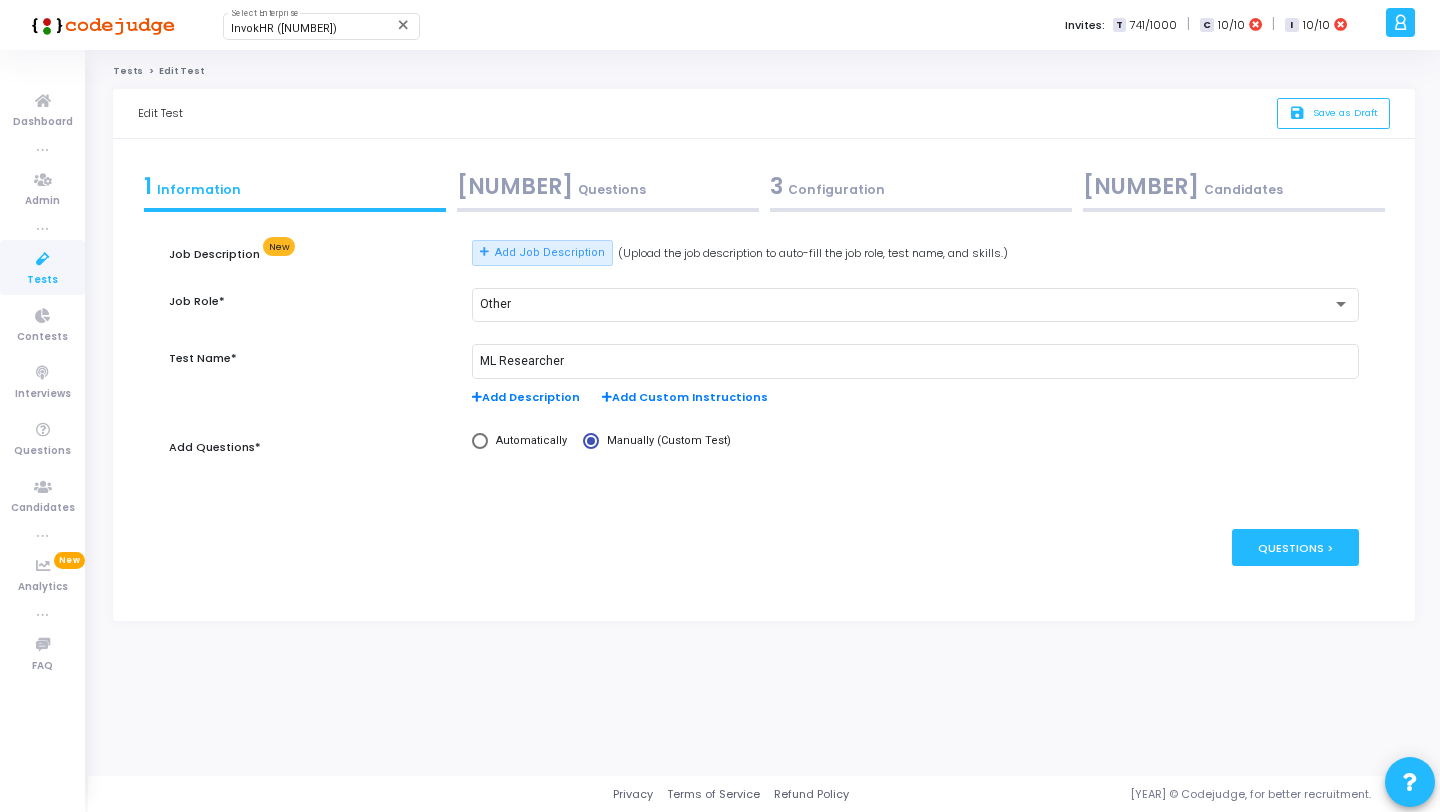 click on "[NUMBER]  Questions" at bounding box center (608, 186) 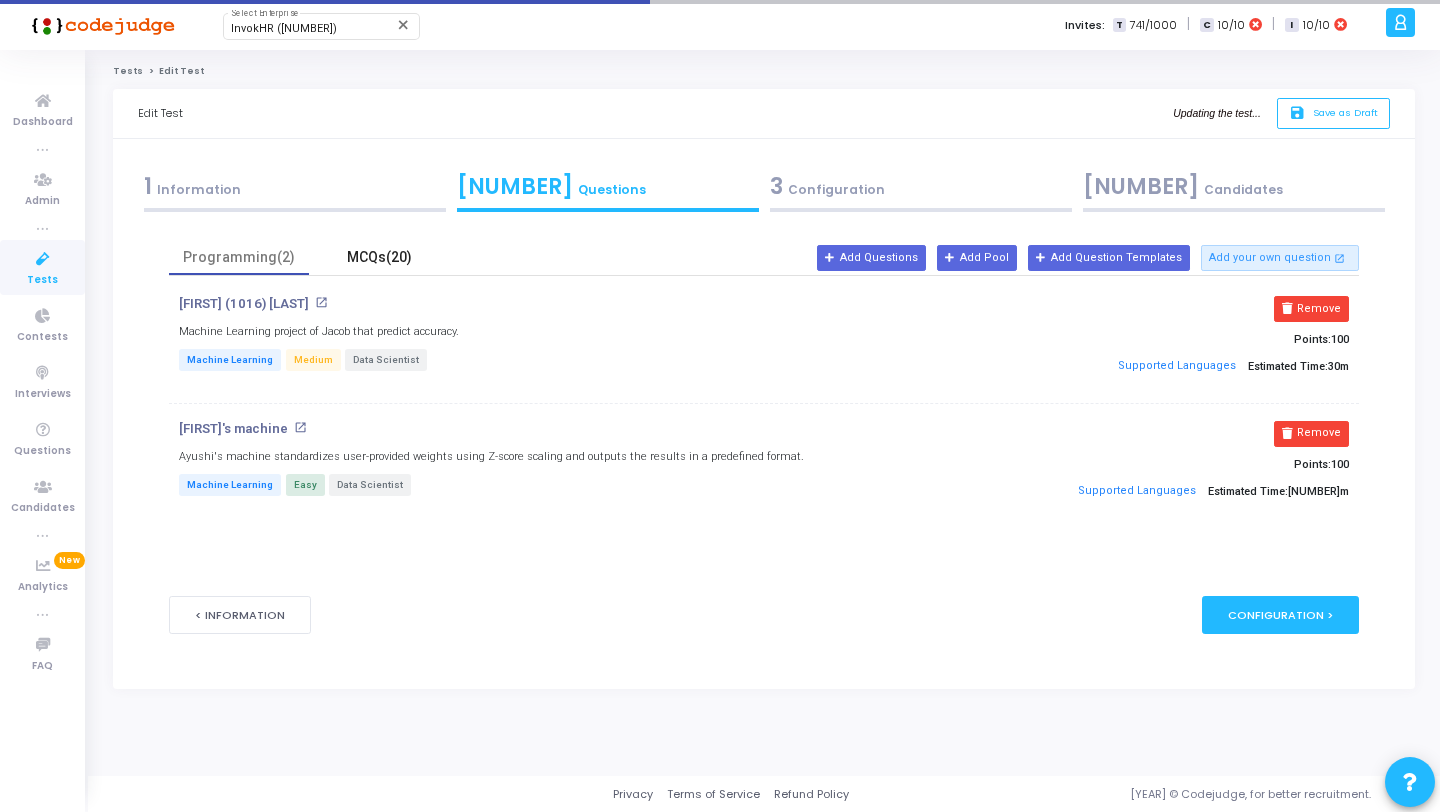 click on "MCQs(20)" at bounding box center [379, 257] 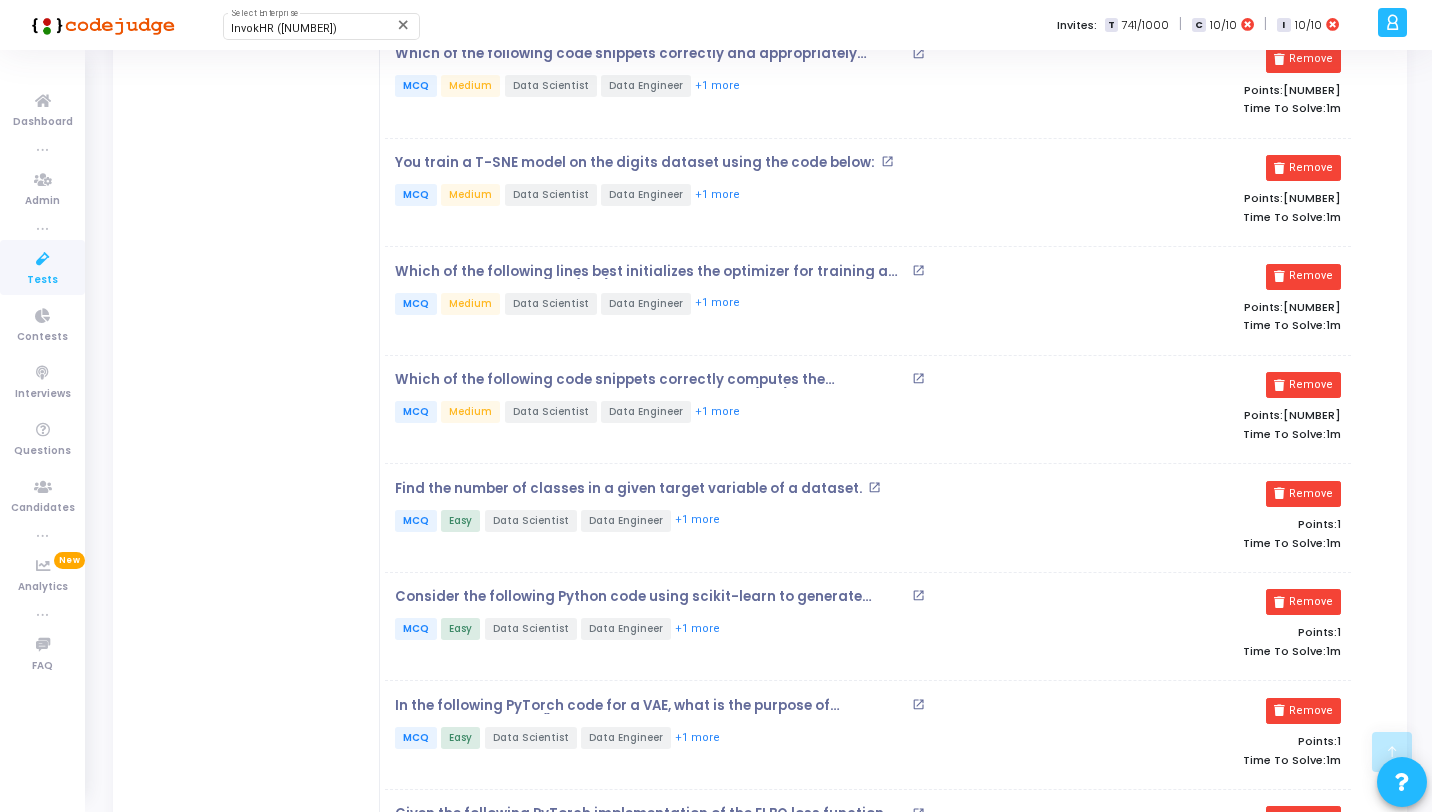 scroll, scrollTop: 777, scrollLeft: 0, axis: vertical 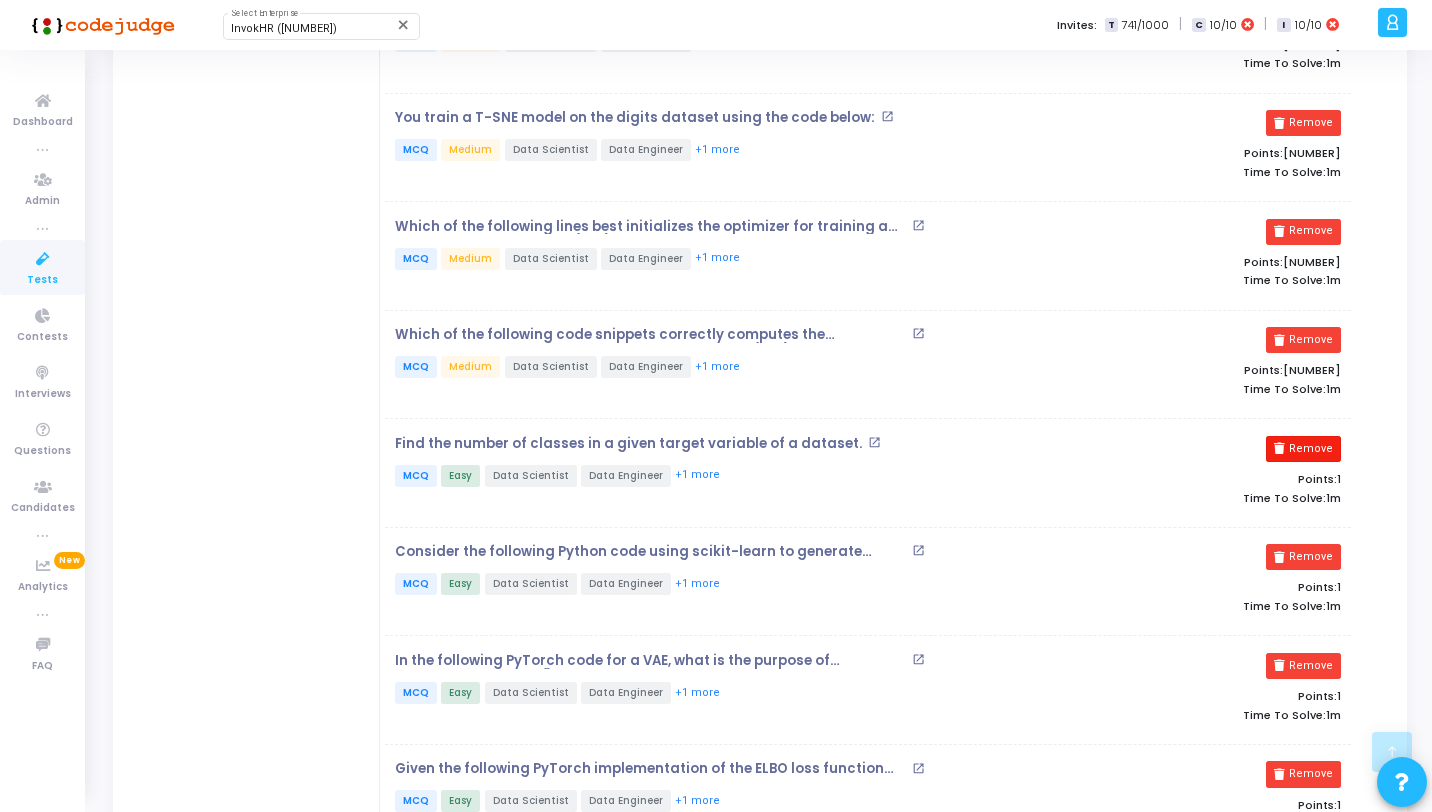 click at bounding box center (1279, 448) 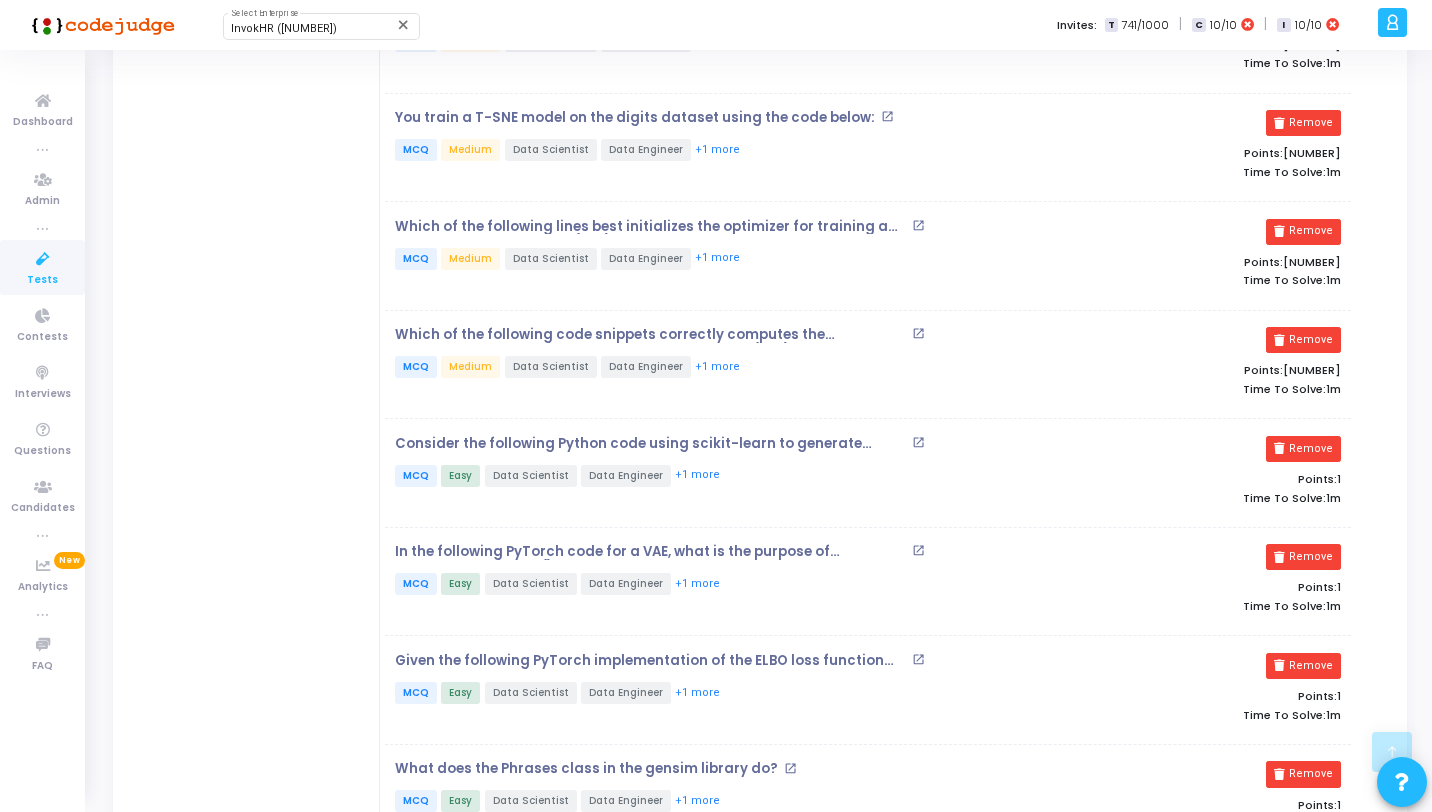 click at bounding box center [1279, 448] 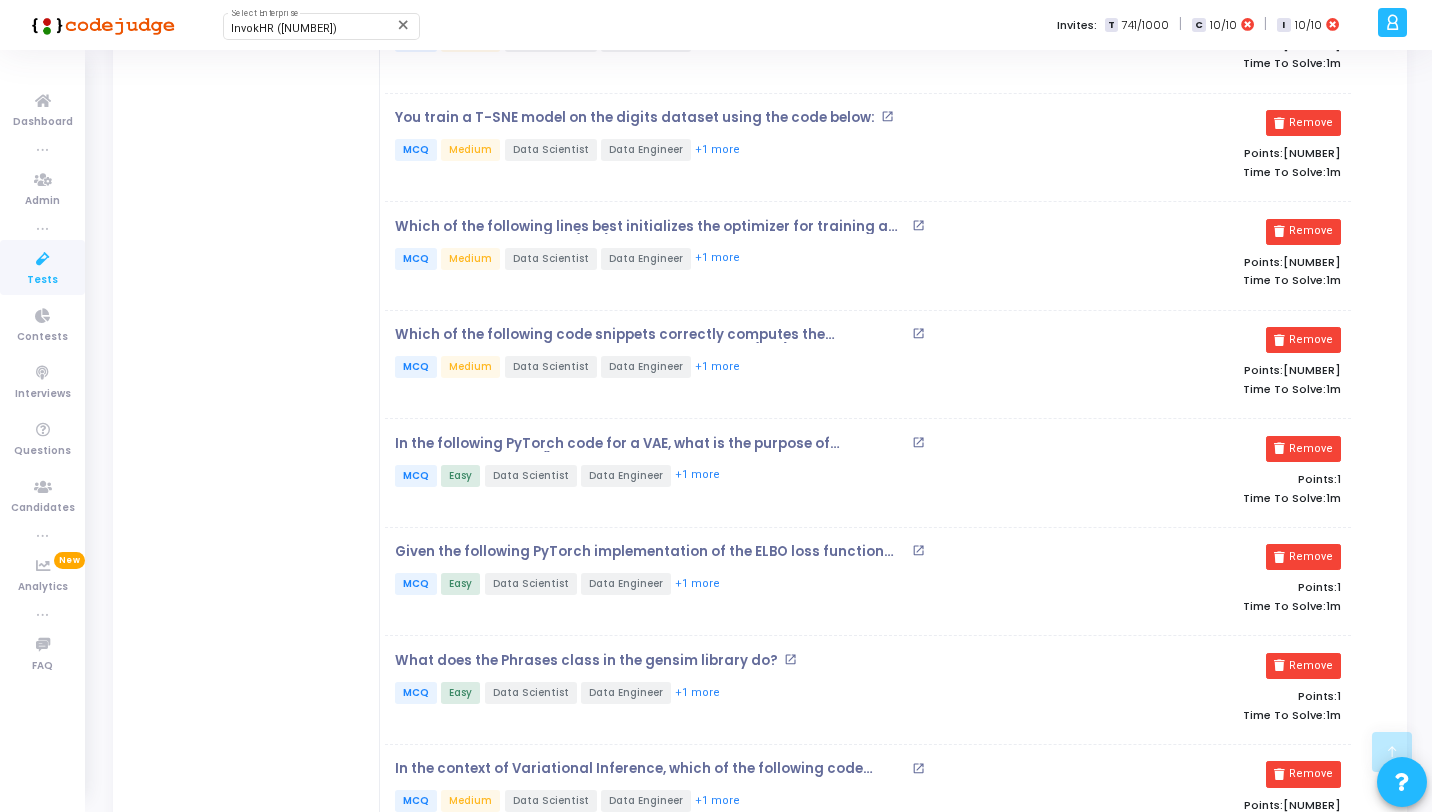 click at bounding box center [1279, 448] 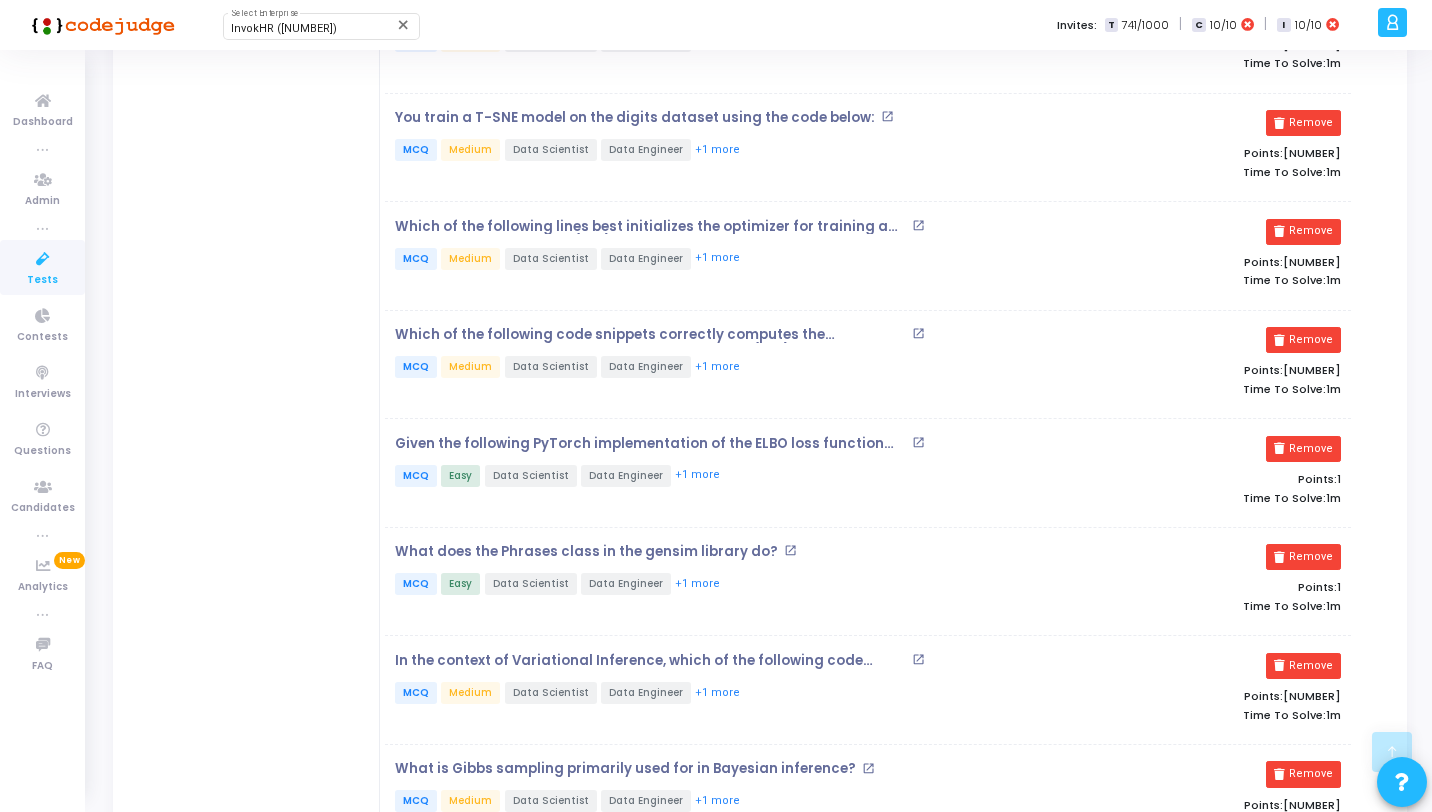 click at bounding box center (1279, 448) 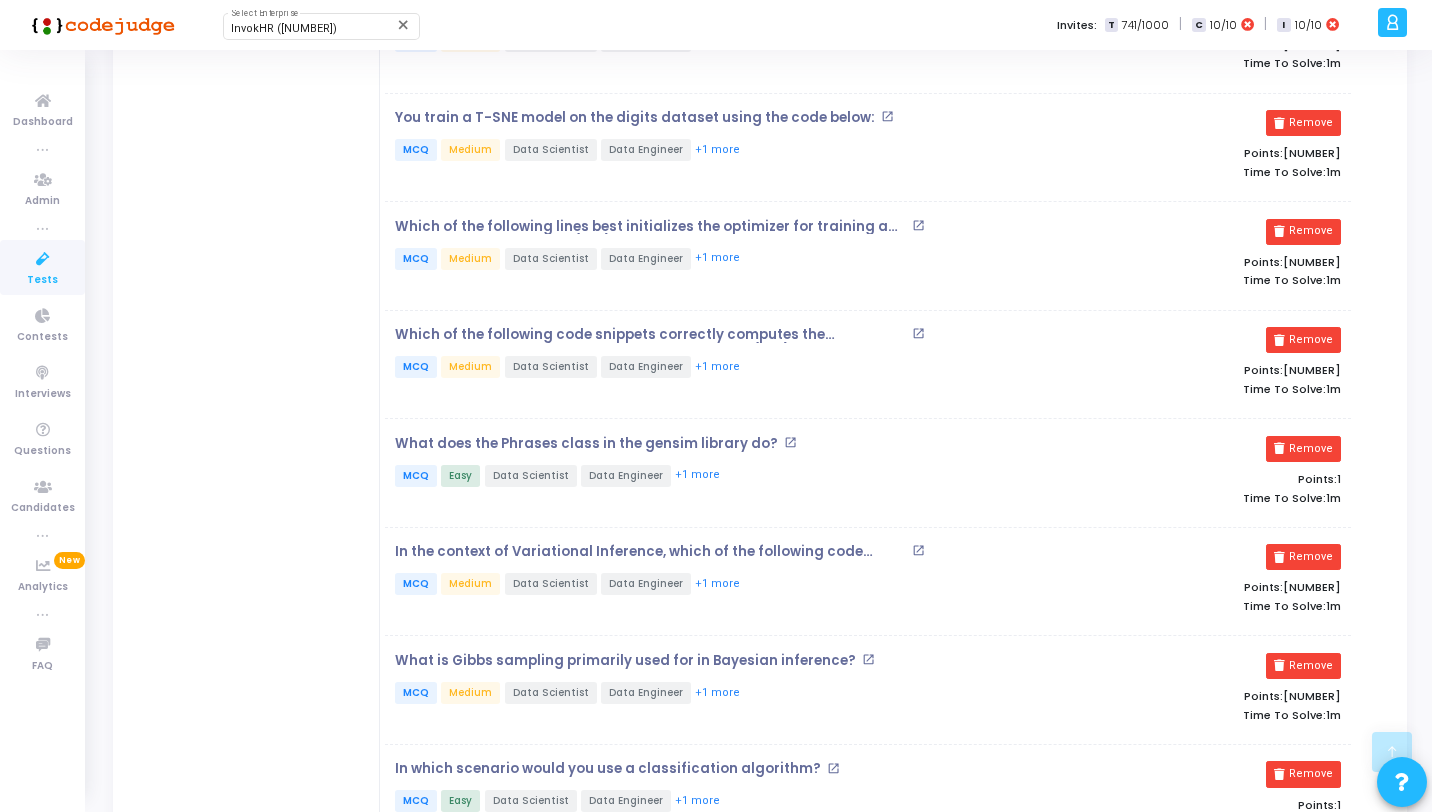 click at bounding box center [1279, 448] 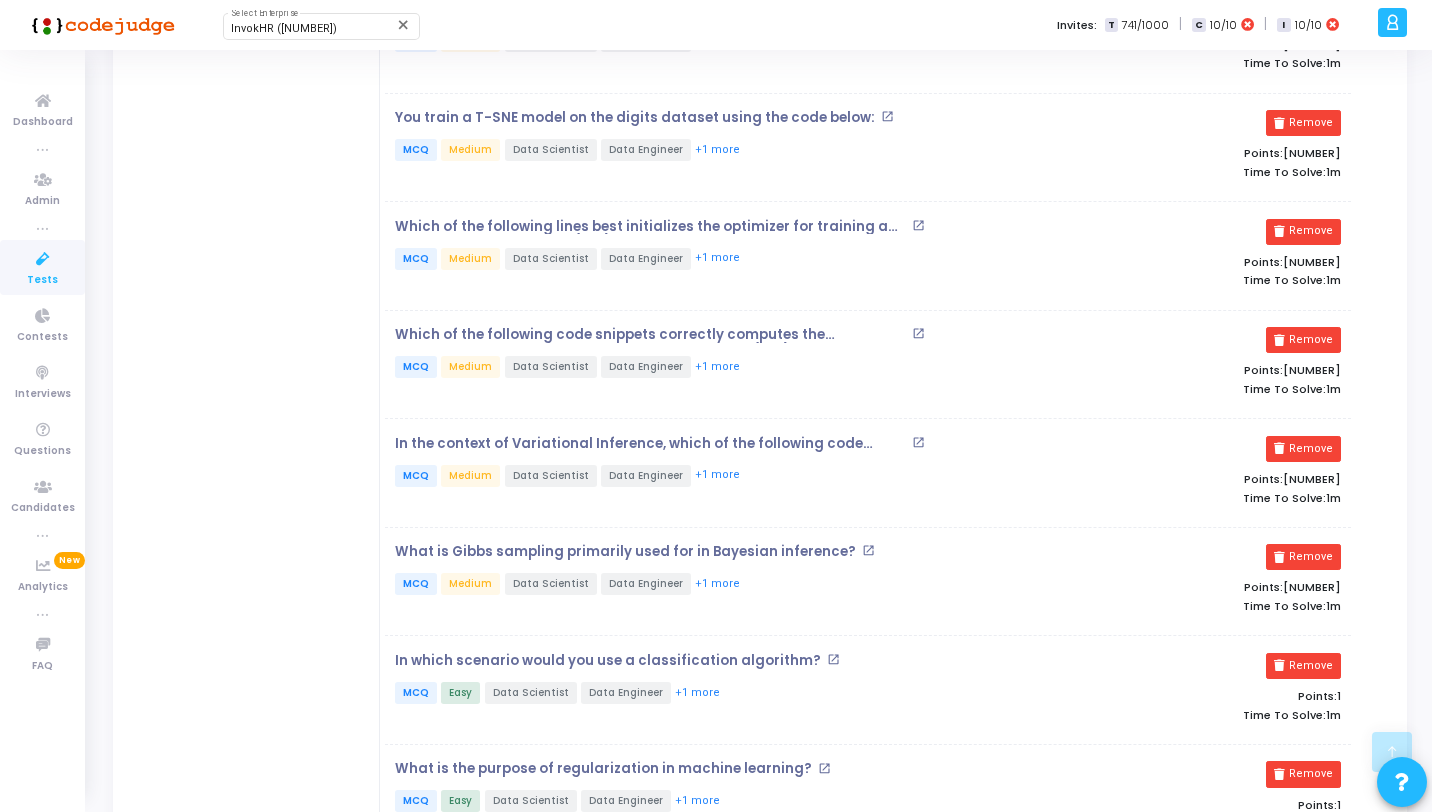 scroll, scrollTop: 1133, scrollLeft: 0, axis: vertical 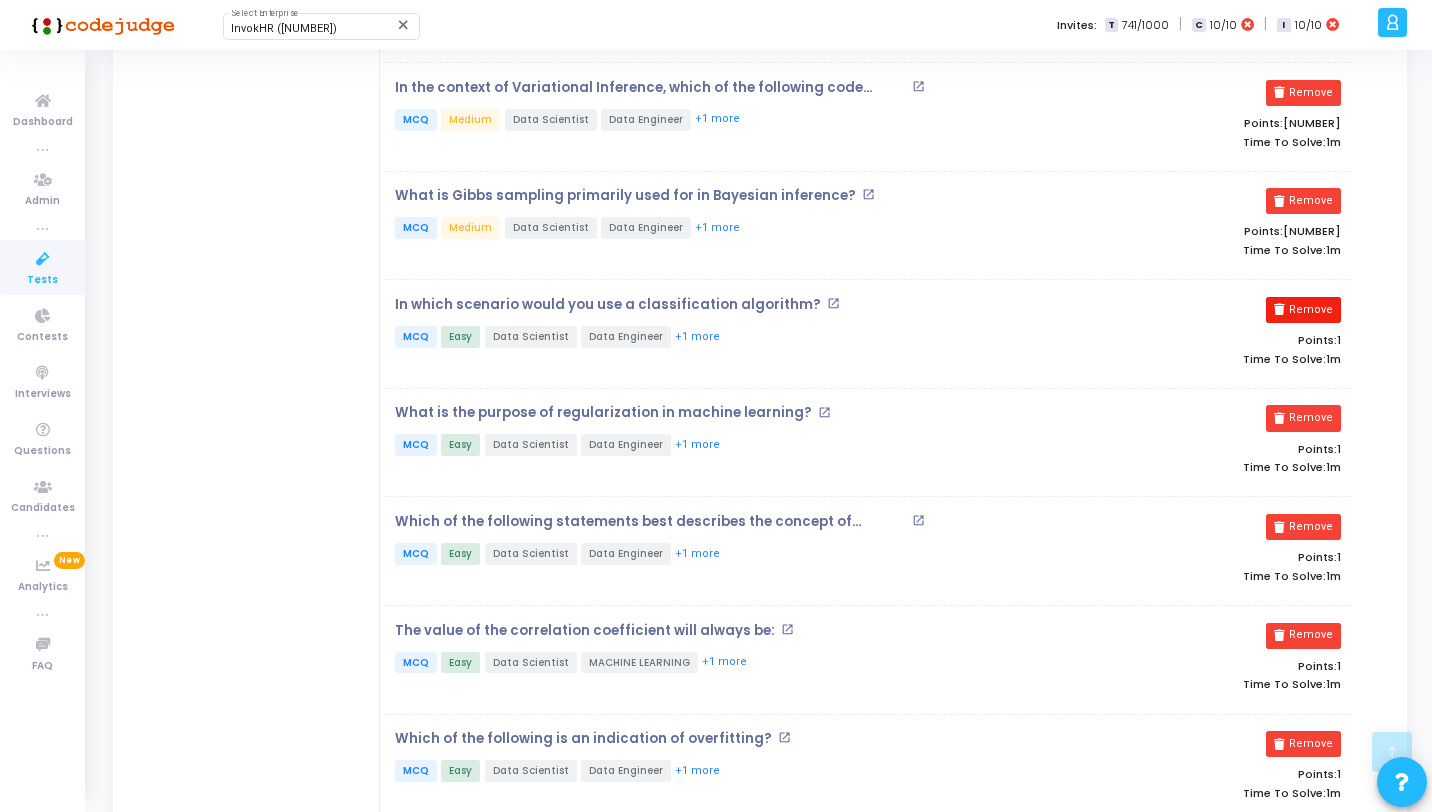 click on "Remove" at bounding box center (1303, 310) 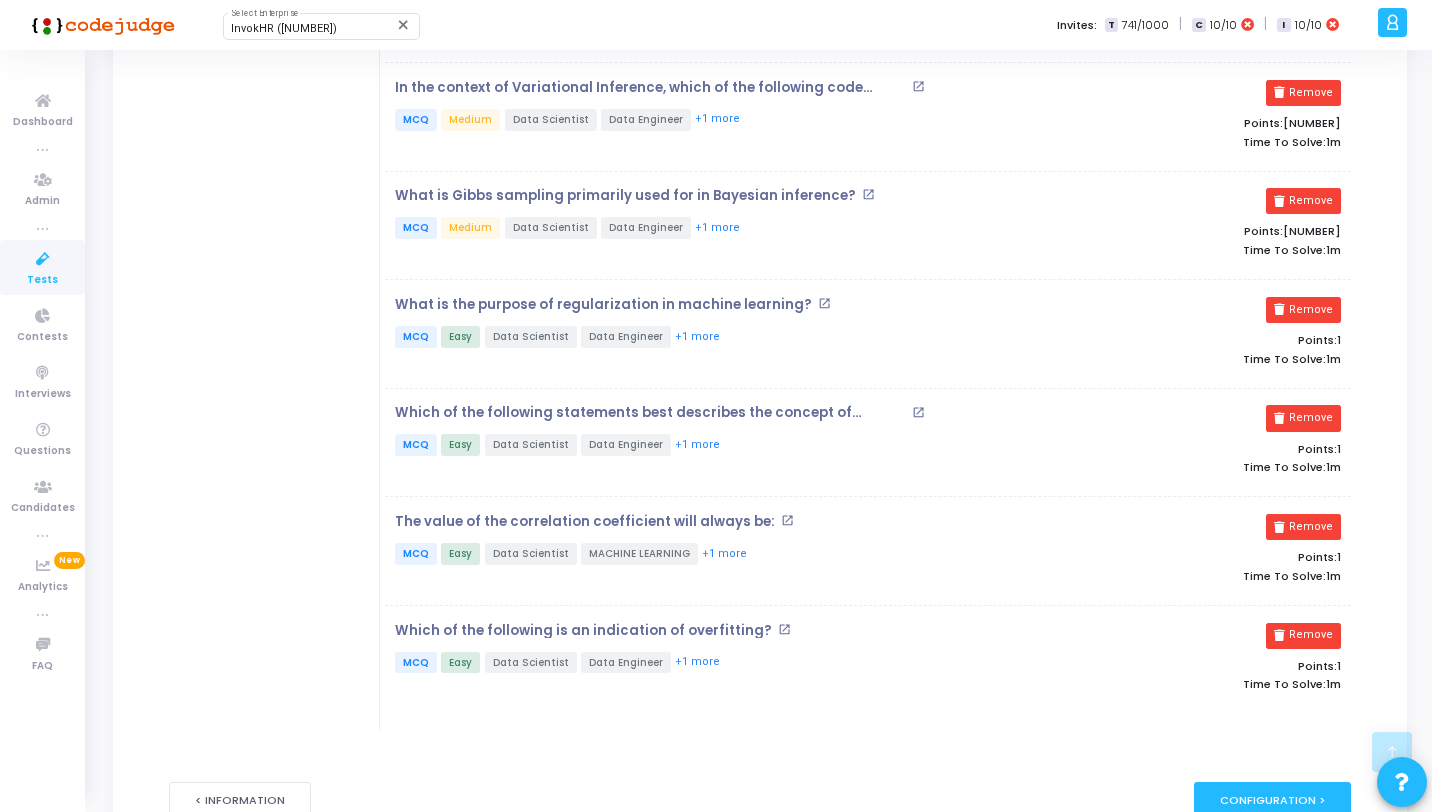click on "Remove" at bounding box center [1303, 310] 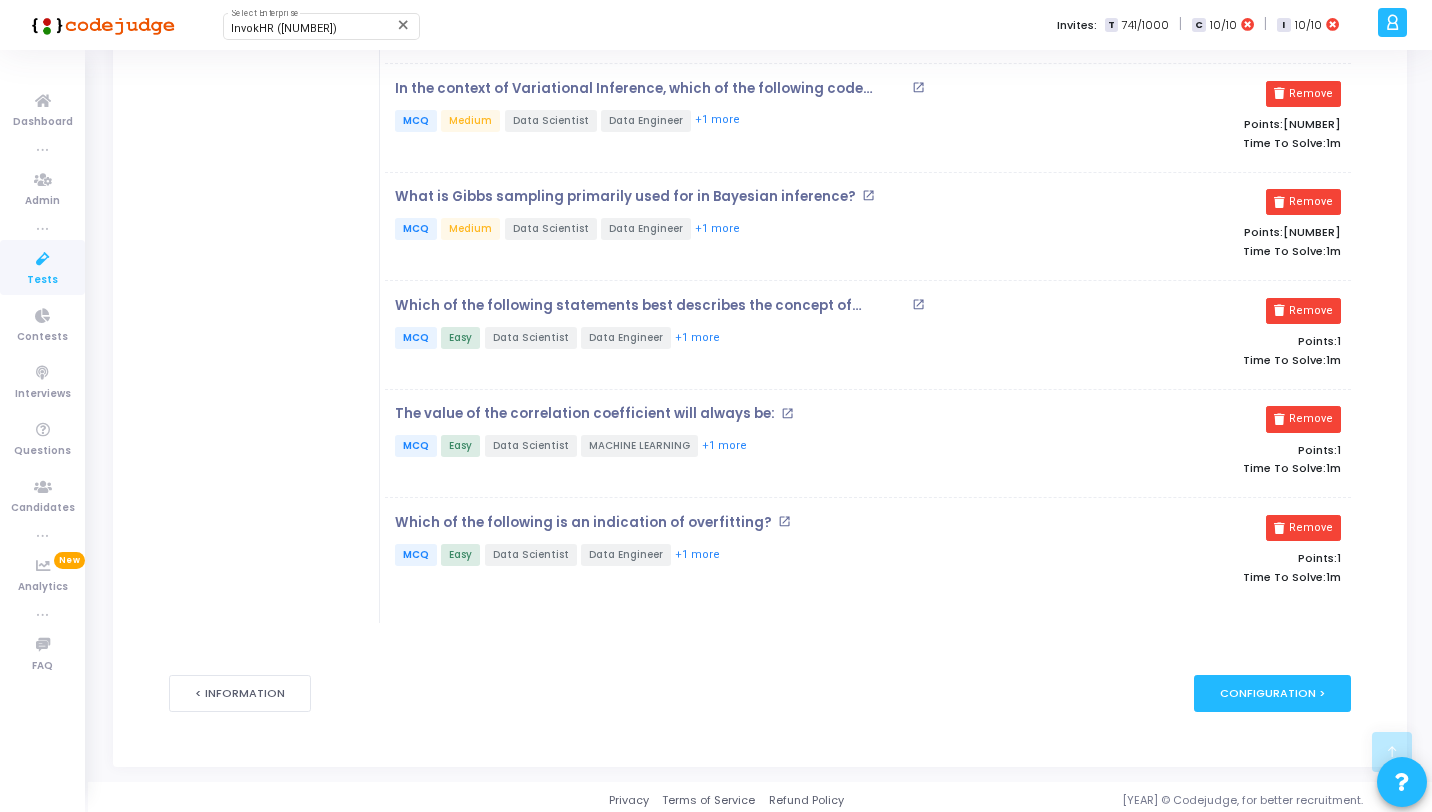 click on "Remove" at bounding box center (1303, 311) 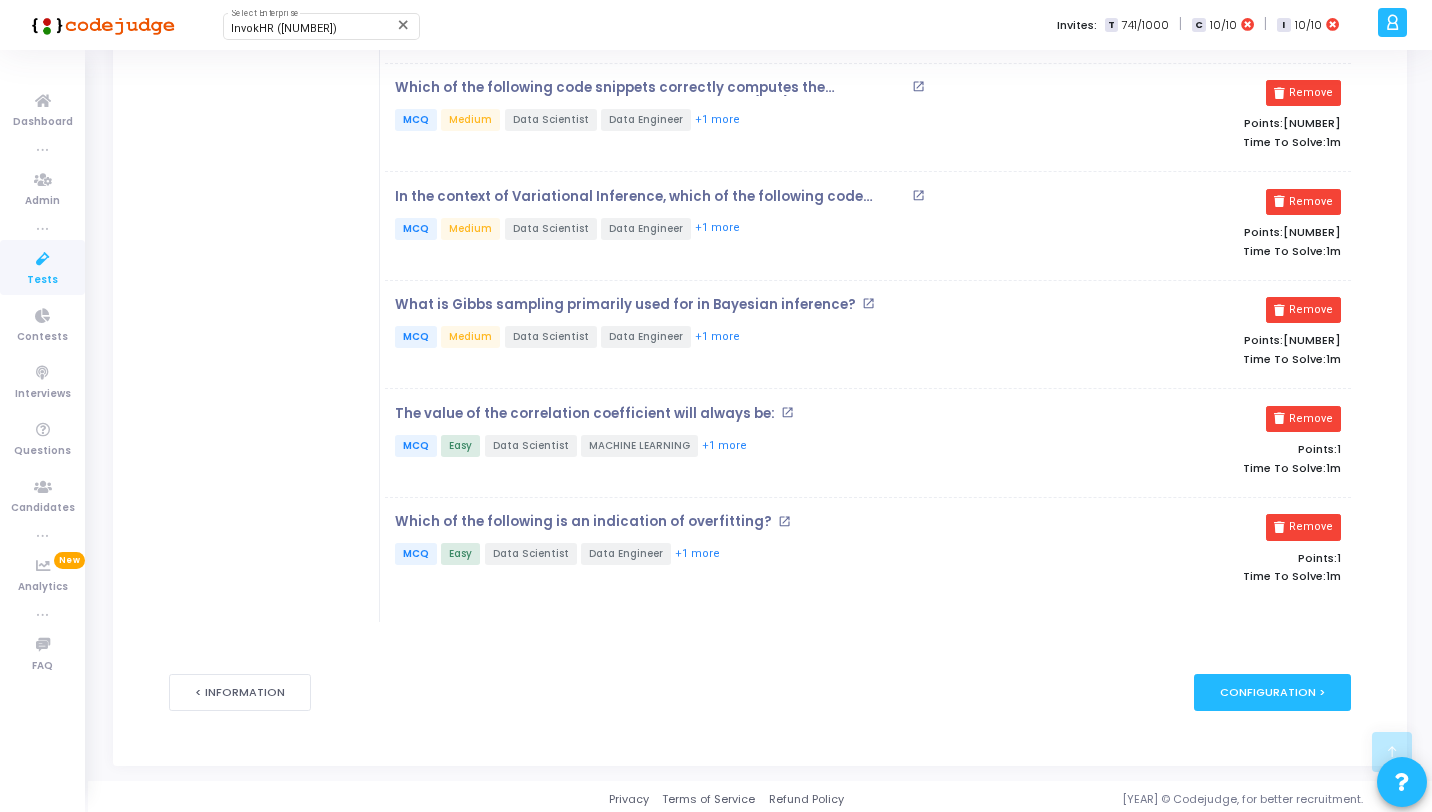 click on "Remove" at bounding box center (1303, 310) 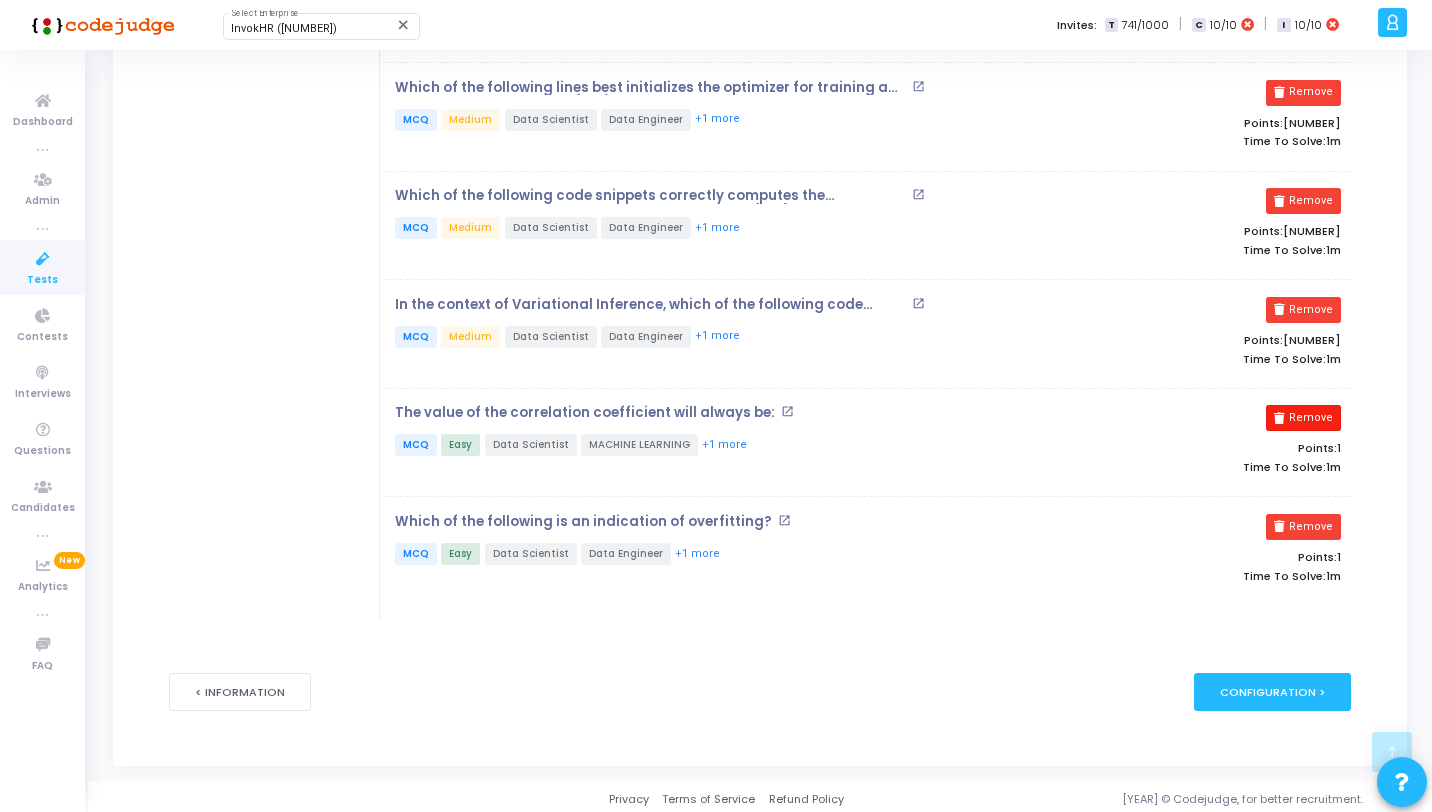 click on "Remove" at bounding box center (1303, 418) 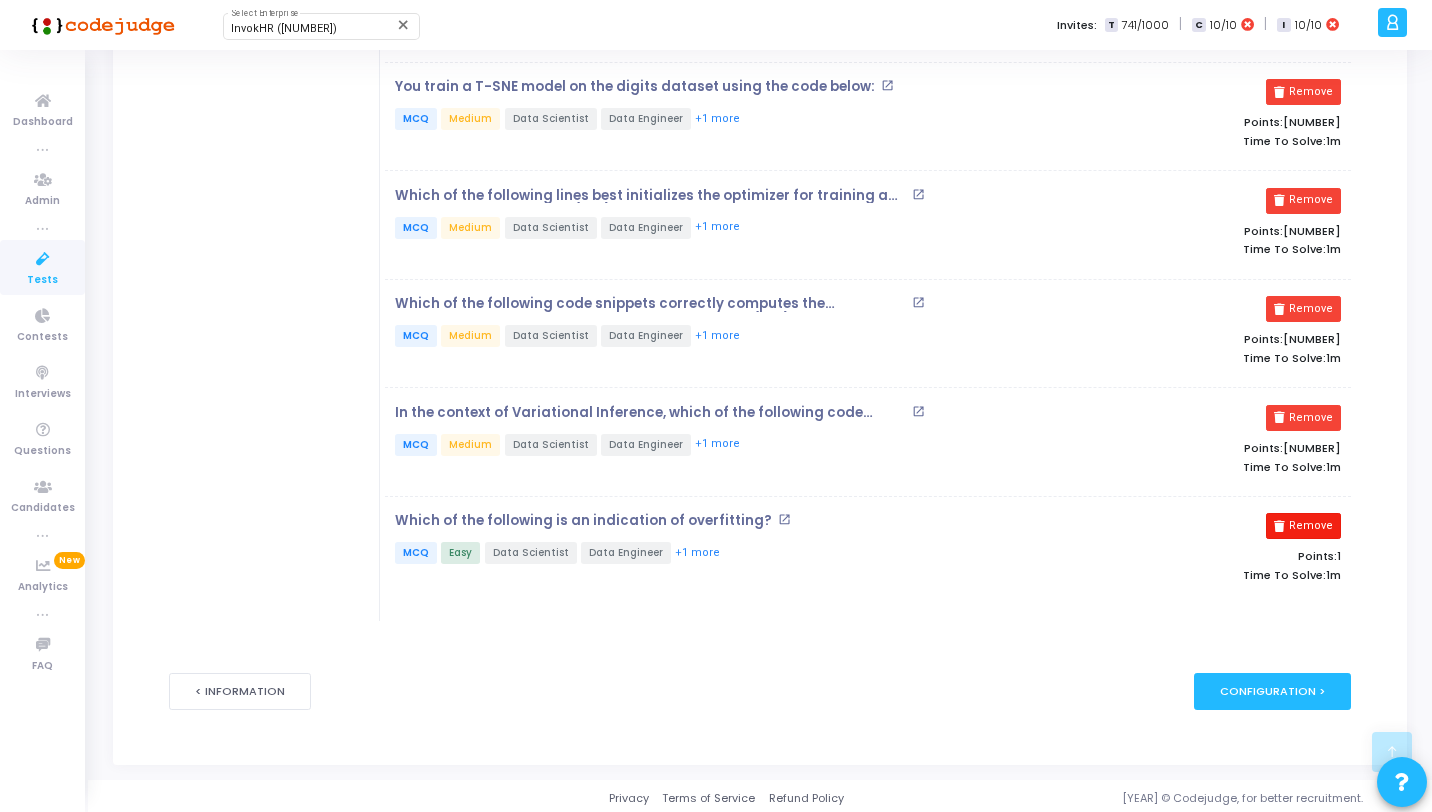 click on "Remove" at bounding box center (1303, 526) 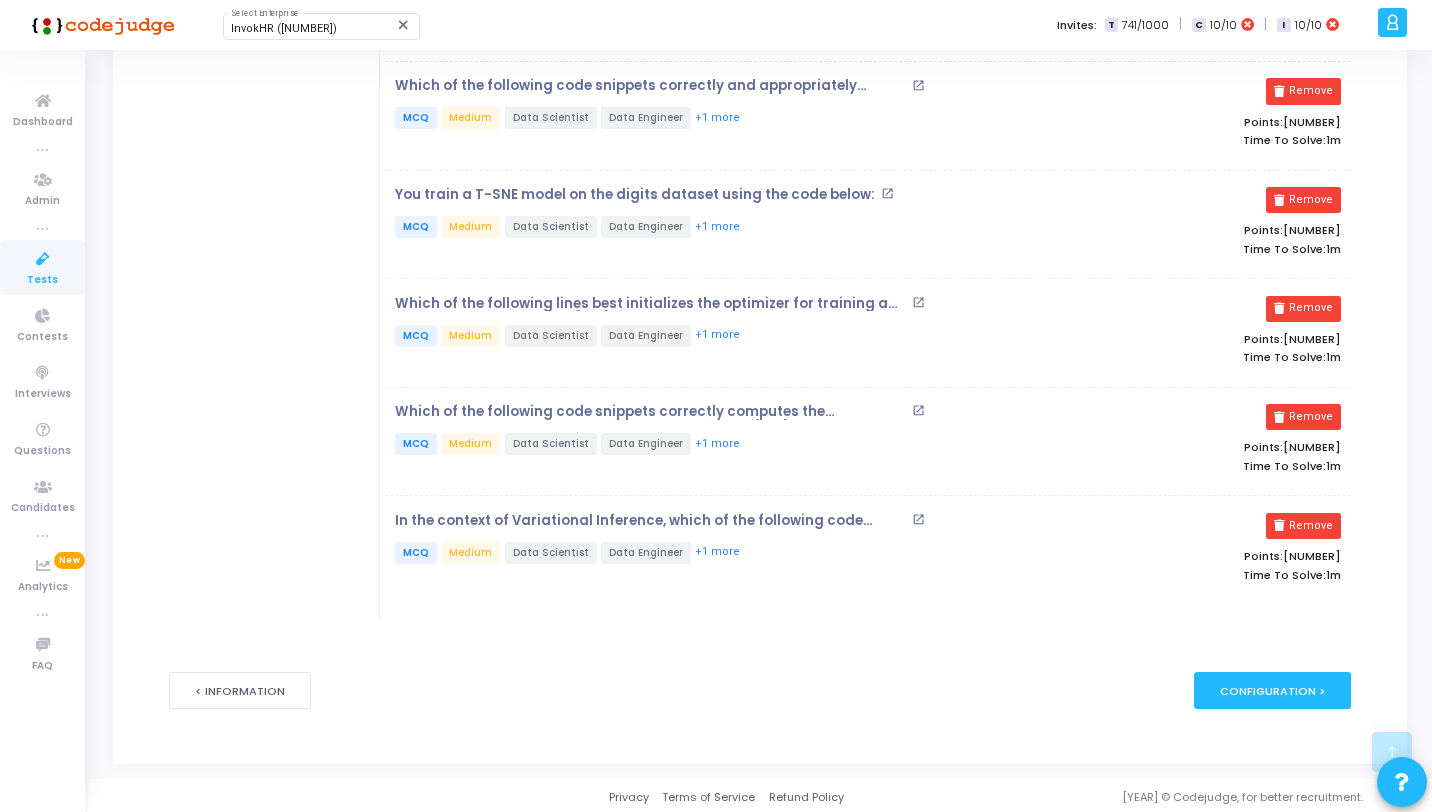 scroll, scrollTop: 0, scrollLeft: 0, axis: both 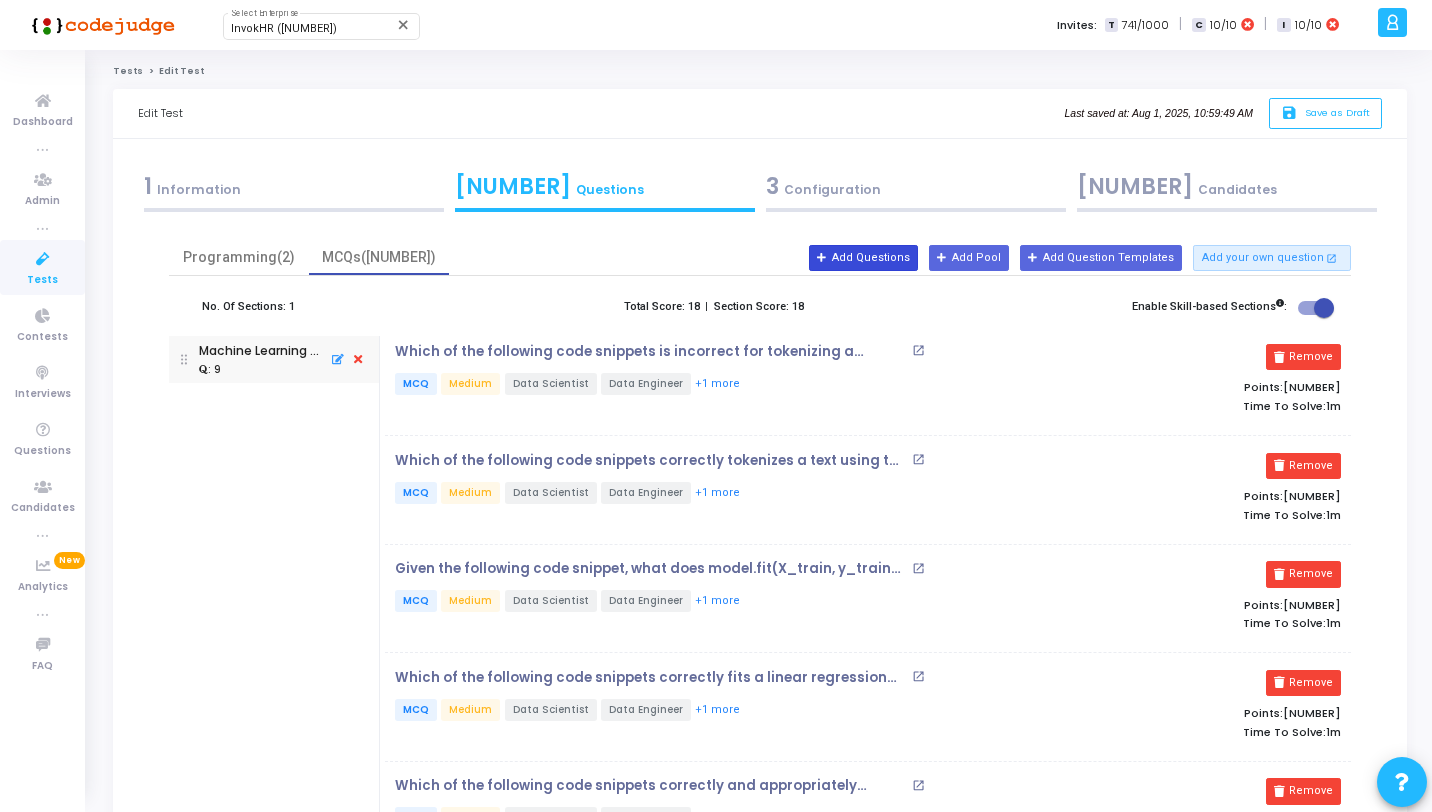click on "Add Questions" at bounding box center [863, 258] 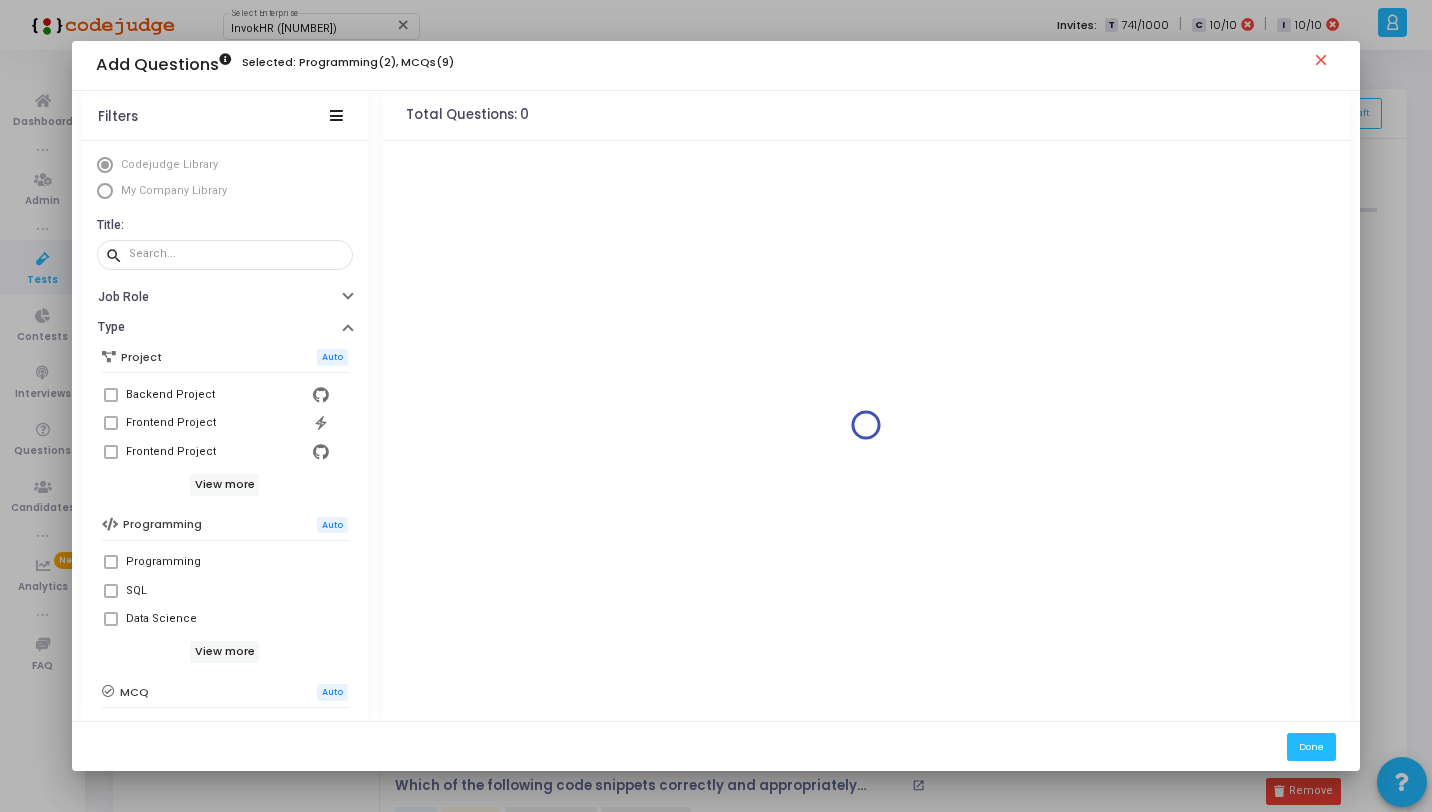 scroll, scrollTop: 343, scrollLeft: 0, axis: vertical 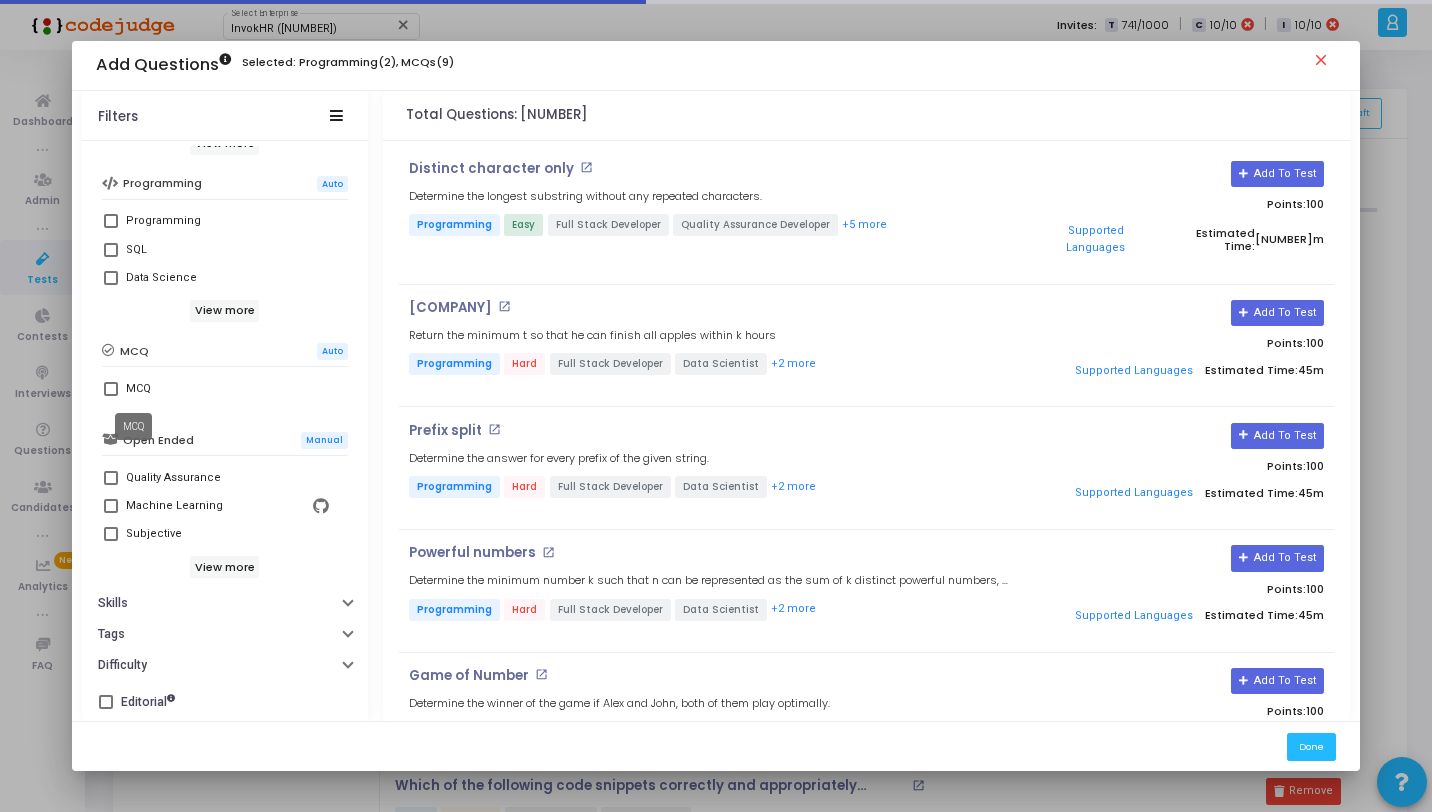 click on "MCQ" at bounding box center [138, 389] 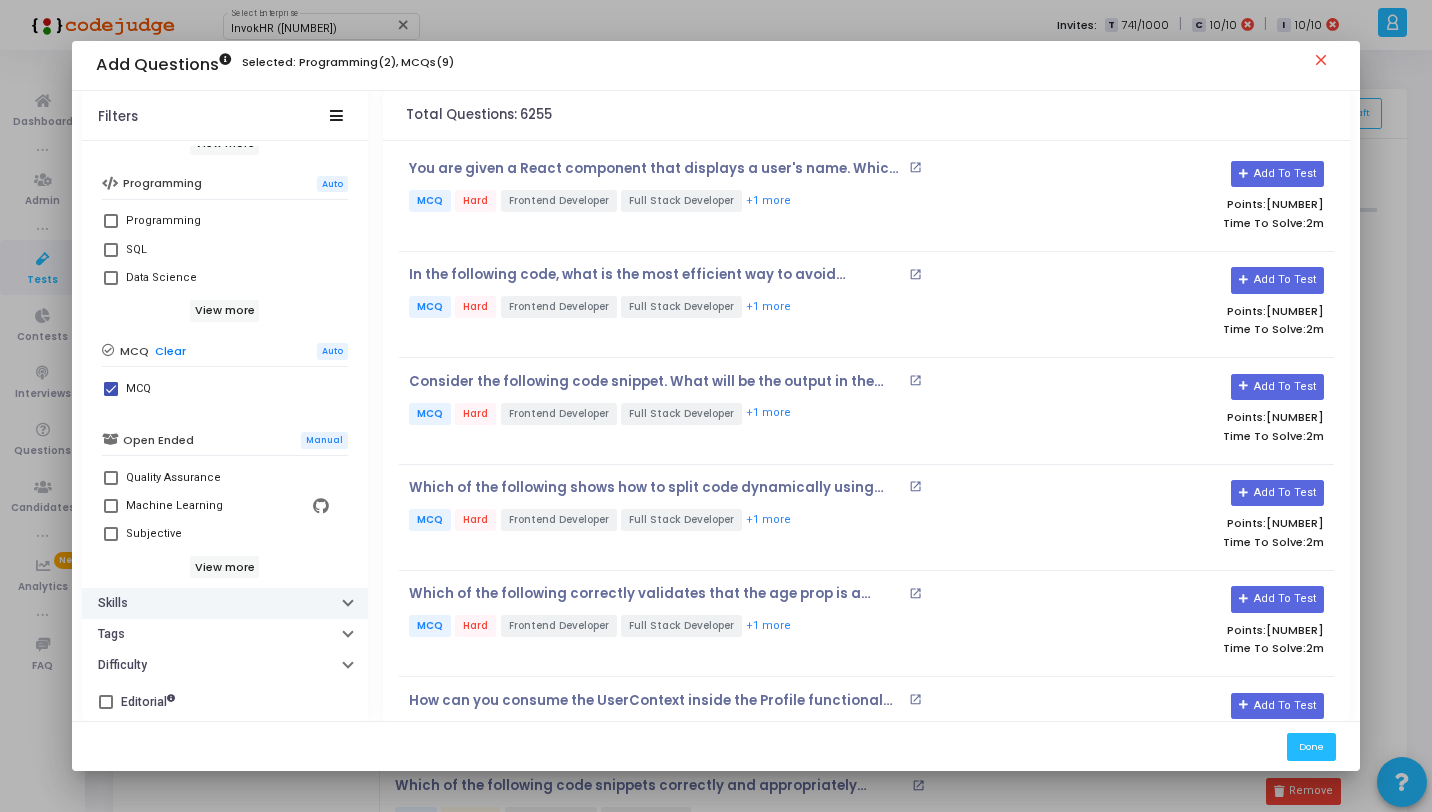 click on "Skills" at bounding box center (225, 603) 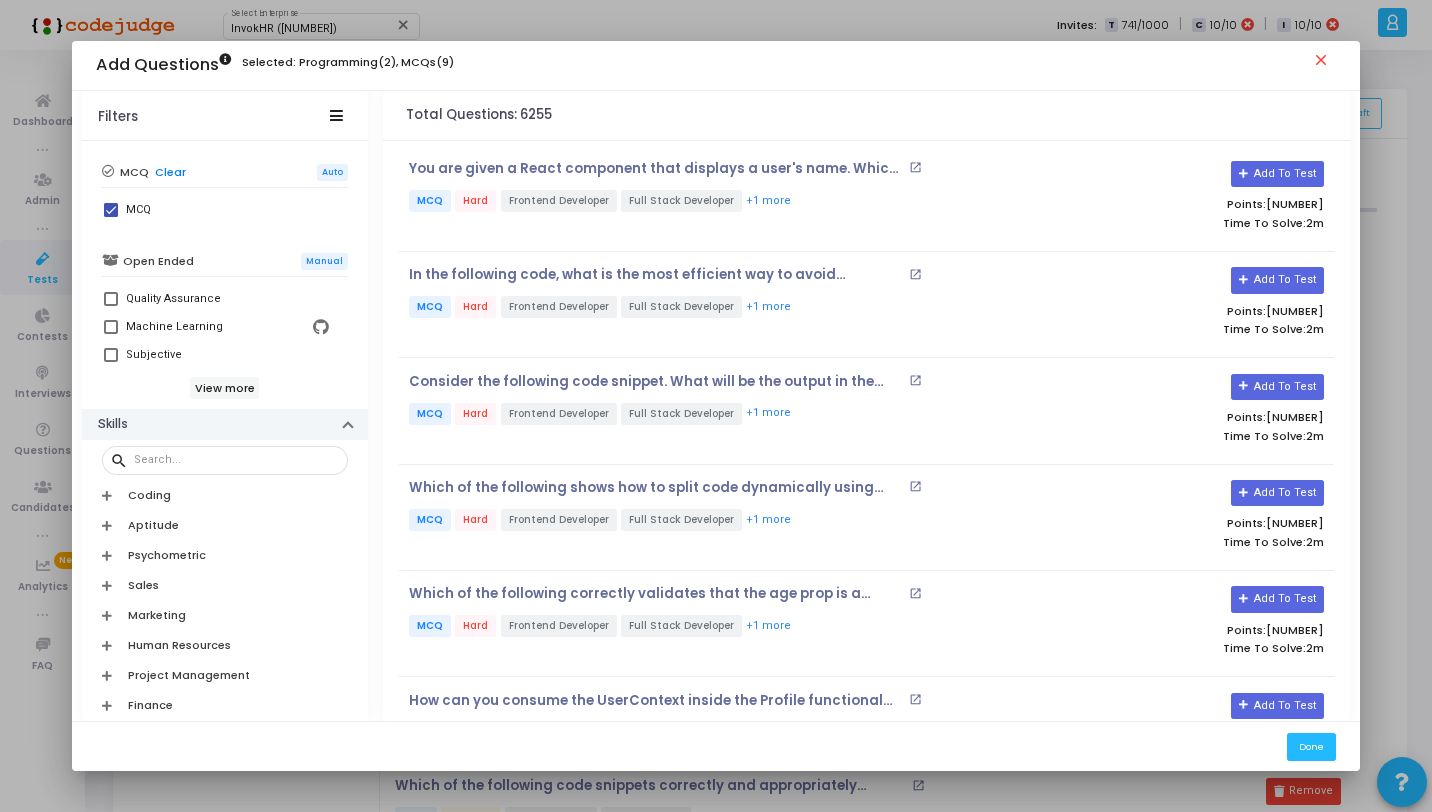 scroll, scrollTop: 633, scrollLeft: 0, axis: vertical 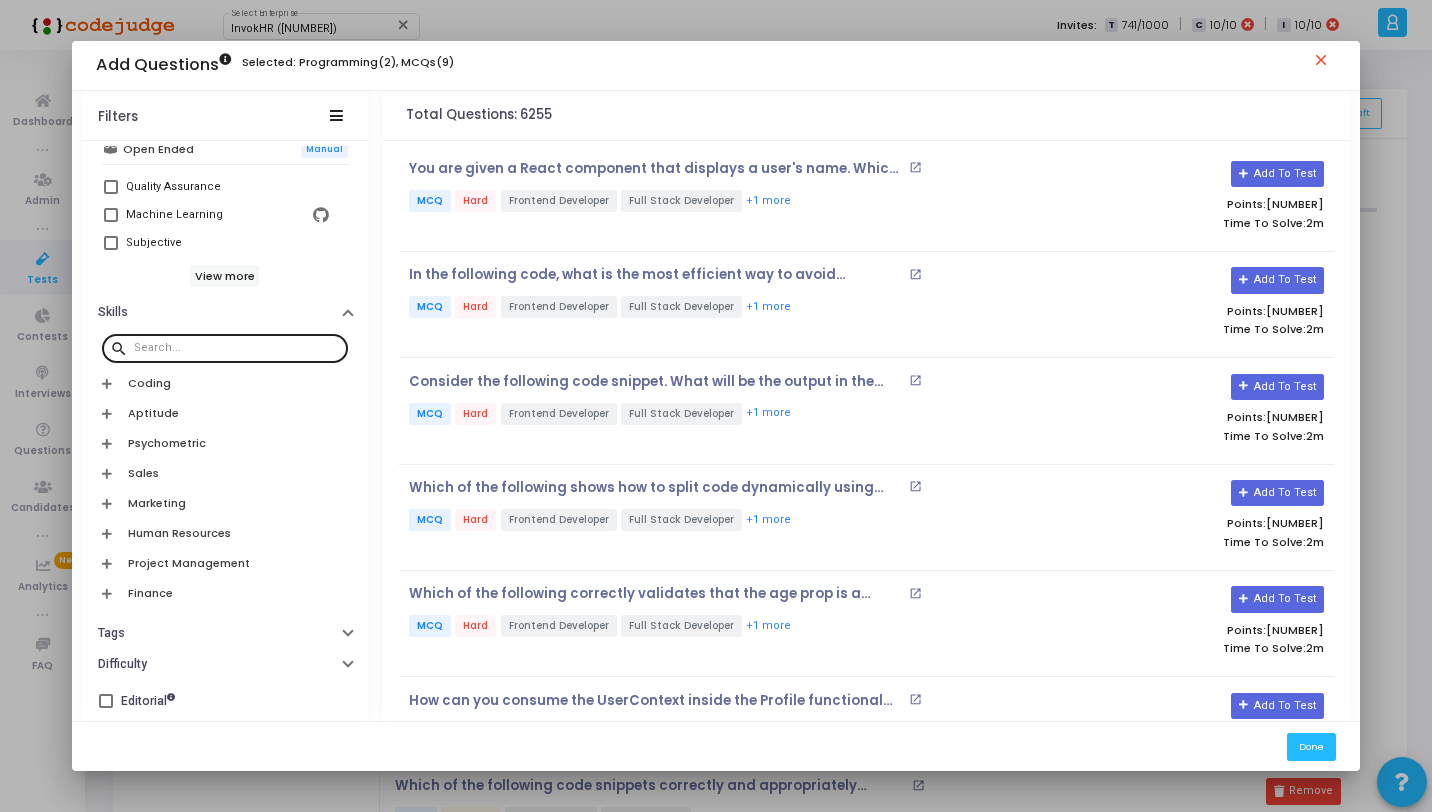 click at bounding box center [237, 347] 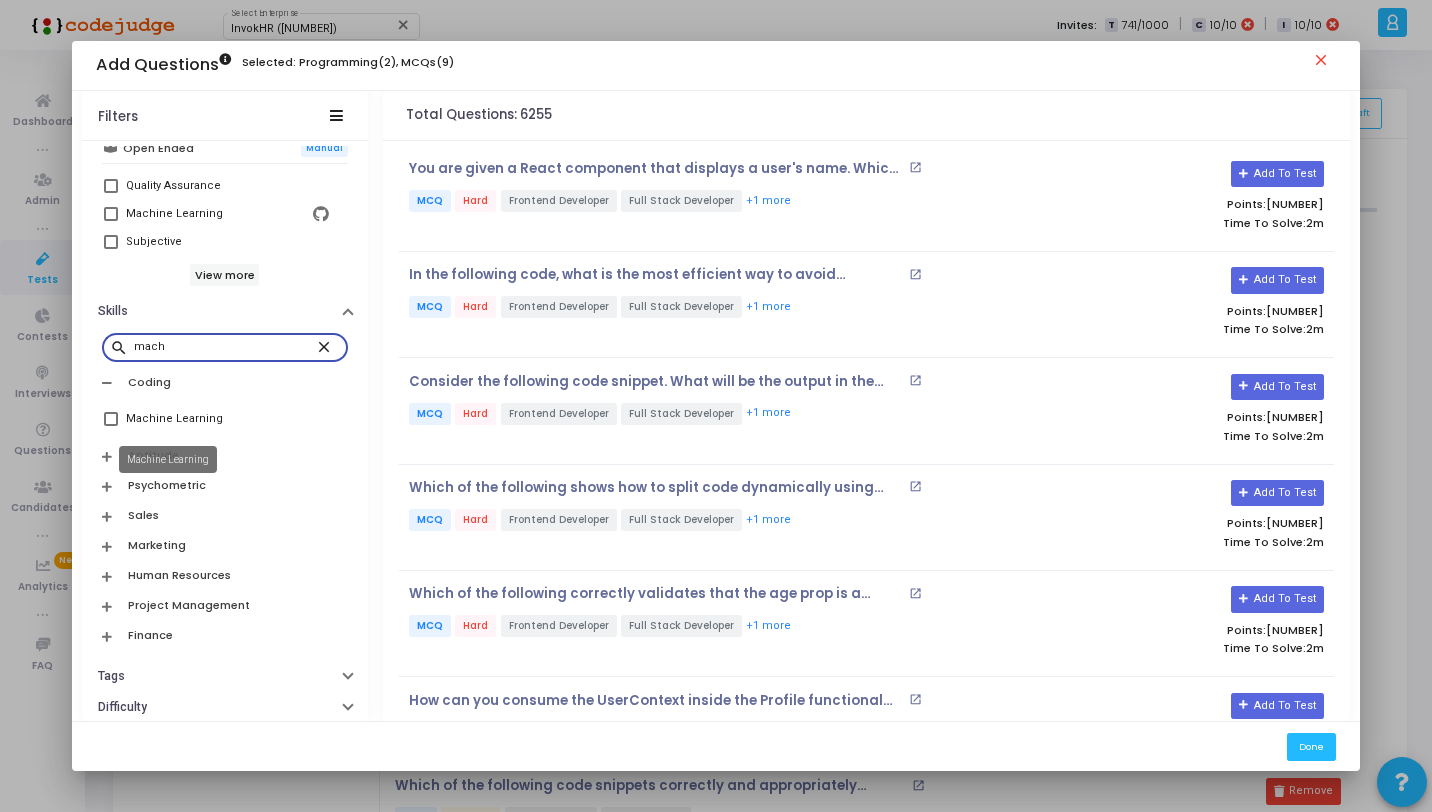 type on "mach" 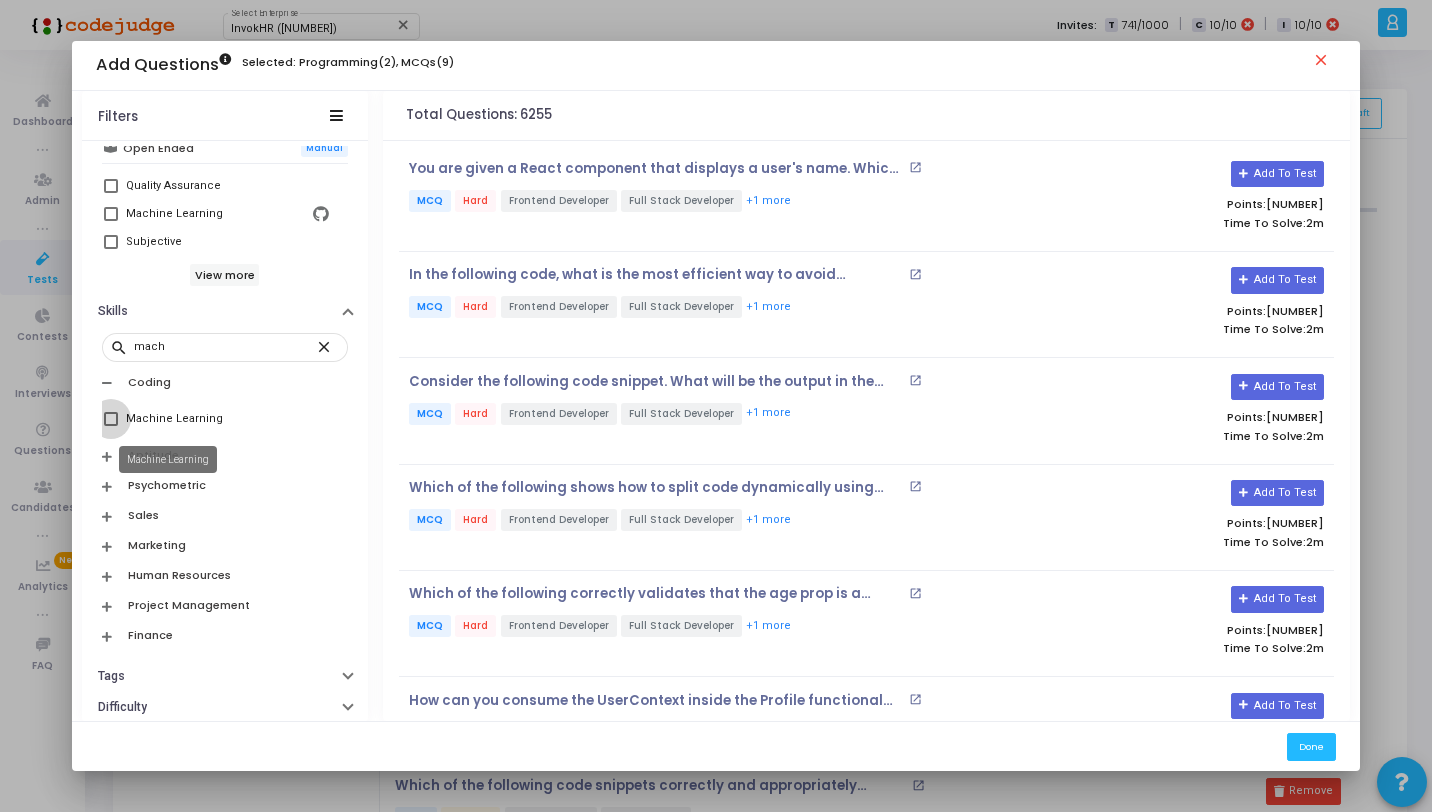 click on "Machine Learning" at bounding box center (174, 419) 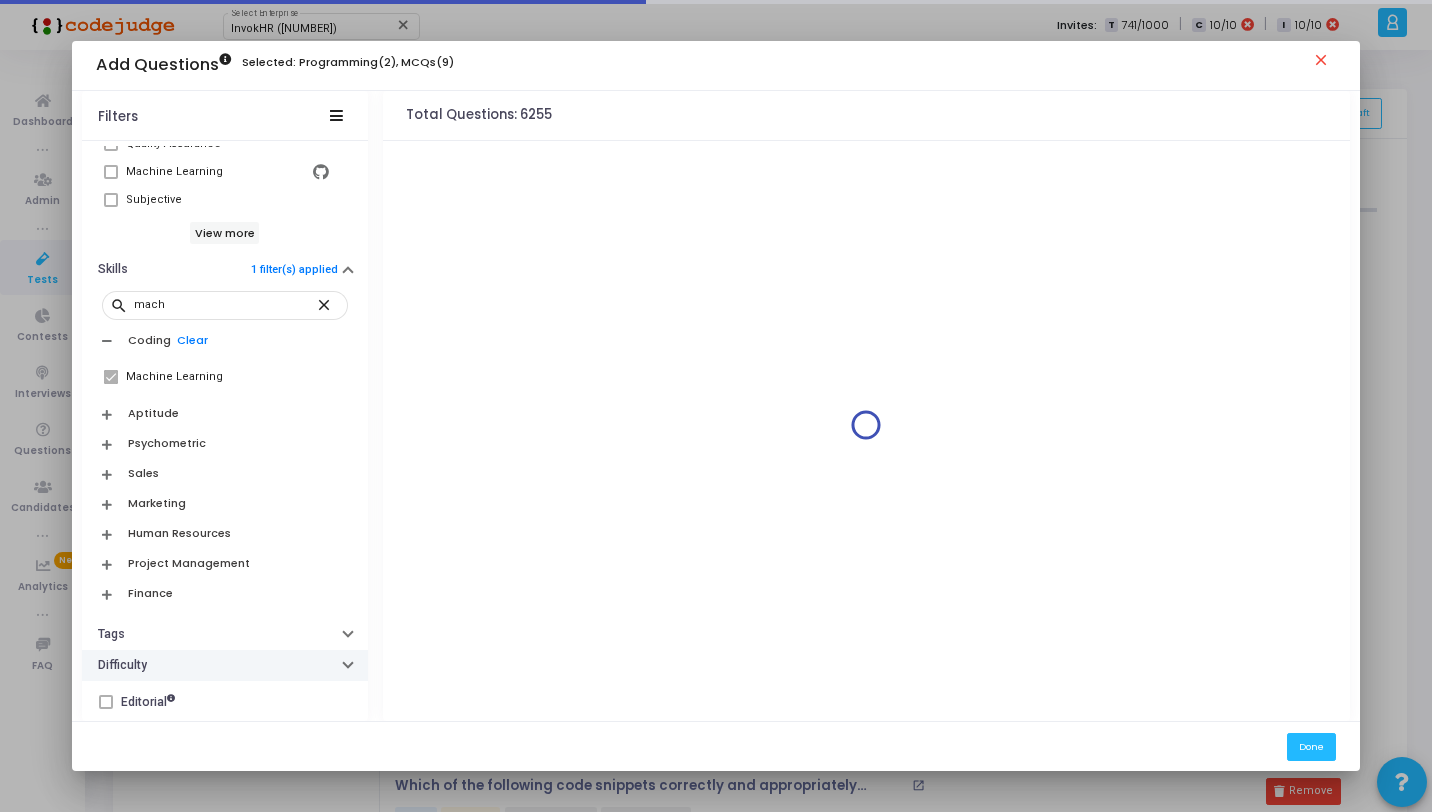 click on "Difficulty" at bounding box center (225, 665) 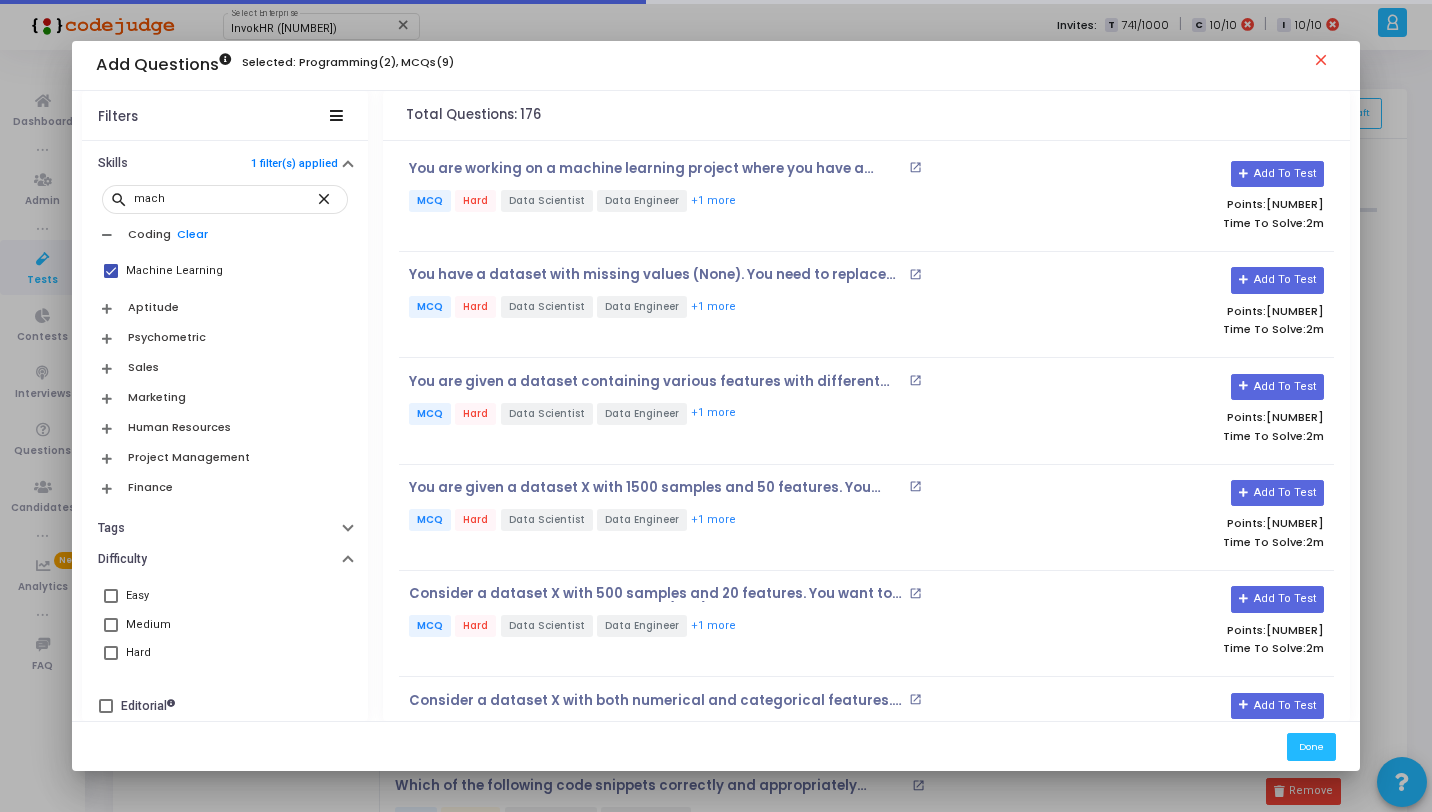 scroll, scrollTop: 787, scrollLeft: 0, axis: vertical 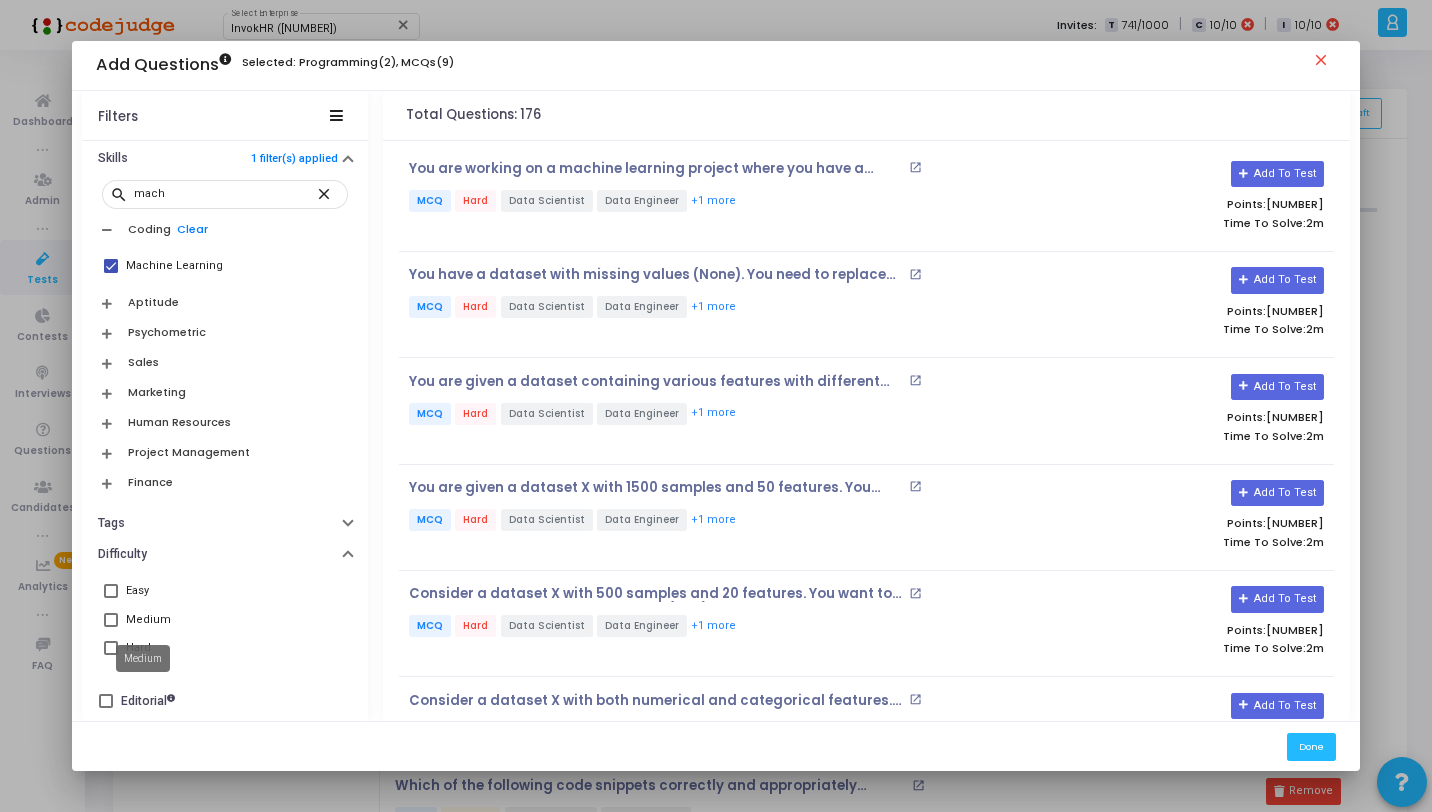 click on "Medium" at bounding box center (148, 620) 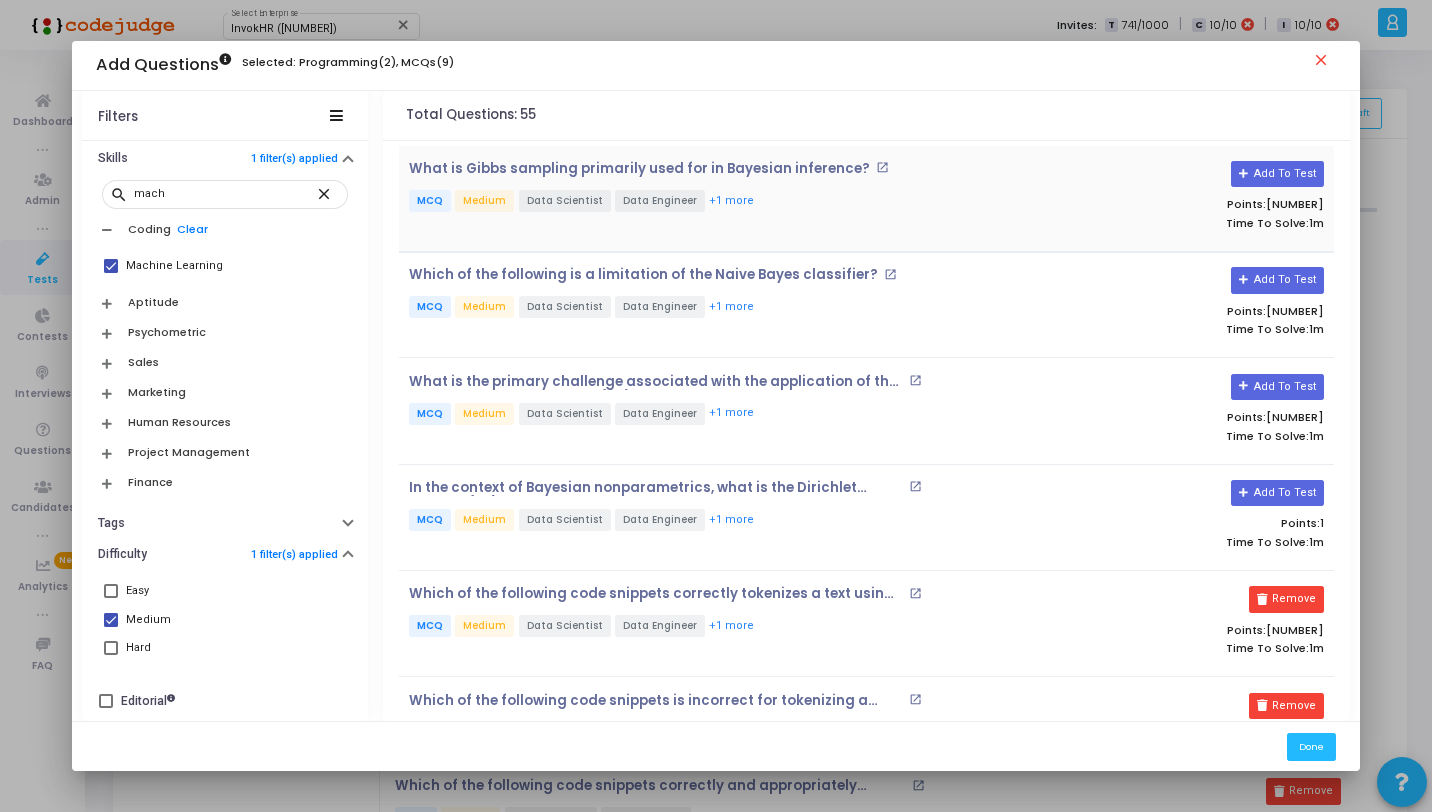 click on "What is Gibbs sampling primarily used for in Bayesian inference? open_in_new   MCQ   Medium   Data Scientist   Data Engineer   +1 more" at bounding box center [710, 198] 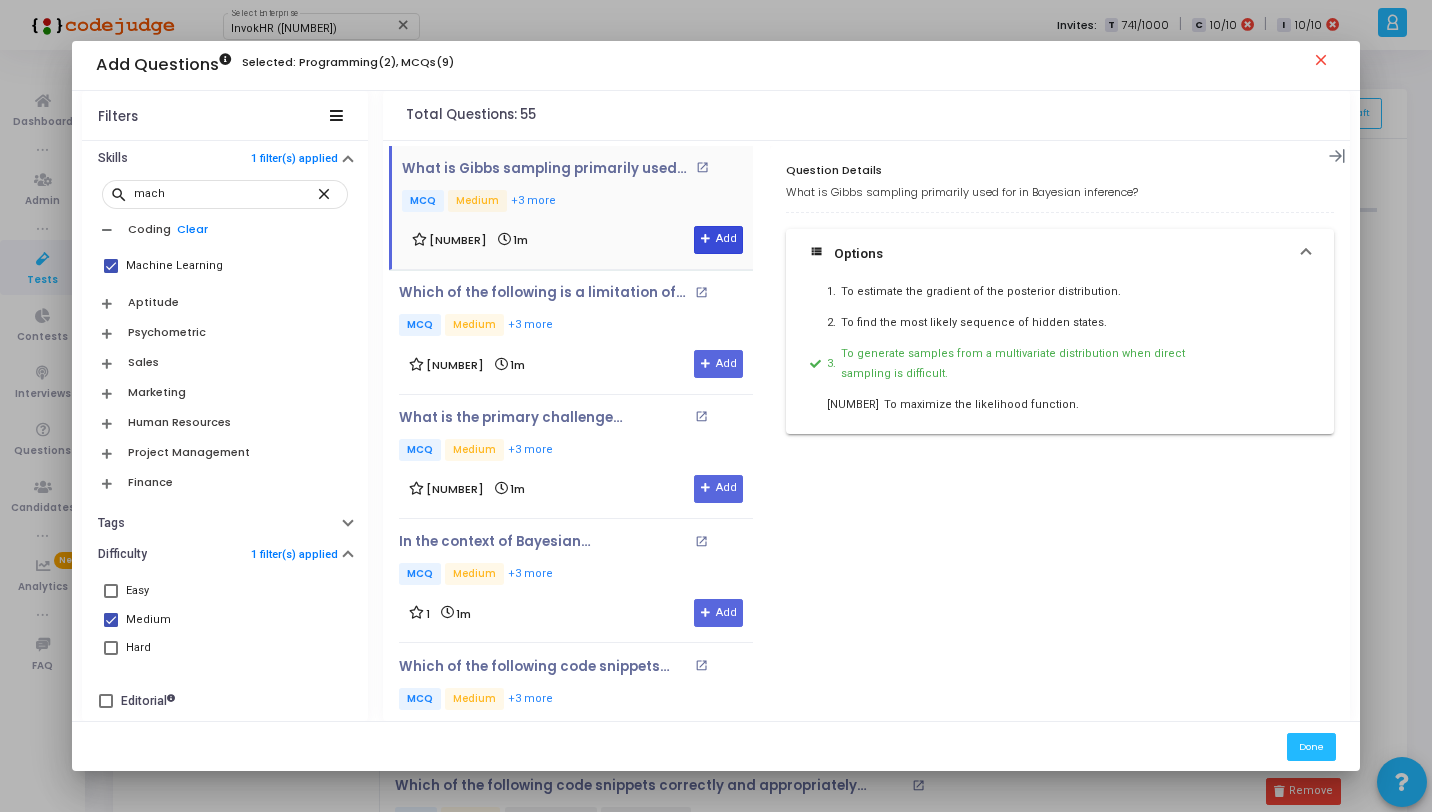 click on "Add" at bounding box center [718, 240] 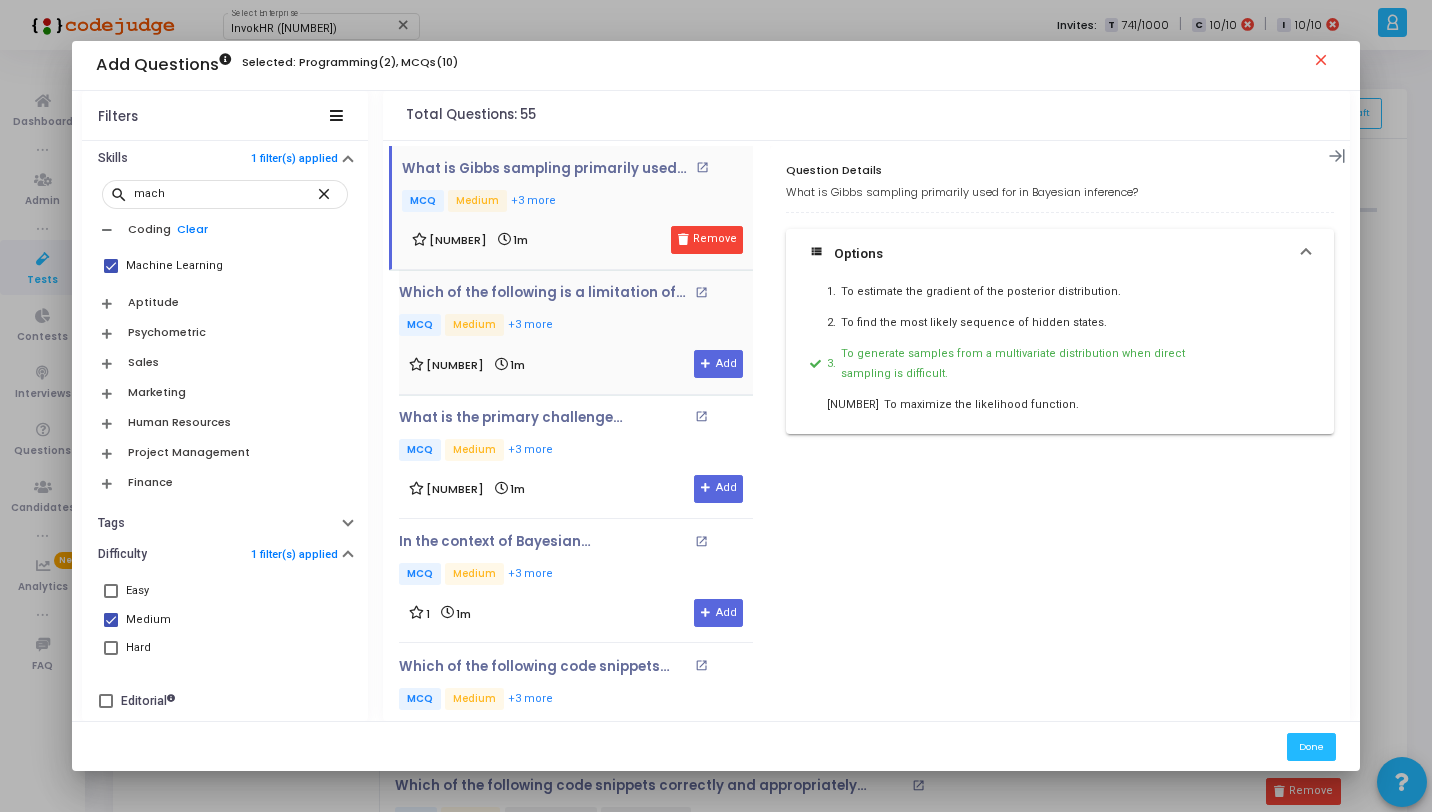click on "MCQ   Medium   +3 more" at bounding box center (576, 326) 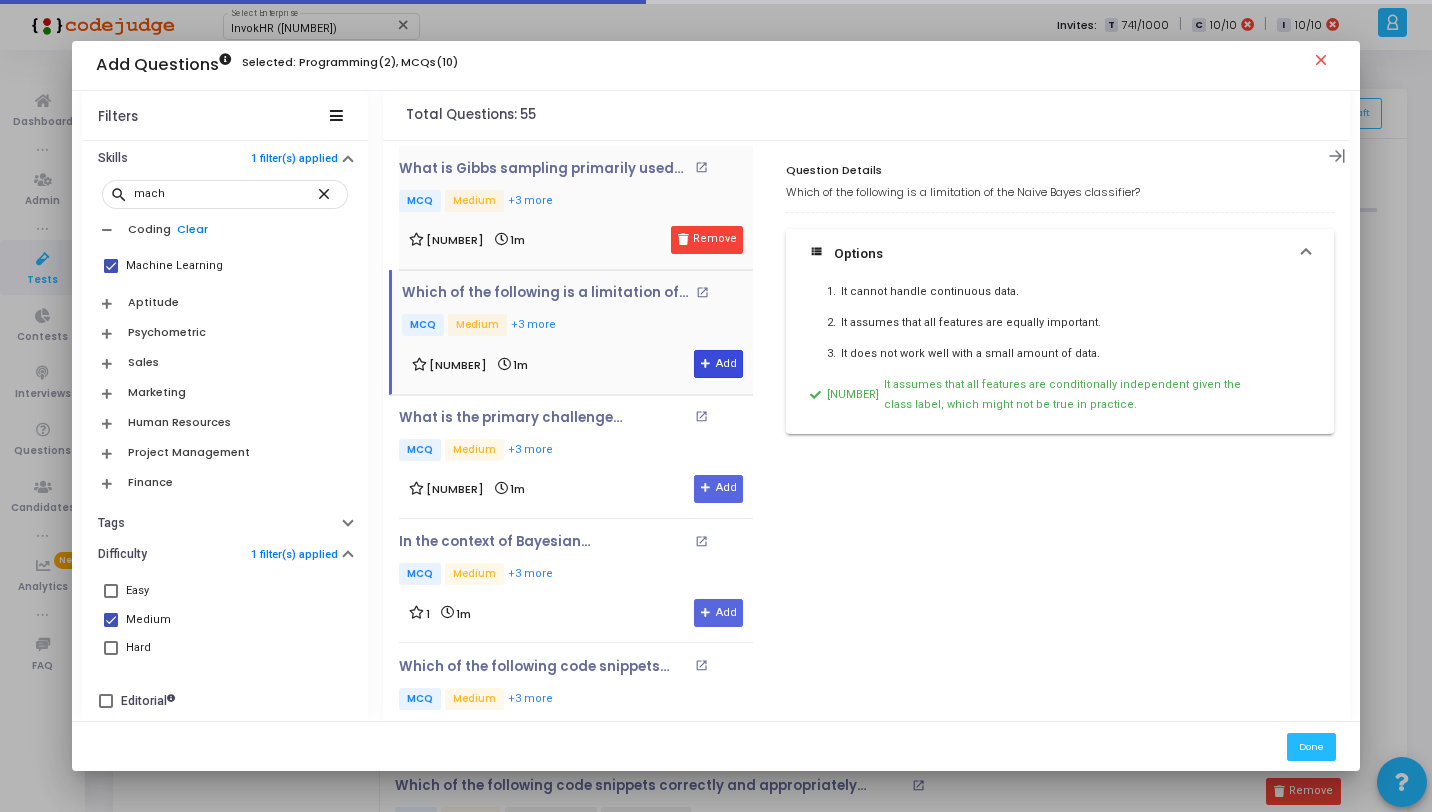 click at bounding box center [706, 364] 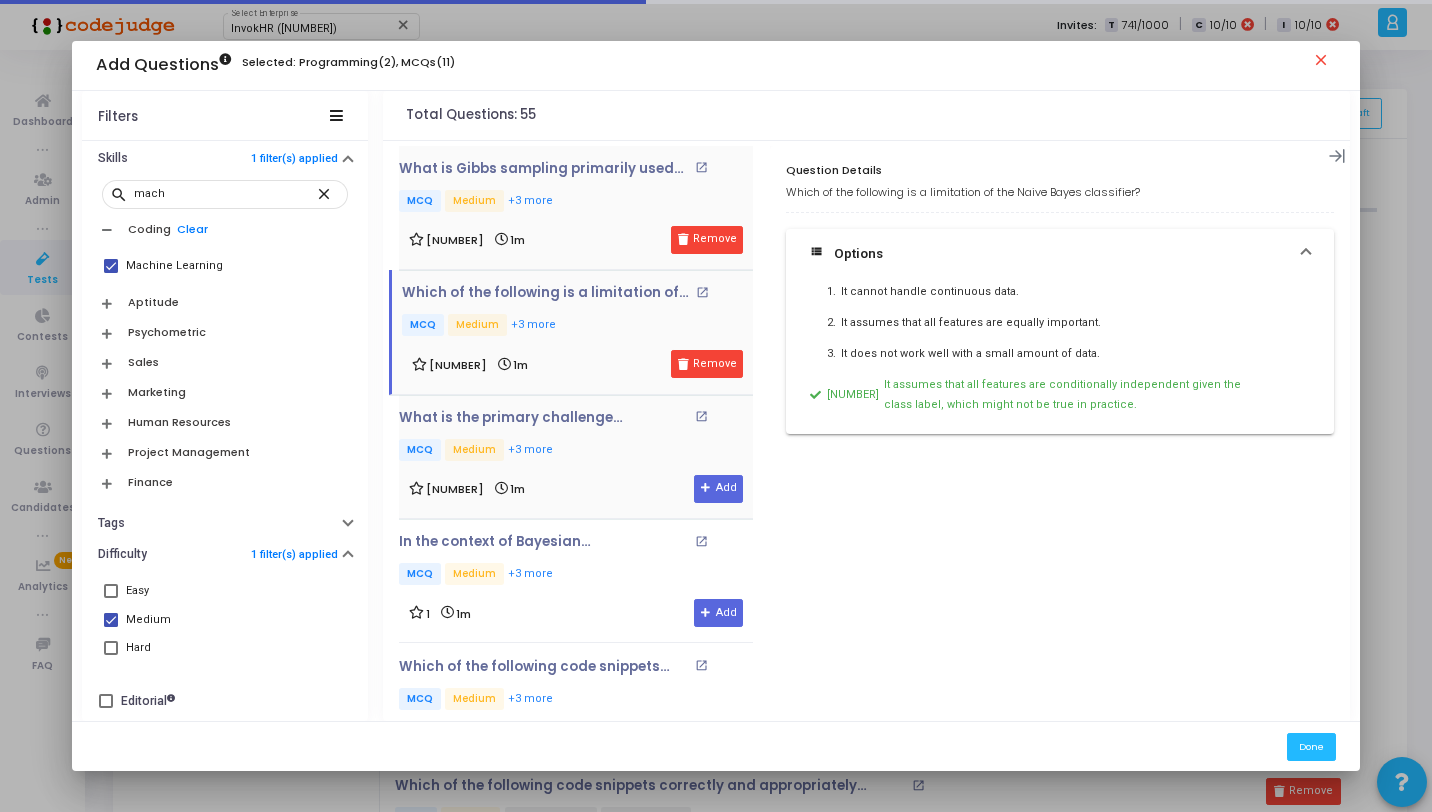 click on "MCQ   Medium   +3 more" at bounding box center [576, 451] 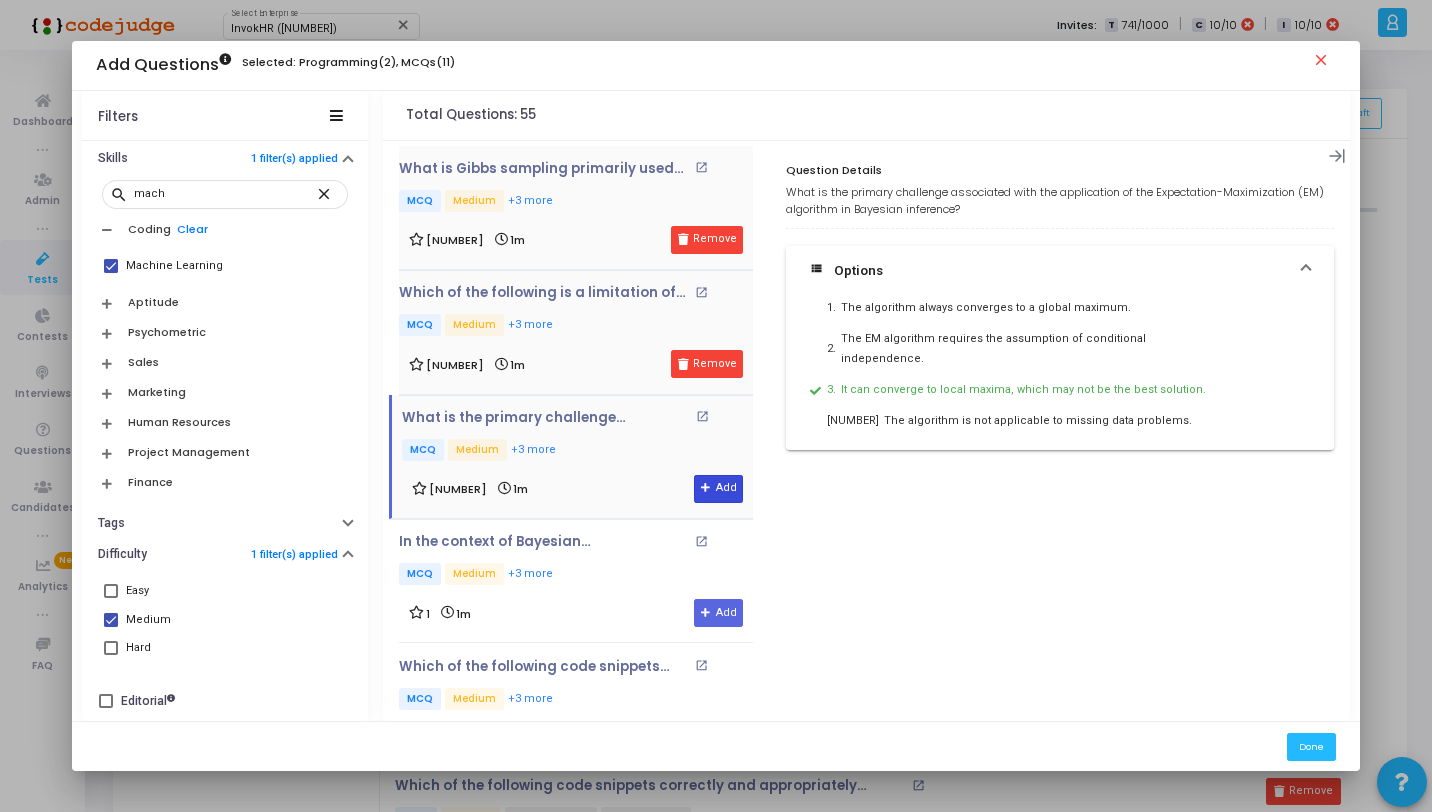click on "Add" at bounding box center [718, 489] 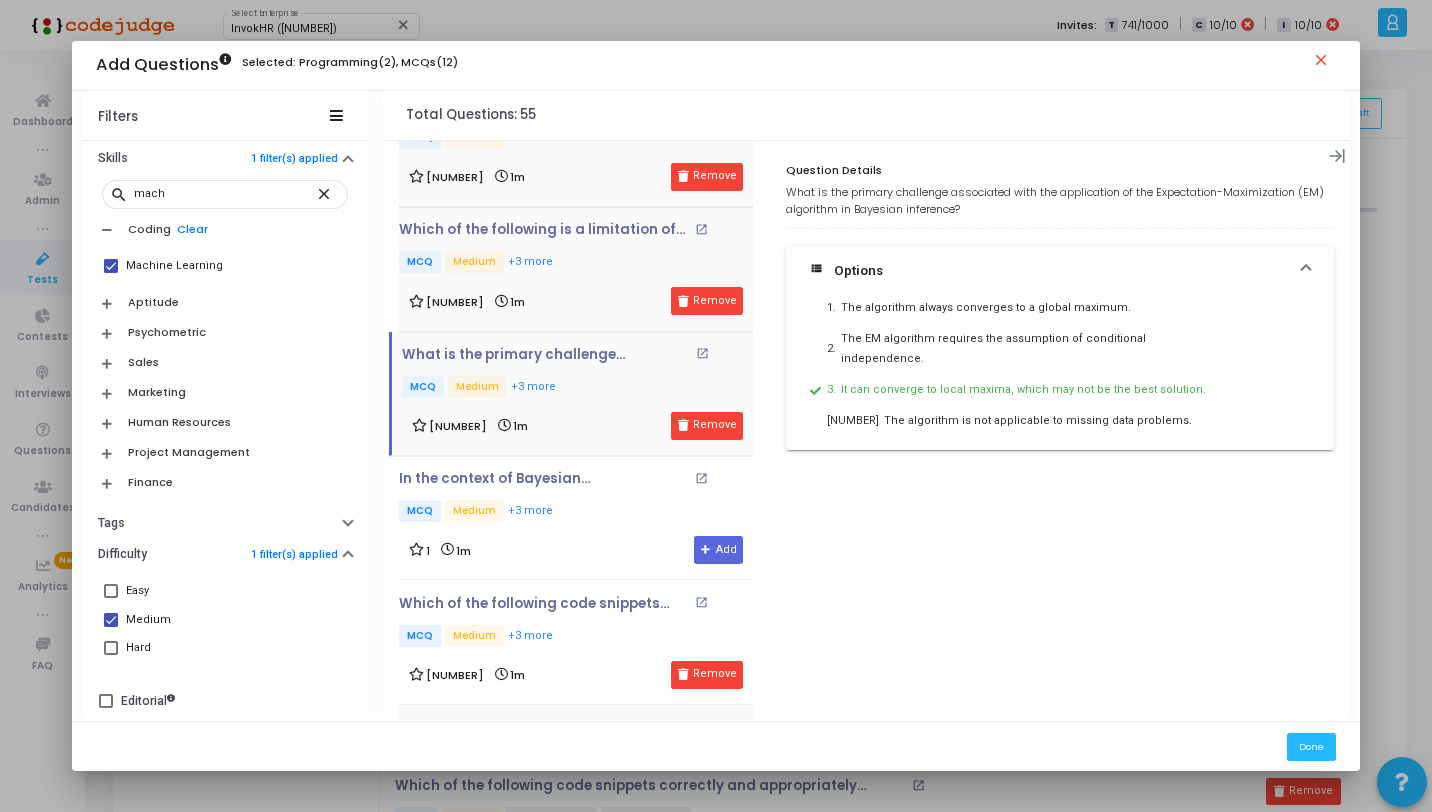 scroll, scrollTop: 378, scrollLeft: 0, axis: vertical 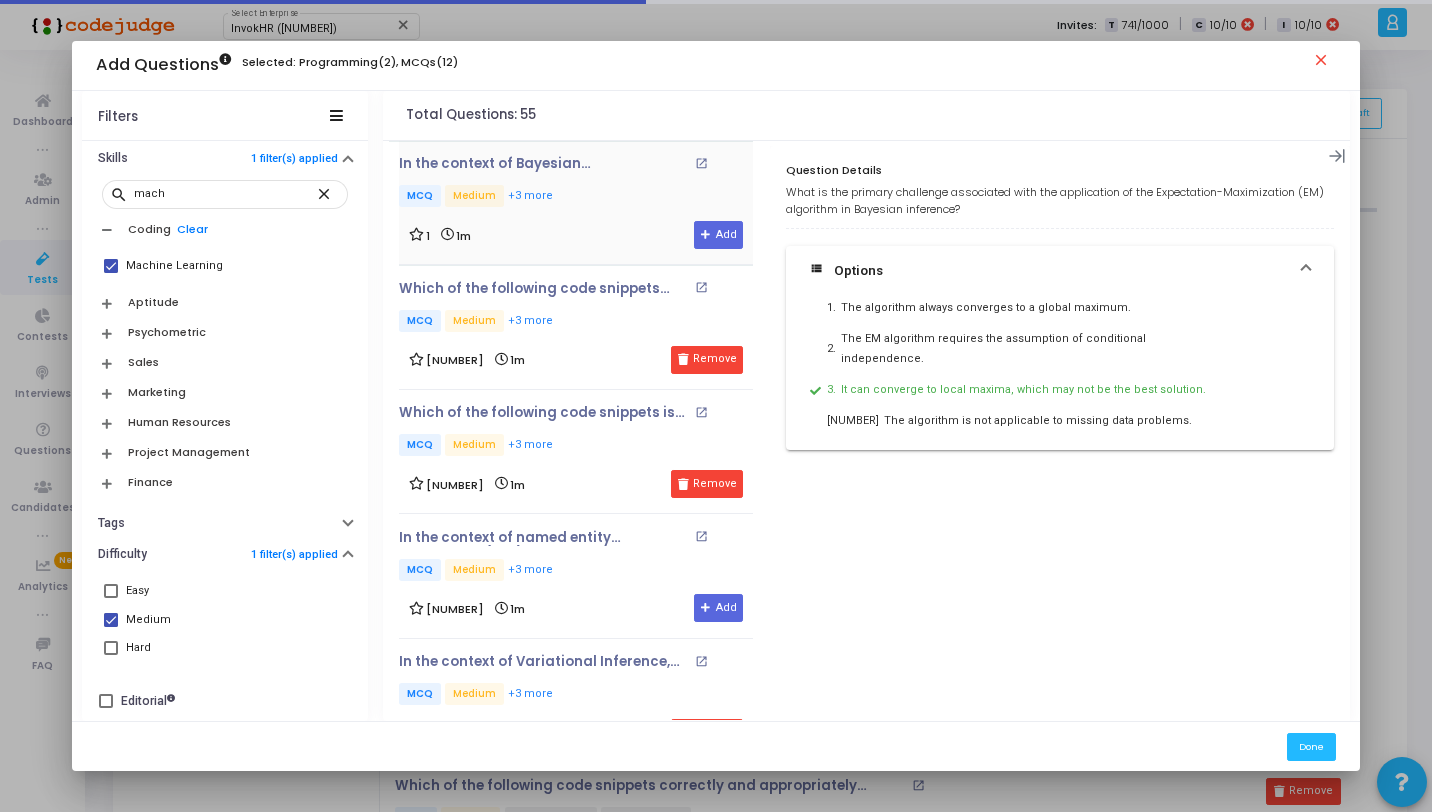 click on "1 1m  Add" at bounding box center (576, 235) 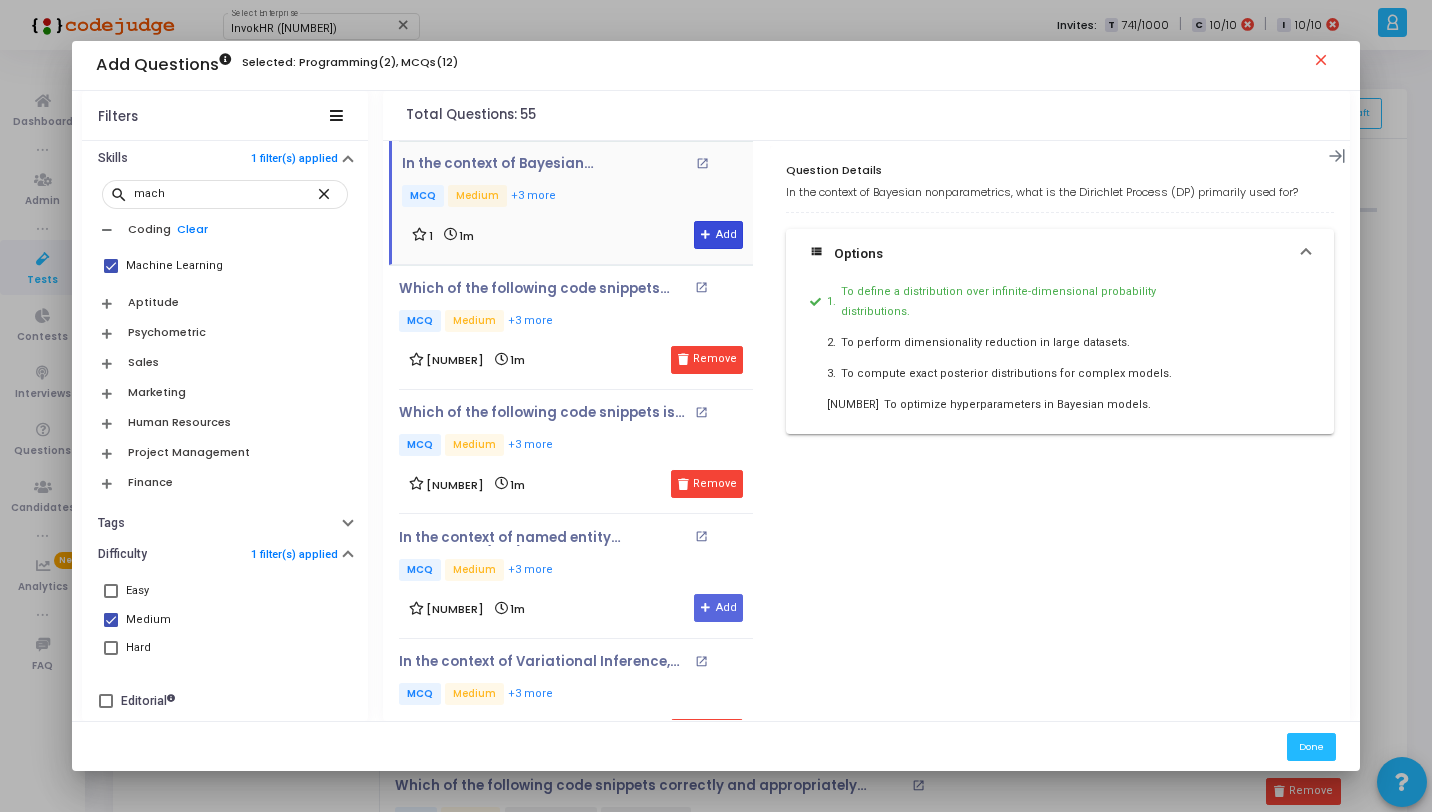 click at bounding box center (706, 235) 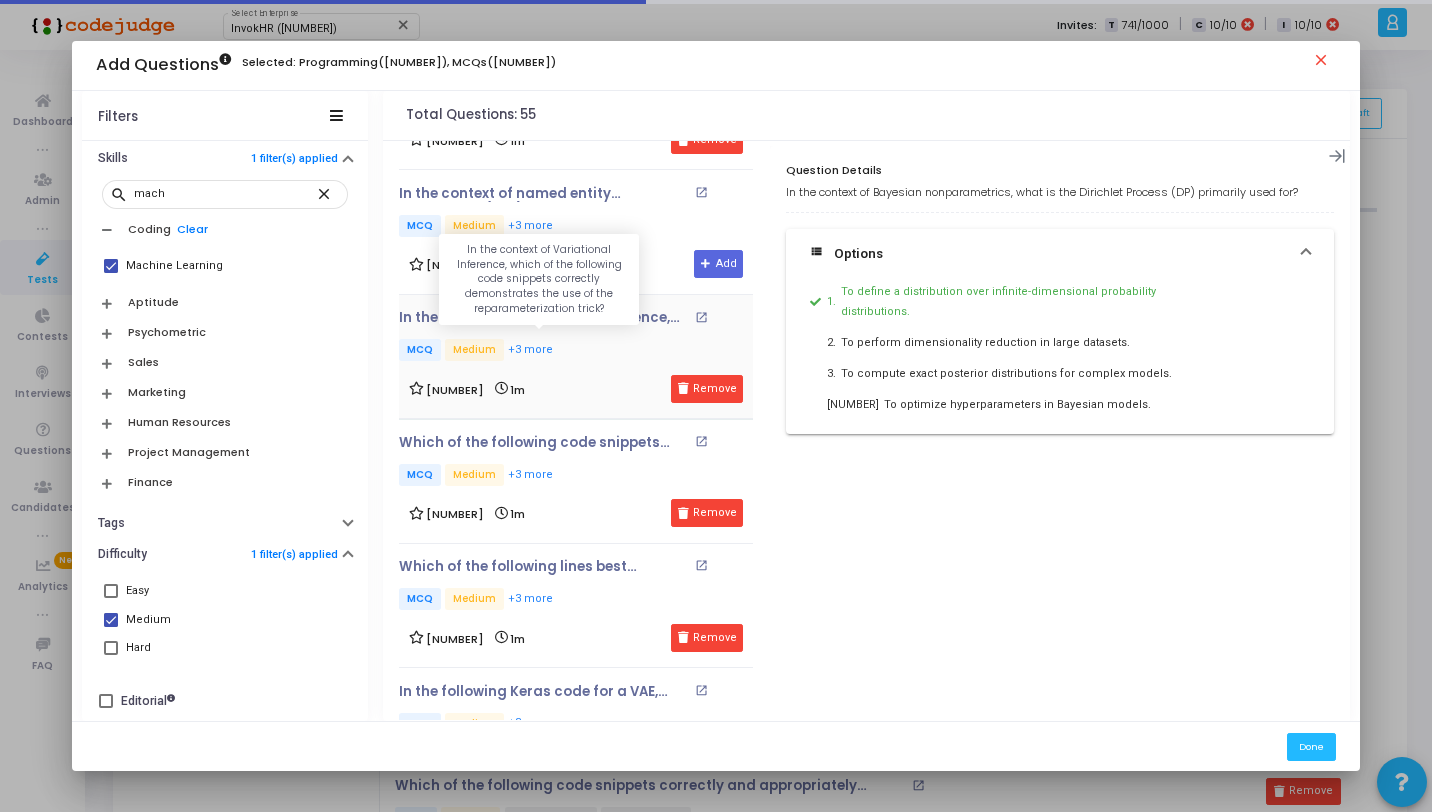 scroll, scrollTop: 698, scrollLeft: 0, axis: vertical 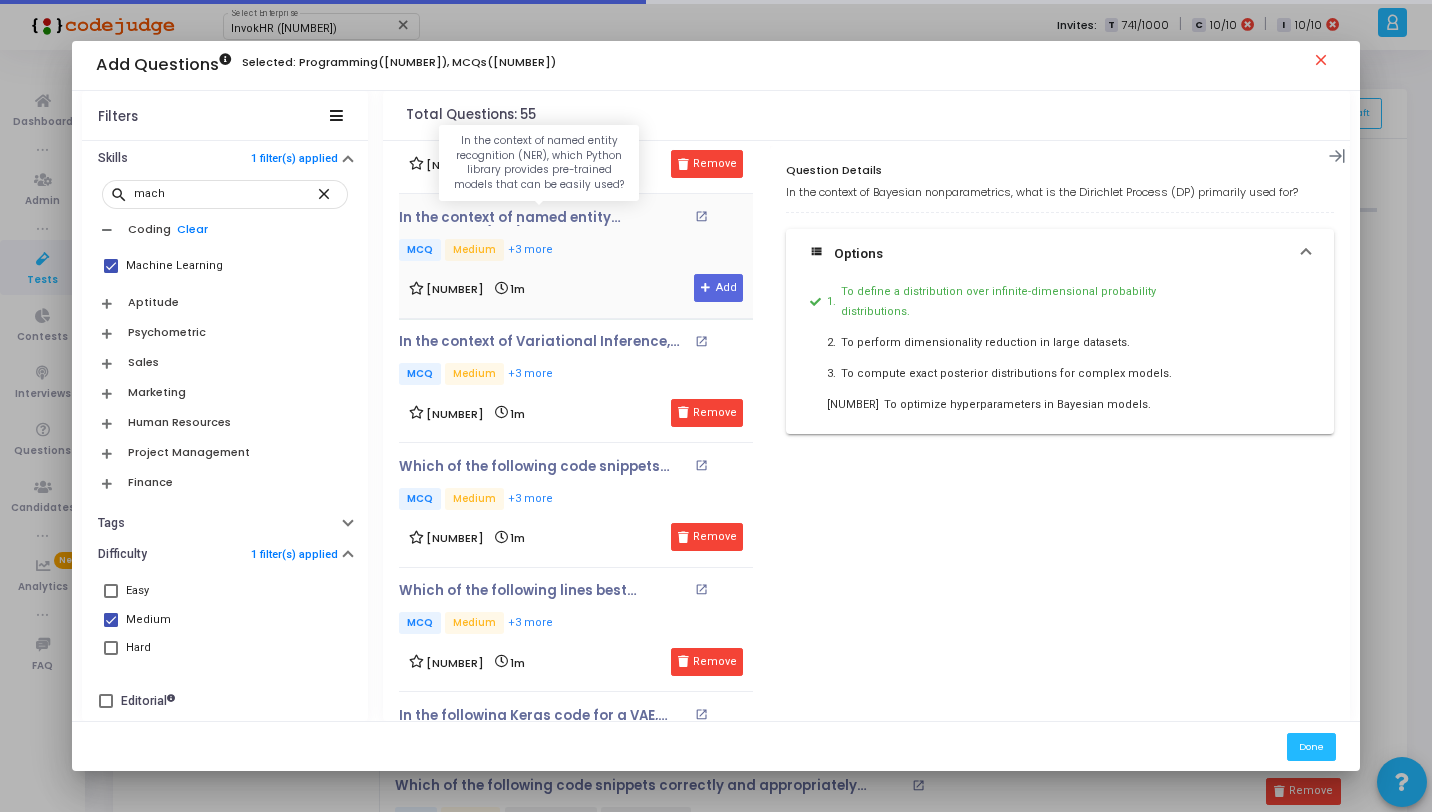 click on "In the context of named entity recognition (NER), which Python library provides pre-trained models that can be easily used? open_in_new   MCQ   Medium   +3 more 2 1m  Add" at bounding box center (576, 256) 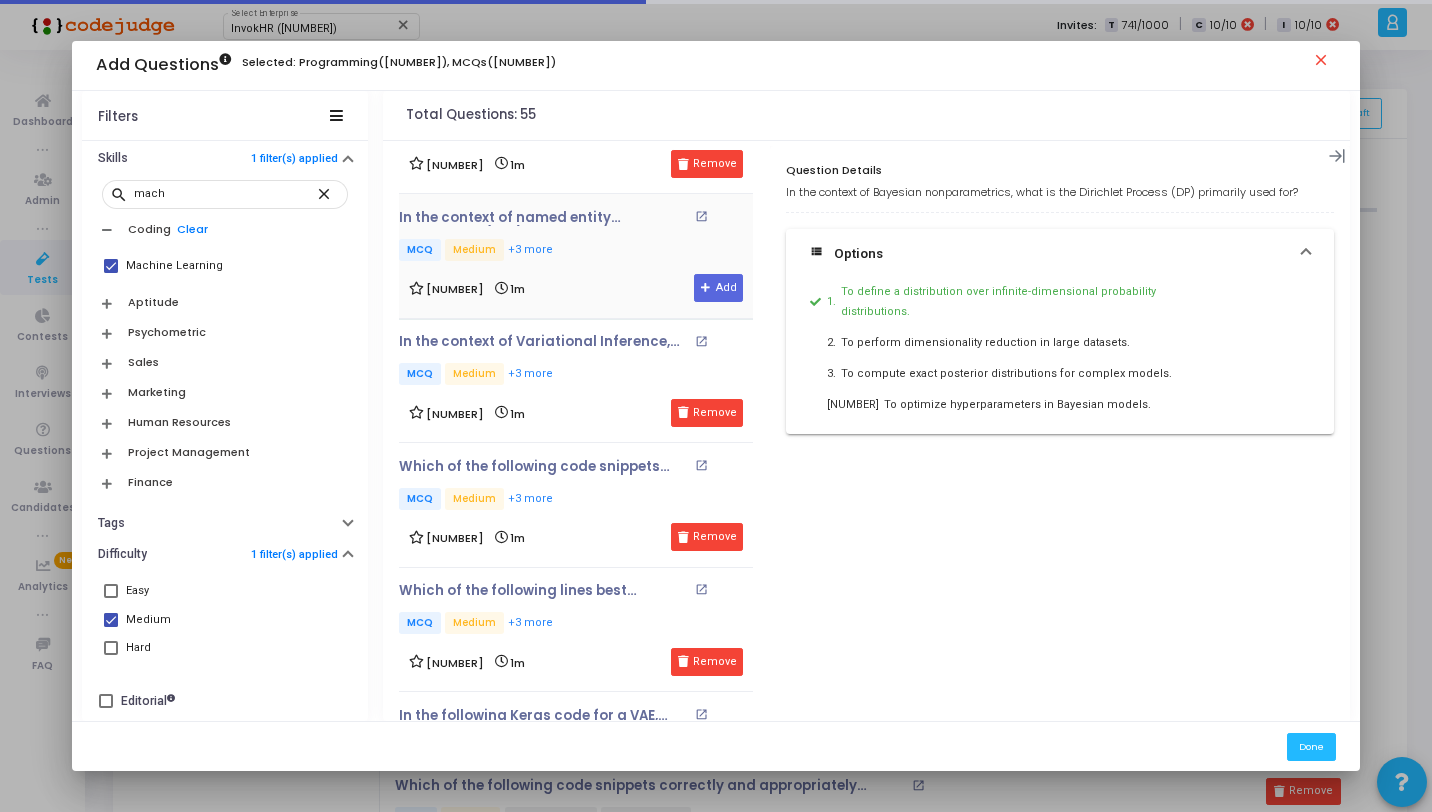 click on "In the context of named entity recognition (NER), which Python library provides pre-trained models that can be easily used? open_in_new   MCQ   Medium   +3 more" at bounding box center (576, 237) 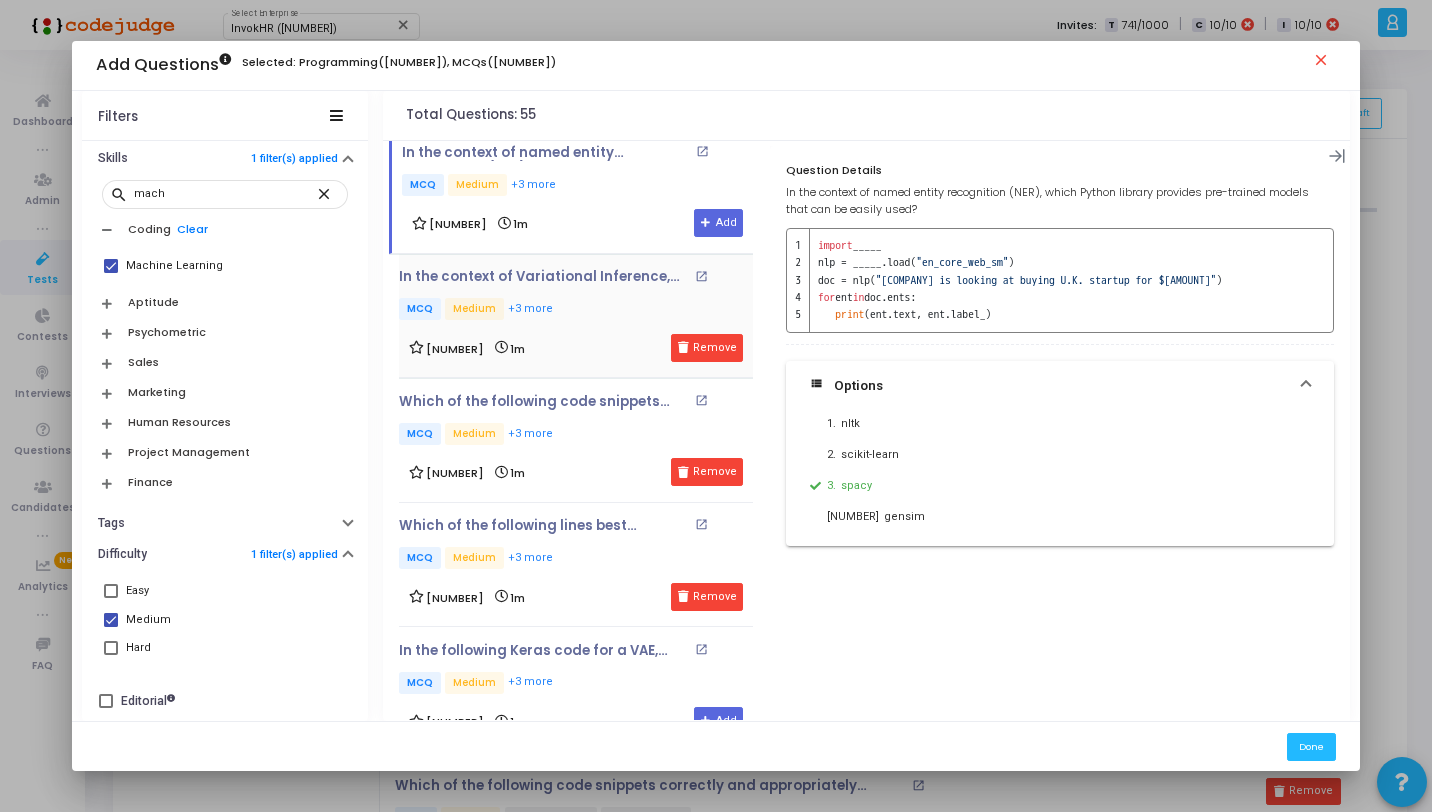scroll, scrollTop: 1070, scrollLeft: 0, axis: vertical 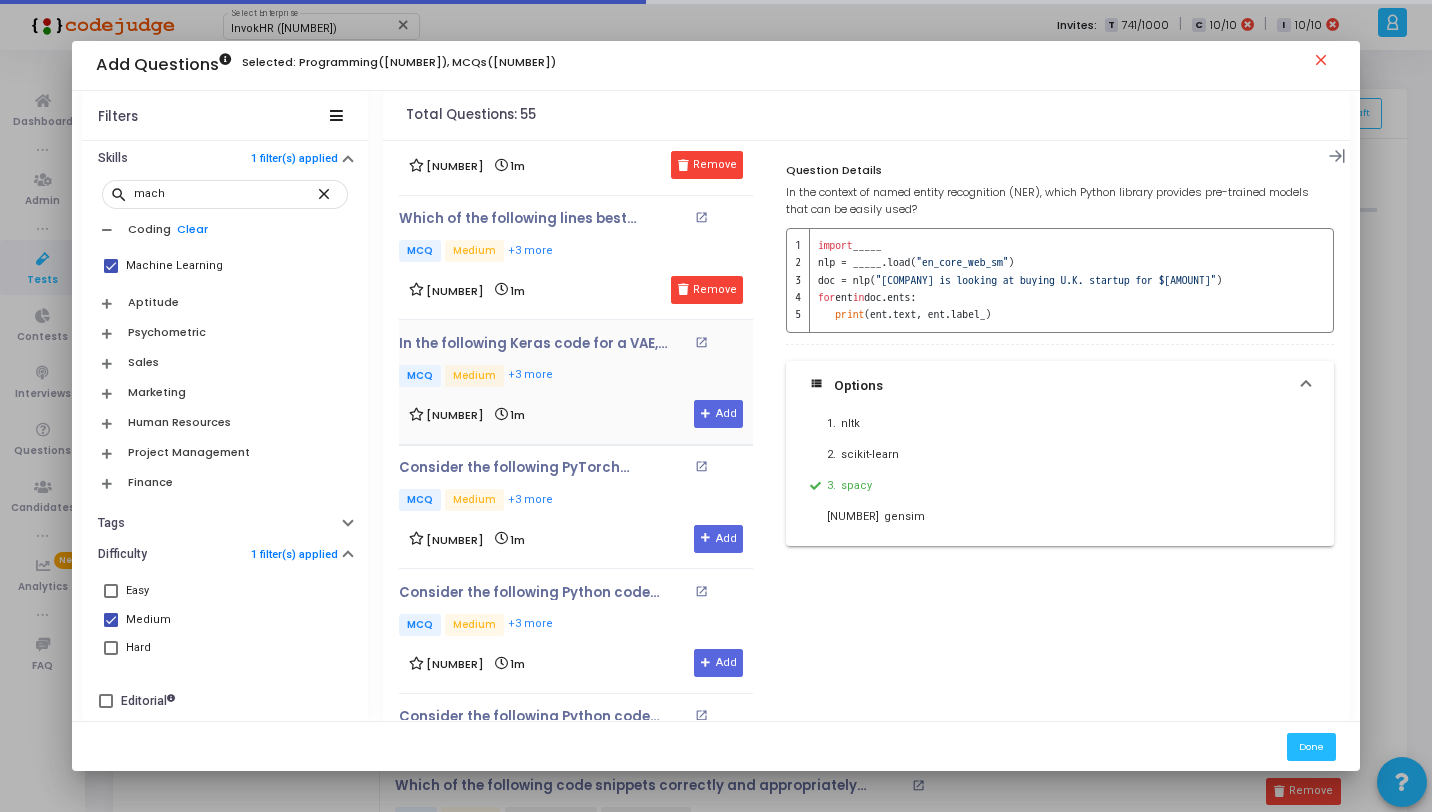 click on "2 1m  Add" at bounding box center (576, 414) 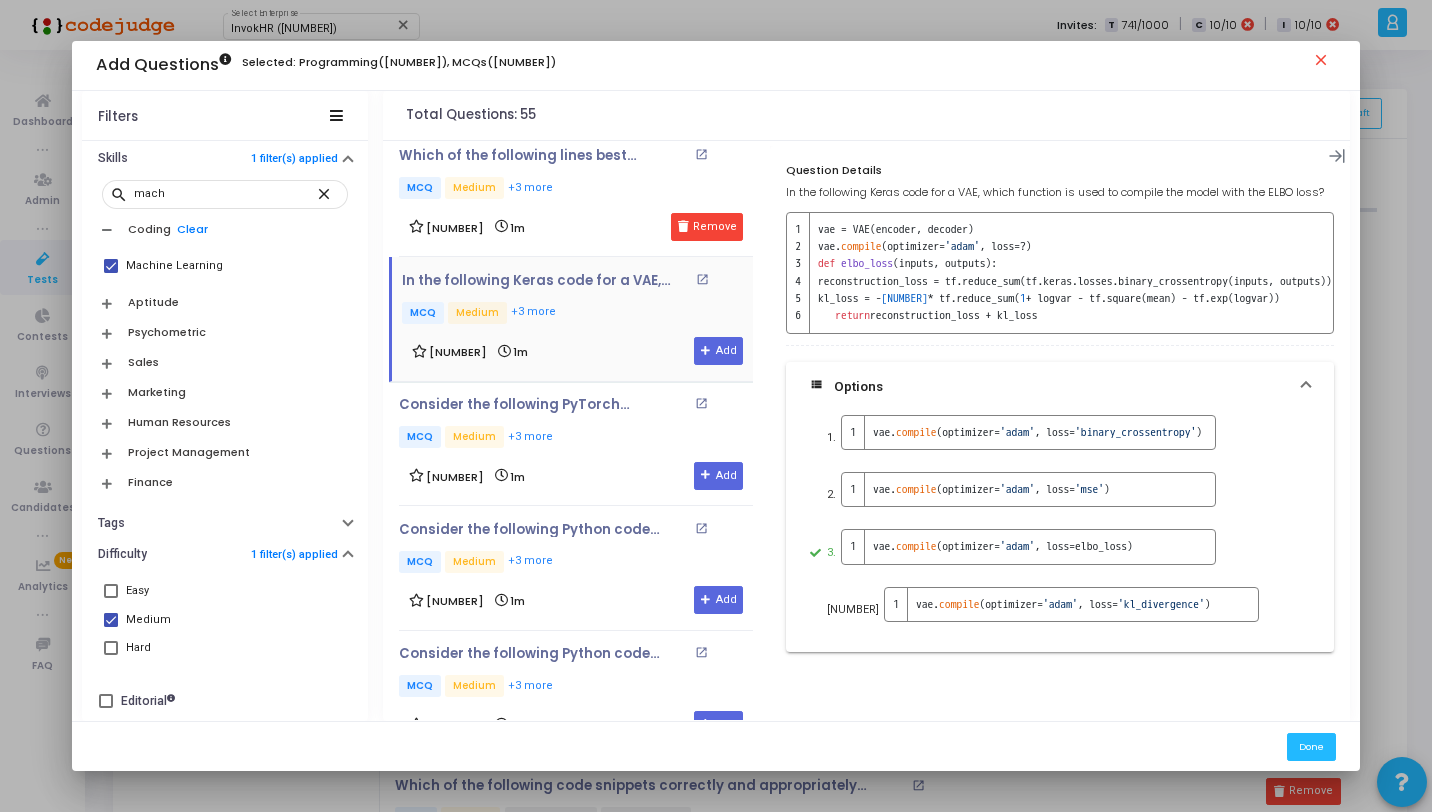 scroll, scrollTop: 1135, scrollLeft: 0, axis: vertical 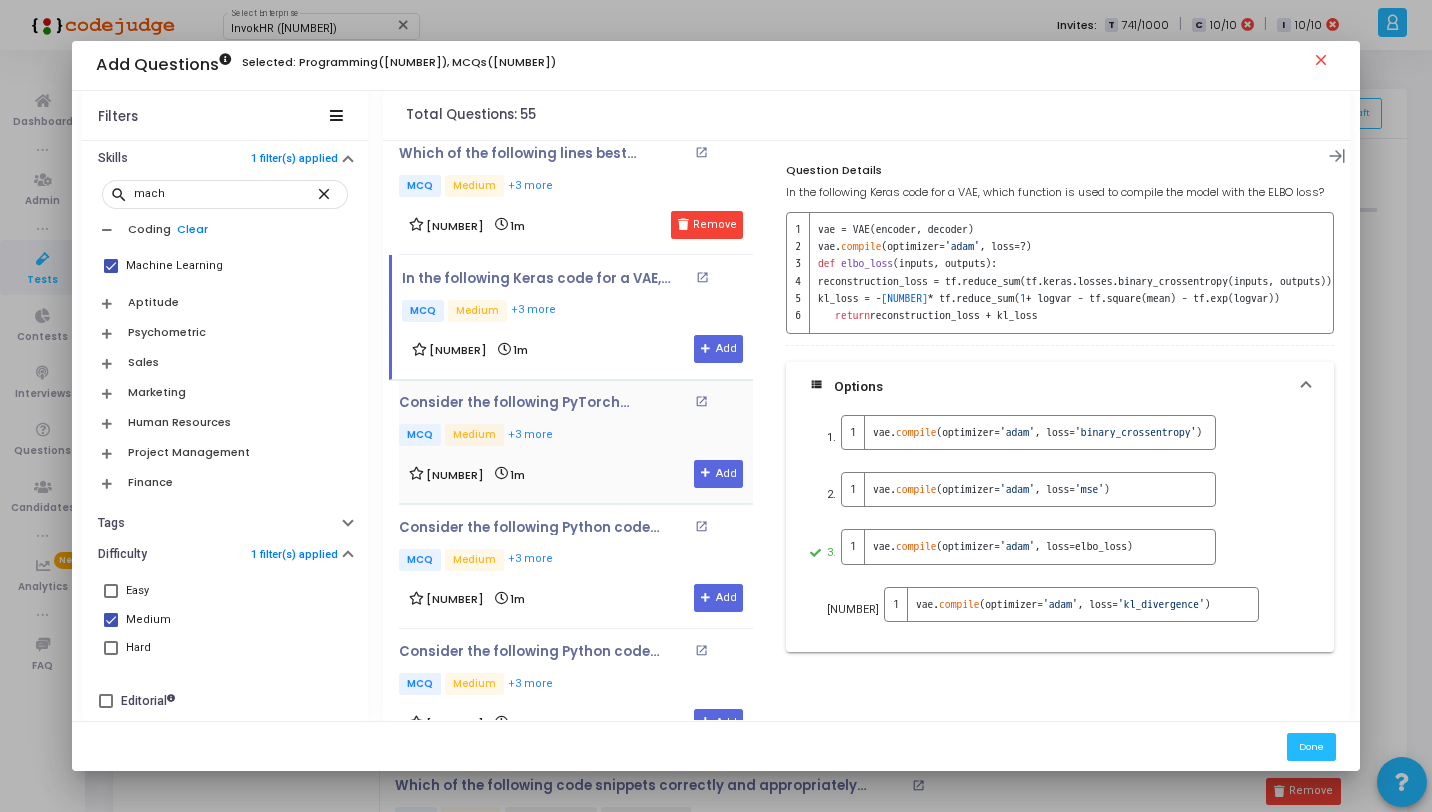 click on "MCQ   Medium   +3 more" at bounding box center [576, 436] 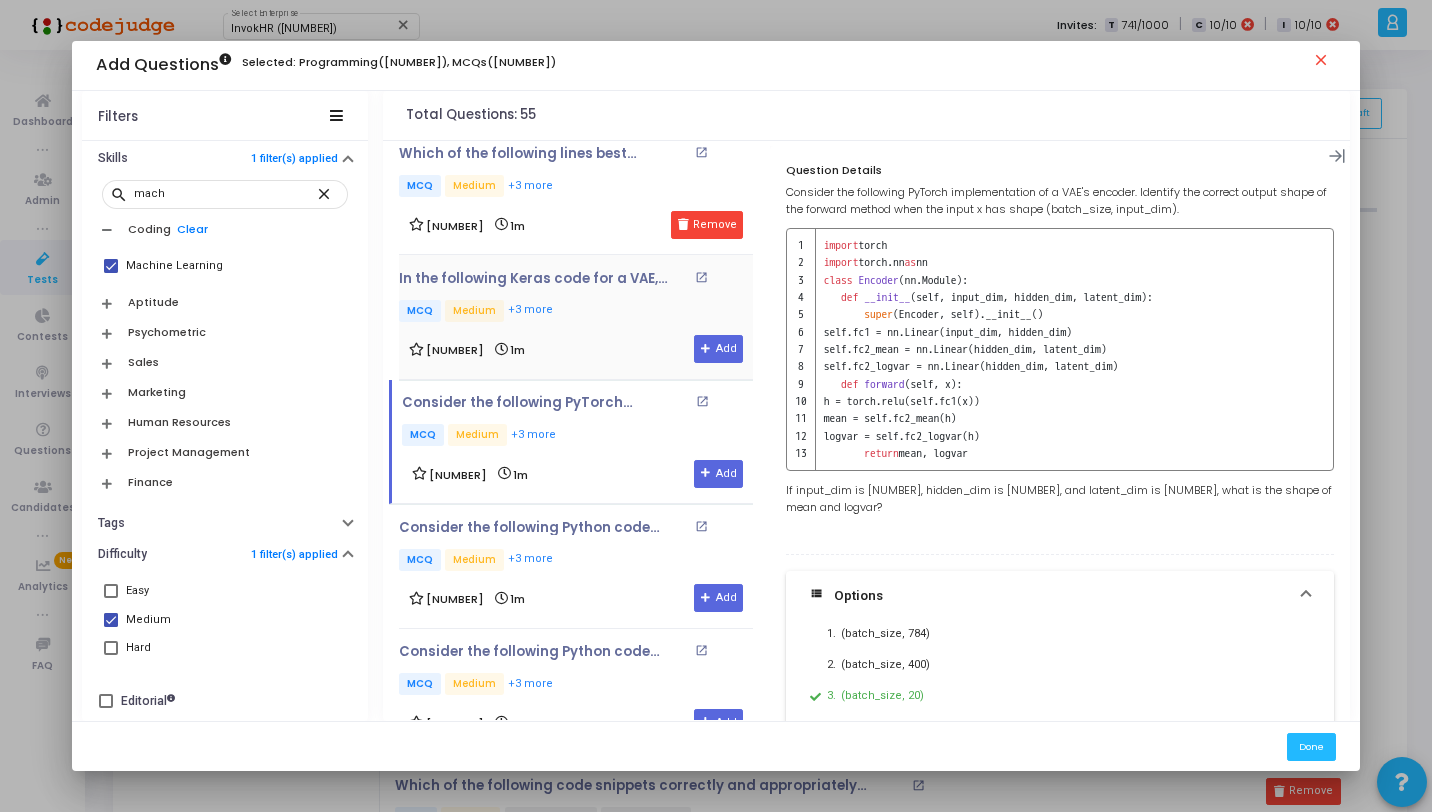 click on "In the following Keras code for a VAE, which function is used to compile the model with the ELBO loss? open_in_new   MCQ   Medium   +3 more 2 1m  Add" at bounding box center [576, 317] 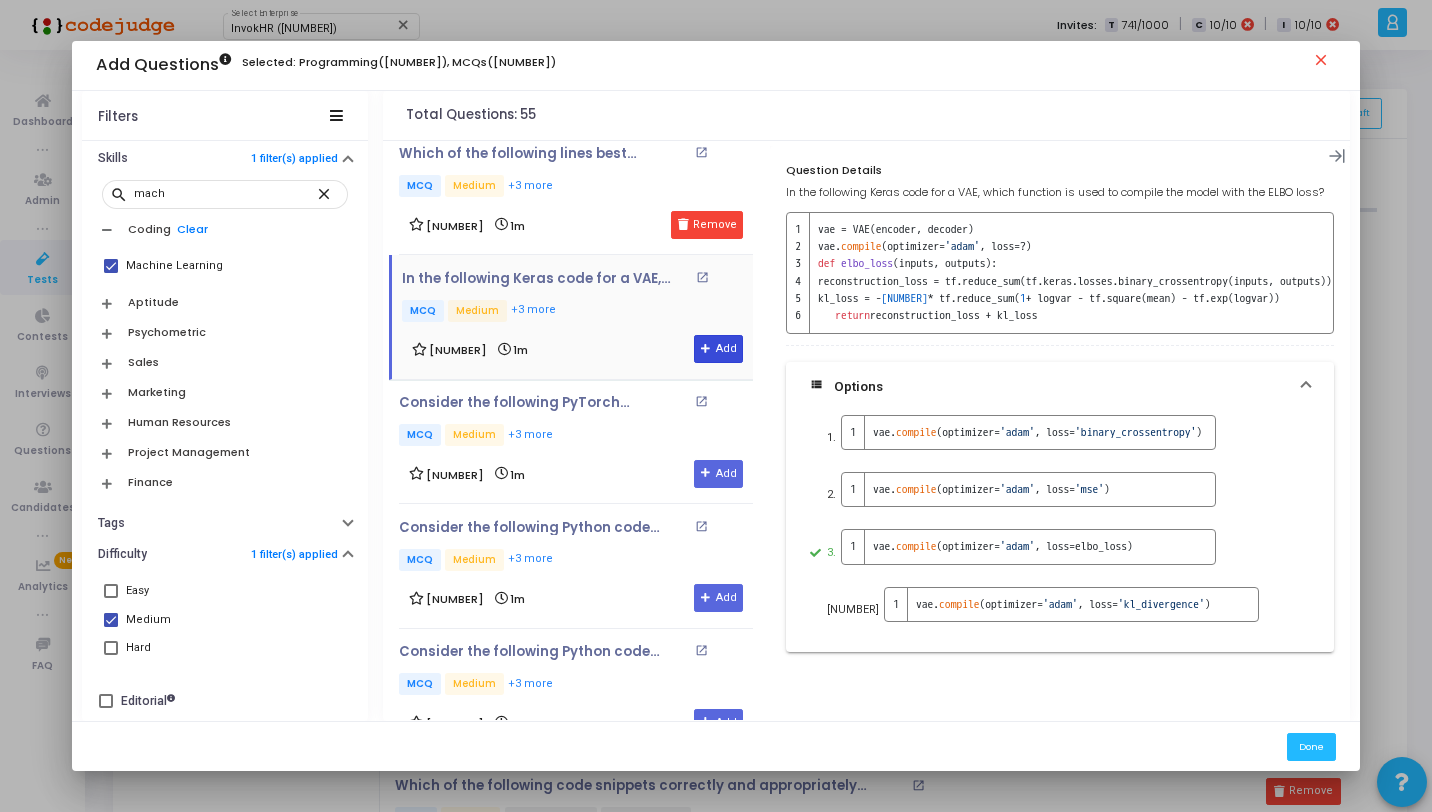 click on "Add" at bounding box center [718, 349] 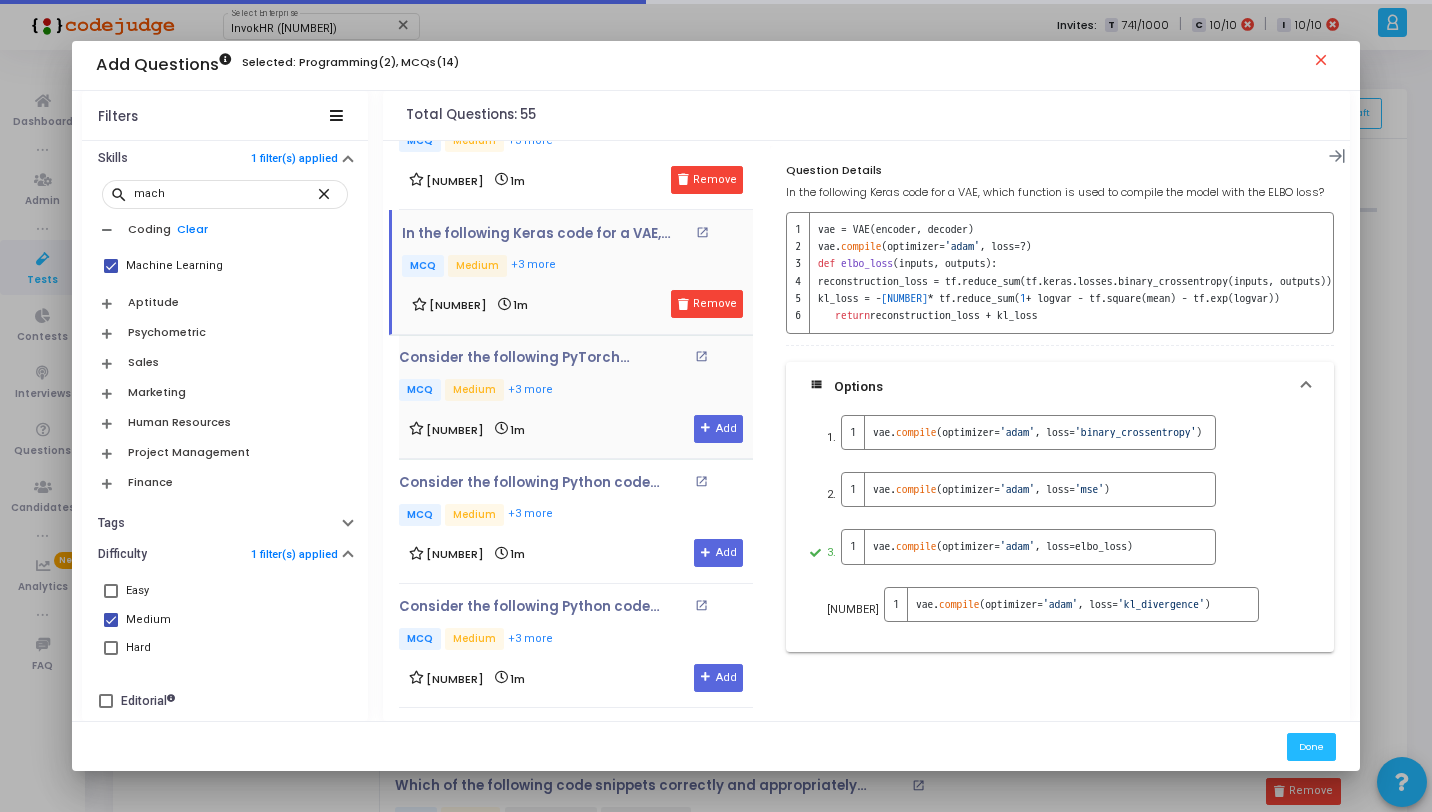 scroll, scrollTop: 1285, scrollLeft: 0, axis: vertical 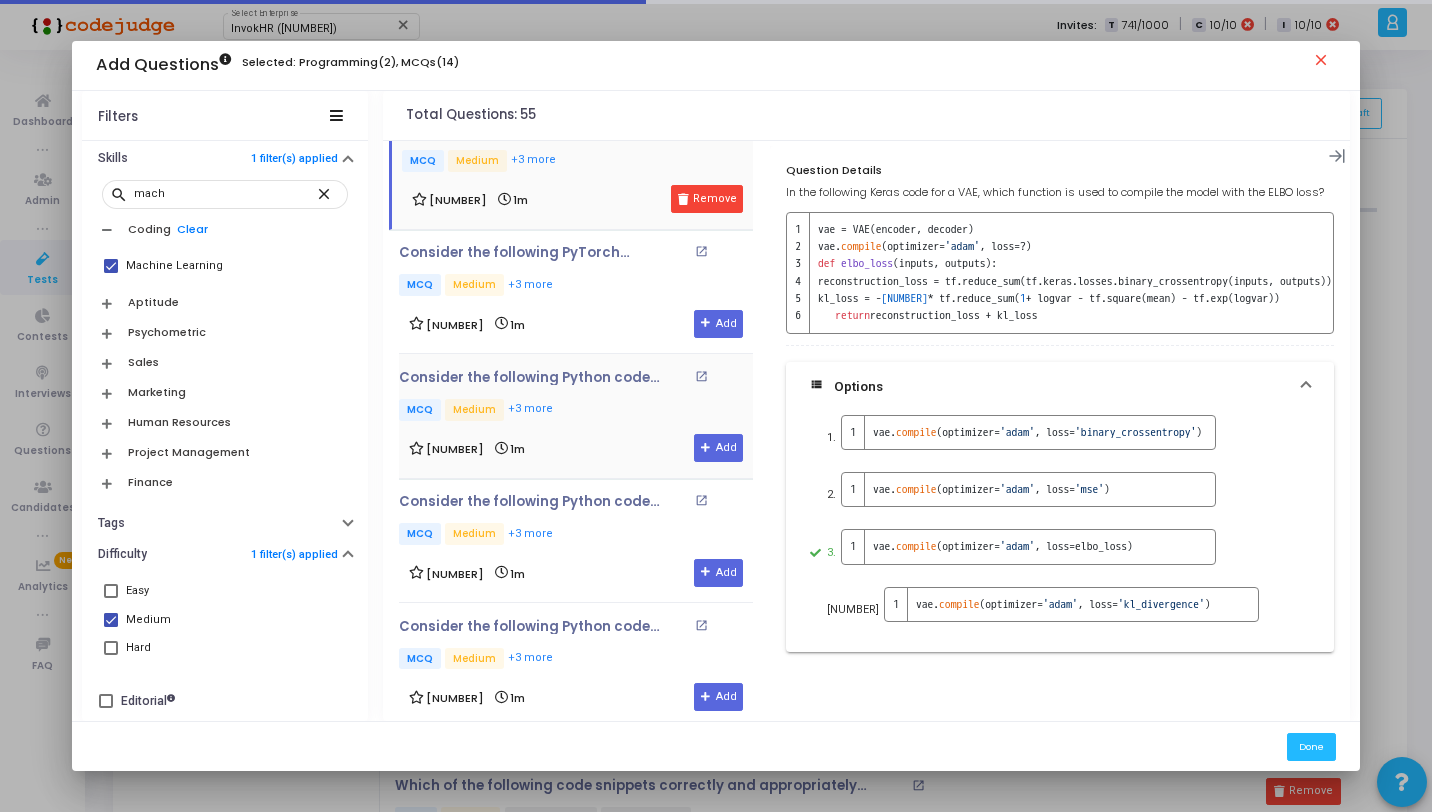 click on "2 1m  Add" at bounding box center [576, 448] 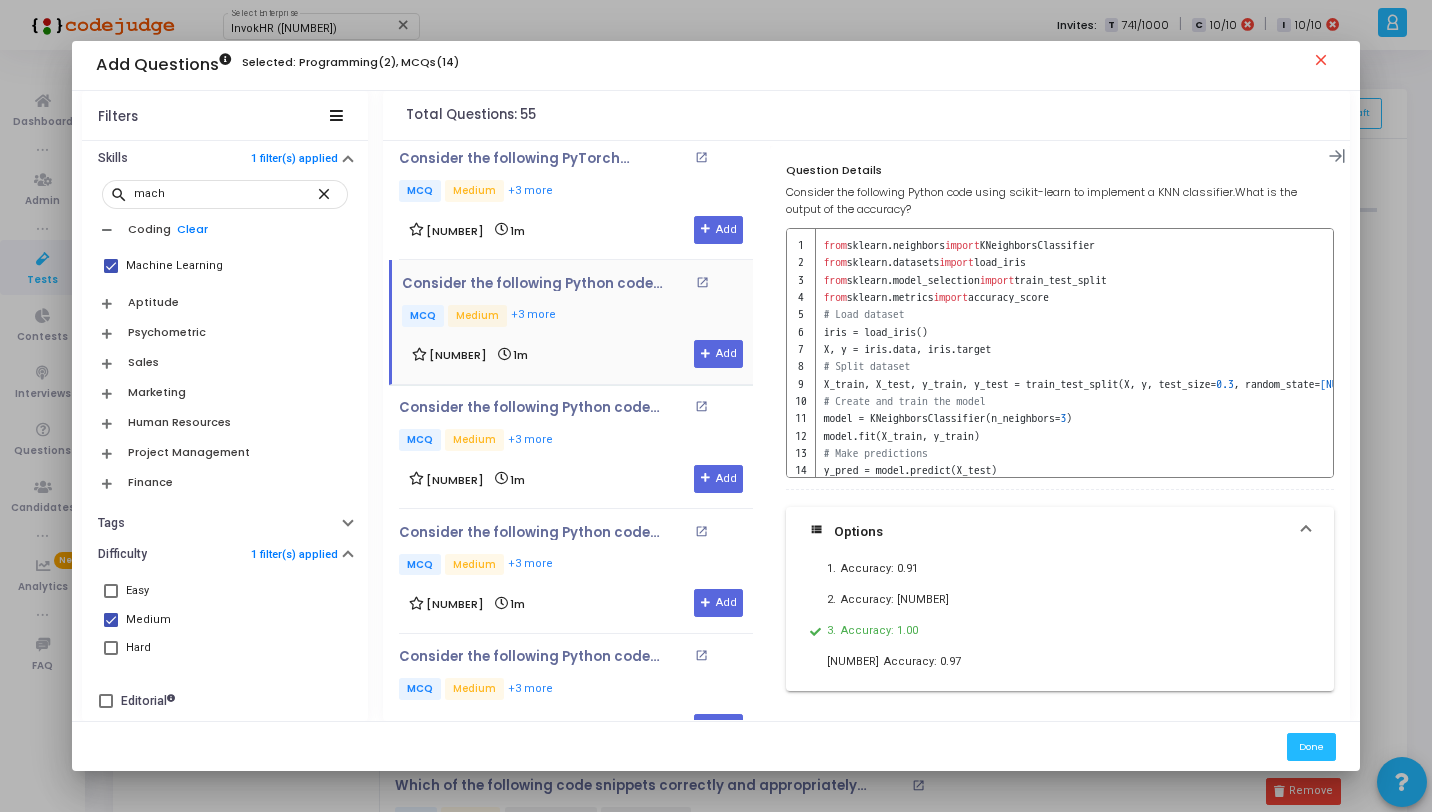 scroll, scrollTop: 1380, scrollLeft: 0, axis: vertical 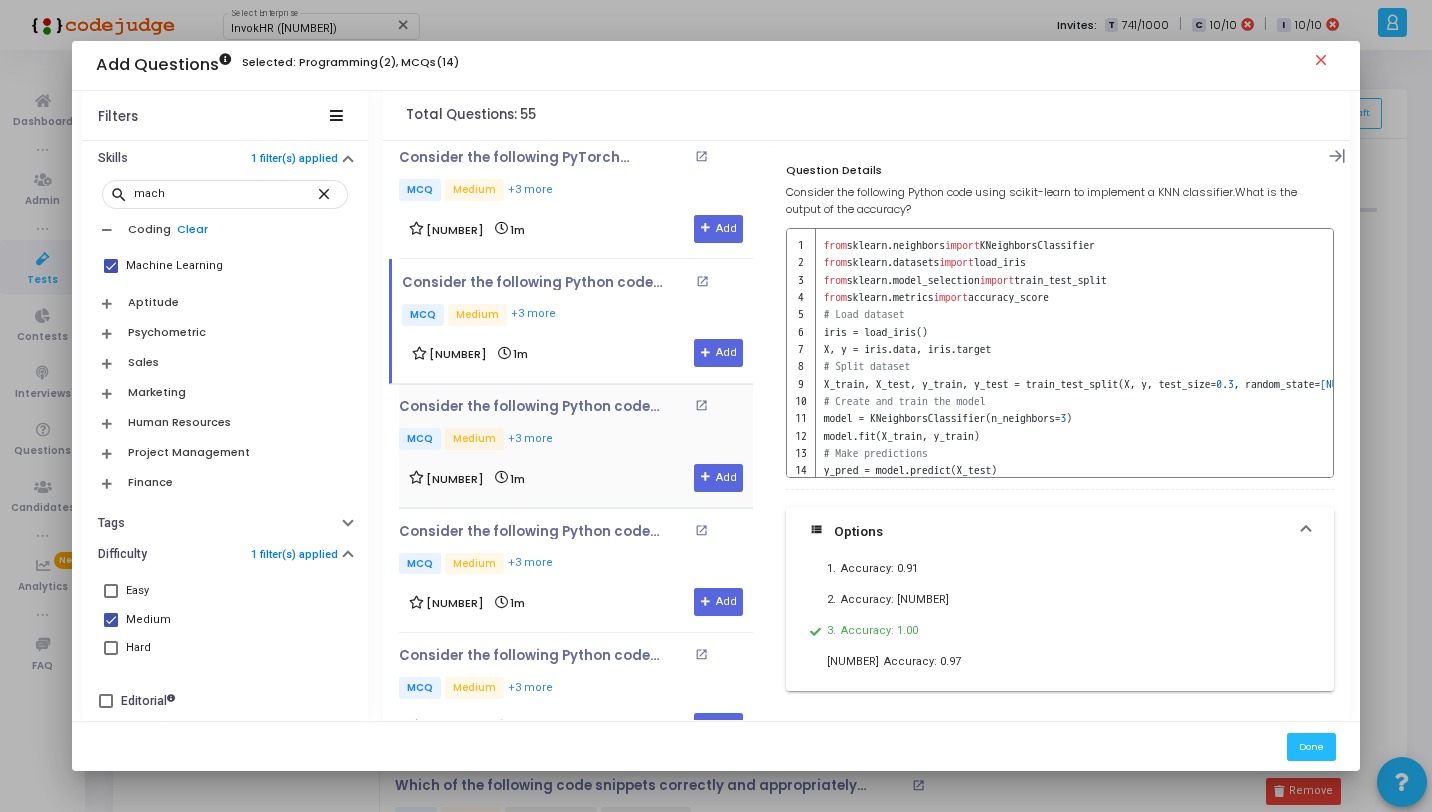 click on "MCQ   Medium   +3 more" at bounding box center [576, 440] 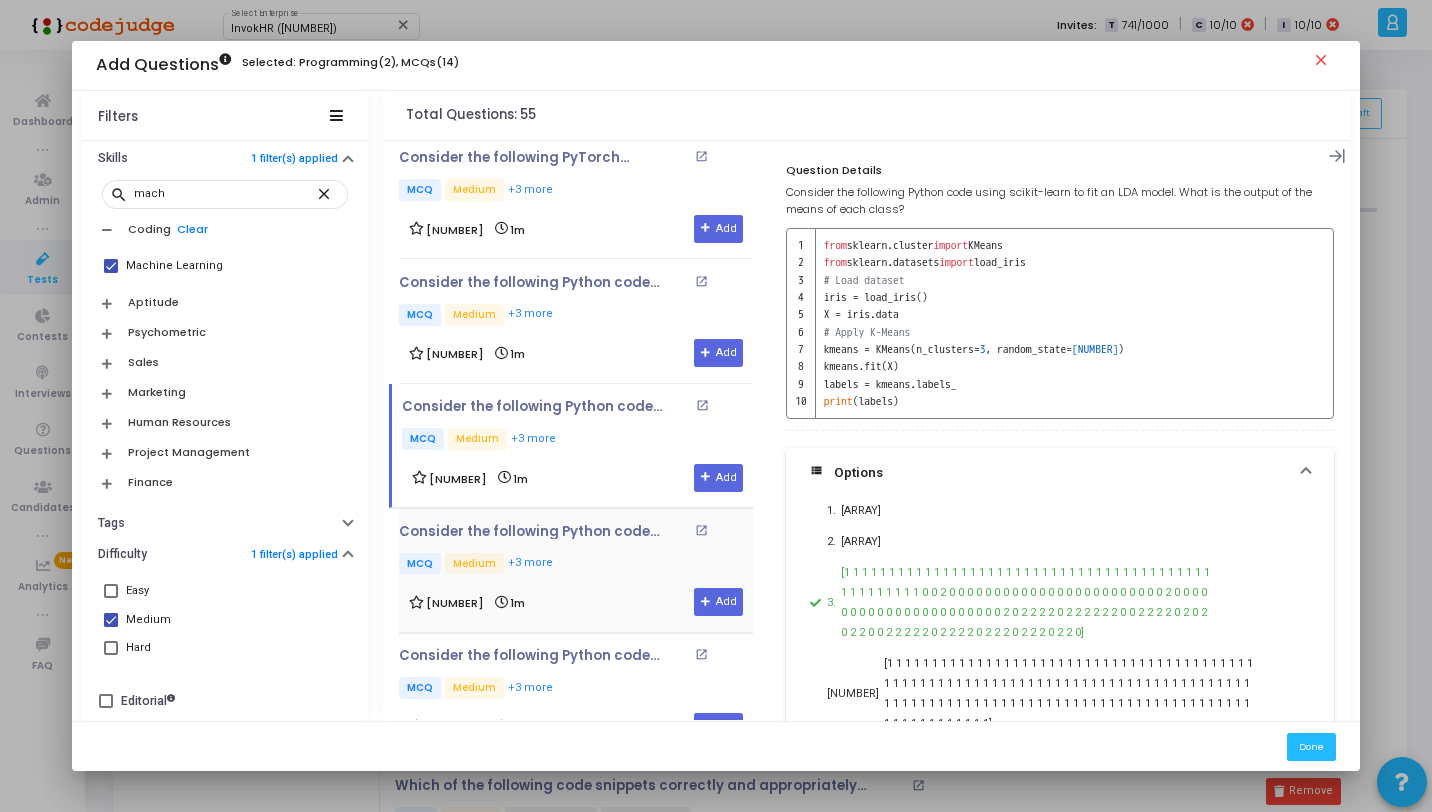 click on "MCQ   Medium   +3 more" at bounding box center [576, 565] 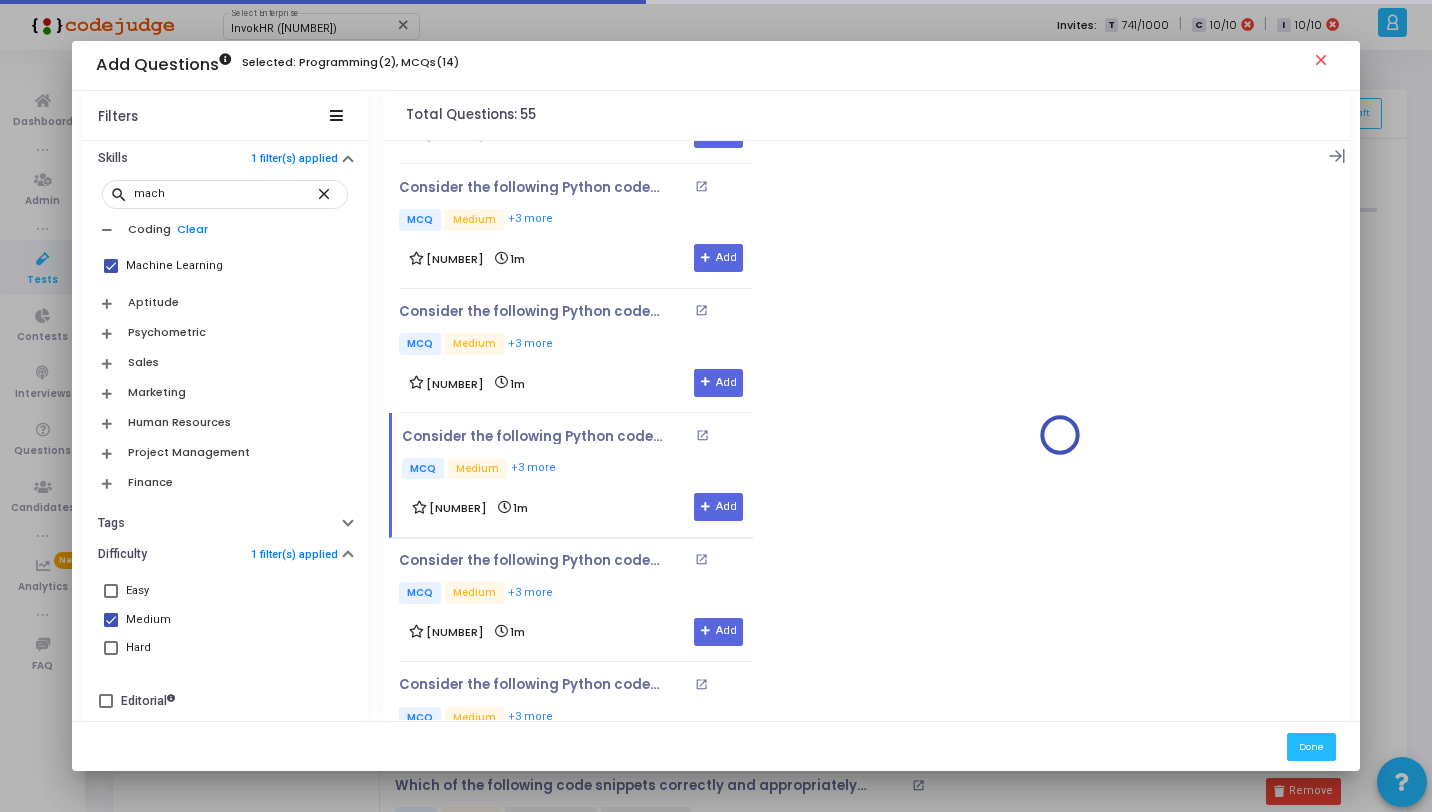 scroll, scrollTop: 1737, scrollLeft: 0, axis: vertical 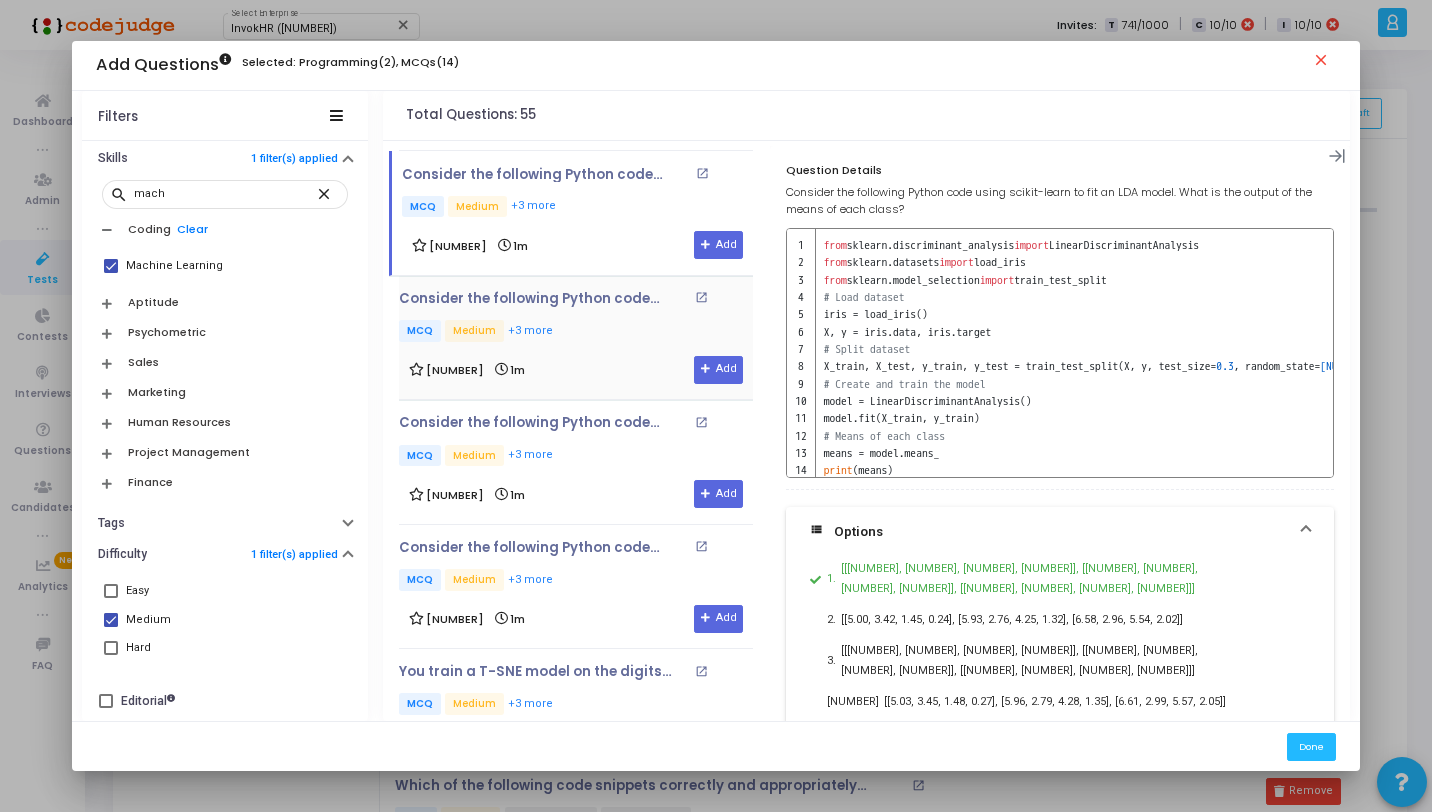 click on "Consider the following Python code using scikit-learn to fit an AdaBoost classifier. What is the output of the first 5 estimator weights? open_in_new   MCQ   Medium   +3 more" at bounding box center (576, 318) 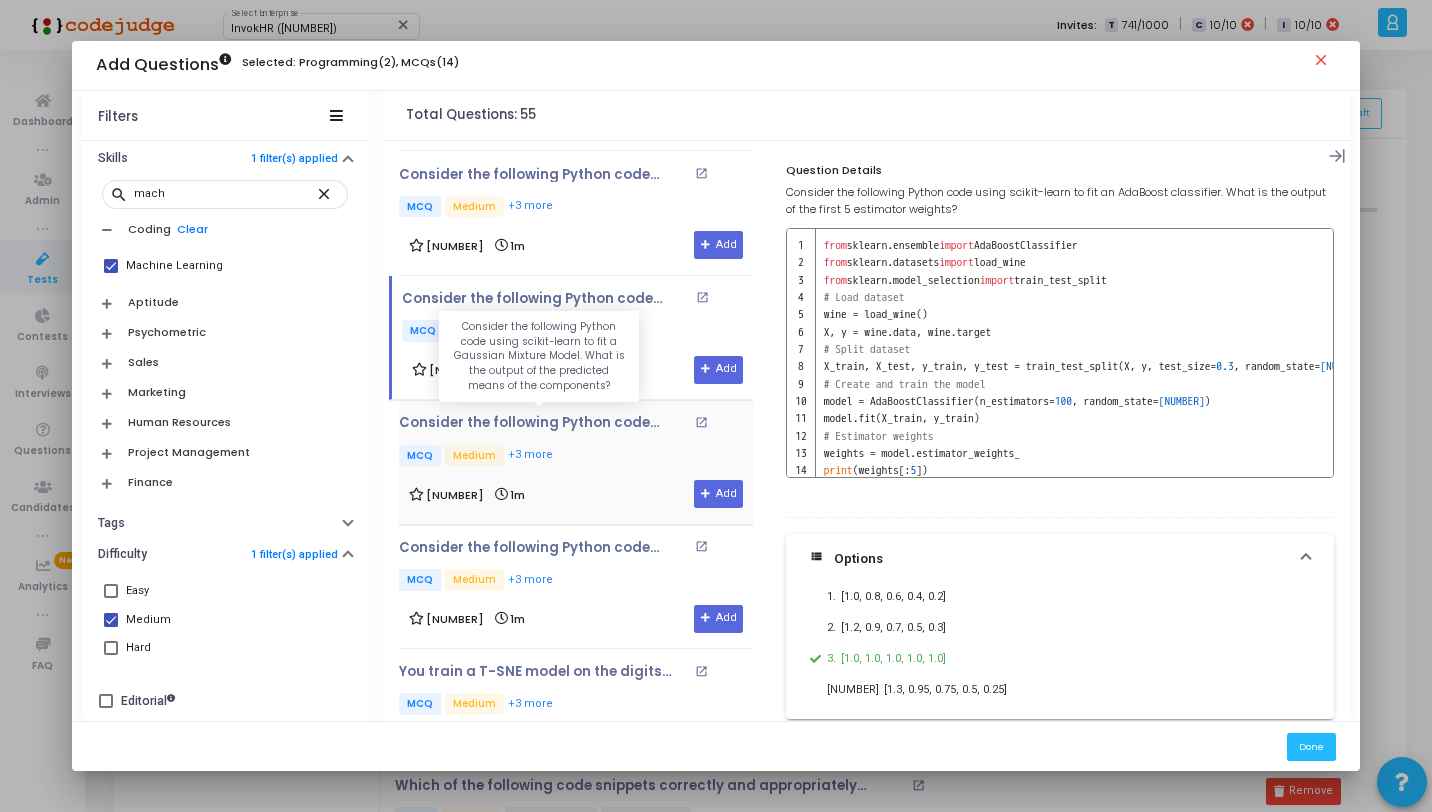 click on "Consider the following Python code using scikit-learn to fit a Gaussian Mixture Model. What is the output of the predicted means of the components?" at bounding box center [544, 423] 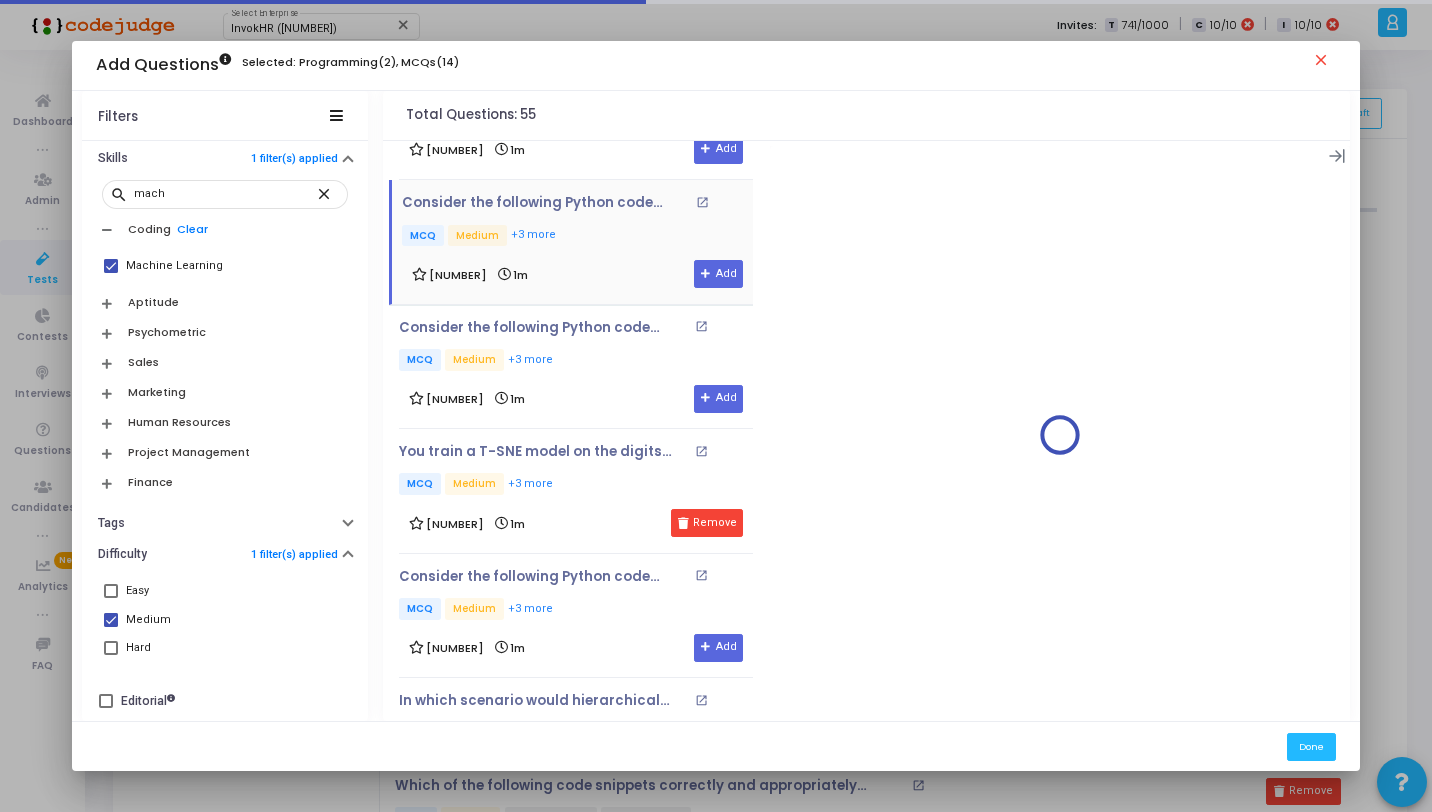 scroll, scrollTop: 2024, scrollLeft: 0, axis: vertical 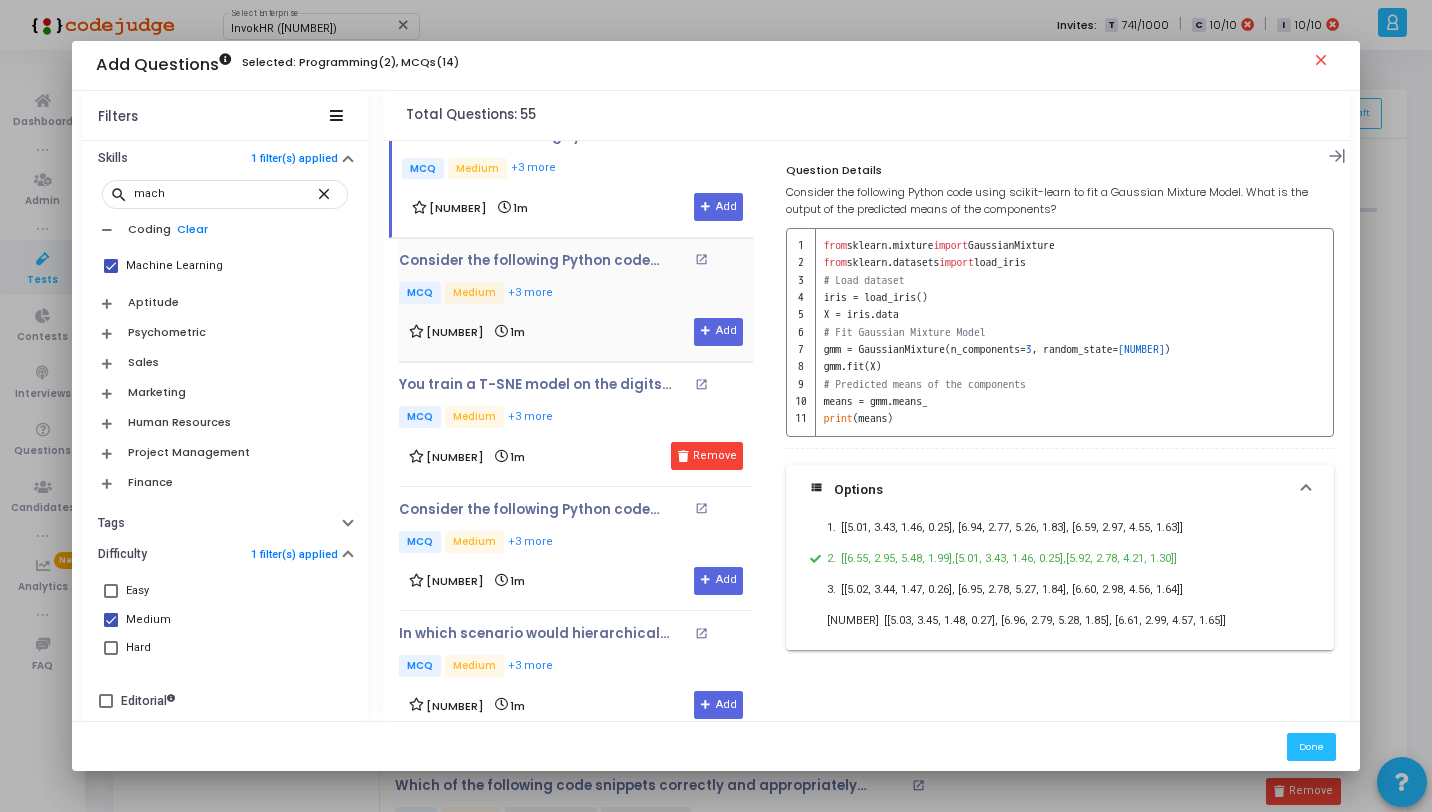 click on "Consider the following Python code using scikit-learn to fit an Isolation Forest model. What is the output of the outlier predictions? open_in_new   MCQ   Medium   +3 more" at bounding box center [576, 280] 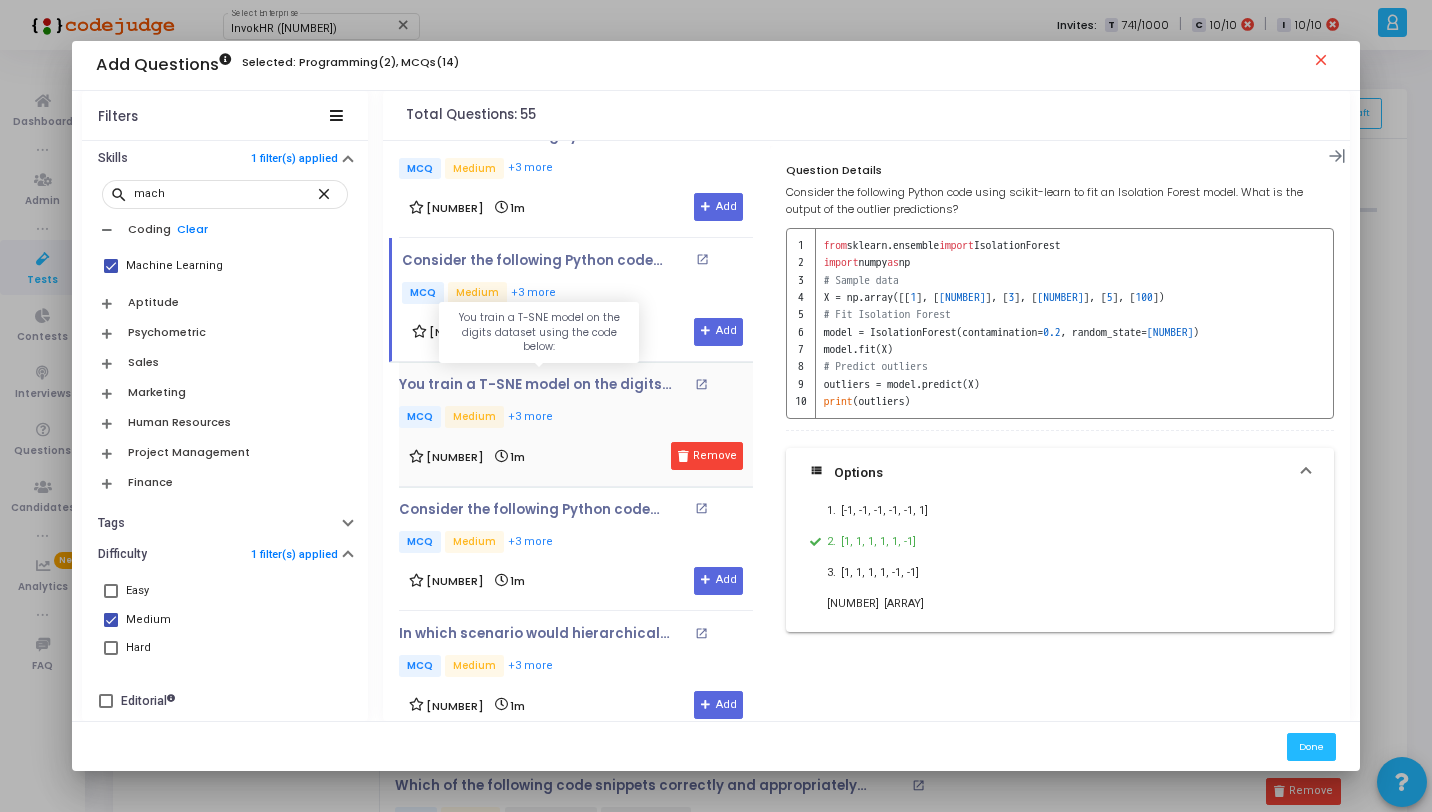 scroll, scrollTop: 2169, scrollLeft: 0, axis: vertical 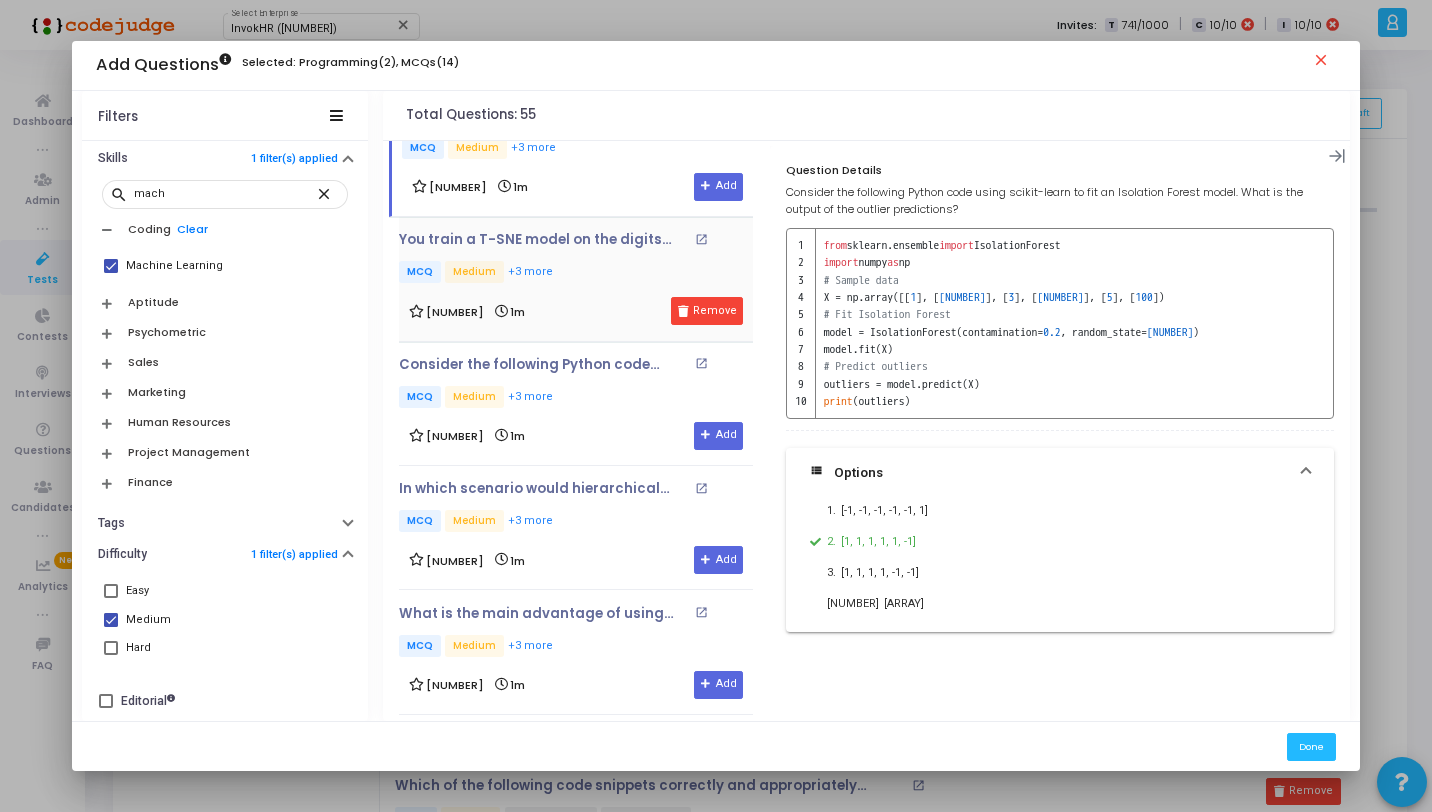 click on "MCQ   Medium   +3 more" at bounding box center (576, 273) 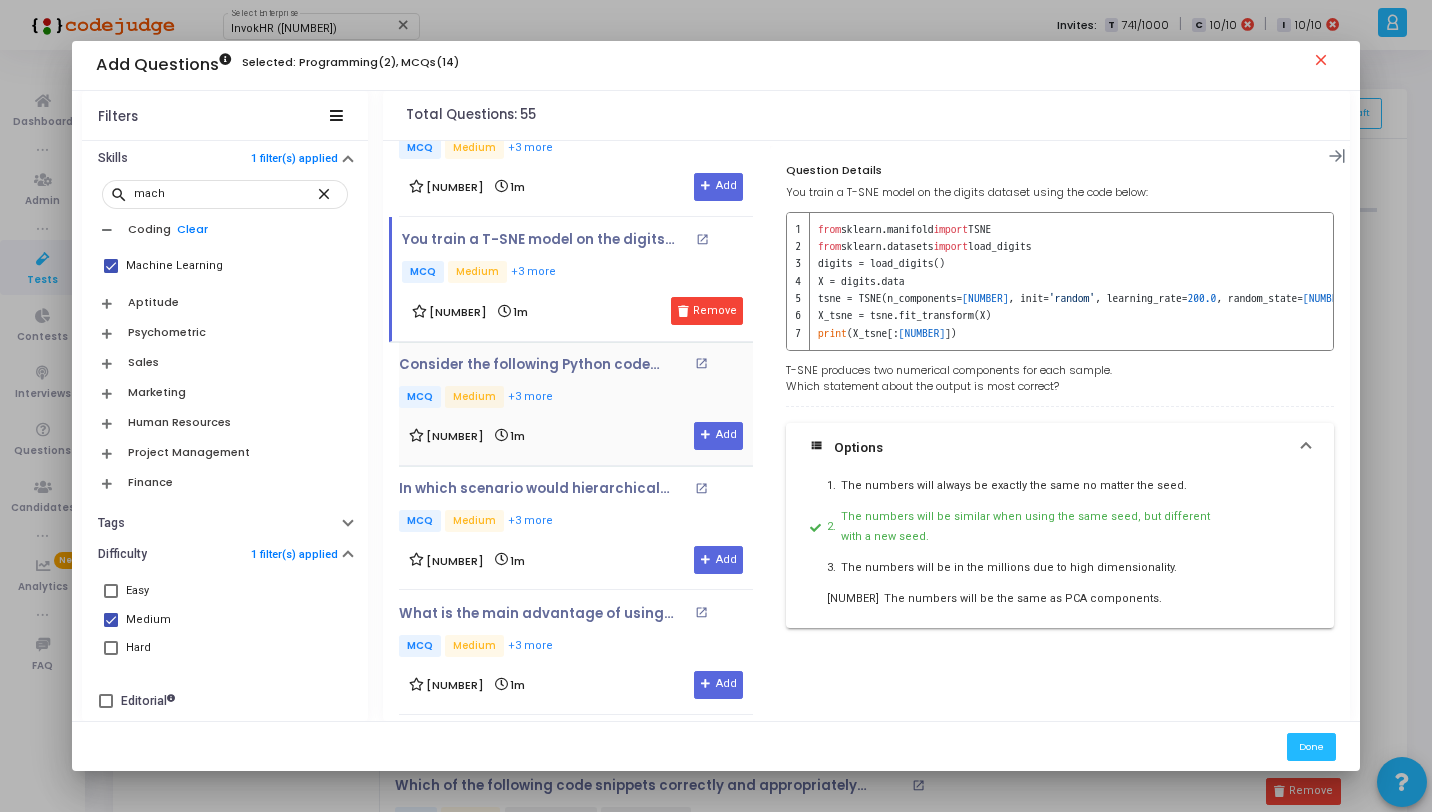 click on "Consider the following Python code using scikit-learn to fit a Mean Shift clustering model. What is the output of the first 2 cluster centers? open_in_new   MCQ   Medium   +3 more 2 1m  Add" at bounding box center [576, 403] 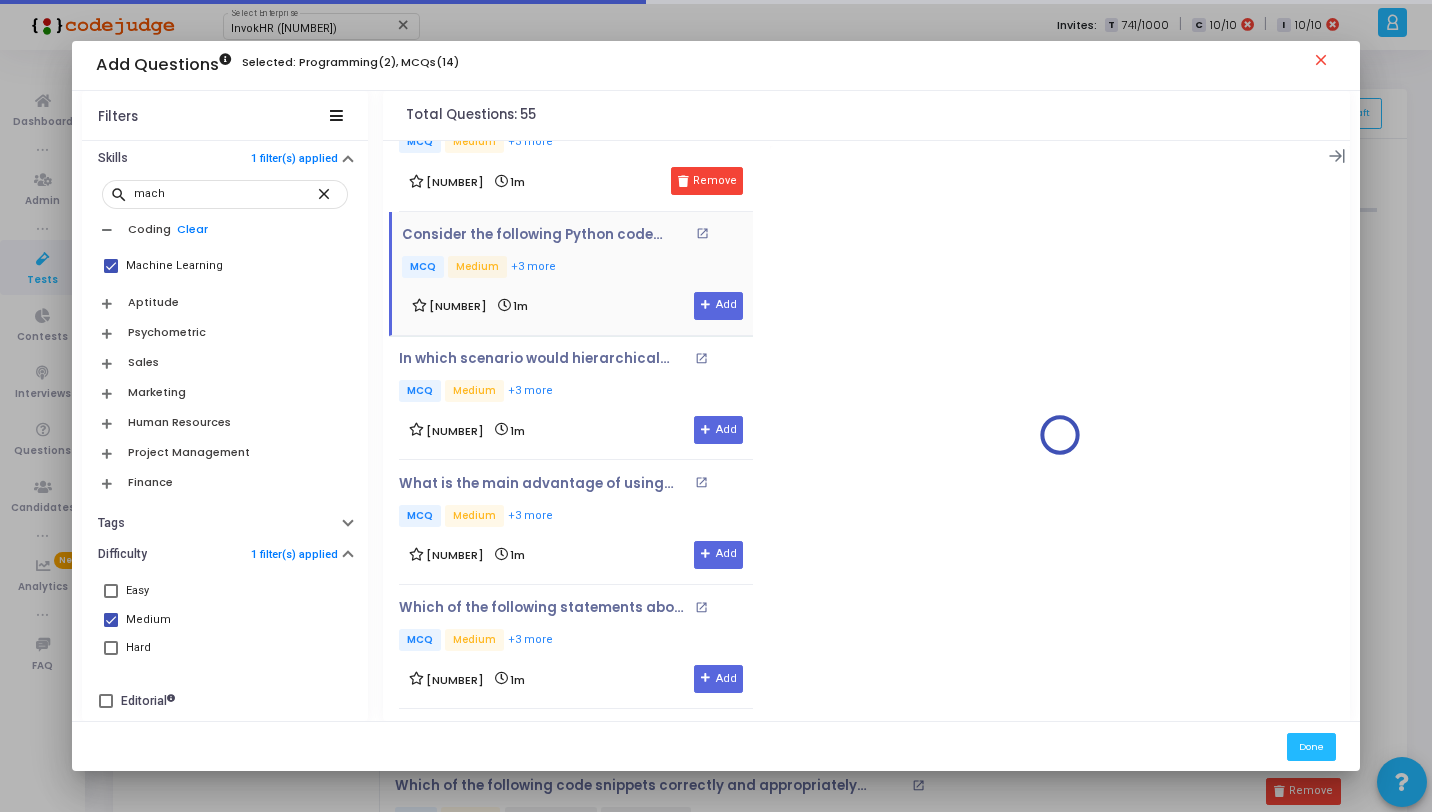 scroll, scrollTop: 2302, scrollLeft: 0, axis: vertical 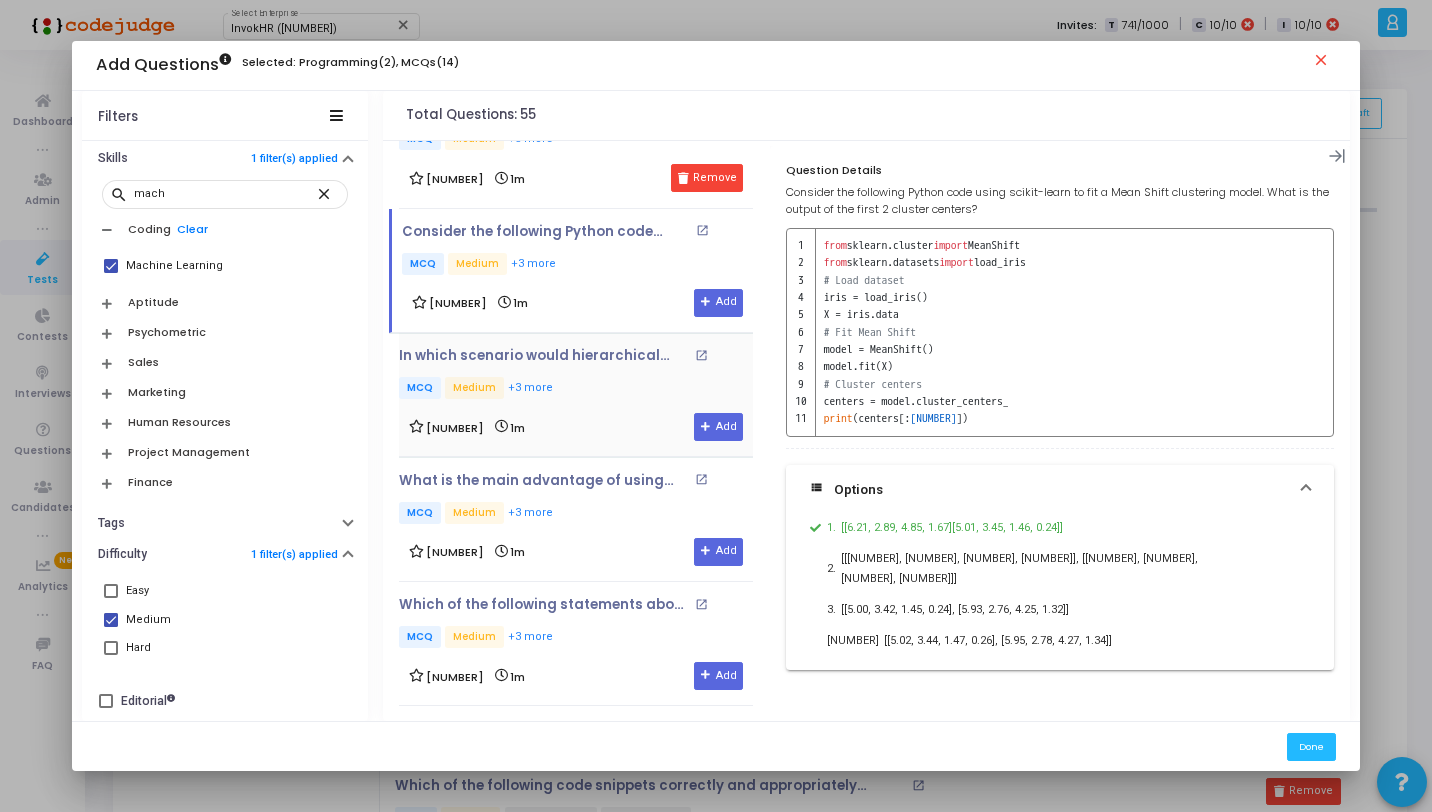 click on "MCQ   Medium   +3 more" at bounding box center [576, 389] 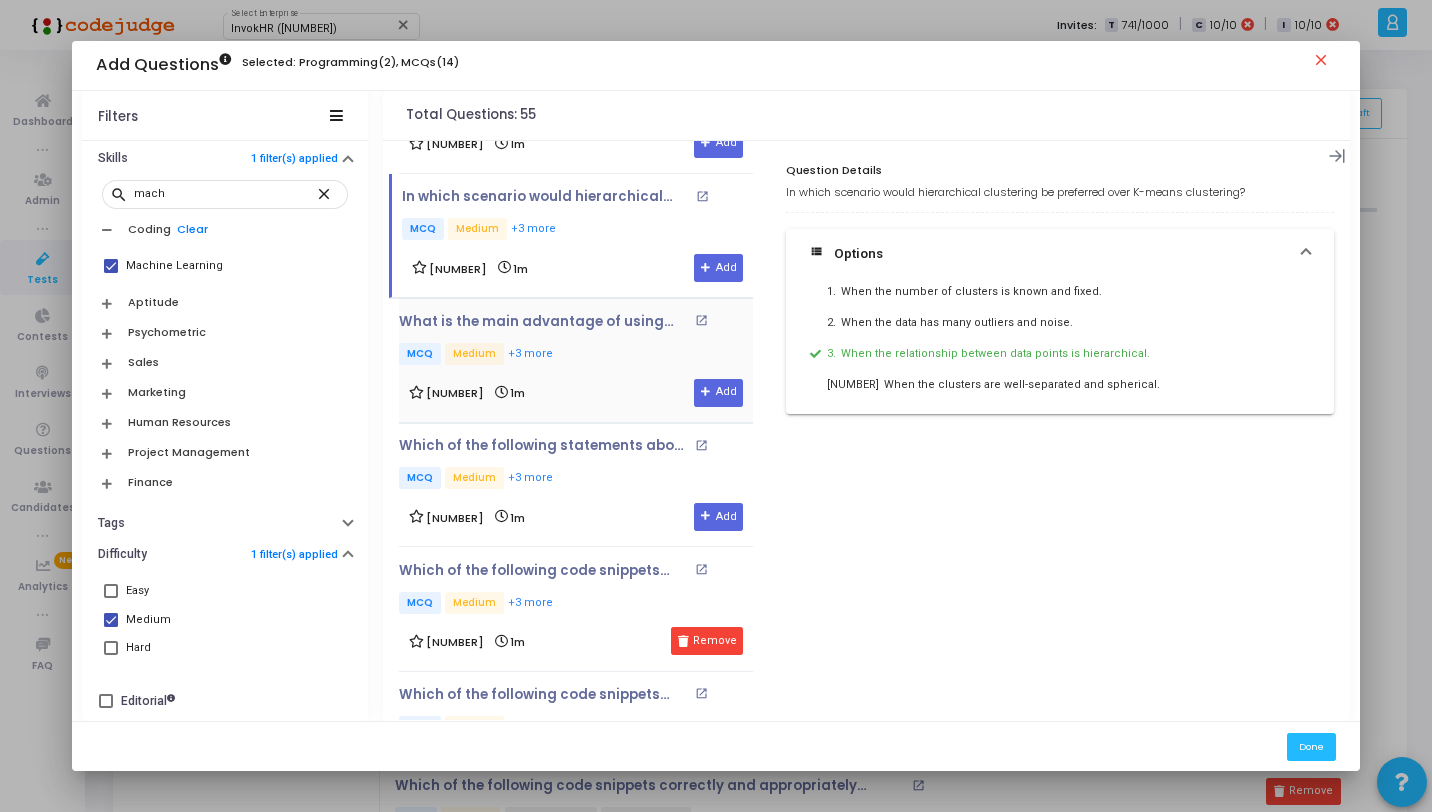 scroll, scrollTop: 2460, scrollLeft: 0, axis: vertical 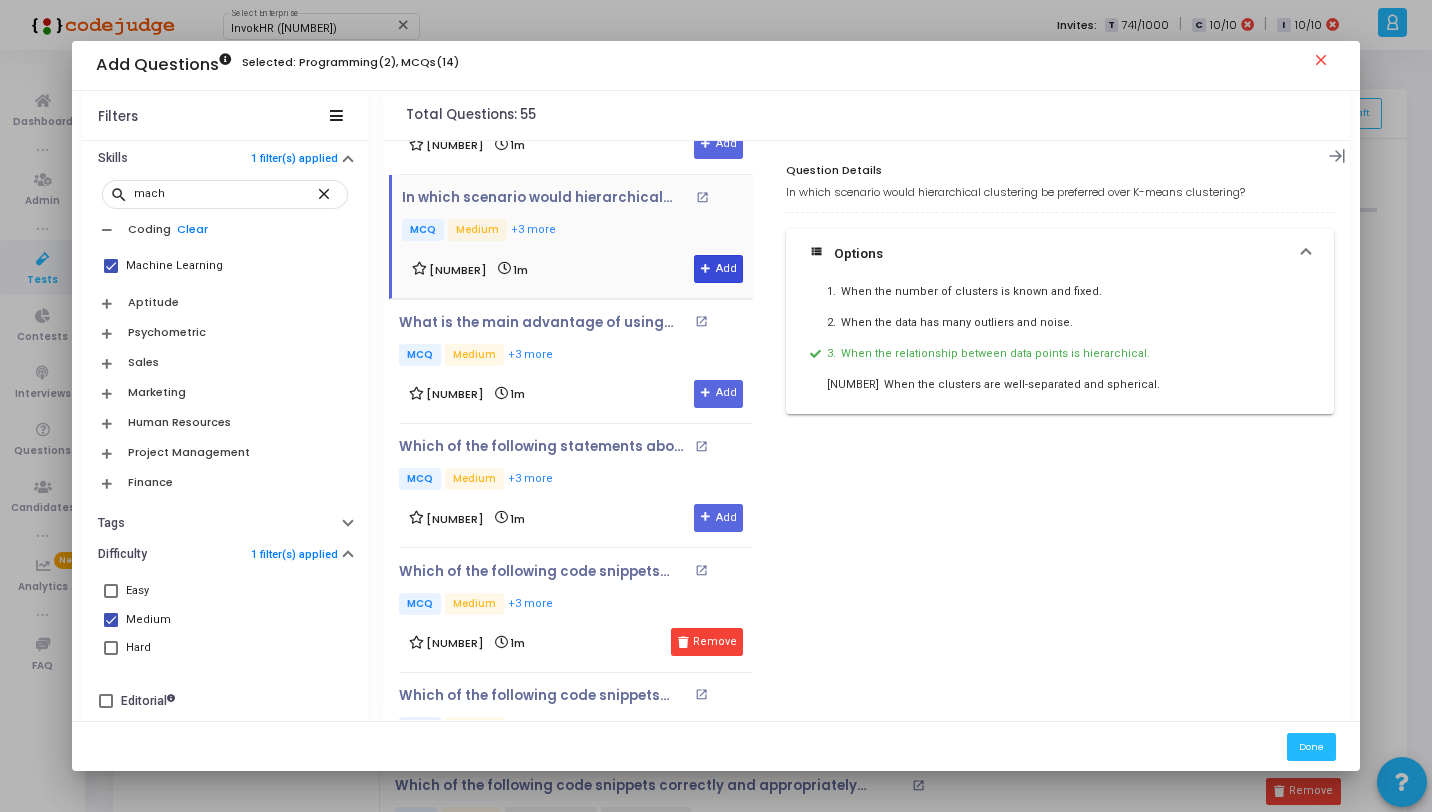 click on "Add" at bounding box center [718, 269] 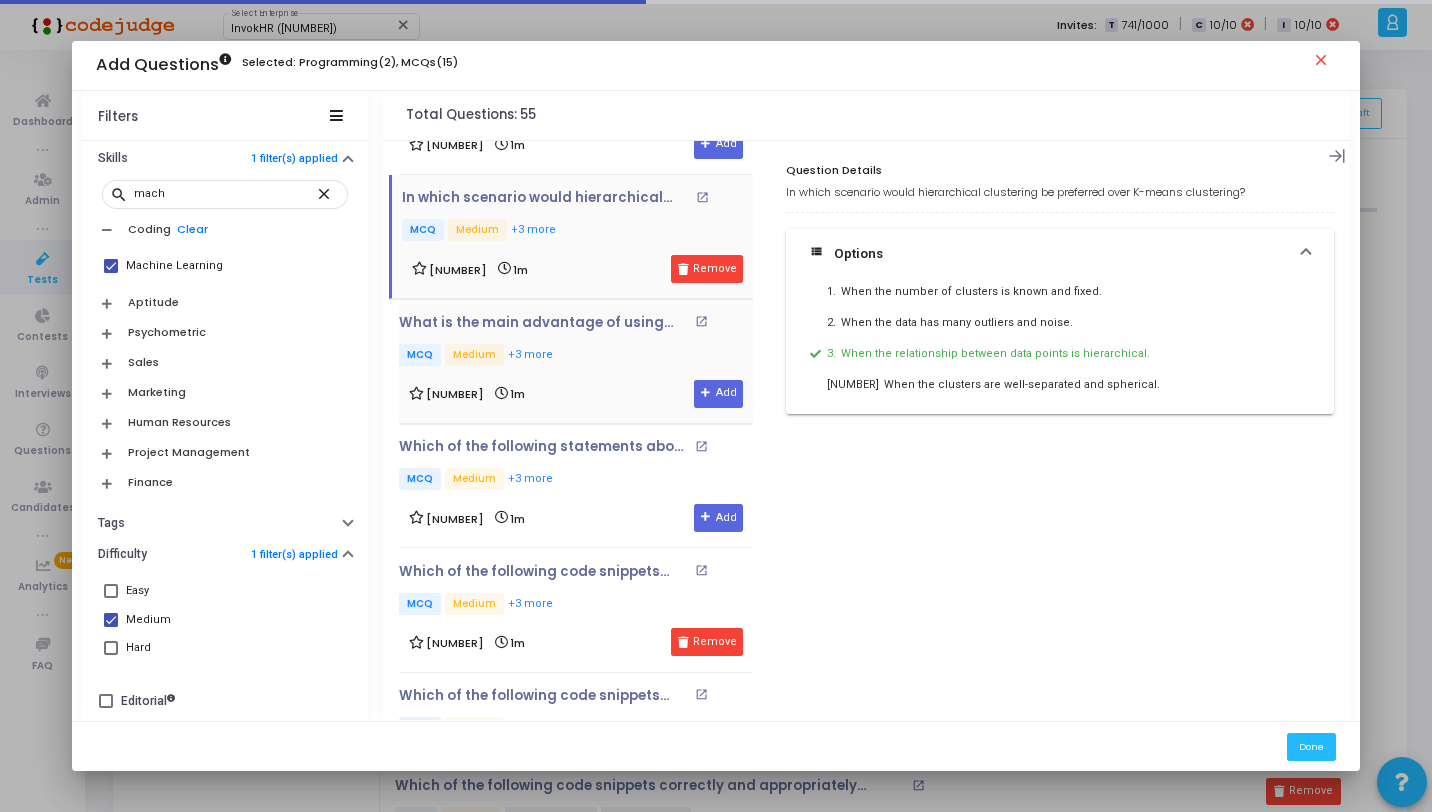 click on "2 1m  Add" at bounding box center [576, 394] 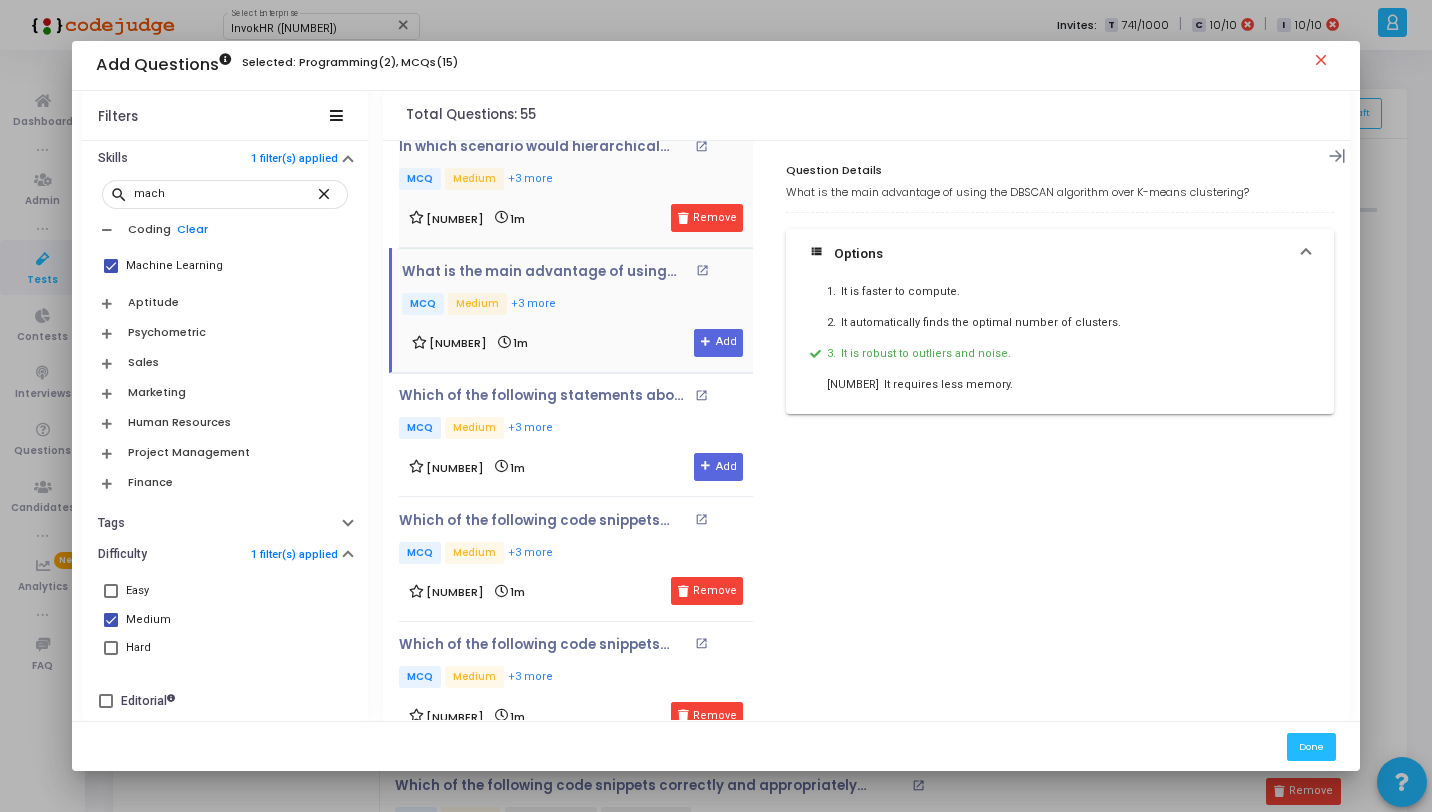 scroll, scrollTop: 2515, scrollLeft: 0, axis: vertical 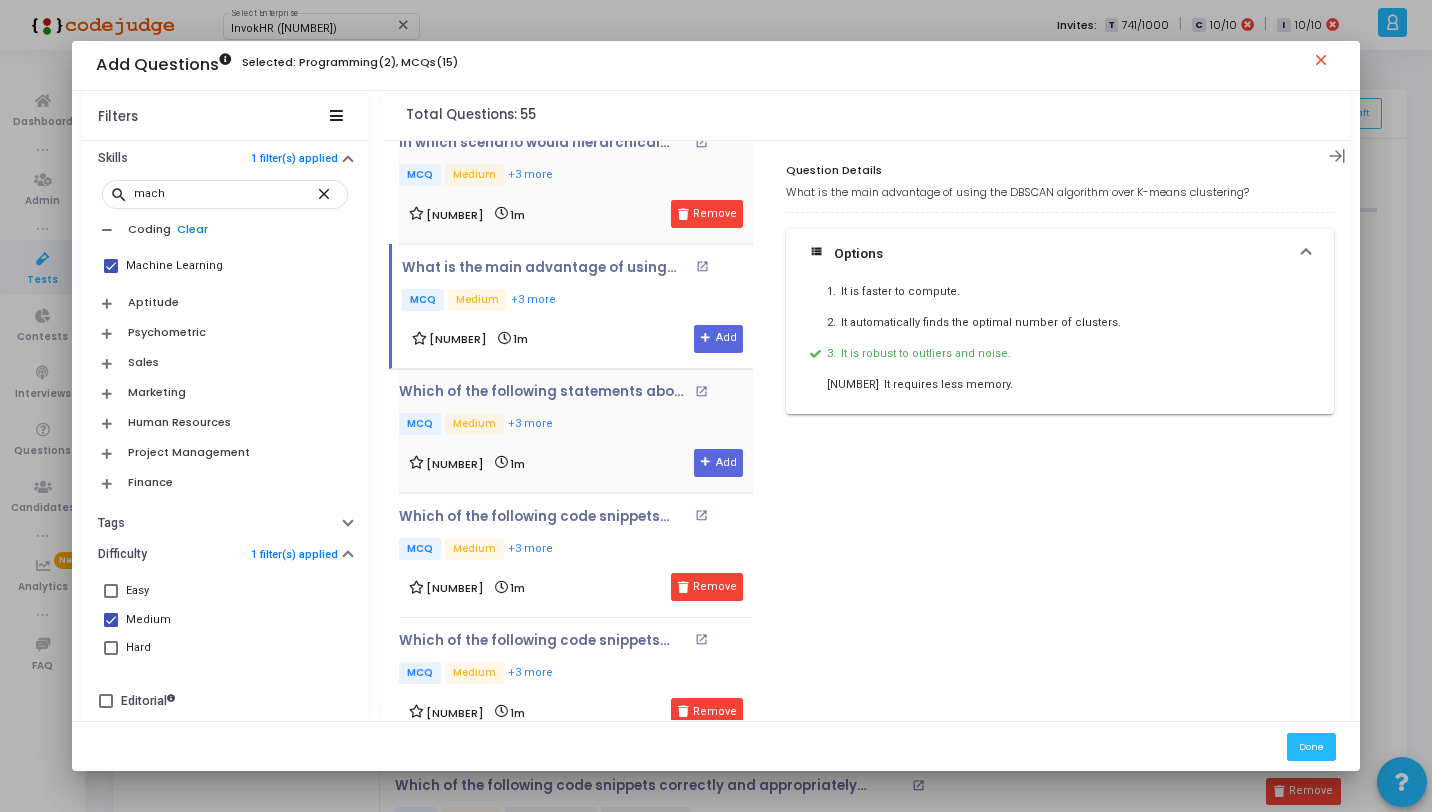 click on "MCQ   Medium   +3 more" at bounding box center [576, 425] 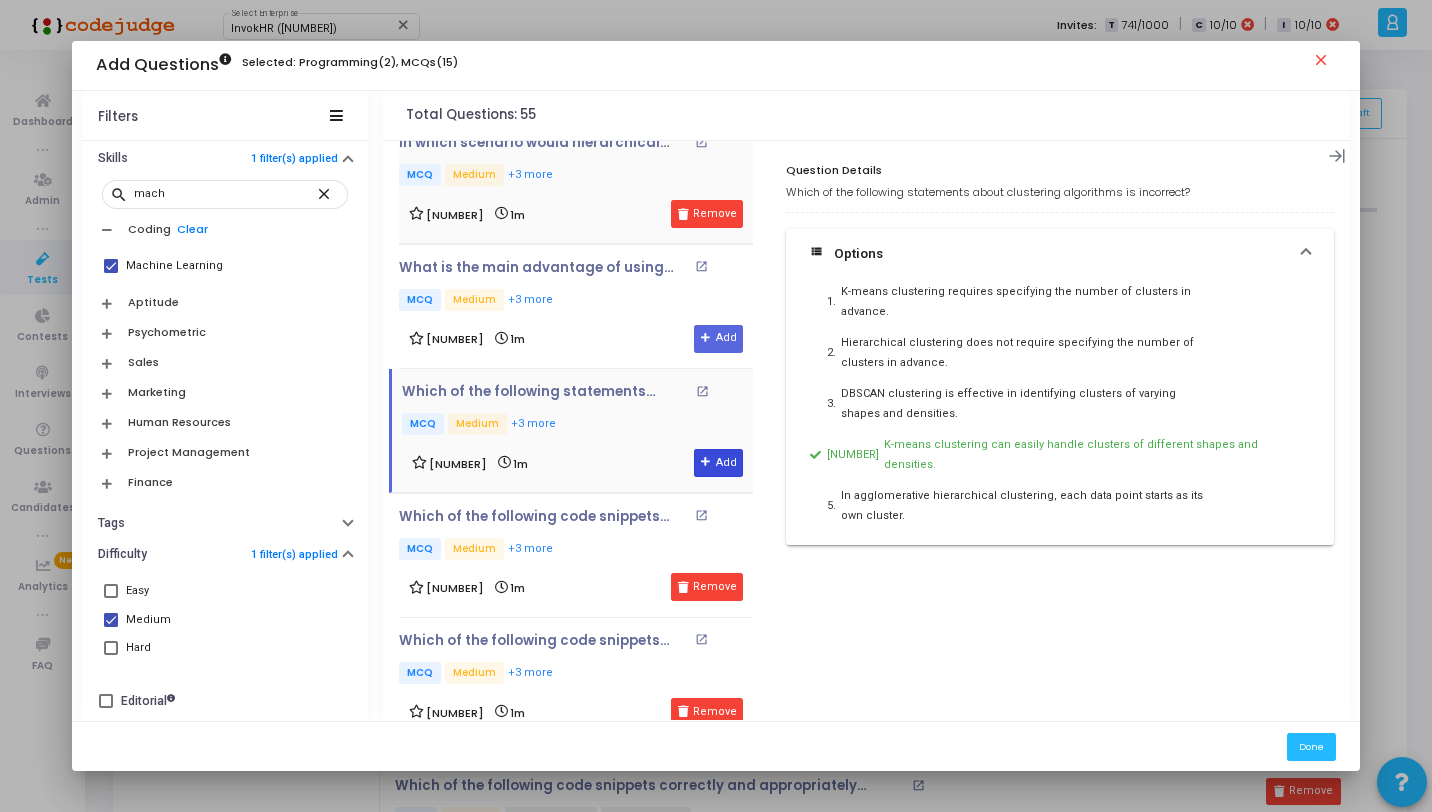 click on "Add" at bounding box center [718, 463] 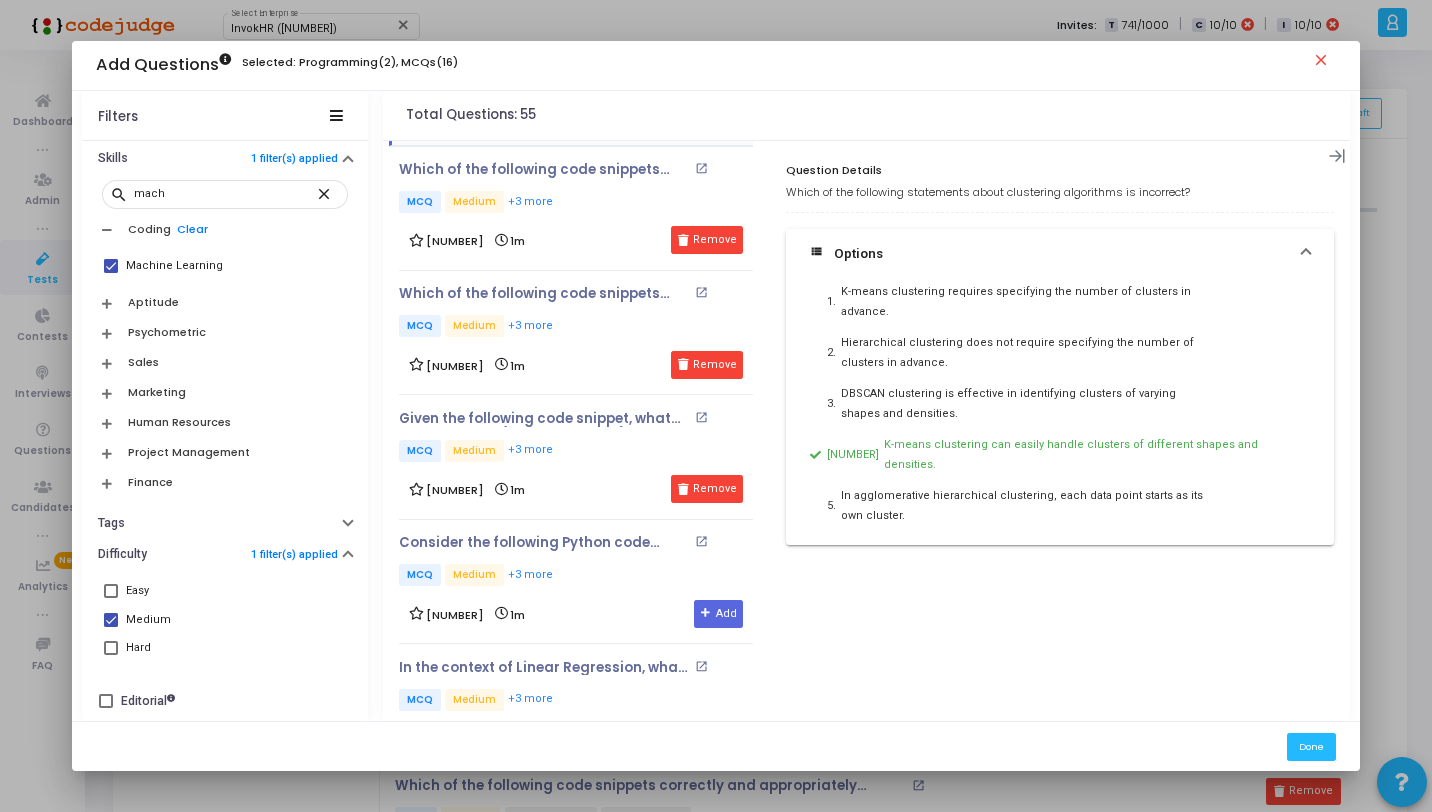 scroll, scrollTop: 2868, scrollLeft: 0, axis: vertical 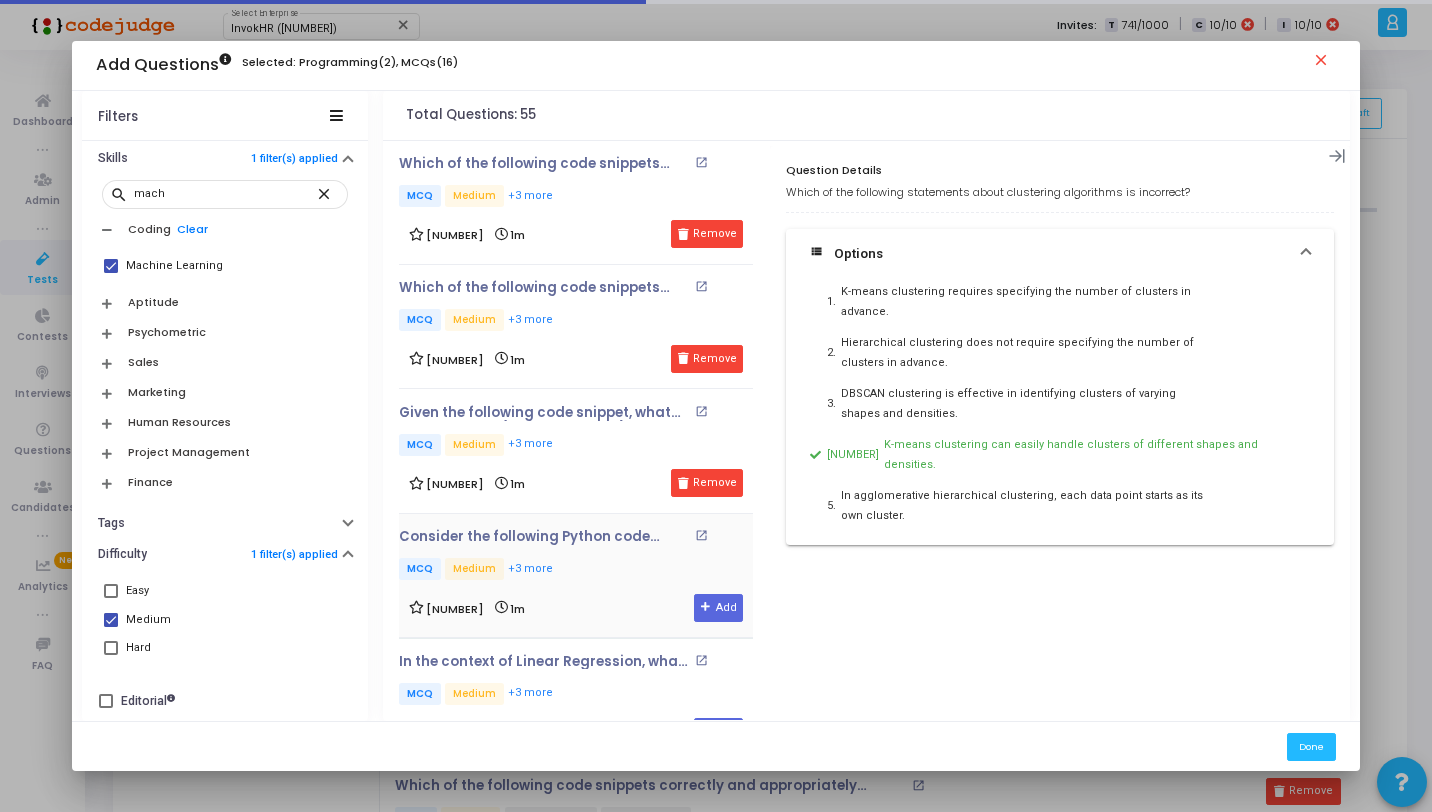 click on "MCQ   Medium   +3 more" at bounding box center [576, 570] 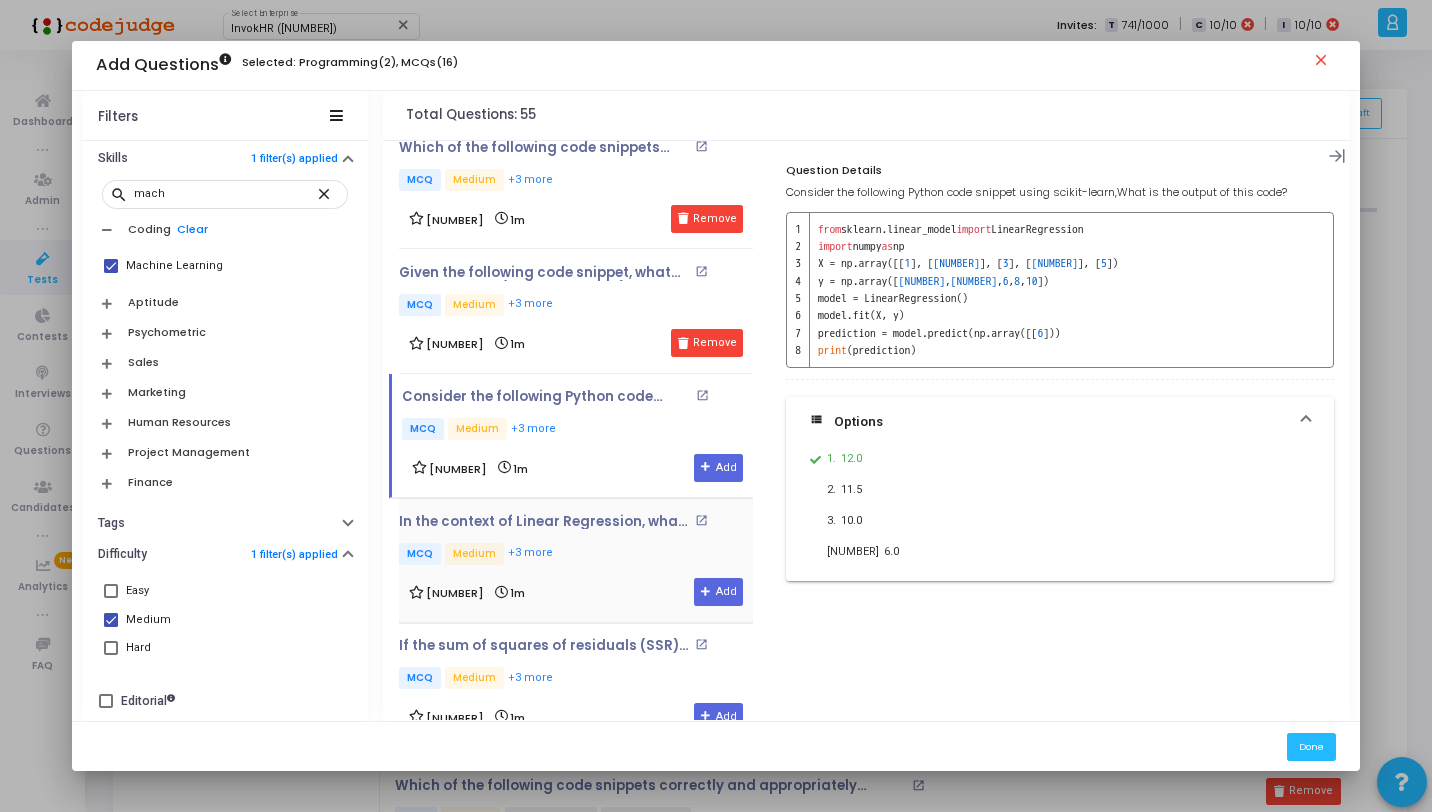 scroll, scrollTop: 3016, scrollLeft: 0, axis: vertical 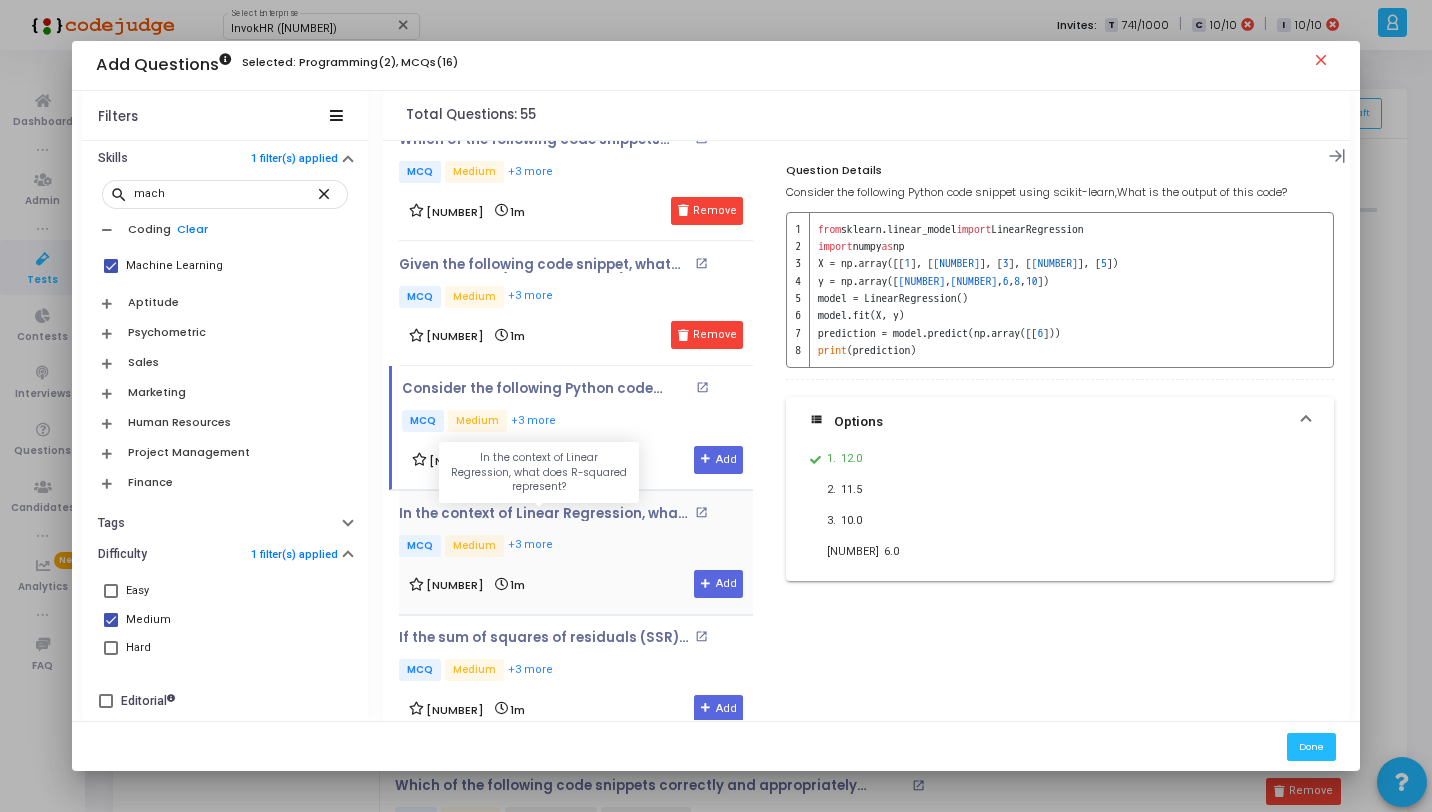 click on "In the context of Linear Regression, what does R-squared represent?" at bounding box center [544, 514] 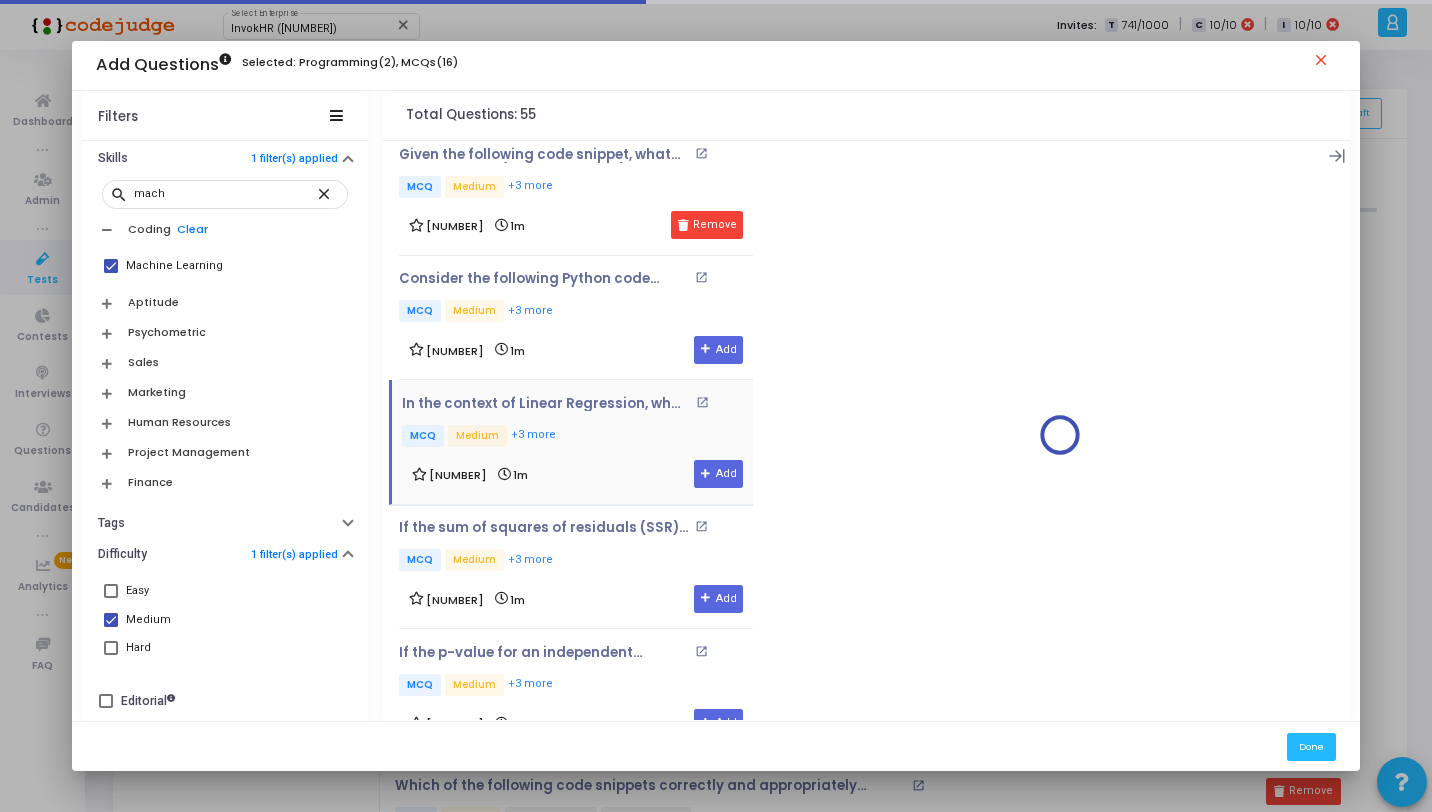 scroll, scrollTop: 3181, scrollLeft: 0, axis: vertical 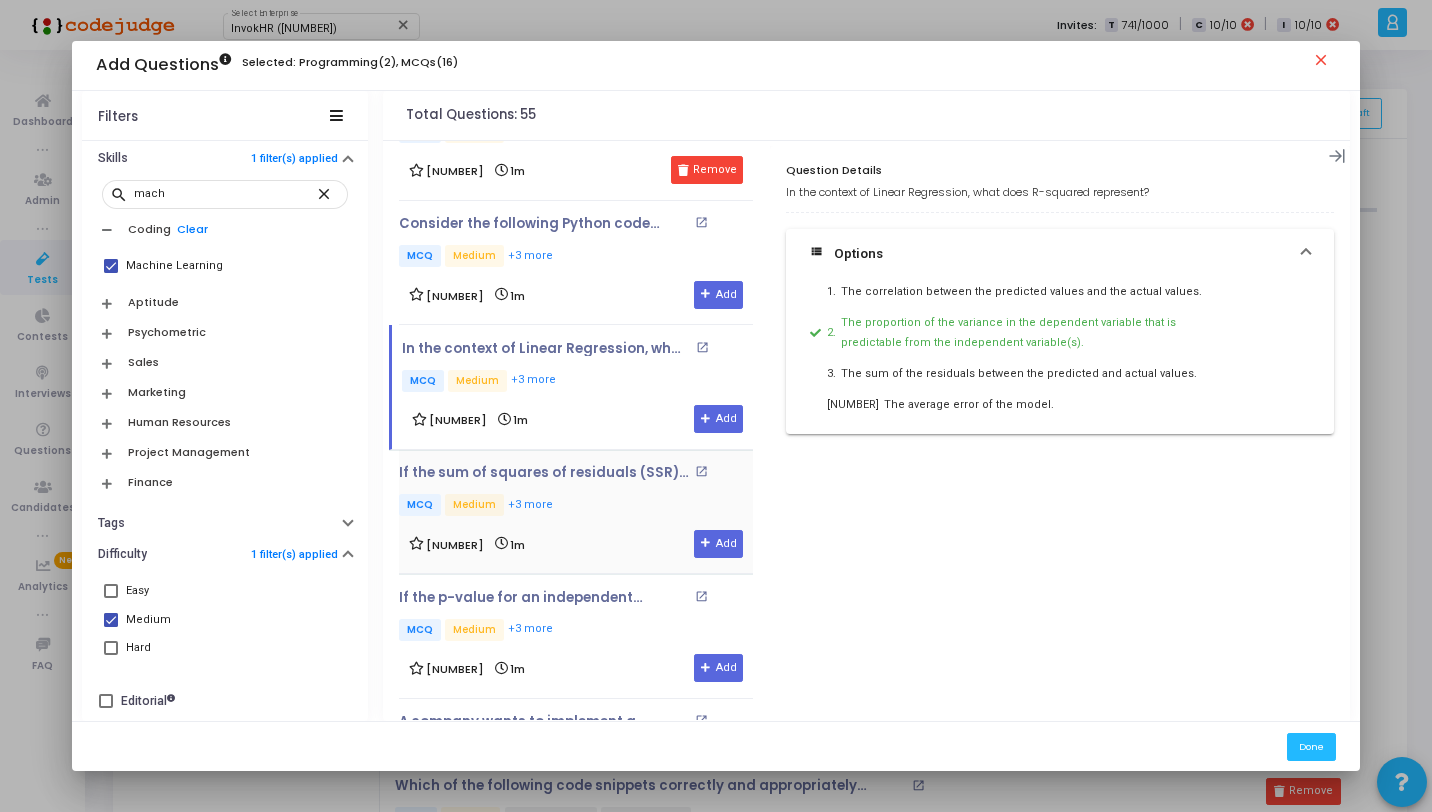 click on "MCQ   Medium   +3 more" at bounding box center [576, 506] 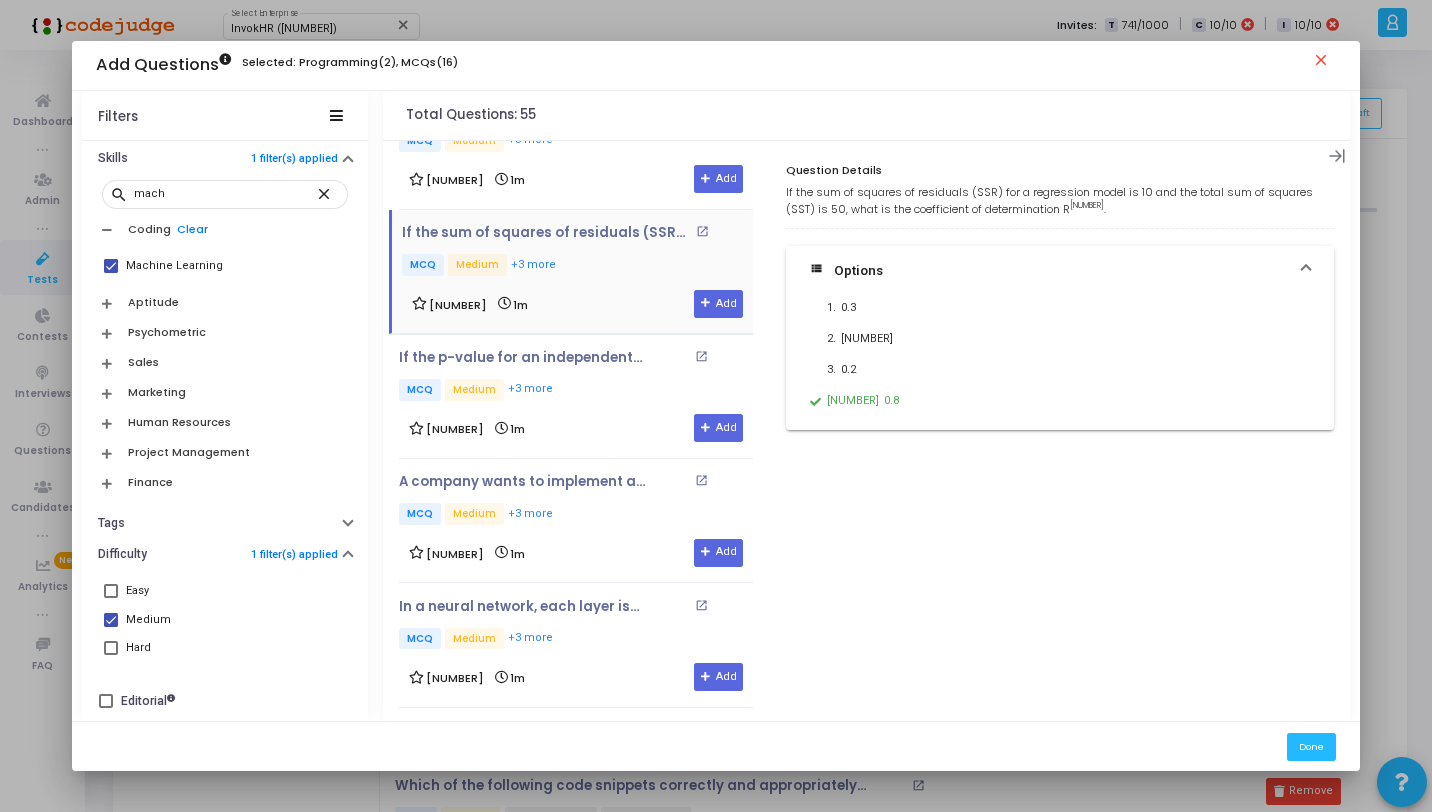 scroll, scrollTop: 3469, scrollLeft: 0, axis: vertical 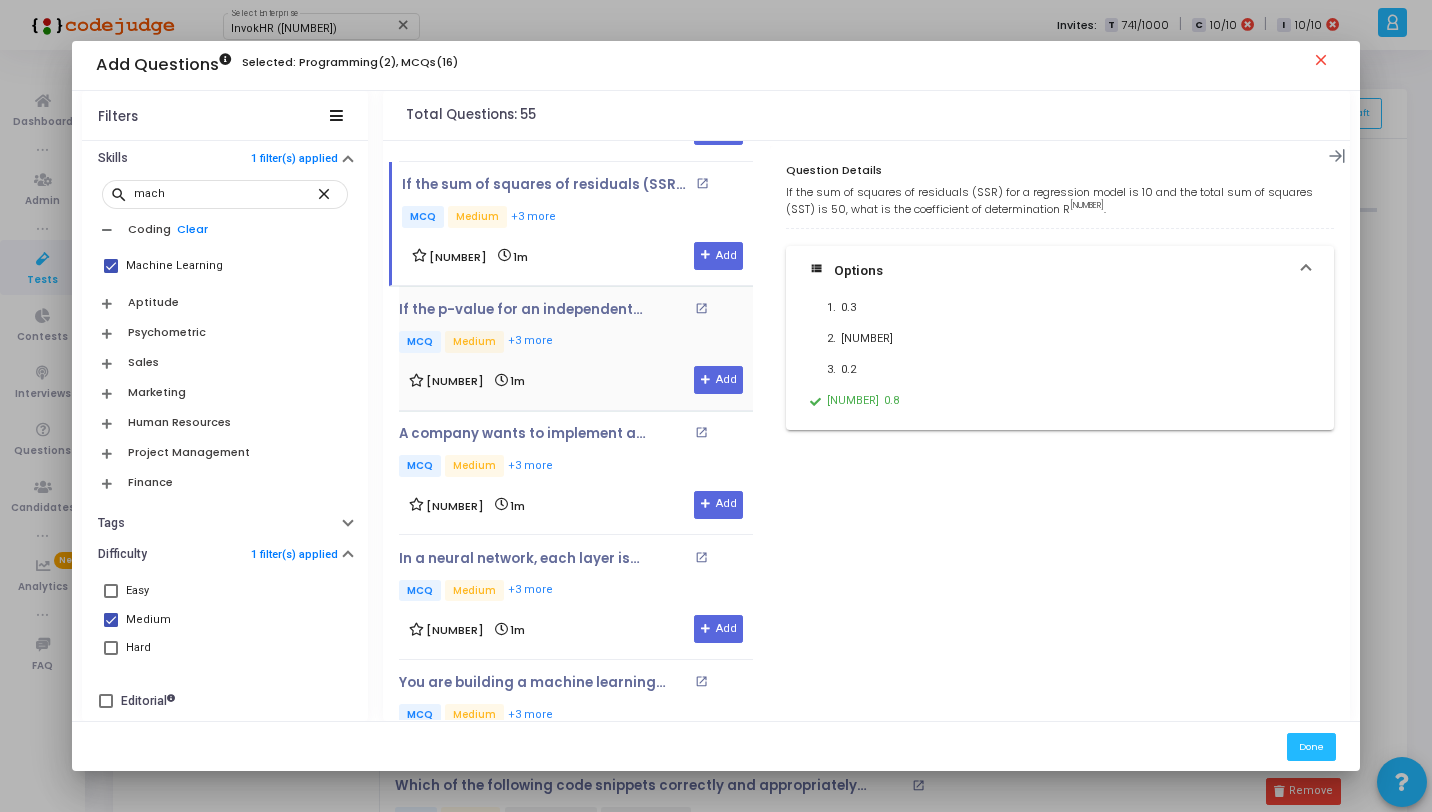 click on "If the p-value for an independent variable's coefficient in a multiple linear regression model is 0.08, which of the following is true at a significance level of 0.05? open_in_new   MCQ   Medium   +3 more" at bounding box center (576, 329) 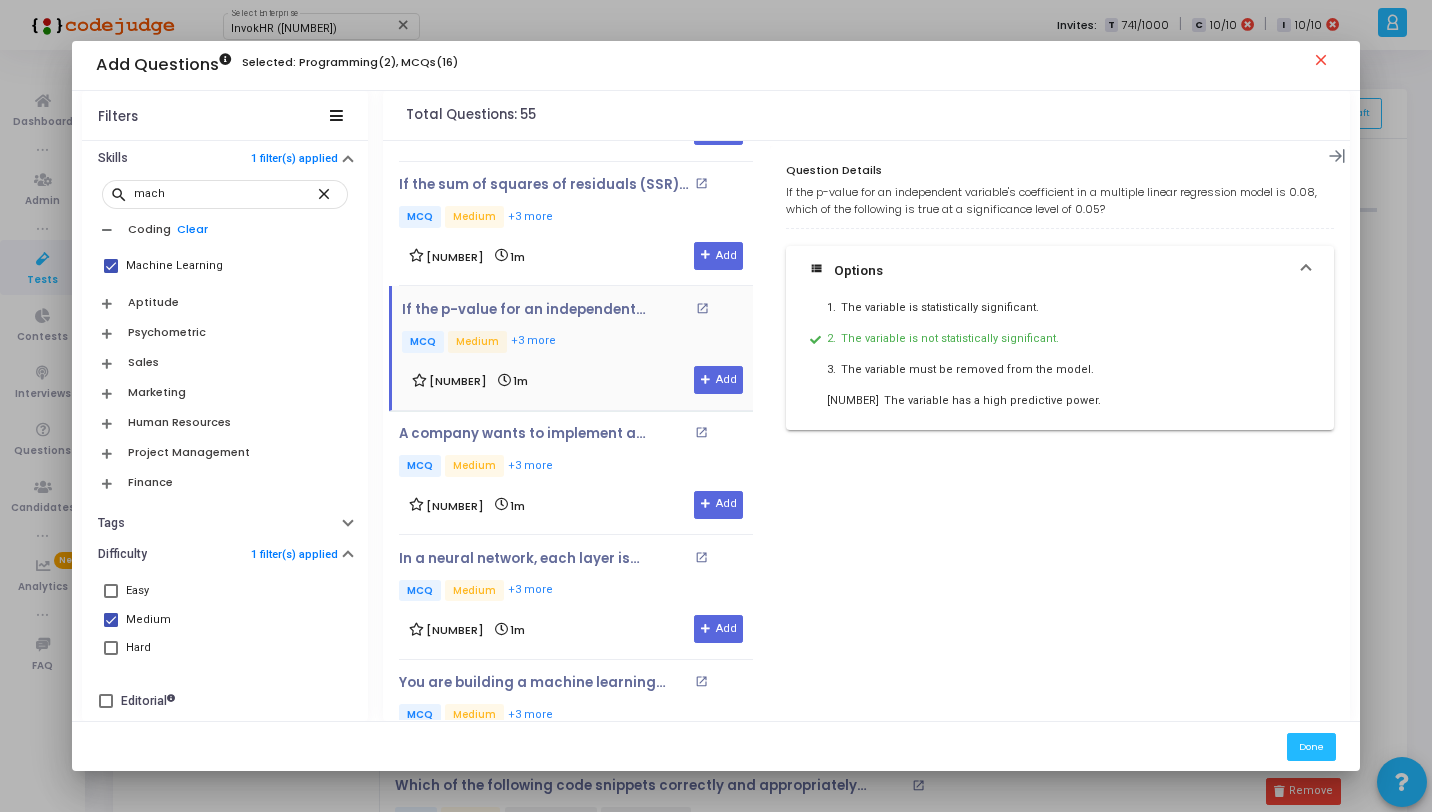 click on "2 1m  Add" at bounding box center [577, 380] 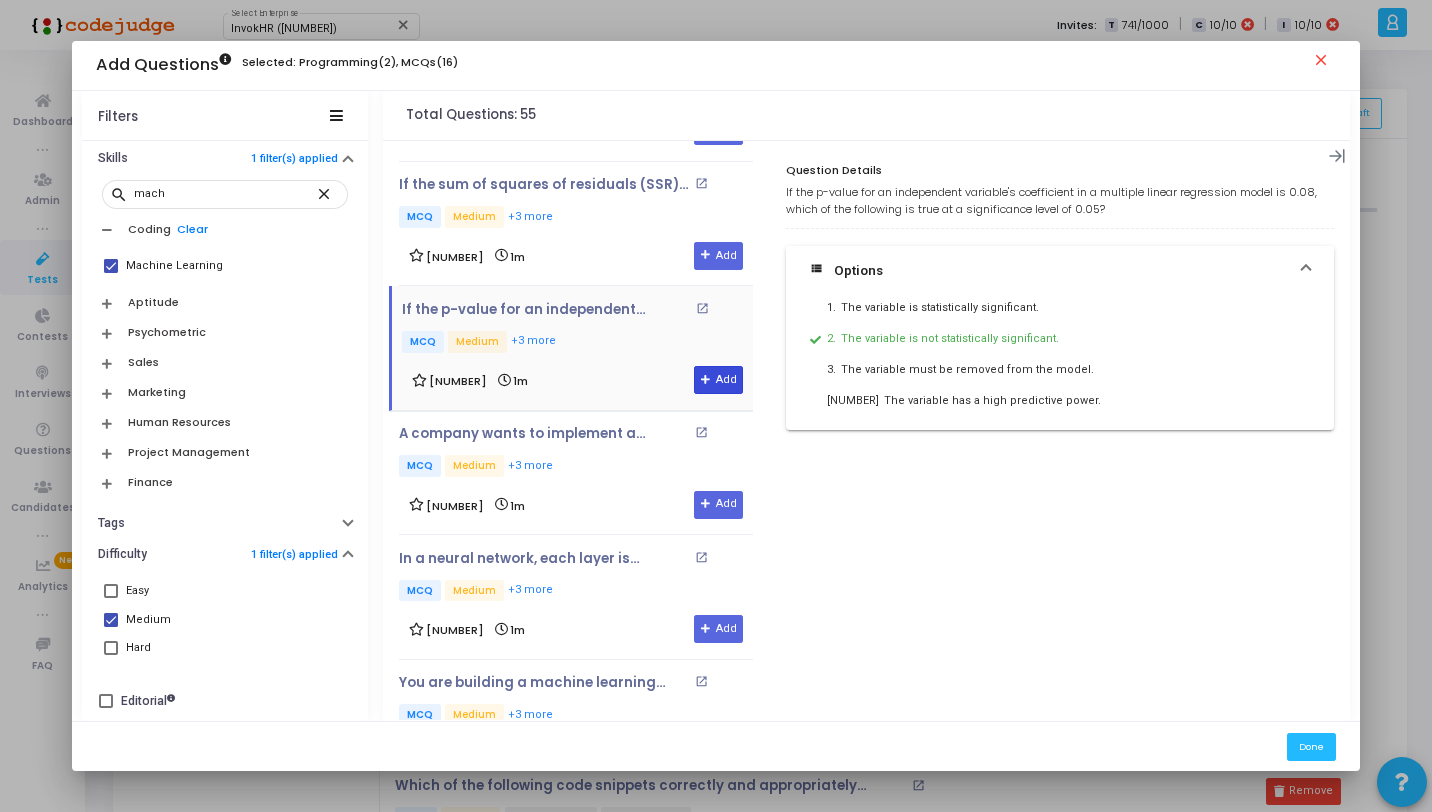 click at bounding box center (706, 380) 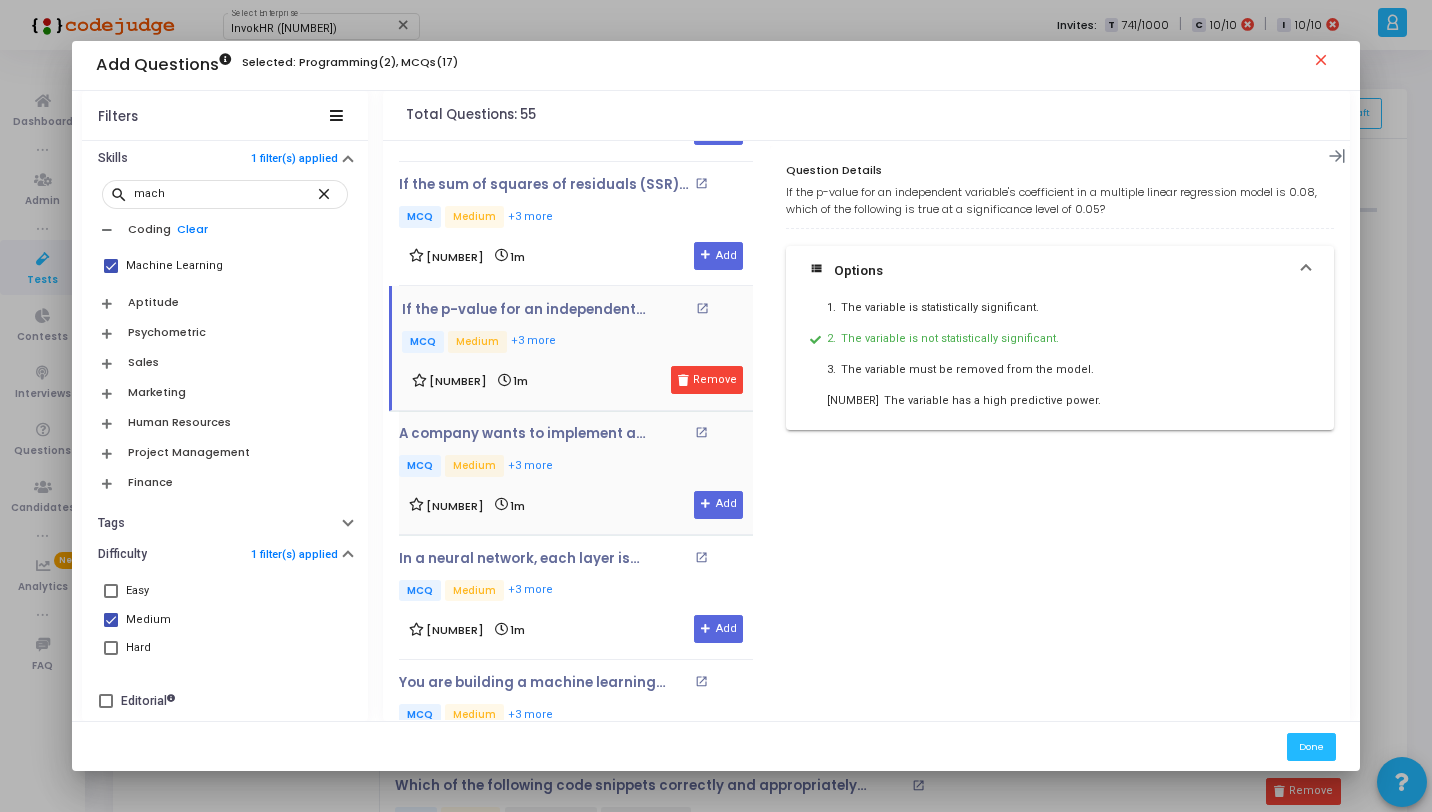 click on "MCQ   Medium   +3 more" at bounding box center [576, 467] 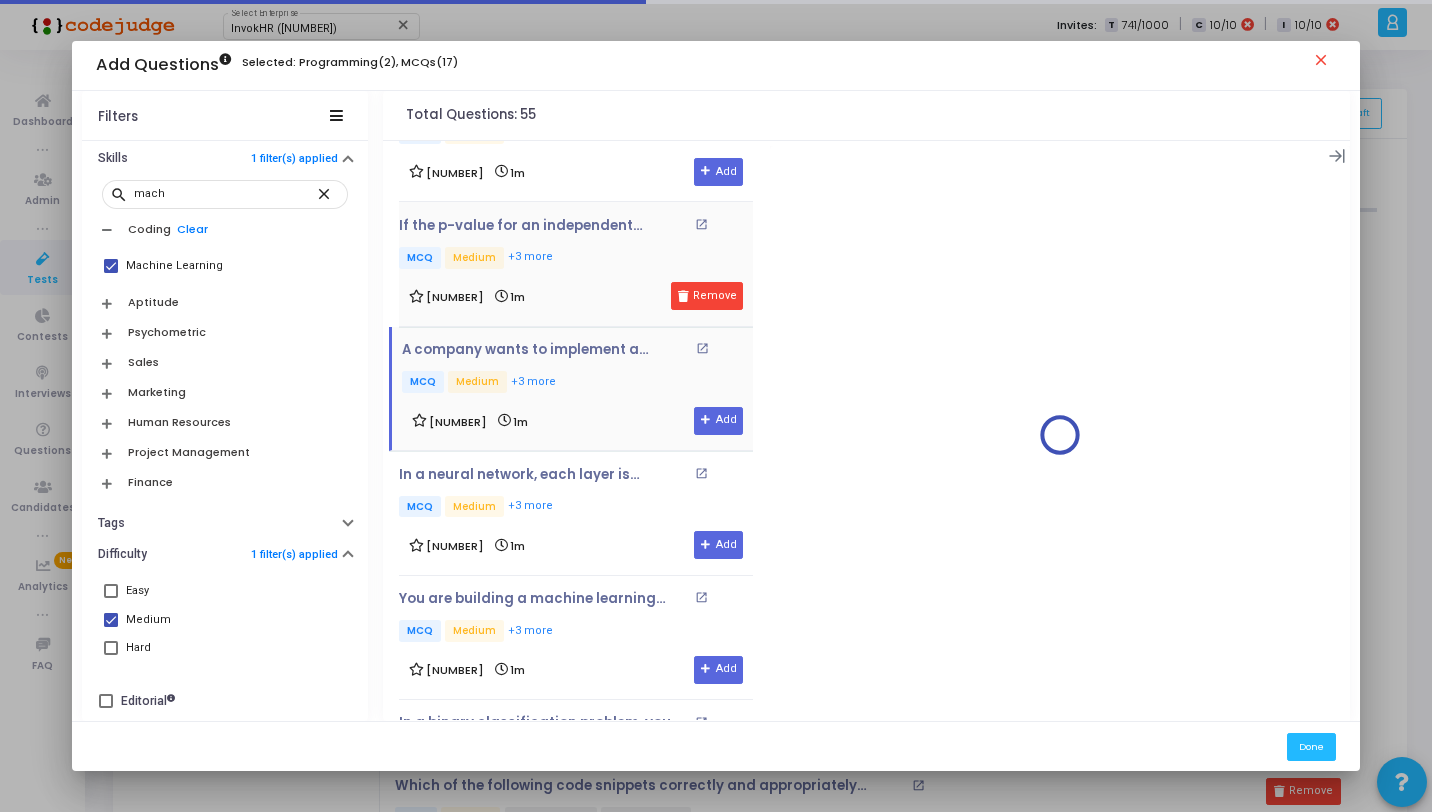 scroll, scrollTop: 3606, scrollLeft: 0, axis: vertical 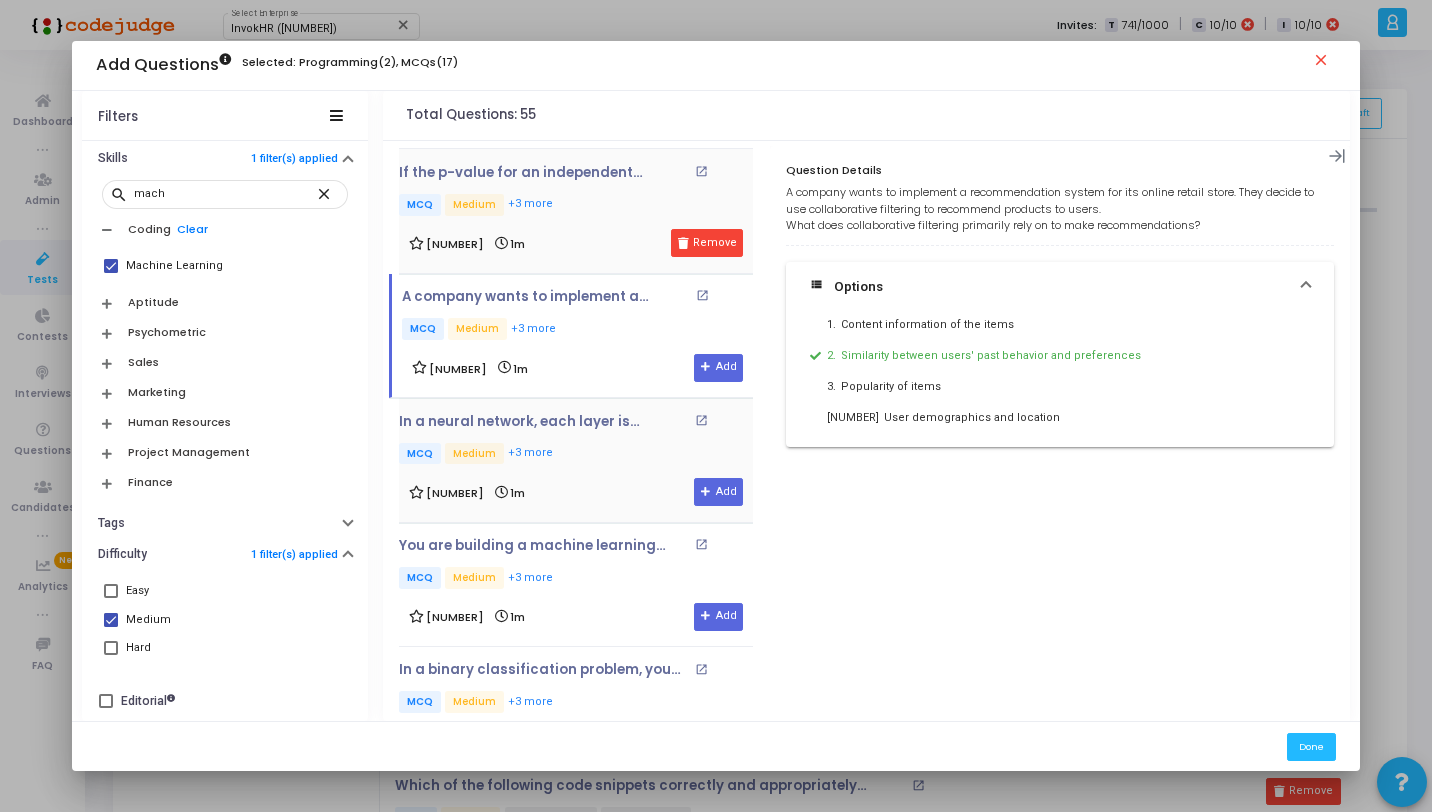 click on "In a neural network, each layer is connected to the next layer through a set of weights and biases. The backpropagation algorithm is used to update these weights during training. What is the primary goal of the backpropagation algorithm? open_in_new   MCQ   Medium   +3 more 2 1m  Add" at bounding box center [576, 460] 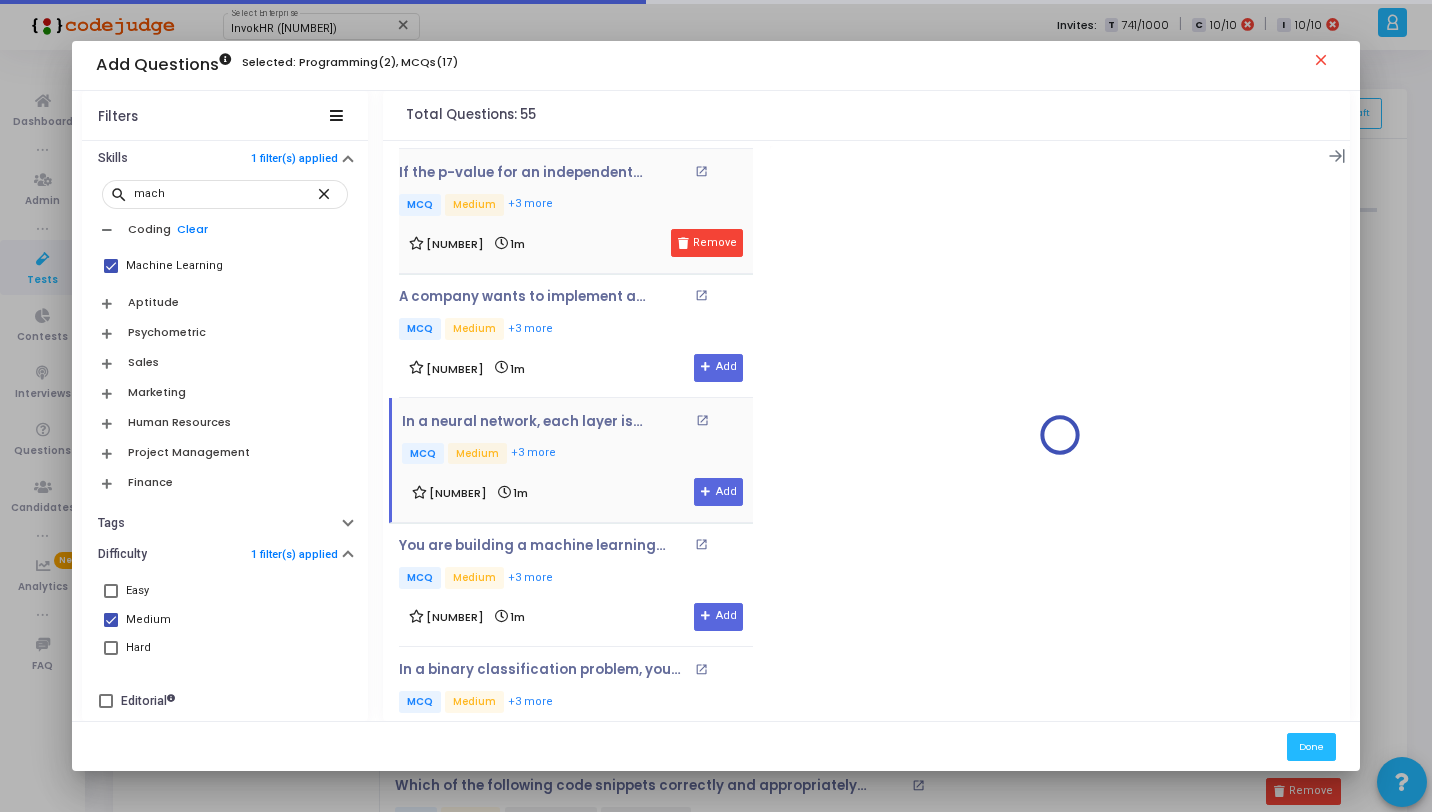 scroll, scrollTop: 3750, scrollLeft: 0, axis: vertical 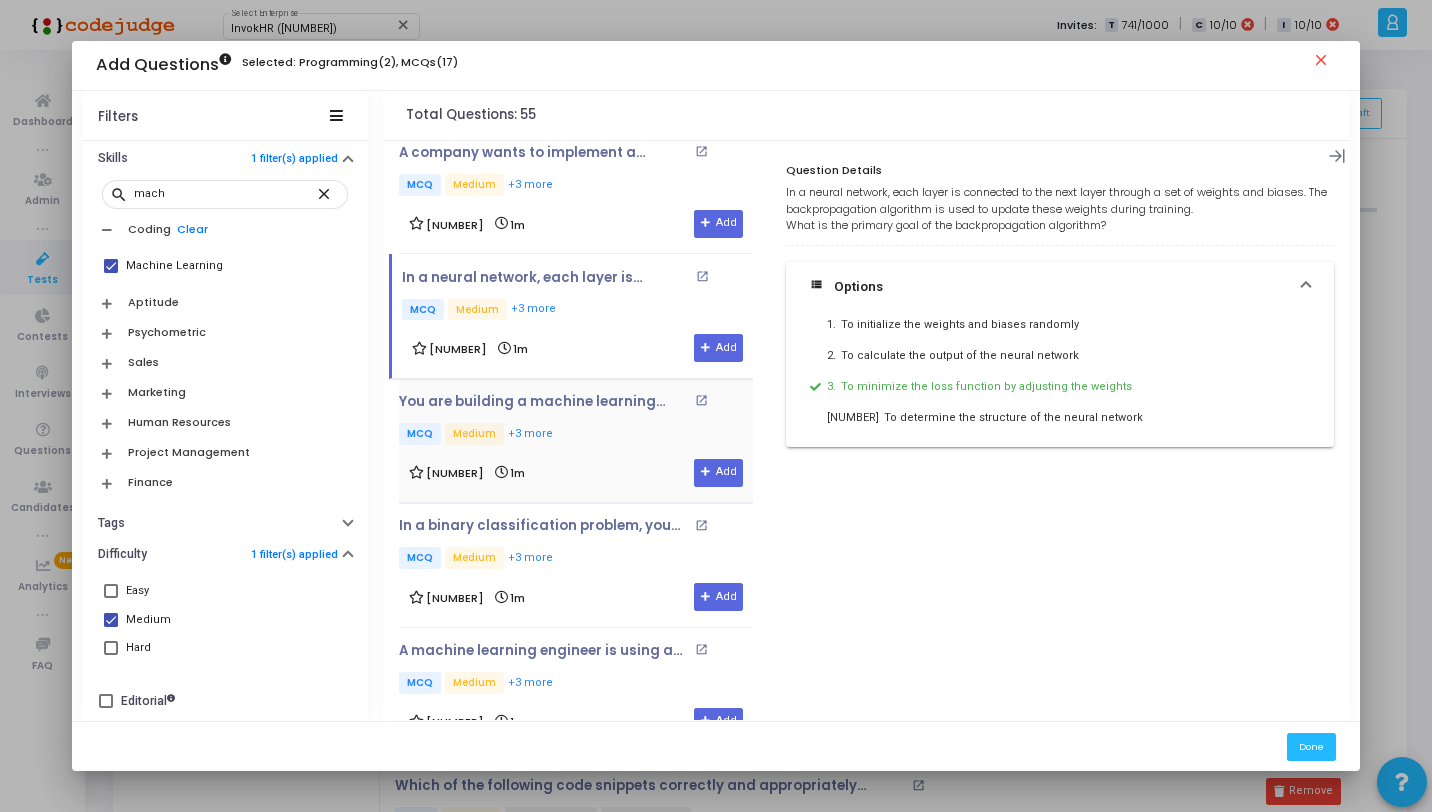 click on "MCQ   Medium   +3 more" at bounding box center [576, 435] 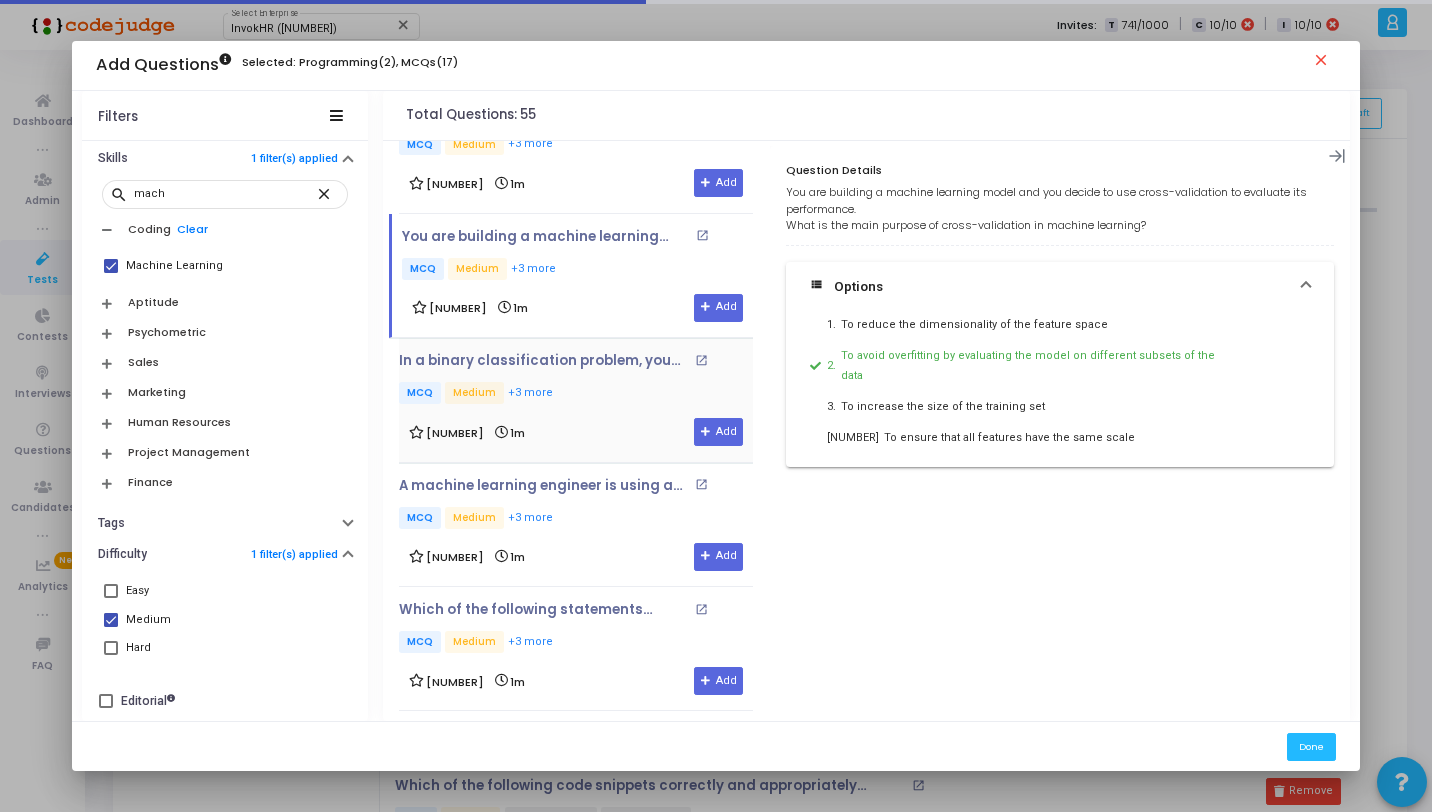 scroll, scrollTop: 4034, scrollLeft: 0, axis: vertical 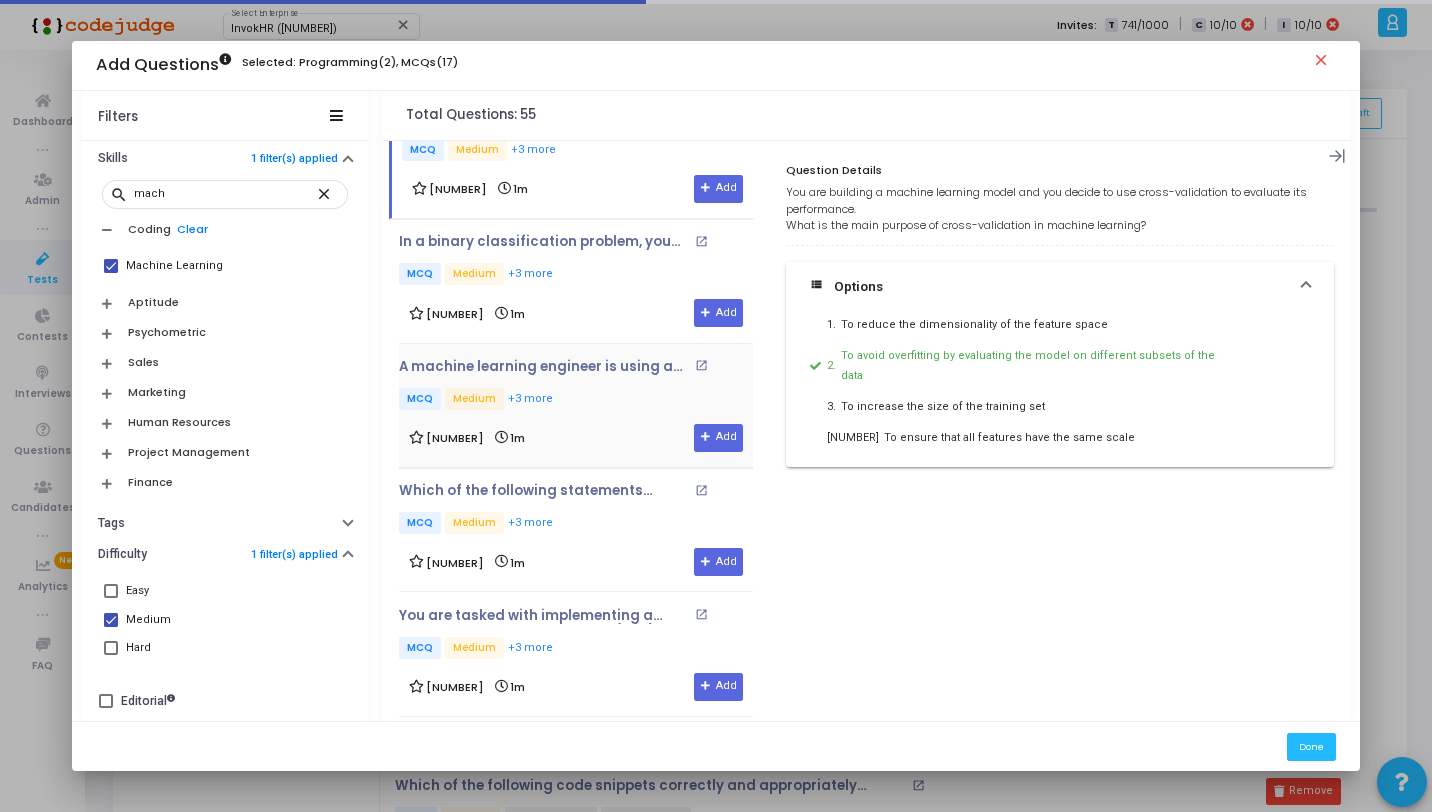 click on "2 1m  Add" at bounding box center [576, 438] 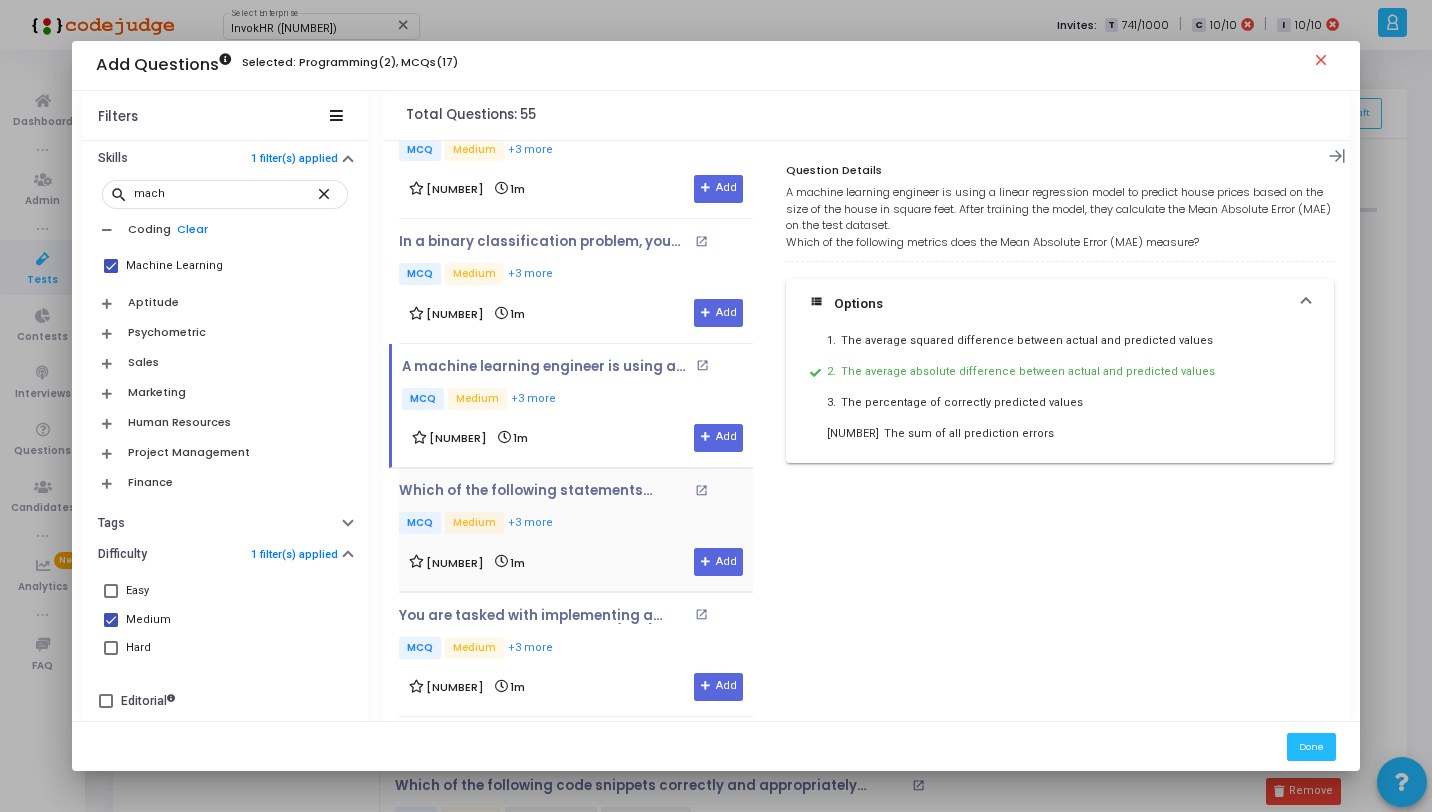 click on "Which of the following statements accurately describes the primary difference between Principal Component Analysis (PCA) and t-SNE (t-Distributed Stochastic Neighbor Embedding)? open_in_new   MCQ   Medium   +3 more" at bounding box center (576, 510) 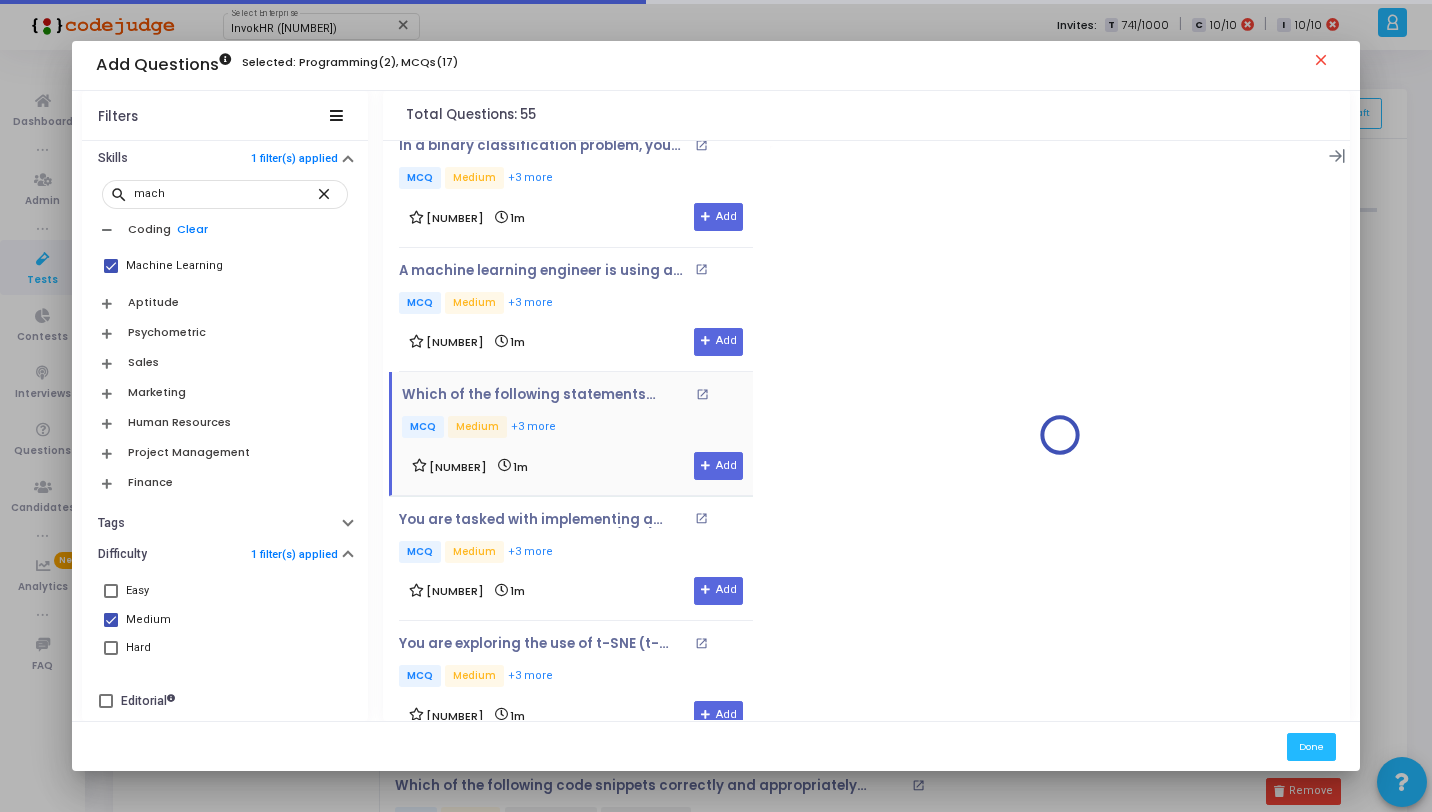 scroll, scrollTop: 4149, scrollLeft: 0, axis: vertical 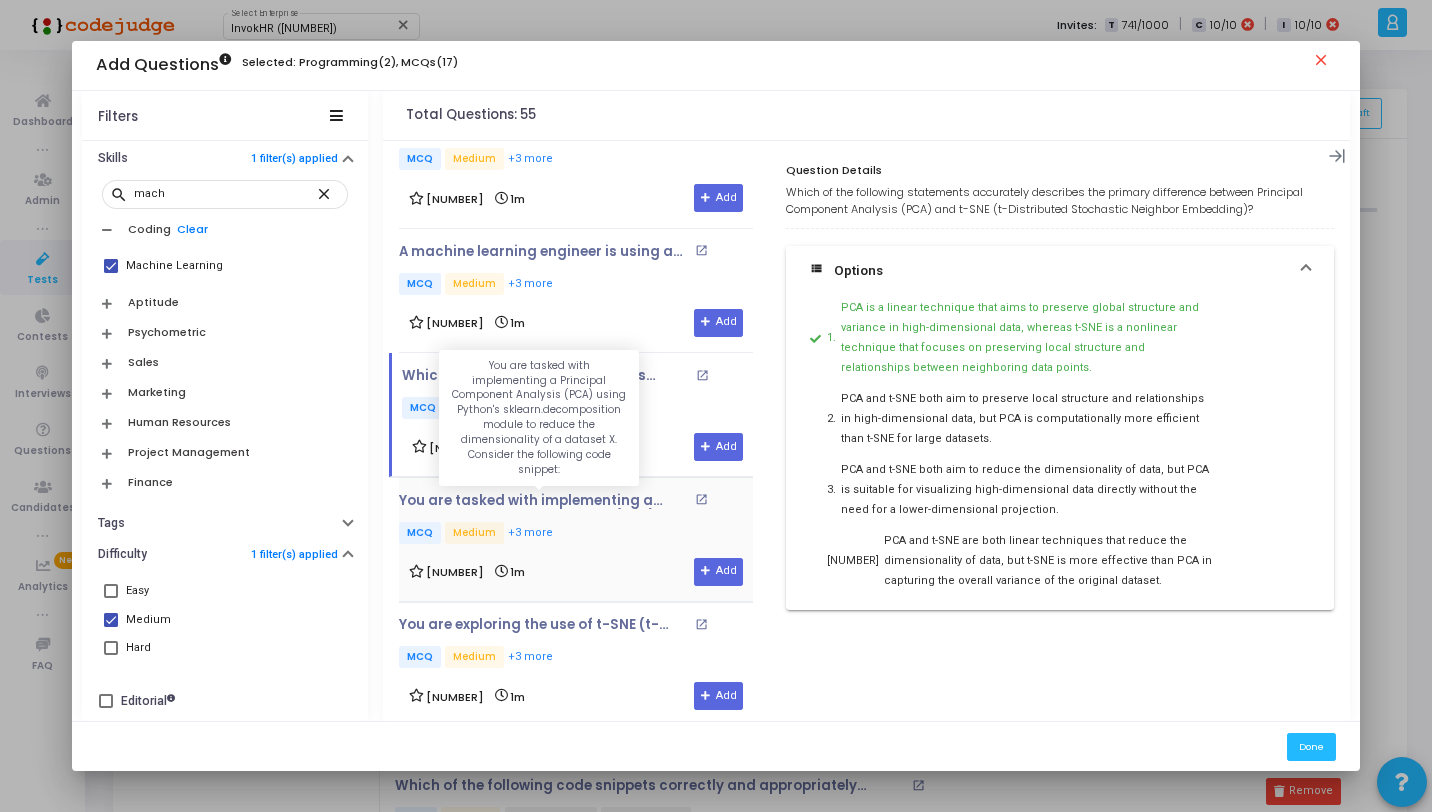 click on "You are tasked with implementing a Principal Component Analysis (PCA) using Python's sklearn.decomposition module to reduce the dimensionality of a dataset X. Consider the following code snippet:" at bounding box center [544, 501] 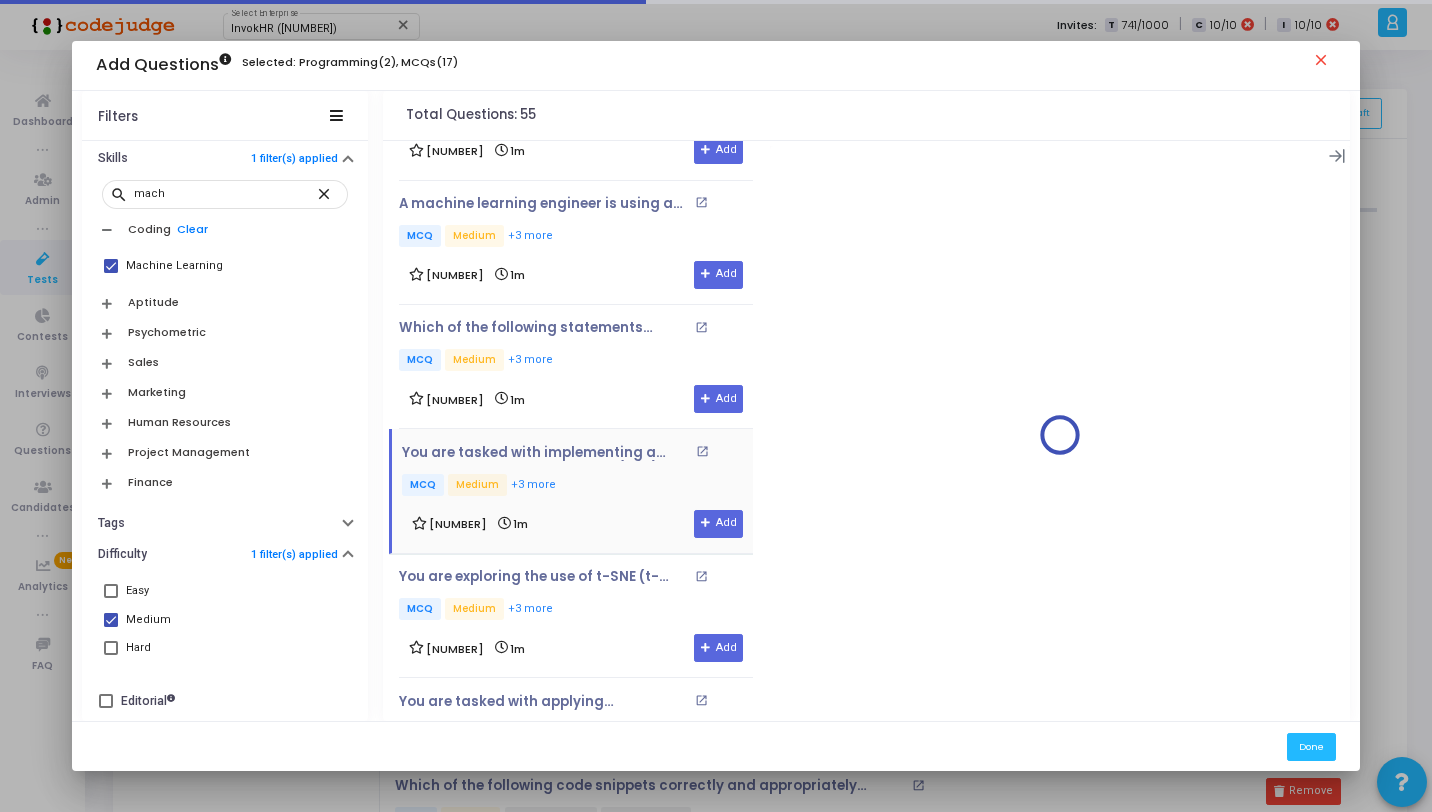 scroll, scrollTop: 4297, scrollLeft: 0, axis: vertical 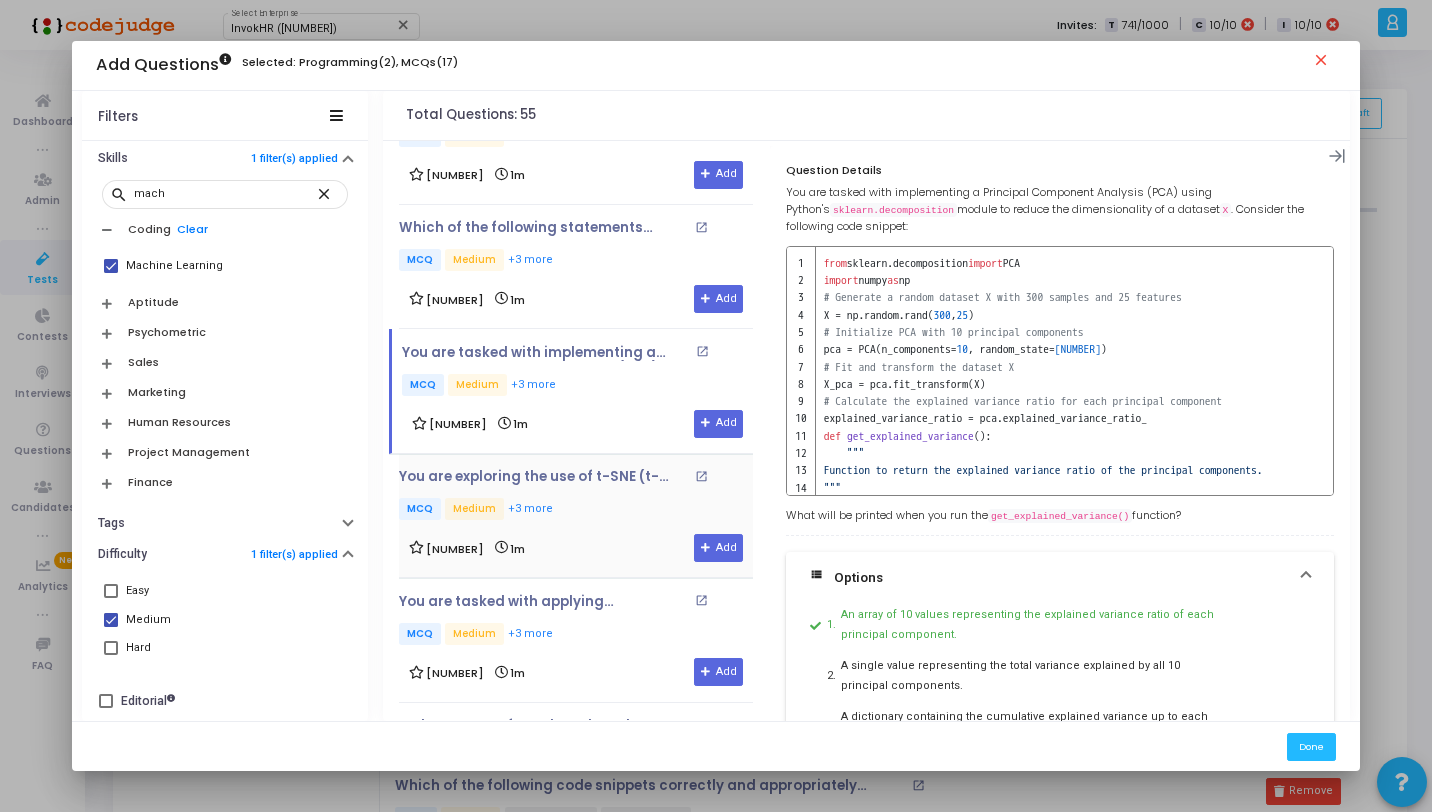 click on "MCQ   Medium   +3 more" at bounding box center [576, 510] 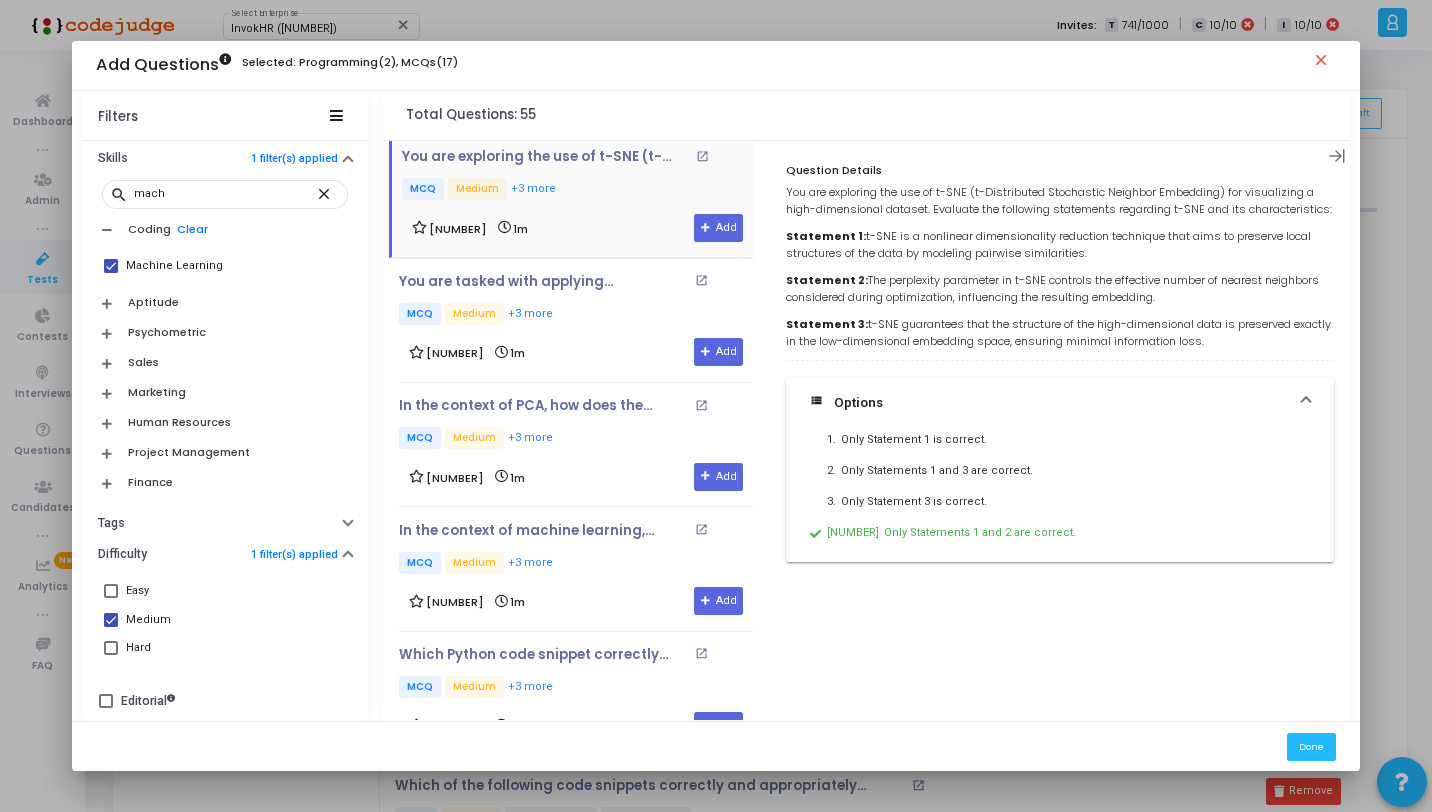 scroll, scrollTop: 4621, scrollLeft: 0, axis: vertical 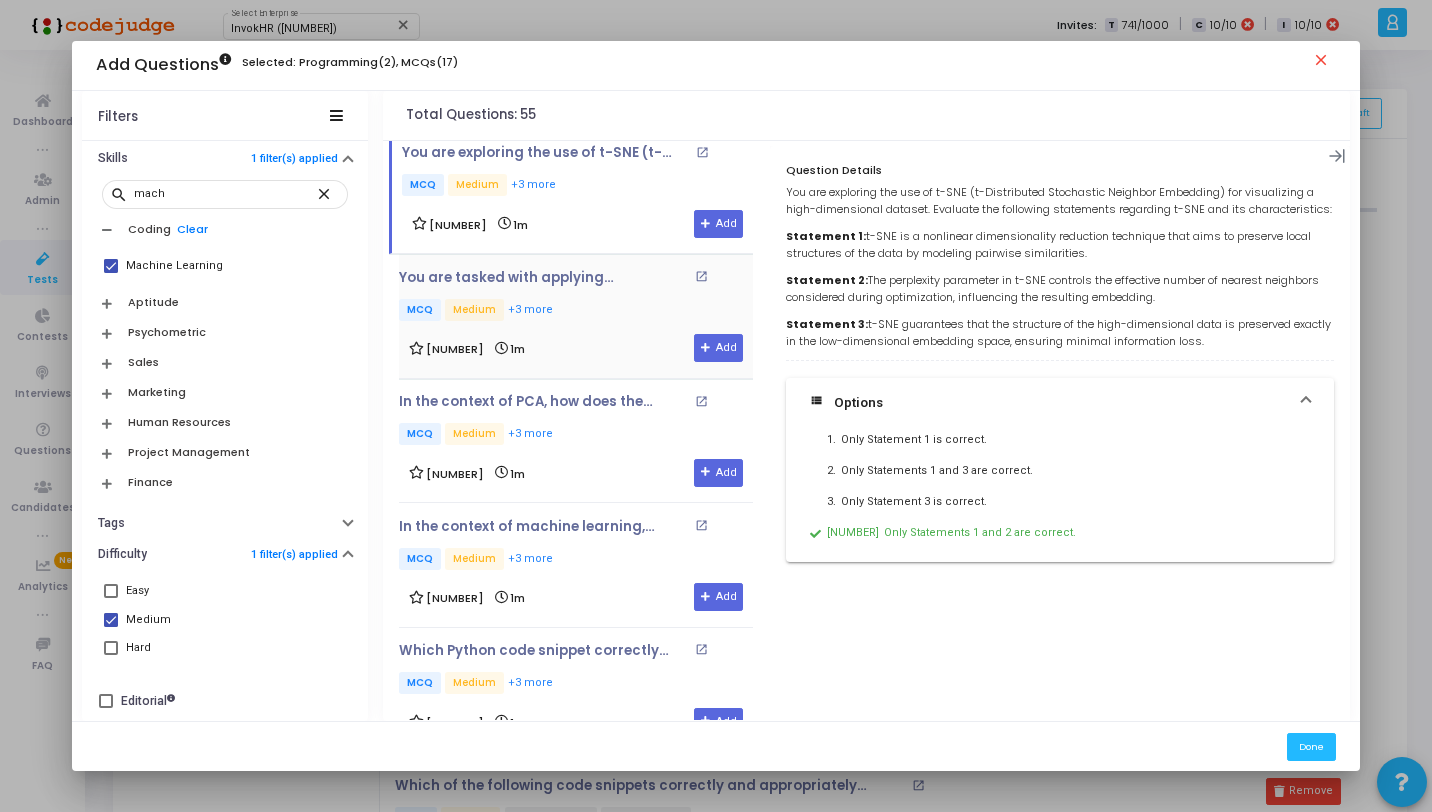 click on "You are tasked with applying dimensionality reduction techniques to a dataset X containing 1000 samples and 30 features. Evaluate the following statements regarding PCA (Principal Component Analysis) and its application in this context:  Statement 1: PCA can be used to decorrelate features in the dataset, reducing redundancy and improving computational efficiency.  Statement 2: Choosing the appropriate number of principal components (n_components) in PCA requires balancing between retaining sufficient variance and minimizing computational overhead.  Statement 3: PCA can be directly applied to datasets with categorical features after encoding them into numerical format using techniques like one-hot encoding. open_in_new   MCQ   Medium   +3 more 2 1m  Add" at bounding box center [576, 316] 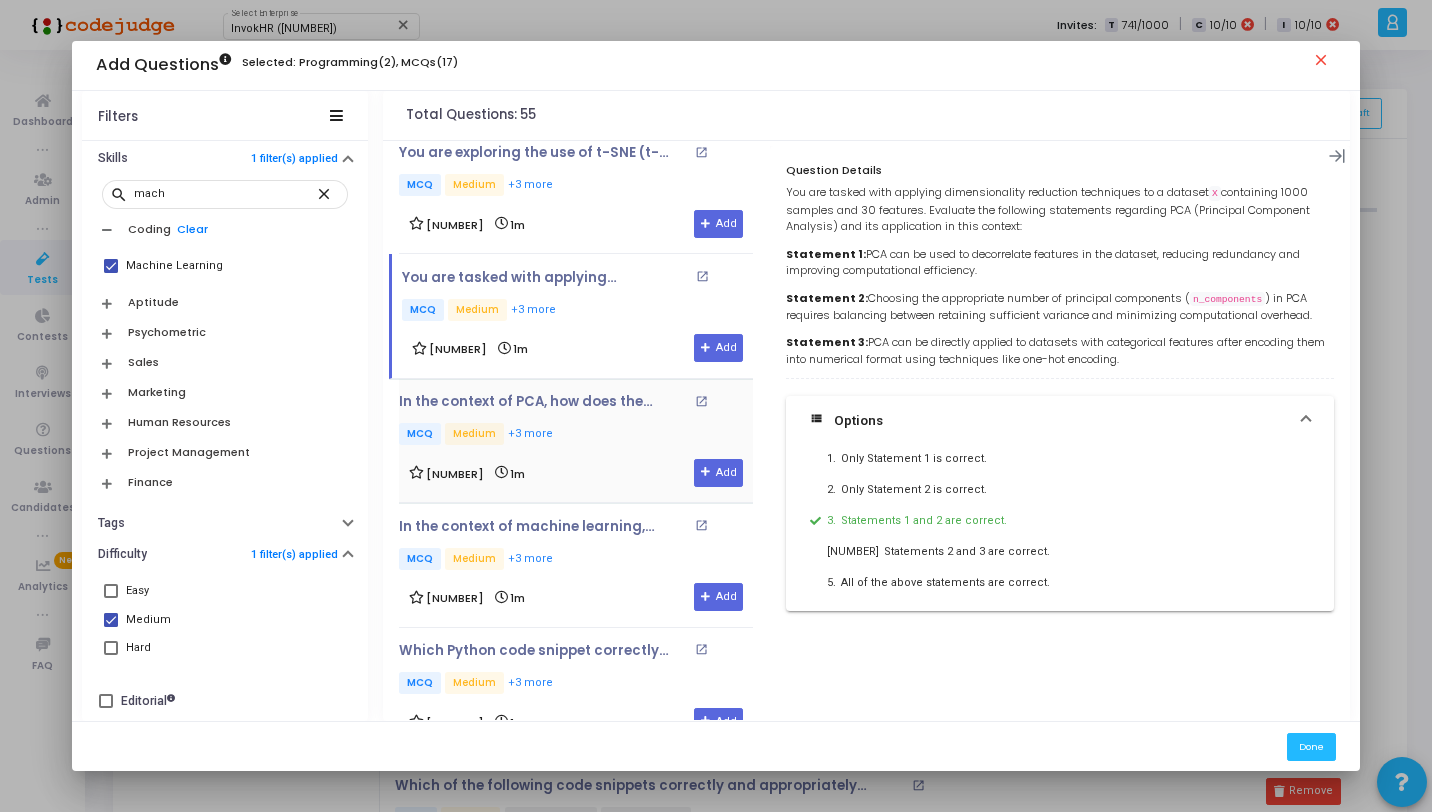 click on "In the context of PCA, how does the choice of n_components affect the outcome of dimensionality reduction? open_in_new   MCQ   Medium   +3 more" at bounding box center (576, 421) 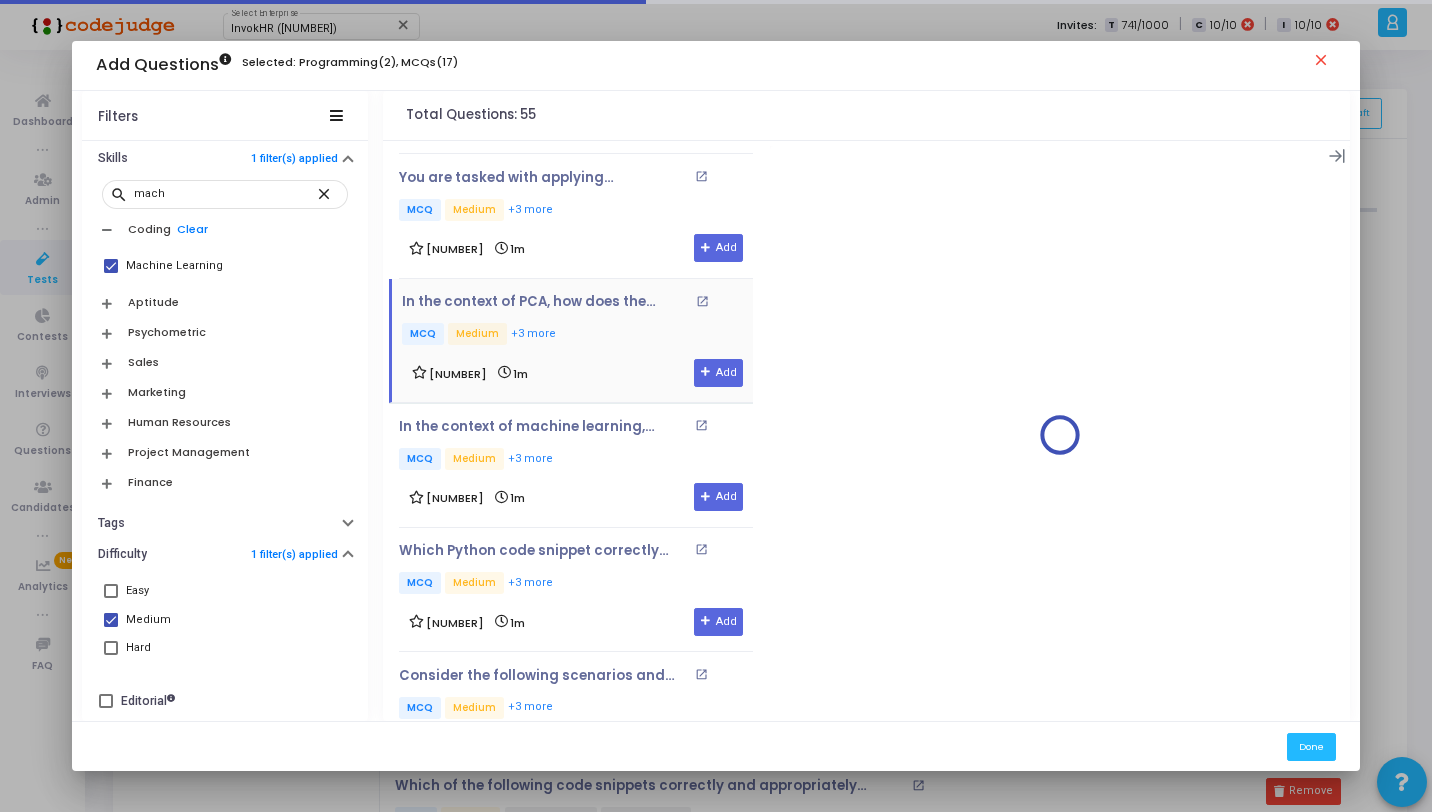 scroll, scrollTop: 4754, scrollLeft: 0, axis: vertical 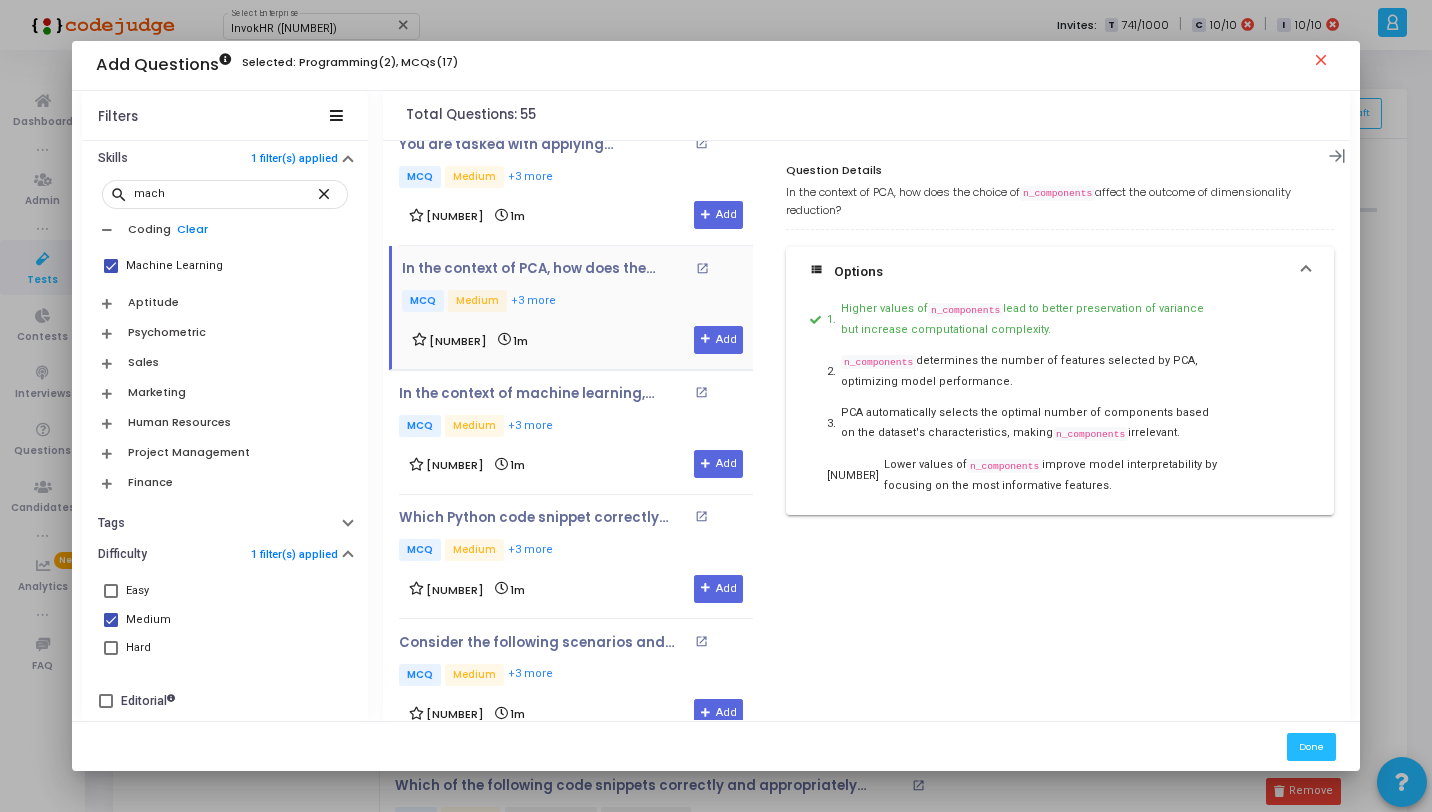 click on "MCQ   Medium   +3 more" at bounding box center [576, 427] 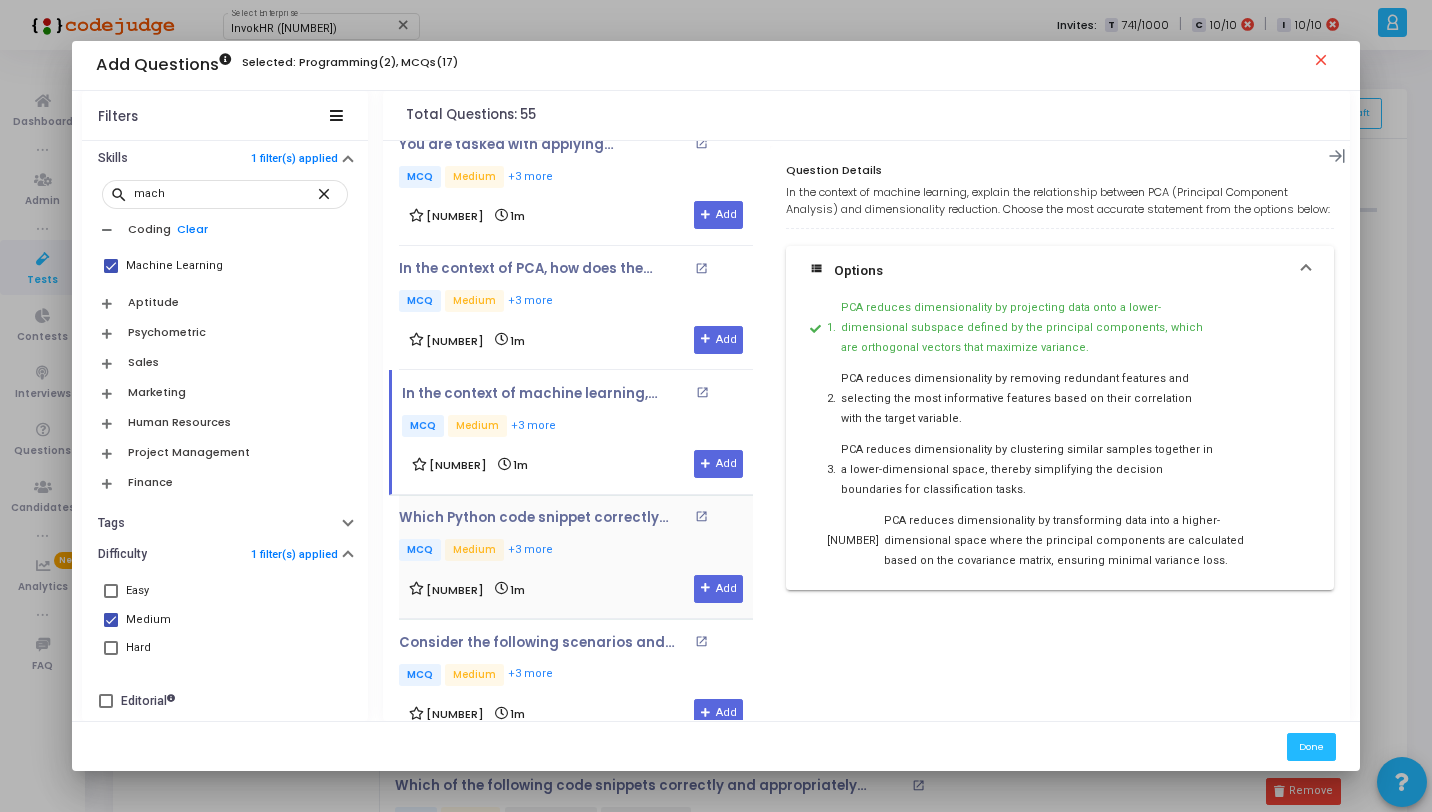 click on "MCQ   Medium   +3 more" at bounding box center (576, 551) 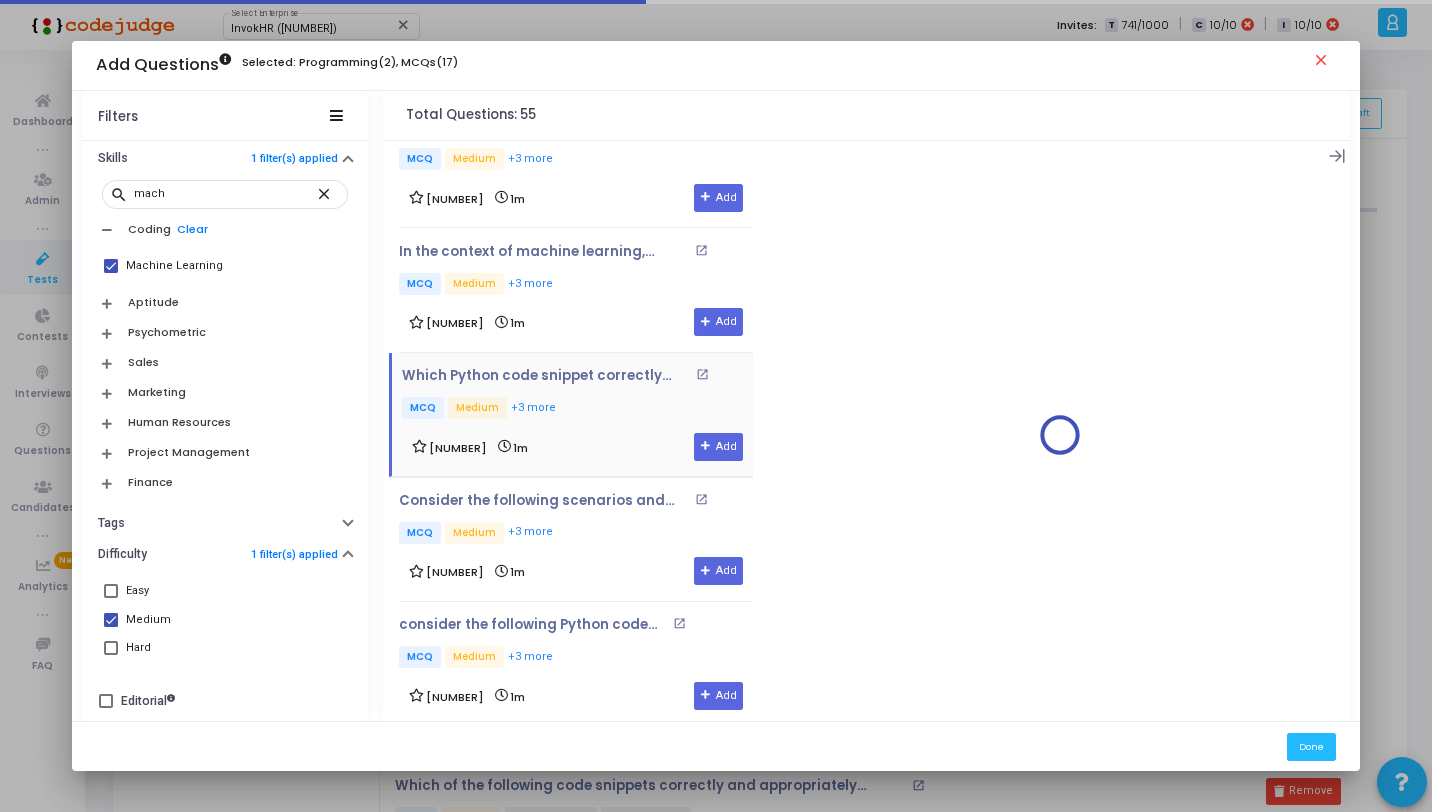 scroll, scrollTop: 4942, scrollLeft: 0, axis: vertical 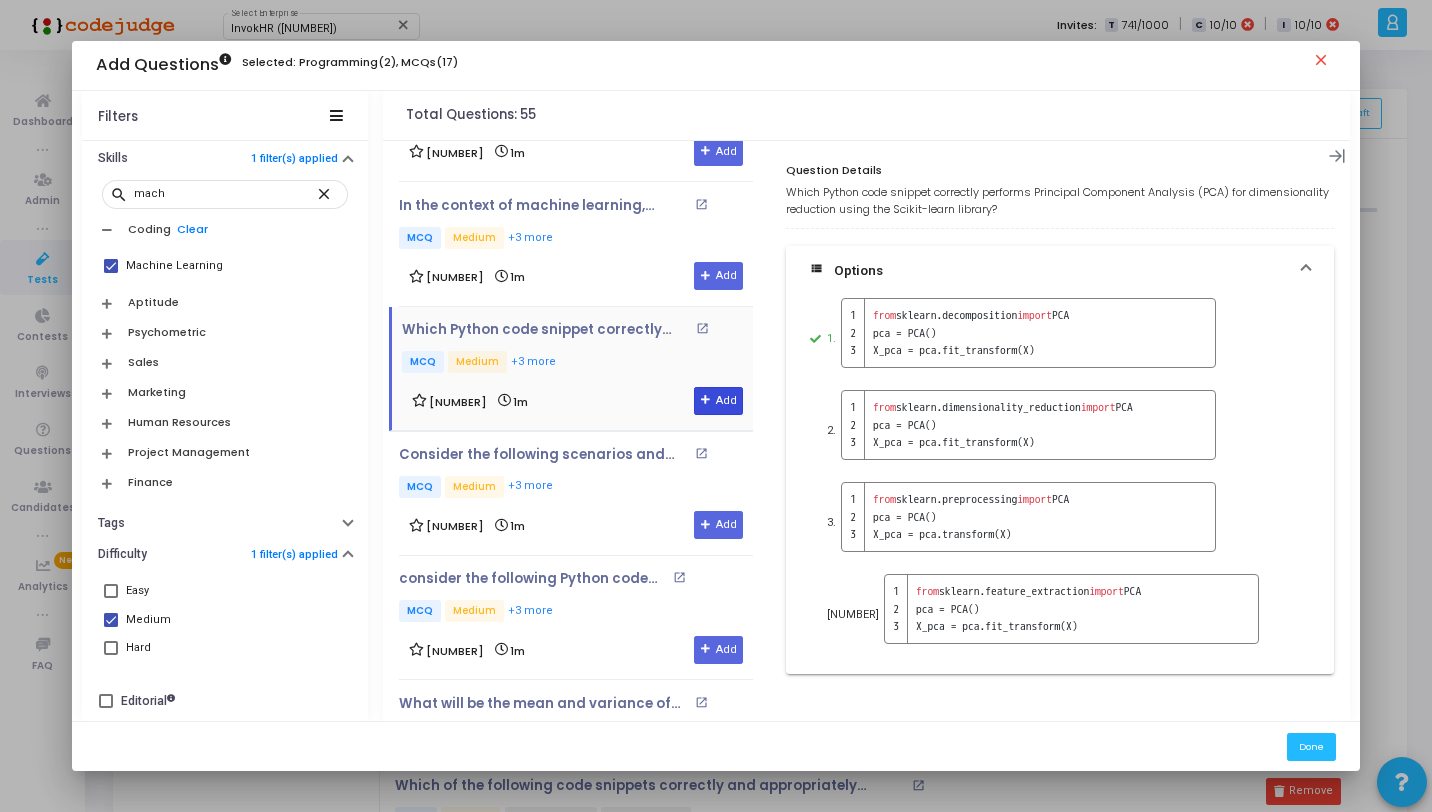 click at bounding box center (706, 400) 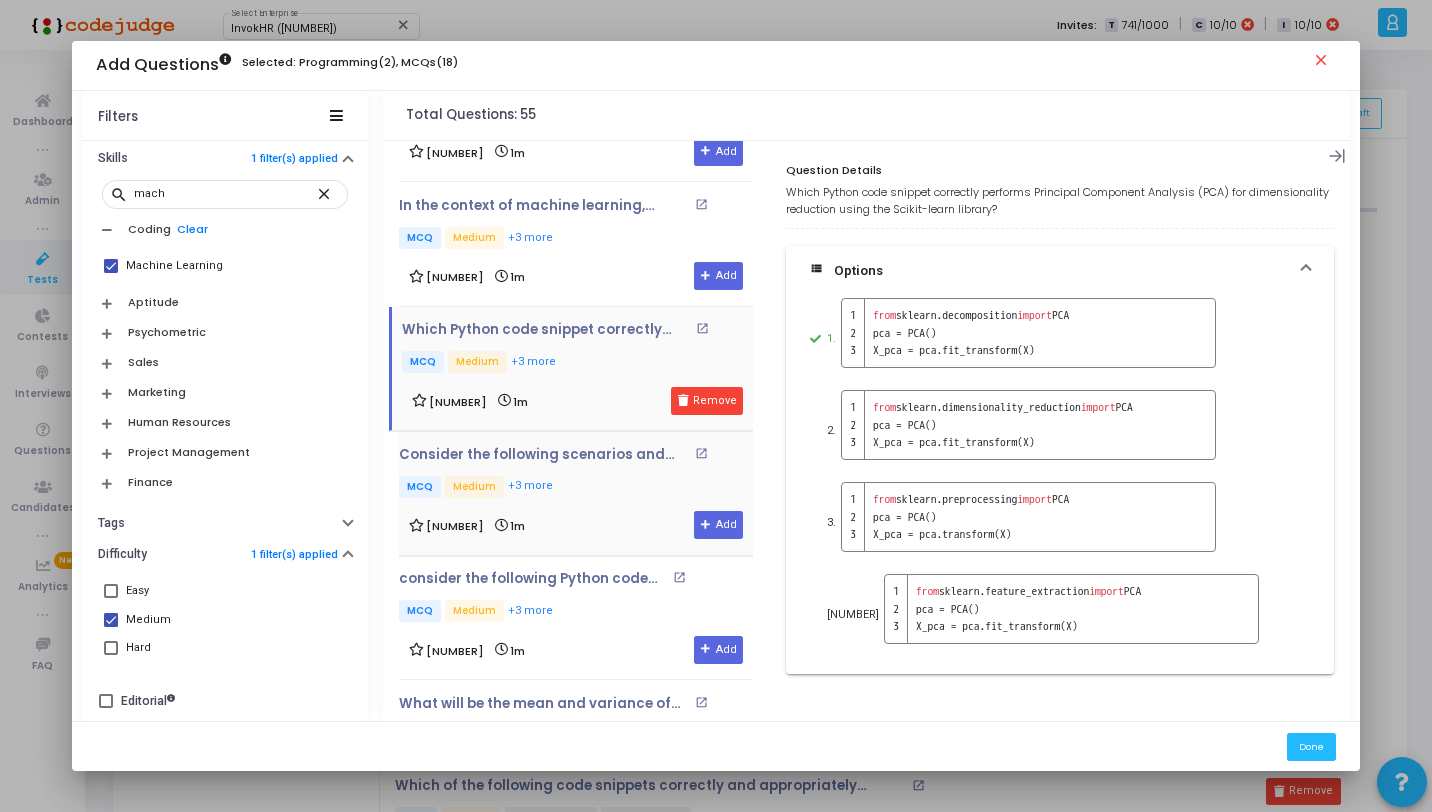 click on "MCQ   Medium   +3 more" at bounding box center (576, 488) 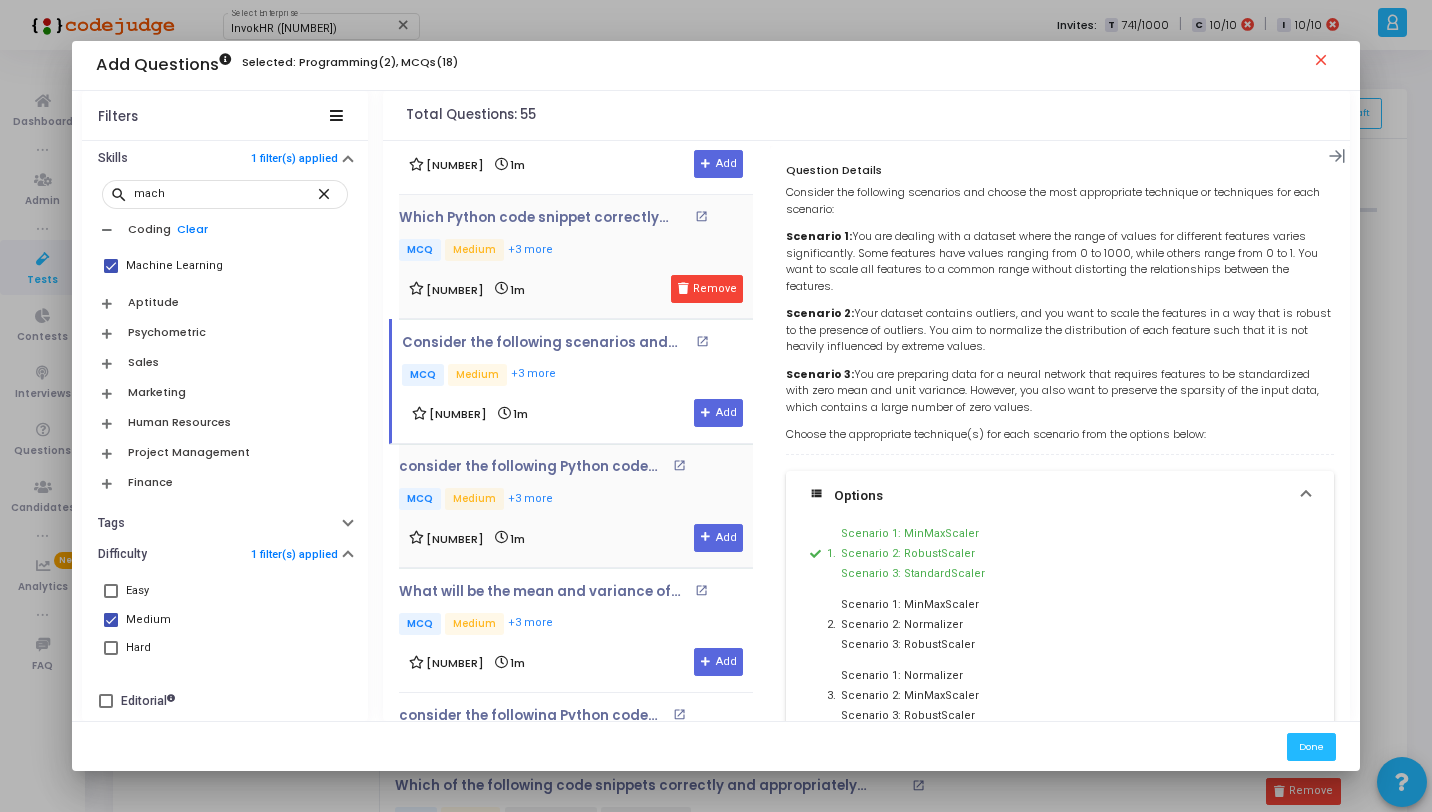 click on "consider the following Python code snippet: open_in_new   MCQ   Medium   +[NUMBER] more  [NUMBER] [DURATION]  Add" at bounding box center [576, 505] 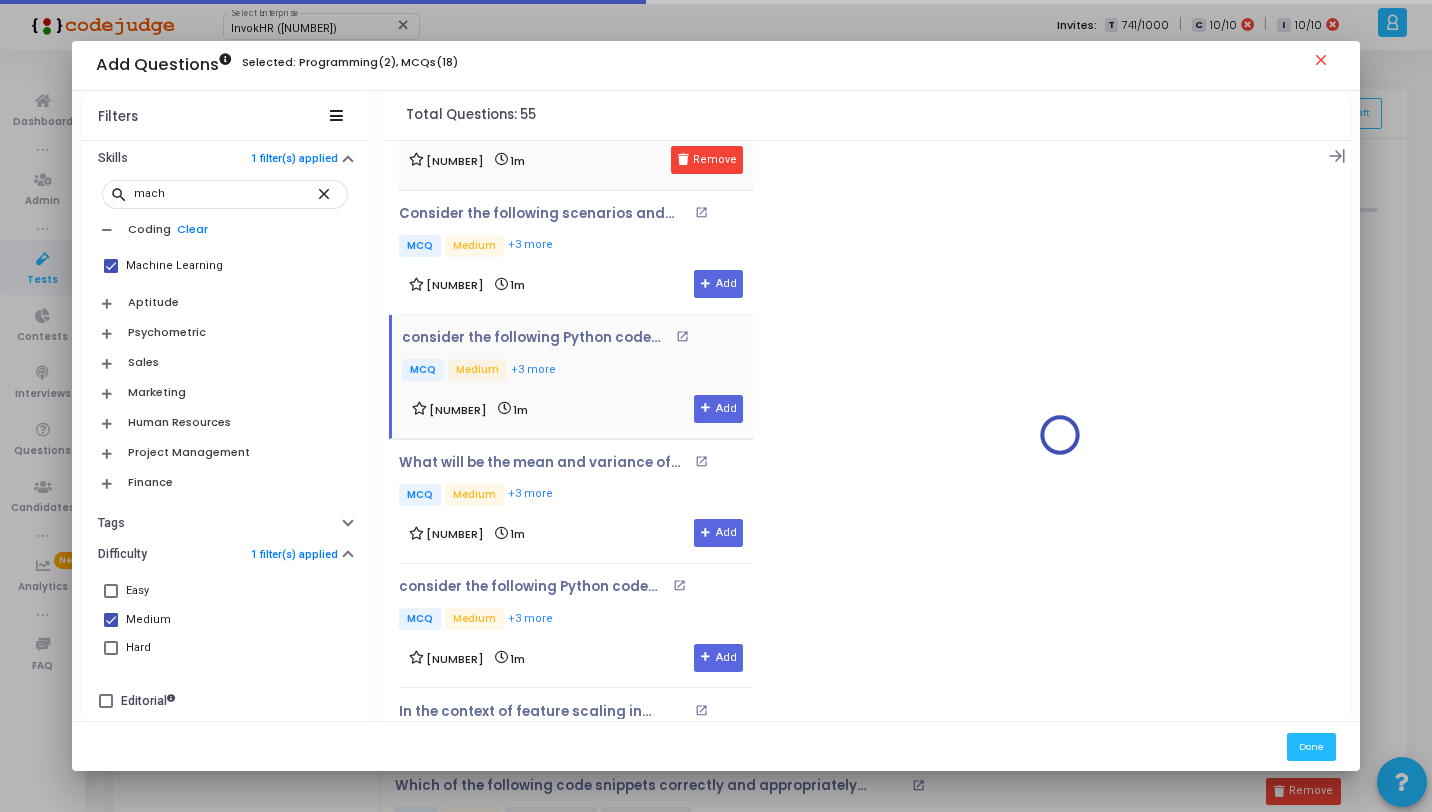 scroll, scrollTop: 5183, scrollLeft: 0, axis: vertical 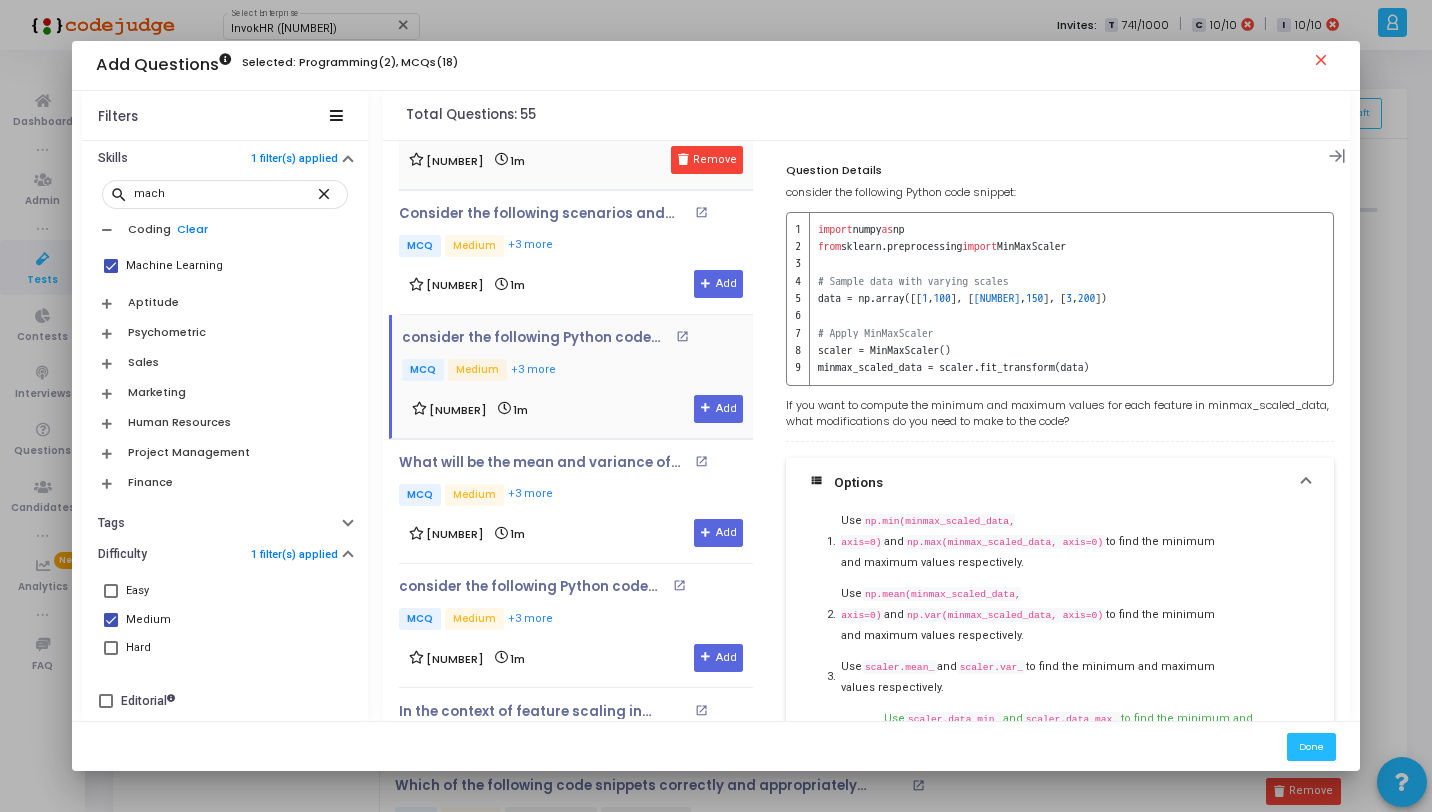 click on "What will be the mean and variance of the features in standard_scaled_data? open_in_new   MCQ   Medium   +3 more 2 1m  Add" at bounding box center (576, 501) 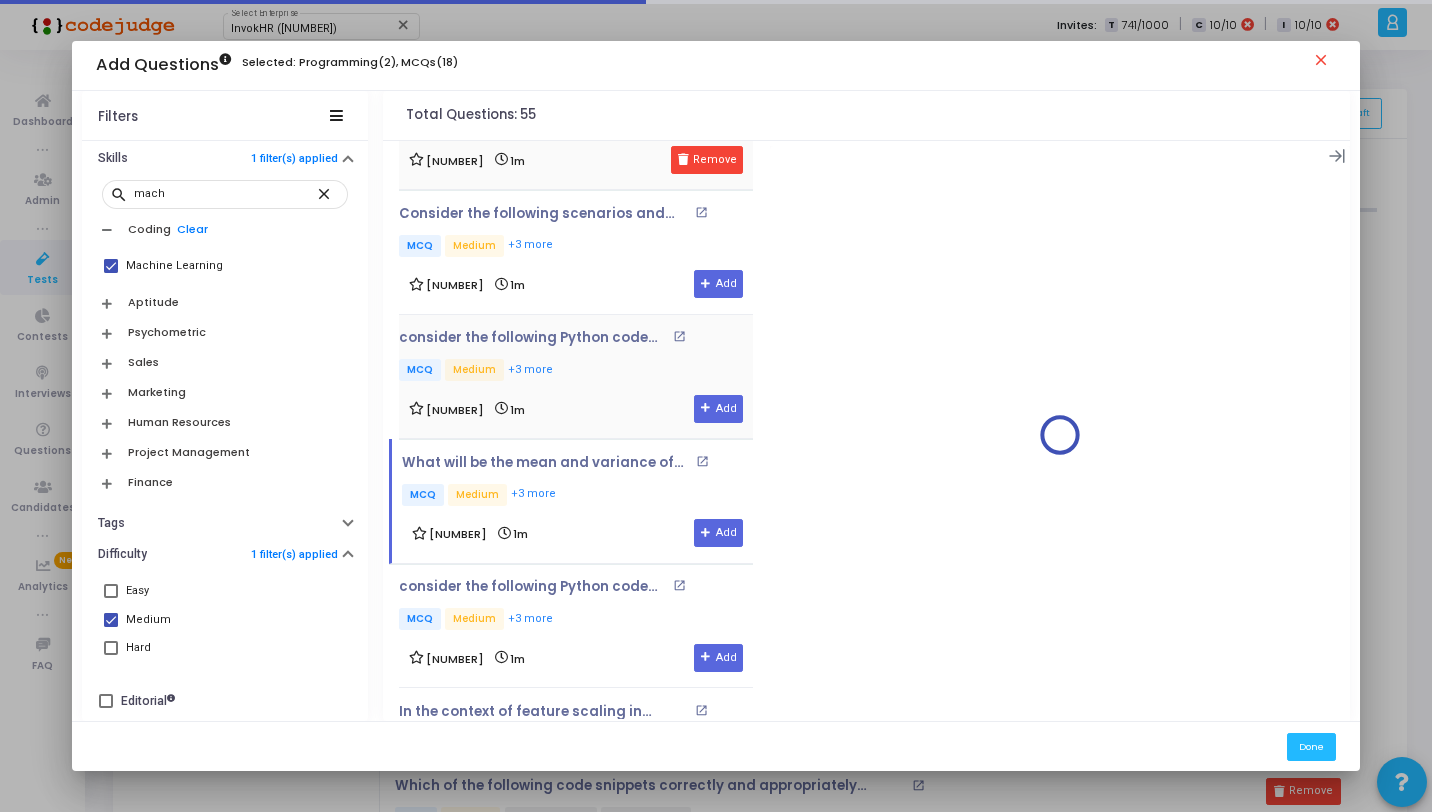 scroll, scrollTop: 5353, scrollLeft: 0, axis: vertical 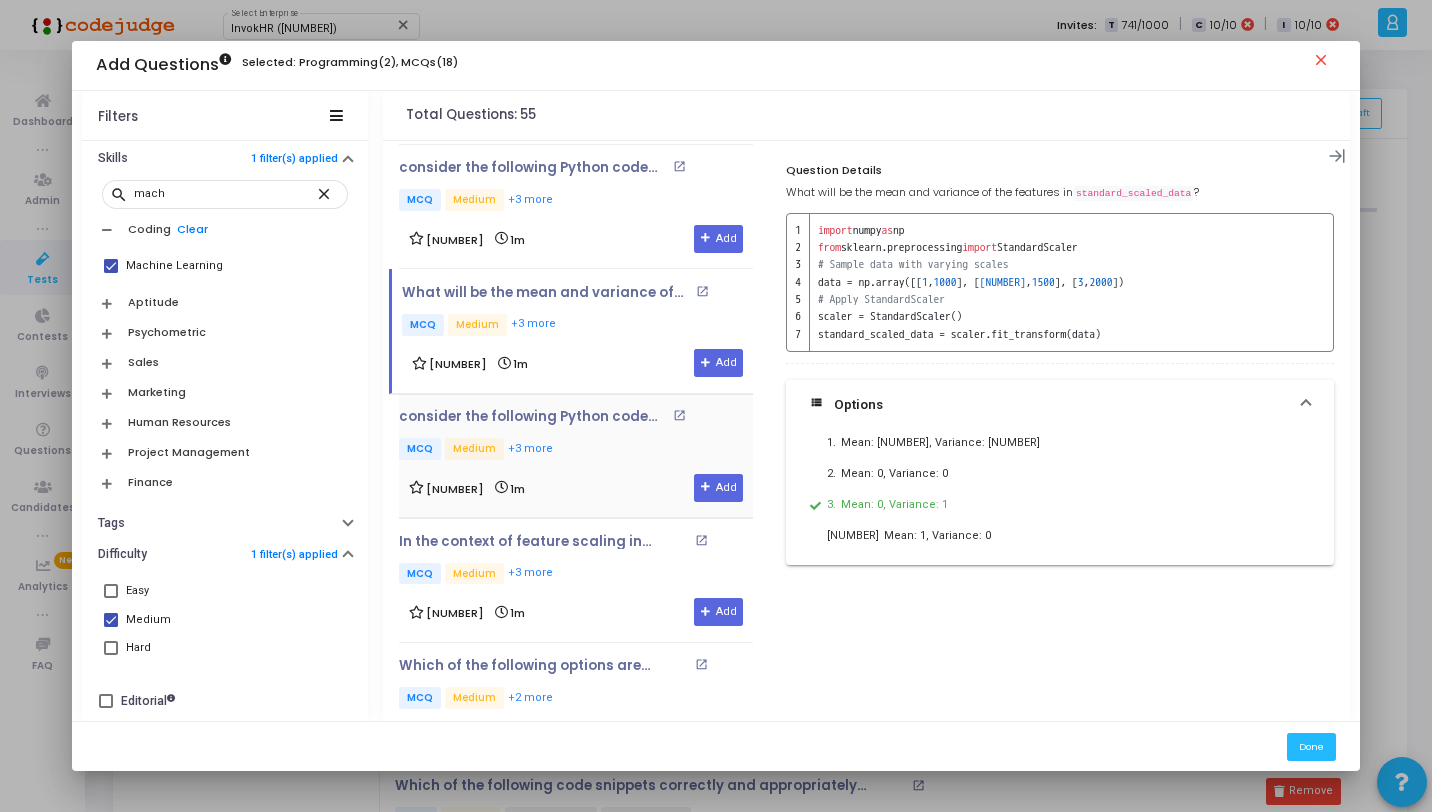 click on "MCQ   Medium   +3 more" at bounding box center (563, 450) 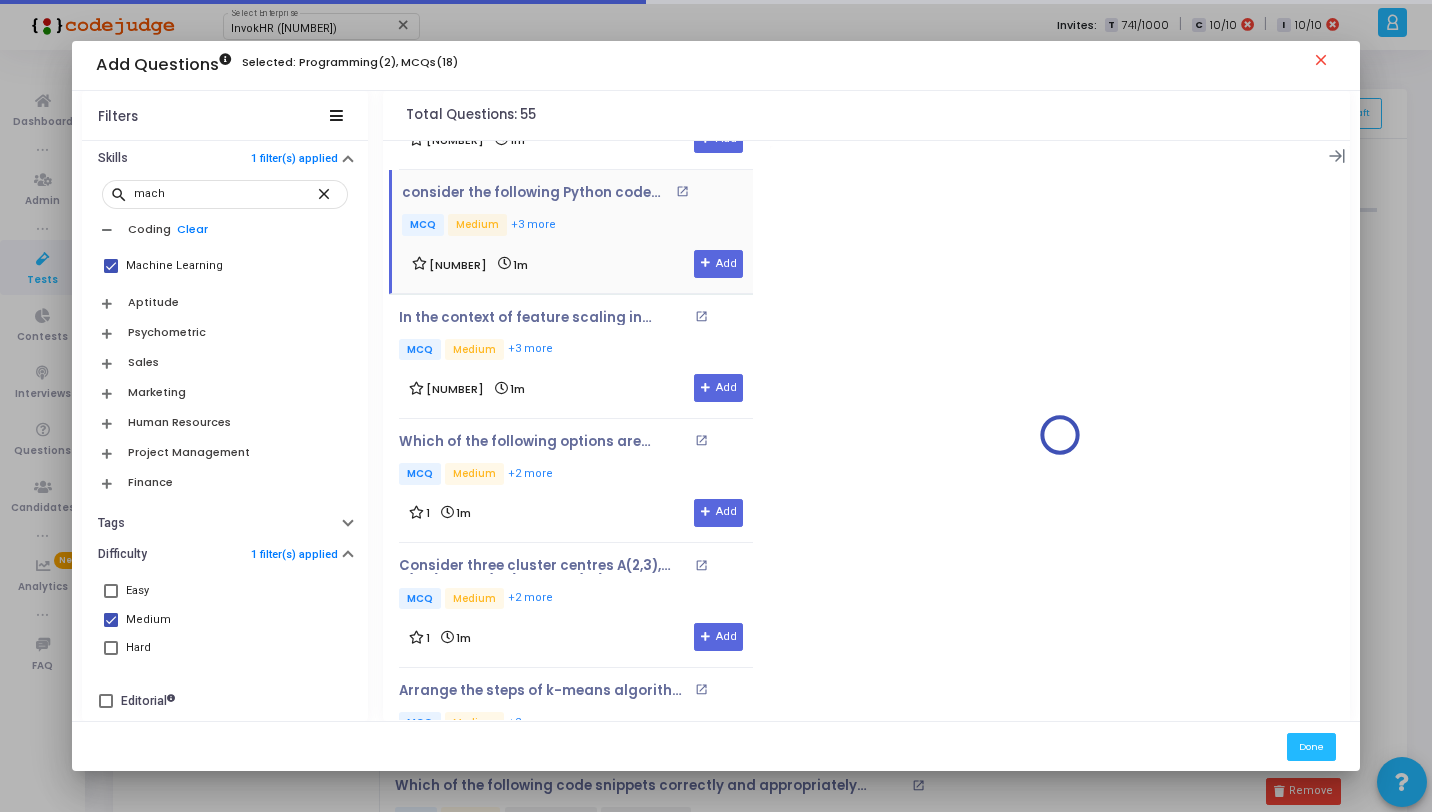 scroll, scrollTop: 5711, scrollLeft: 0, axis: vertical 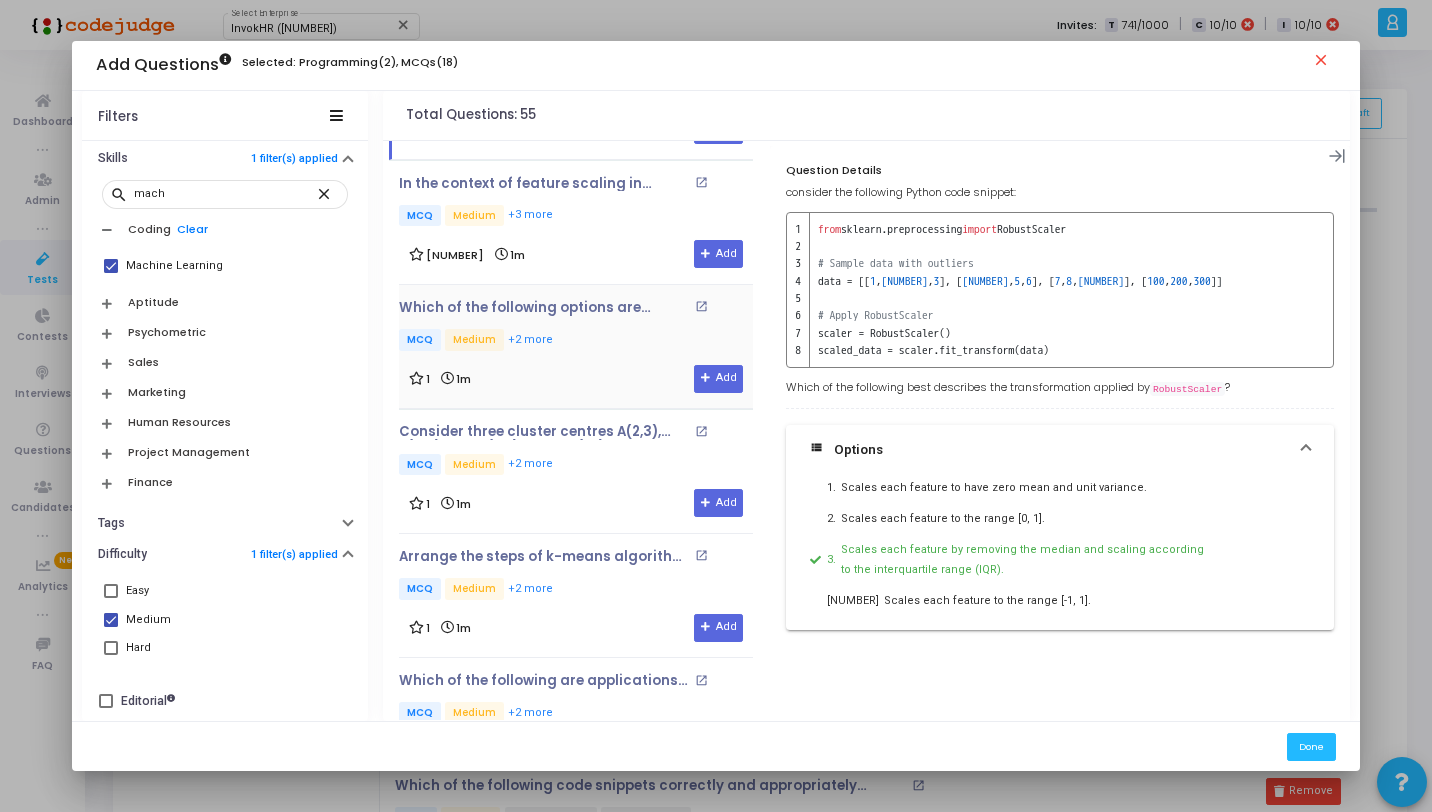 click on "Which of the following options are prerequisites for k-means algorithm: A) initial centers should be very close to each other B) Choice of number of clusters C) Choice of initial centroids open_in_new   MCQ   Medium   +2 more" at bounding box center (576, 327) 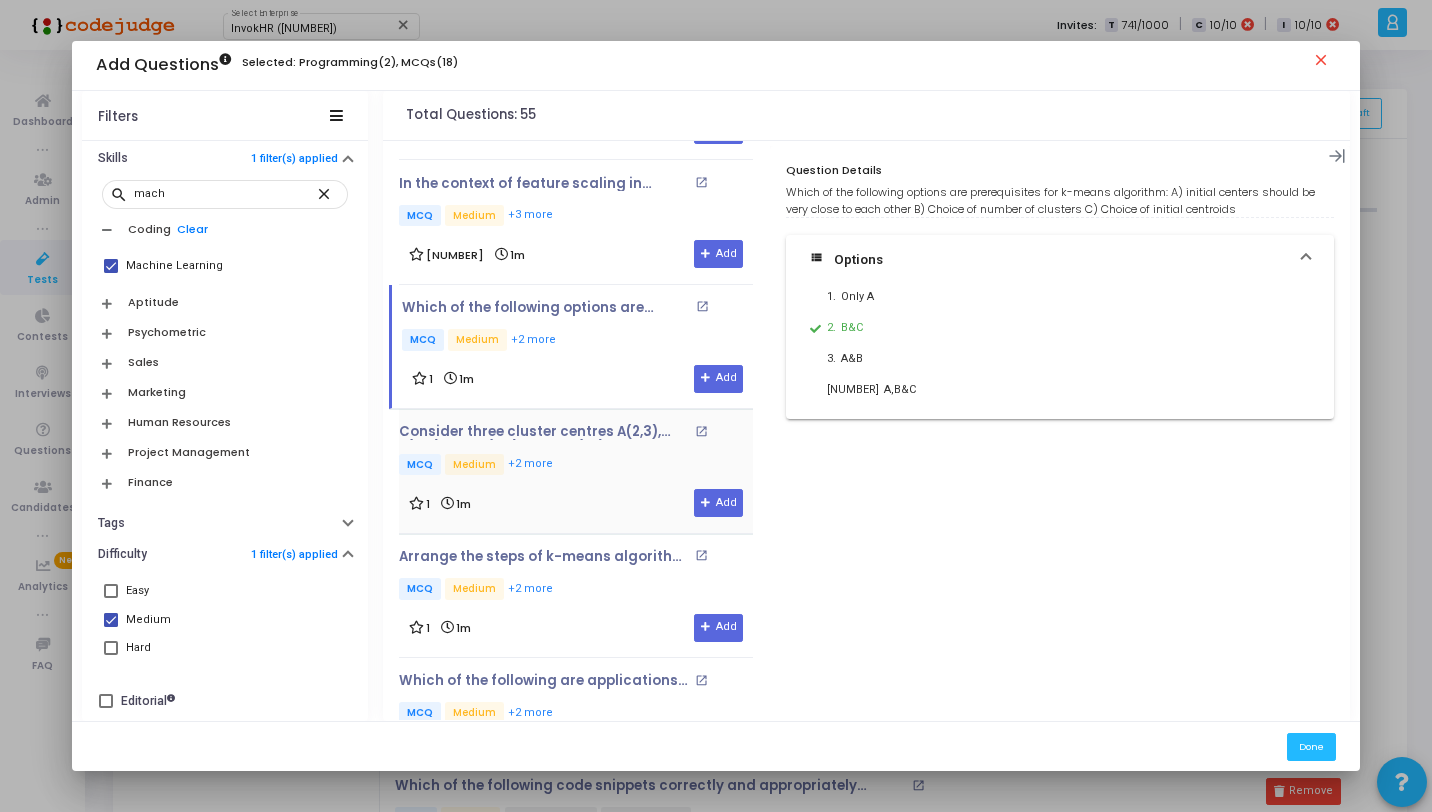 click on "MCQ   Medium   +2 more" at bounding box center [576, 466] 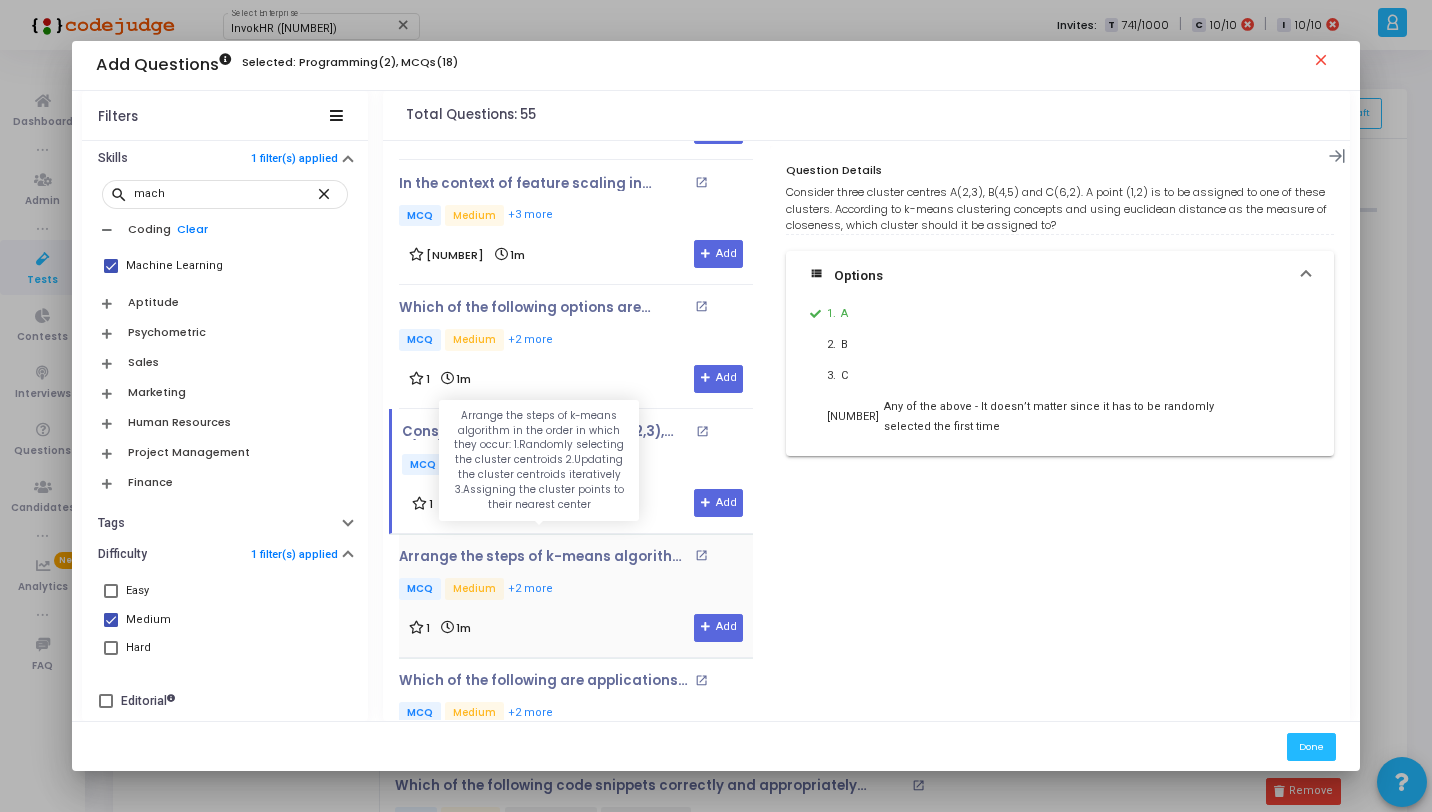 click on "Arrange the steps of k-means algorithm in the order in which they occur: 1.Randomly selecting the cluster centroids 2.Updating the cluster centroids iteratively 3.Assigning the cluster points to their nearest center" at bounding box center (544, 557) 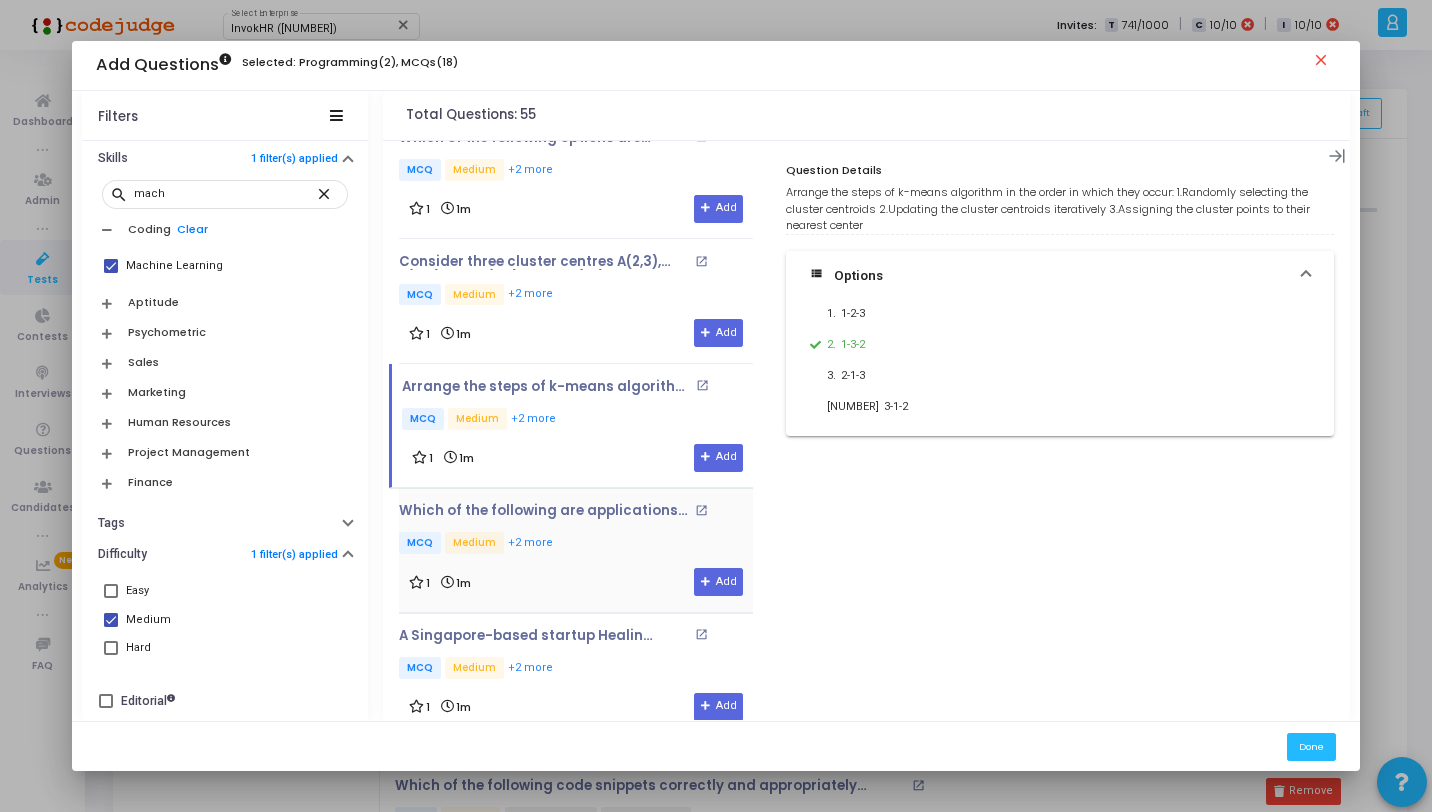 click on "Which of the following are applications of clustering? open_in_new   MCQ   Medium   +2 more" at bounding box center [576, 530] 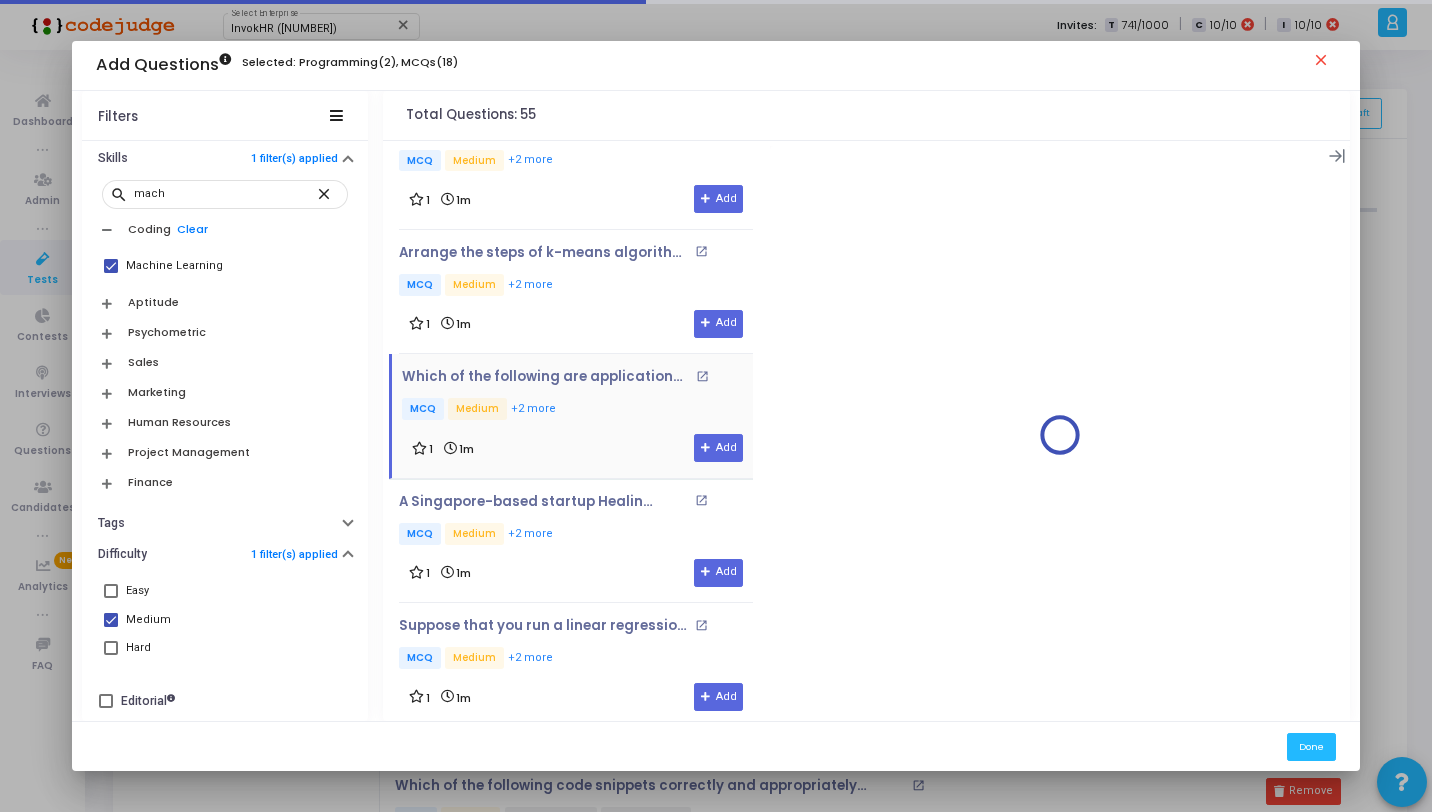 scroll, scrollTop: 6246, scrollLeft: 0, axis: vertical 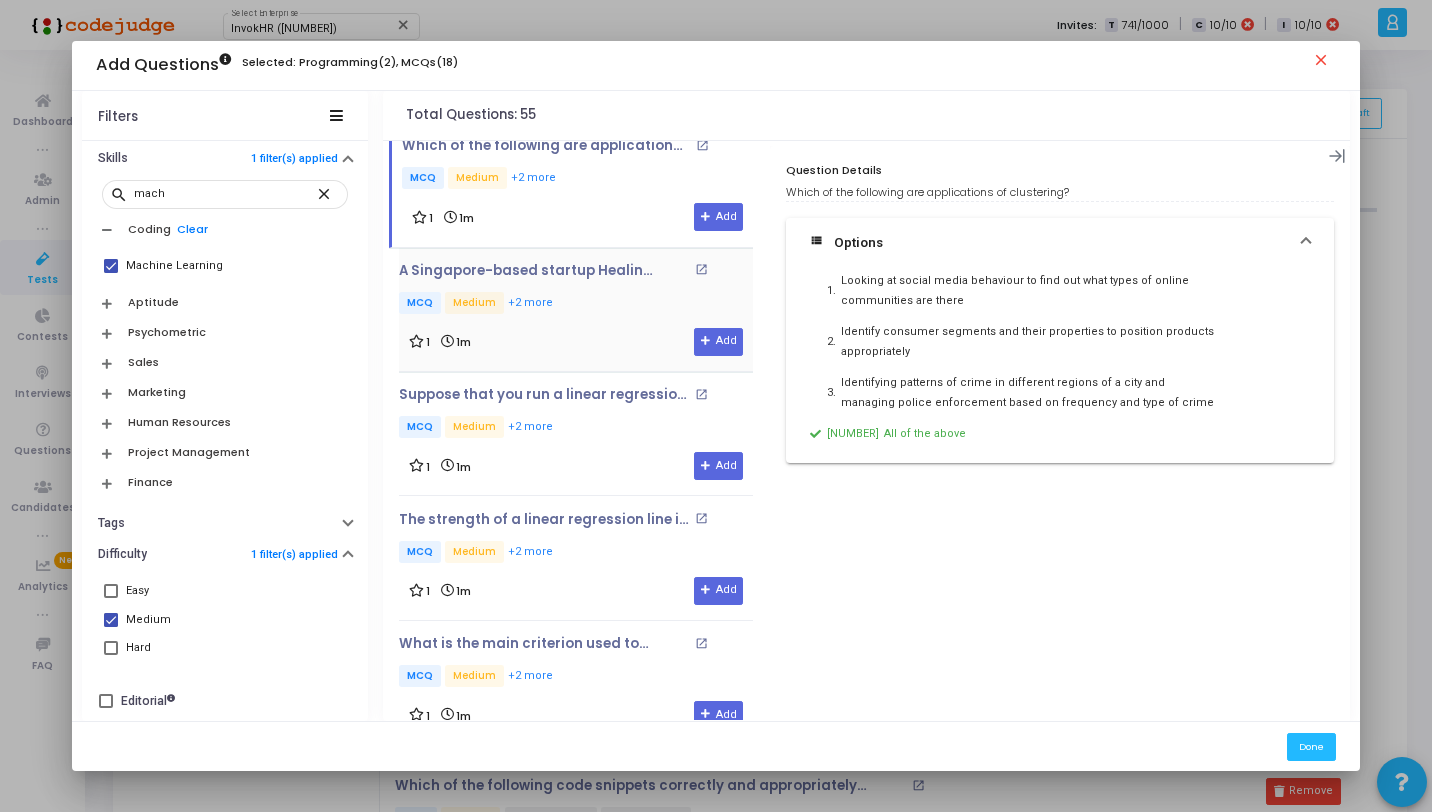 click on "MCQ   Medium   +2 more" at bounding box center (576, 304) 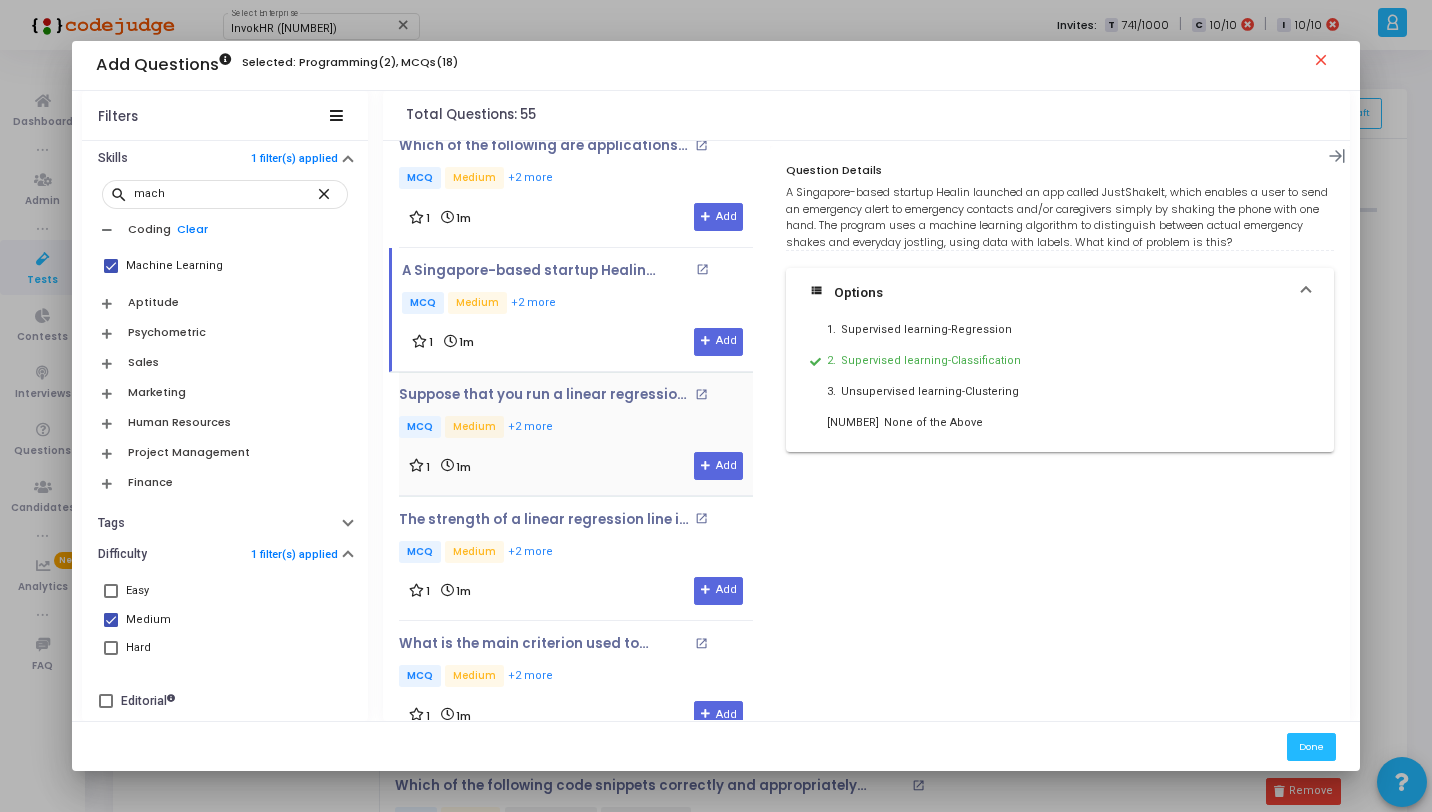 click on "MCQ   Medium   +2 more" at bounding box center (576, 428) 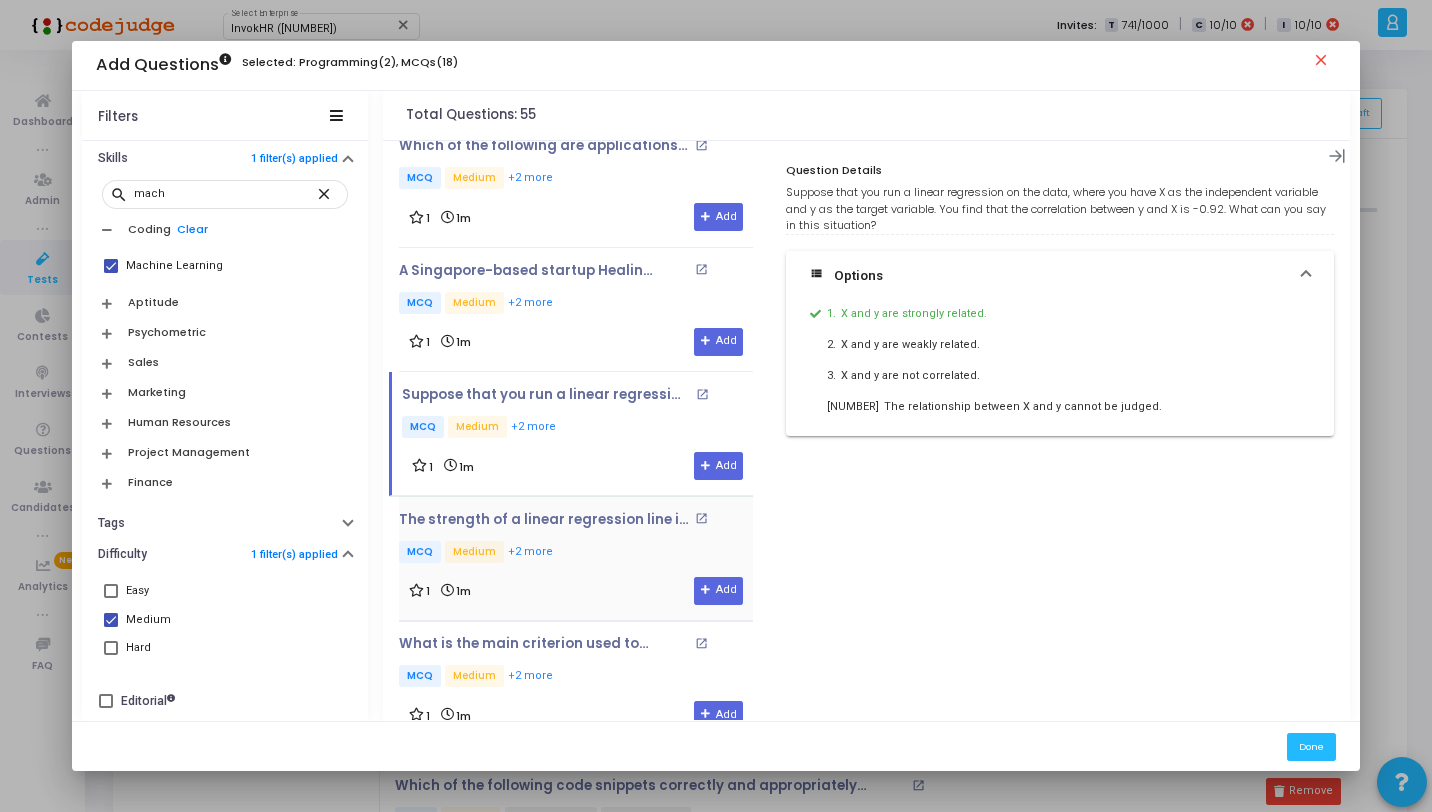 click on "The strength of a linear regression line is determined by the value of the R-squared. If this value is found to be 0, what does it imply? open_in_new   MCQ   Medium   +2 more" at bounding box center (576, 539) 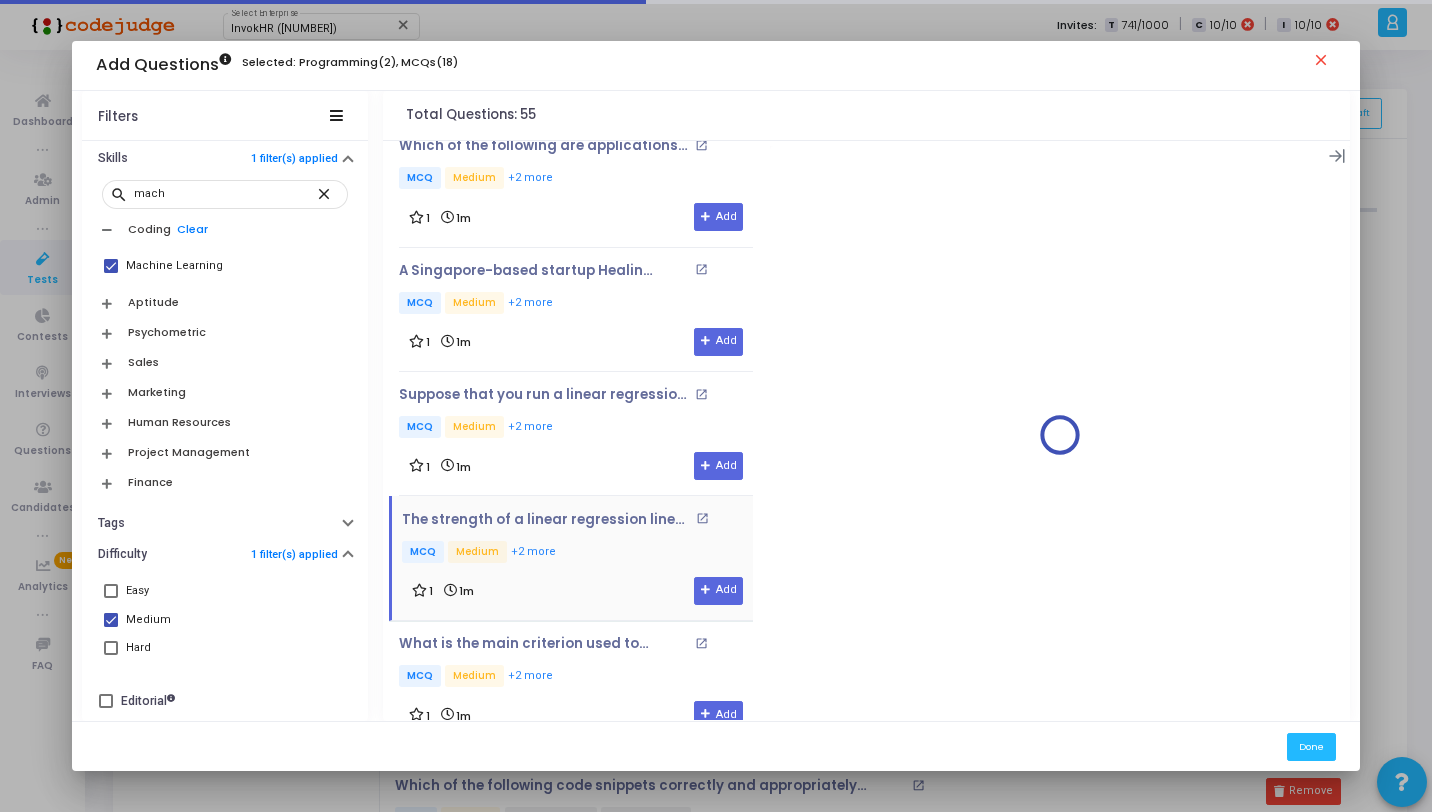 scroll, scrollTop: 6260, scrollLeft: 0, axis: vertical 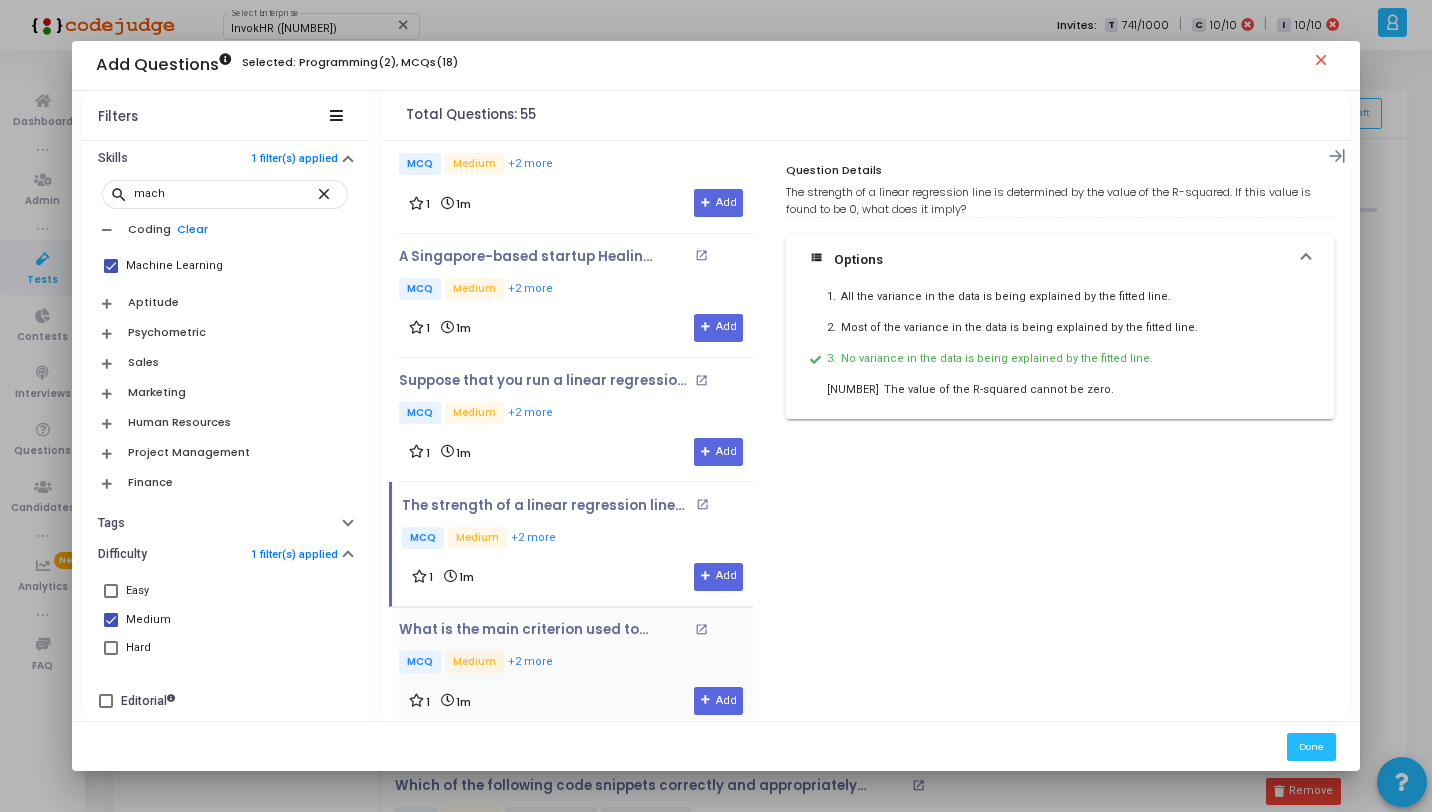 click on "What is the main criterion used to determine the best-fitting regression line? open_in_new   MCQ   Medium   +2 more 1 1m  Add" at bounding box center (576, 668) 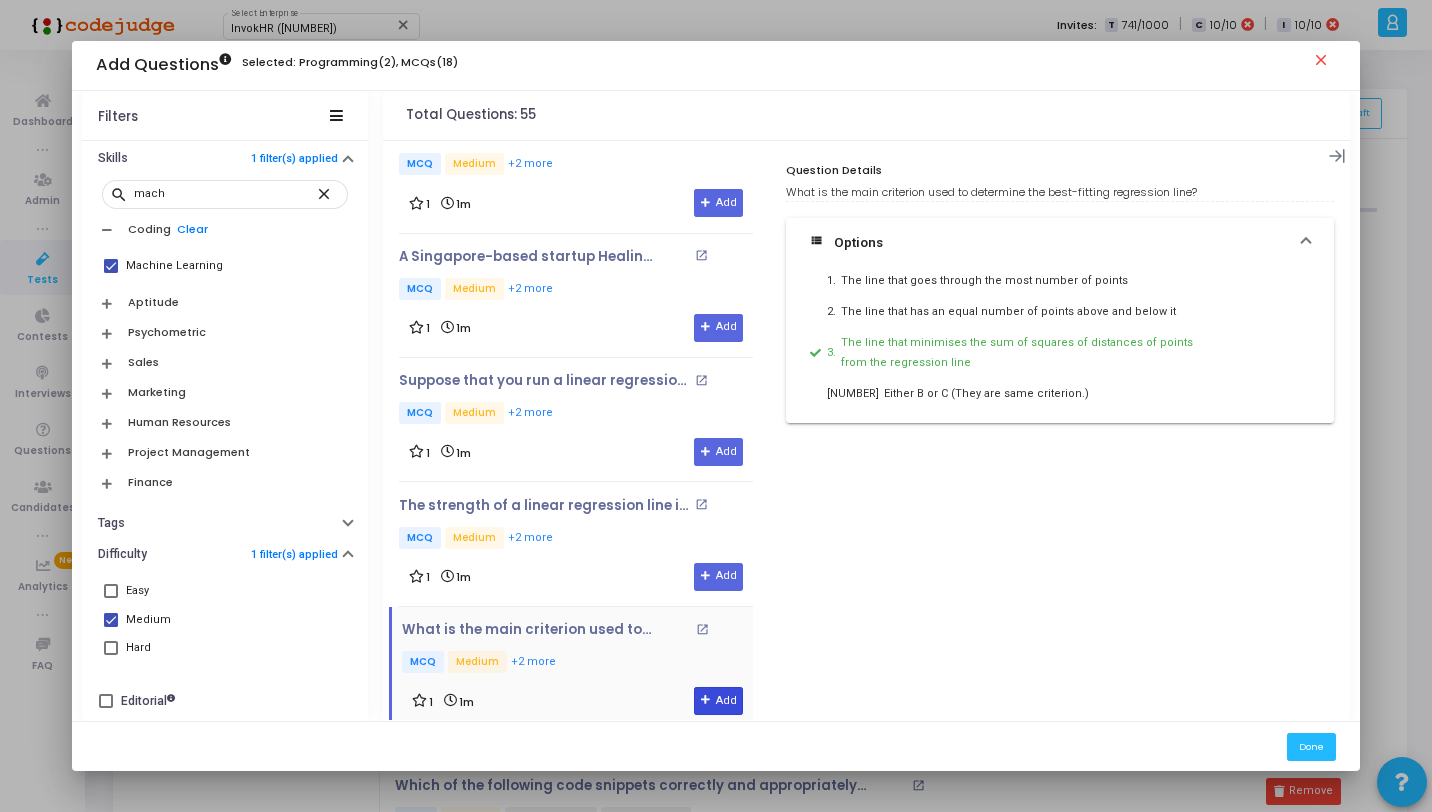 click on "Add" at bounding box center (718, 701) 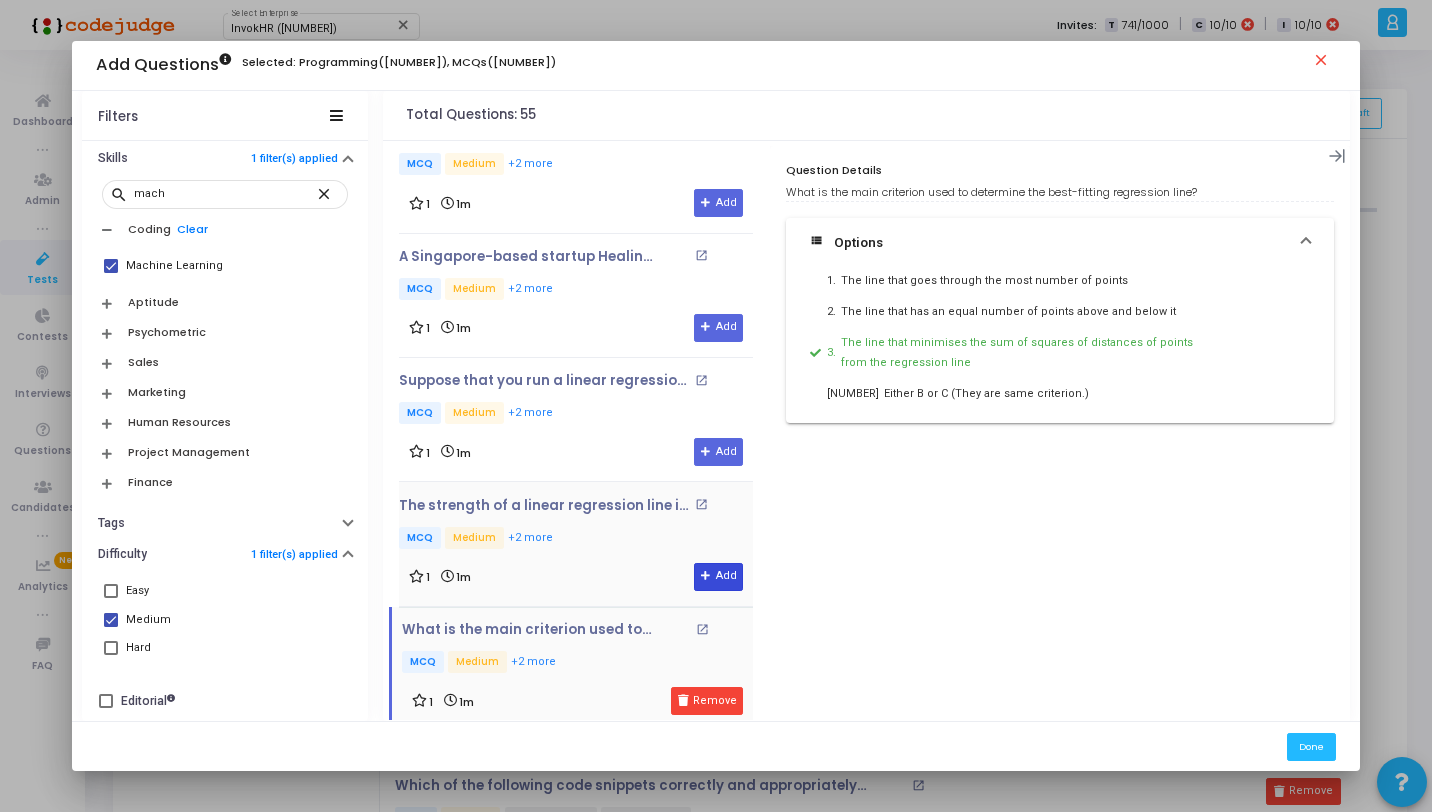 click on "Add" at bounding box center (718, 577) 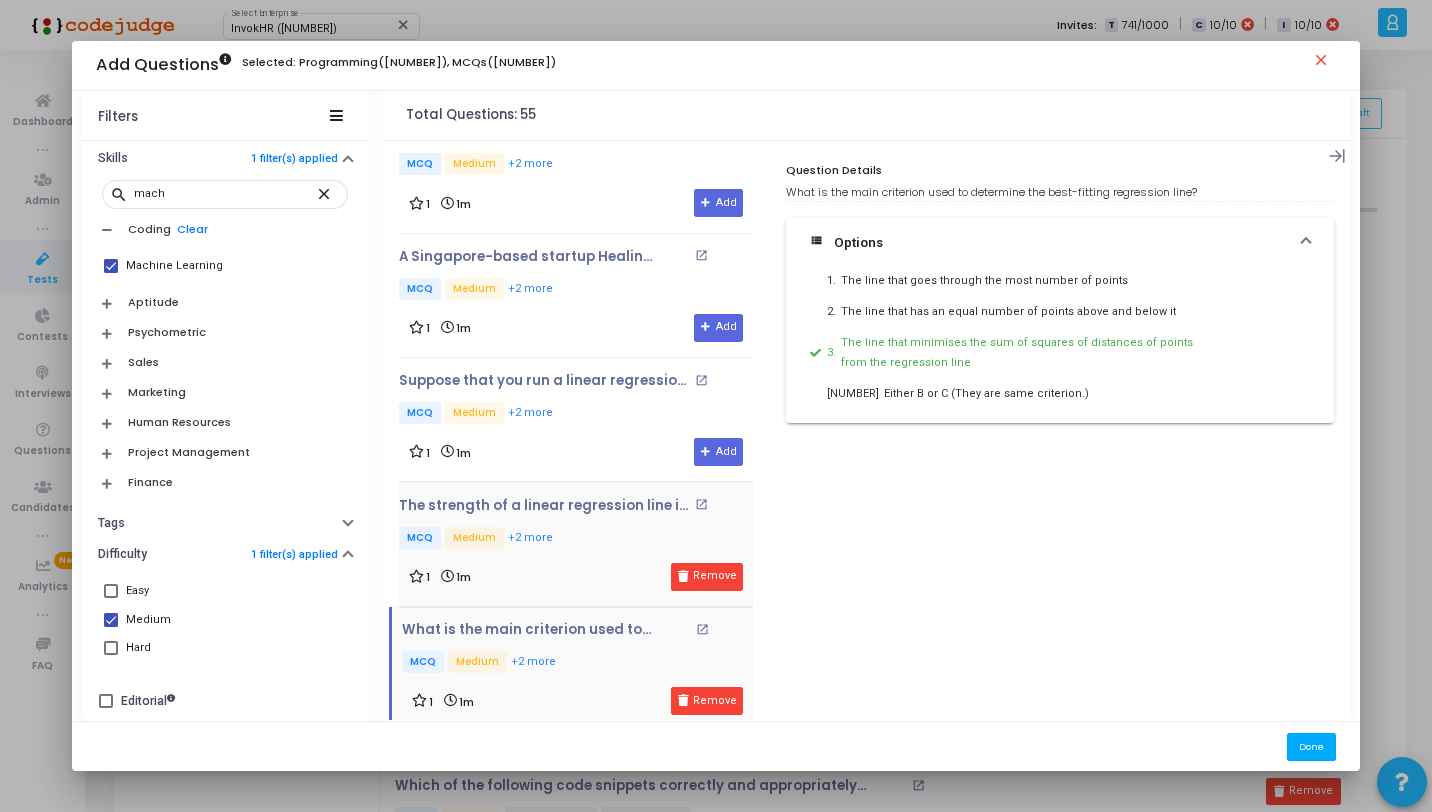 click on "Done" at bounding box center [1311, 746] 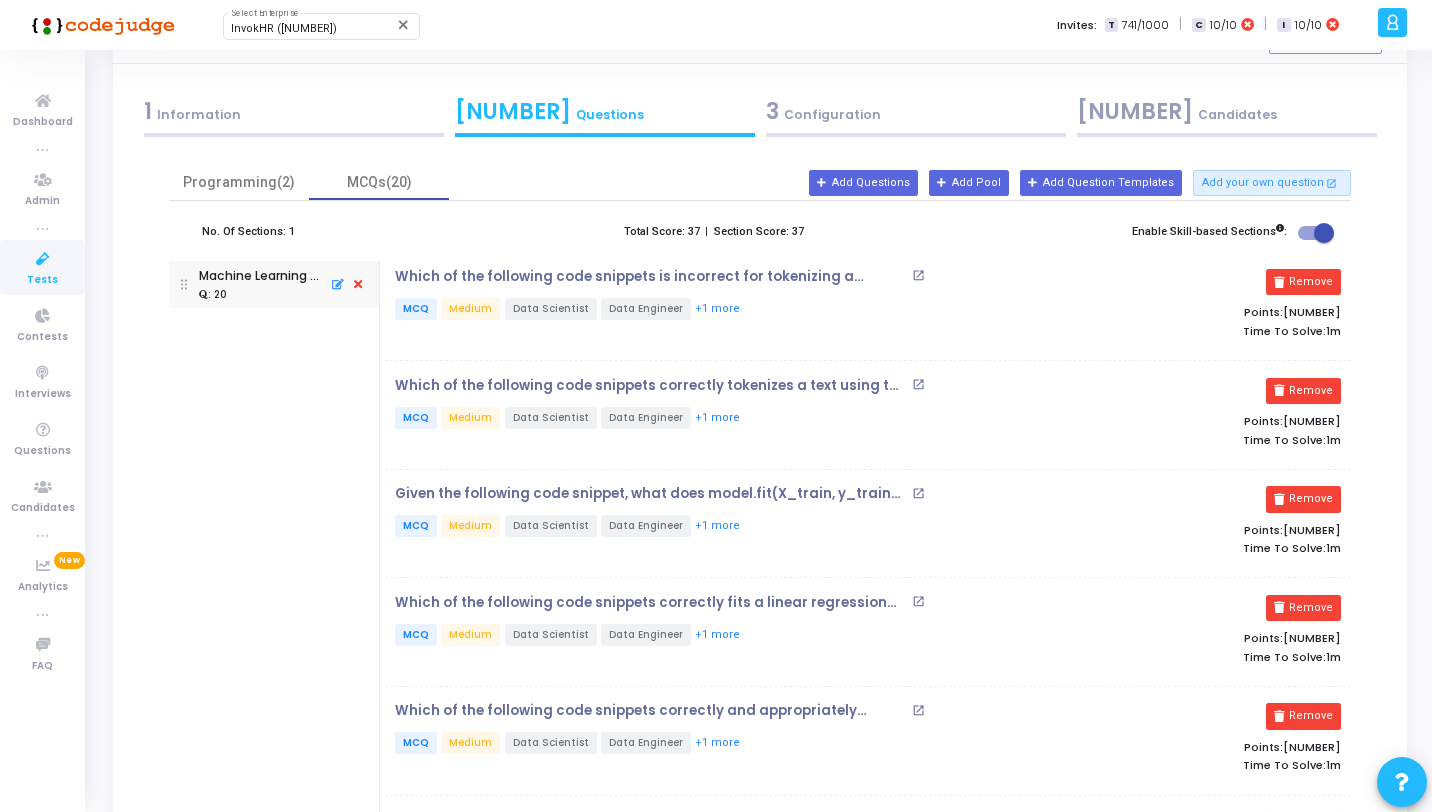 scroll, scrollTop: 0, scrollLeft: 0, axis: both 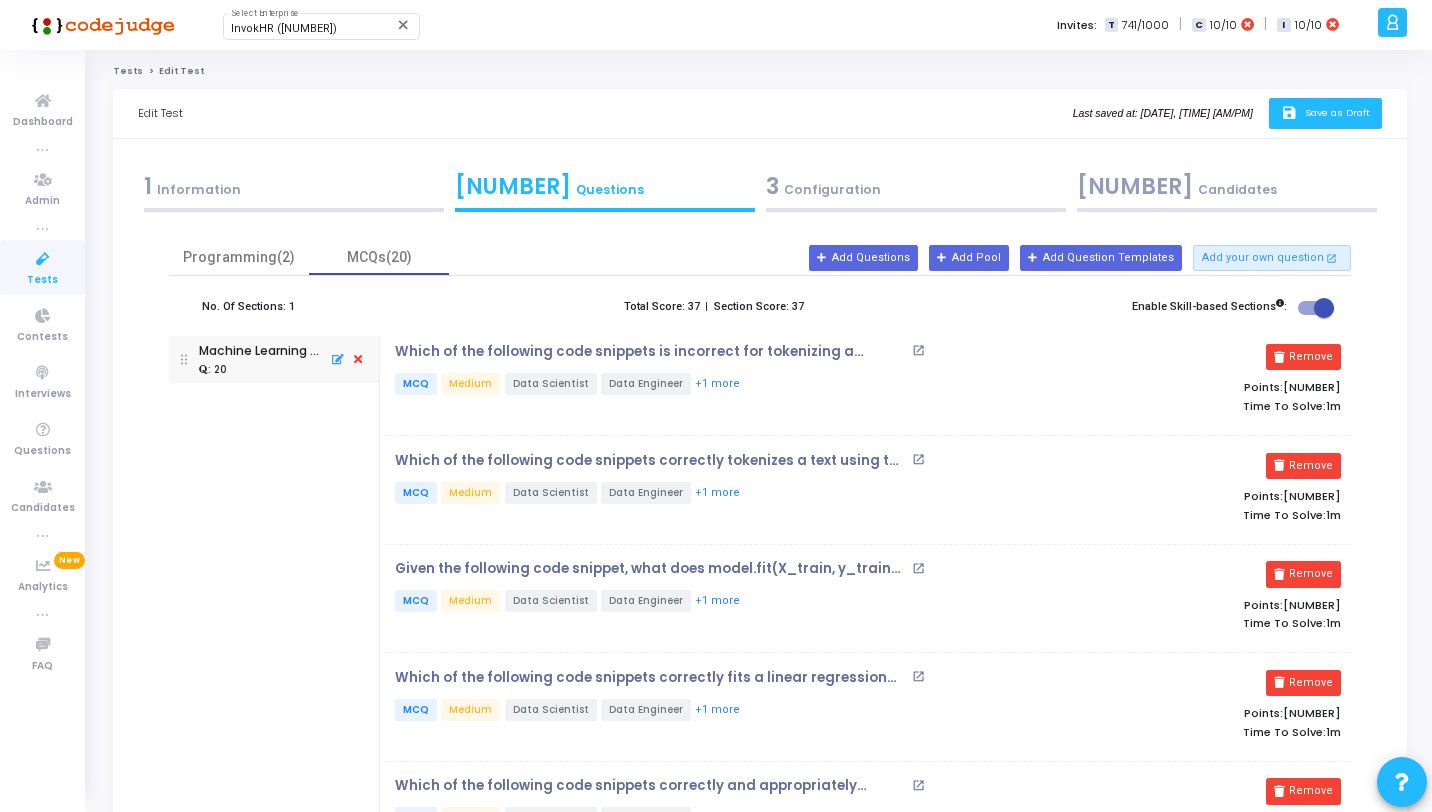 click on "save   Save as Draft" 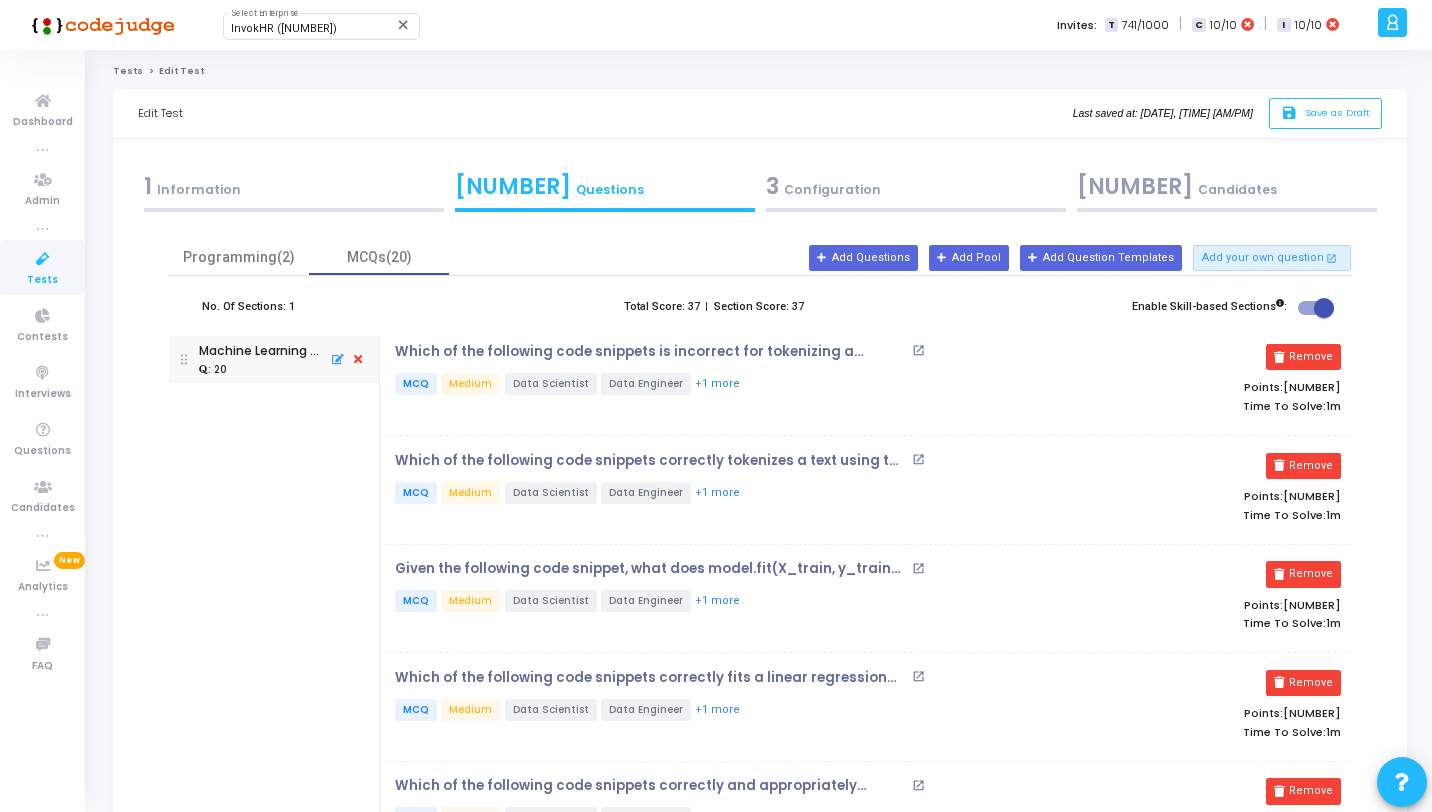 click at bounding box center [43, 259] 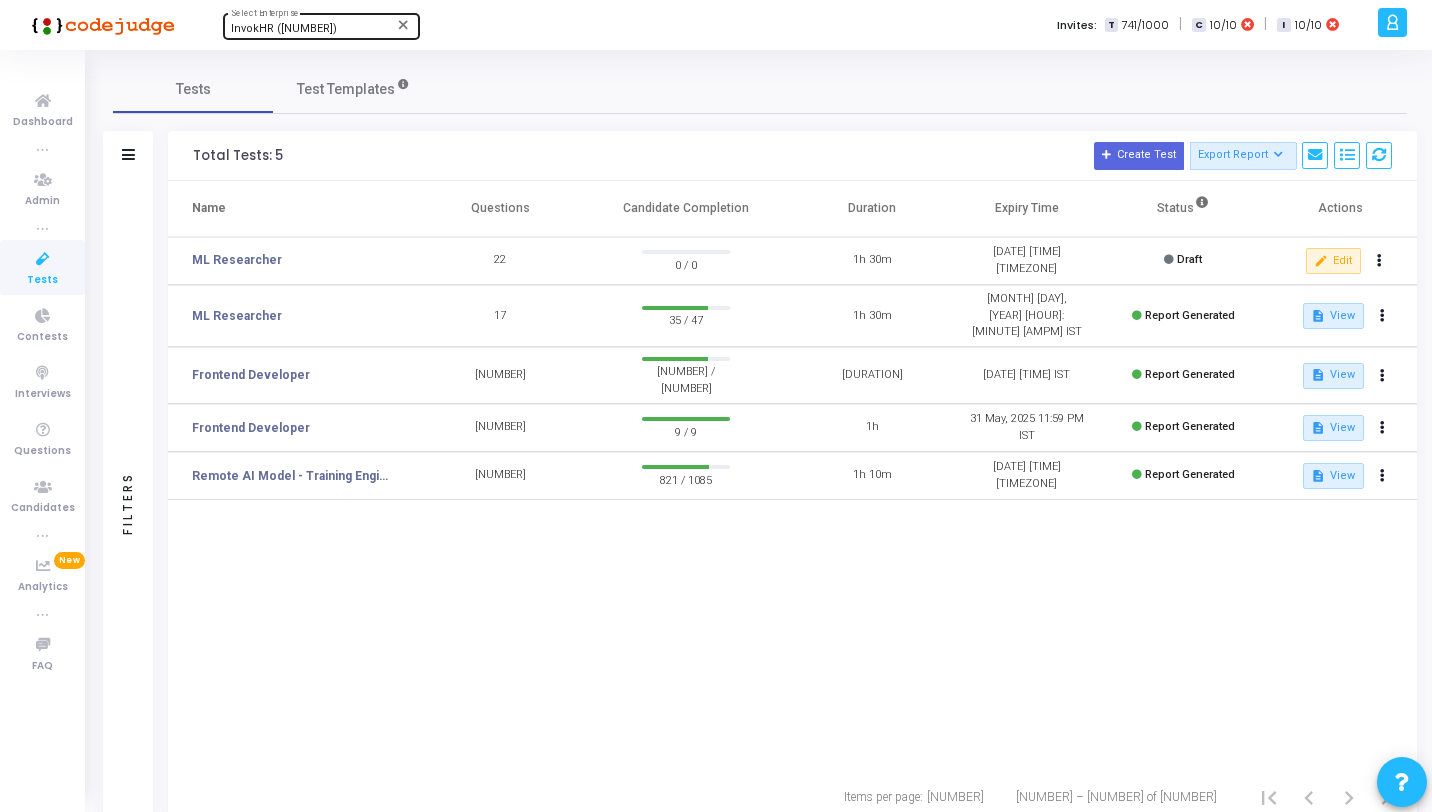 click on "InvokHR ([NUMBER])" at bounding box center (284, 28) 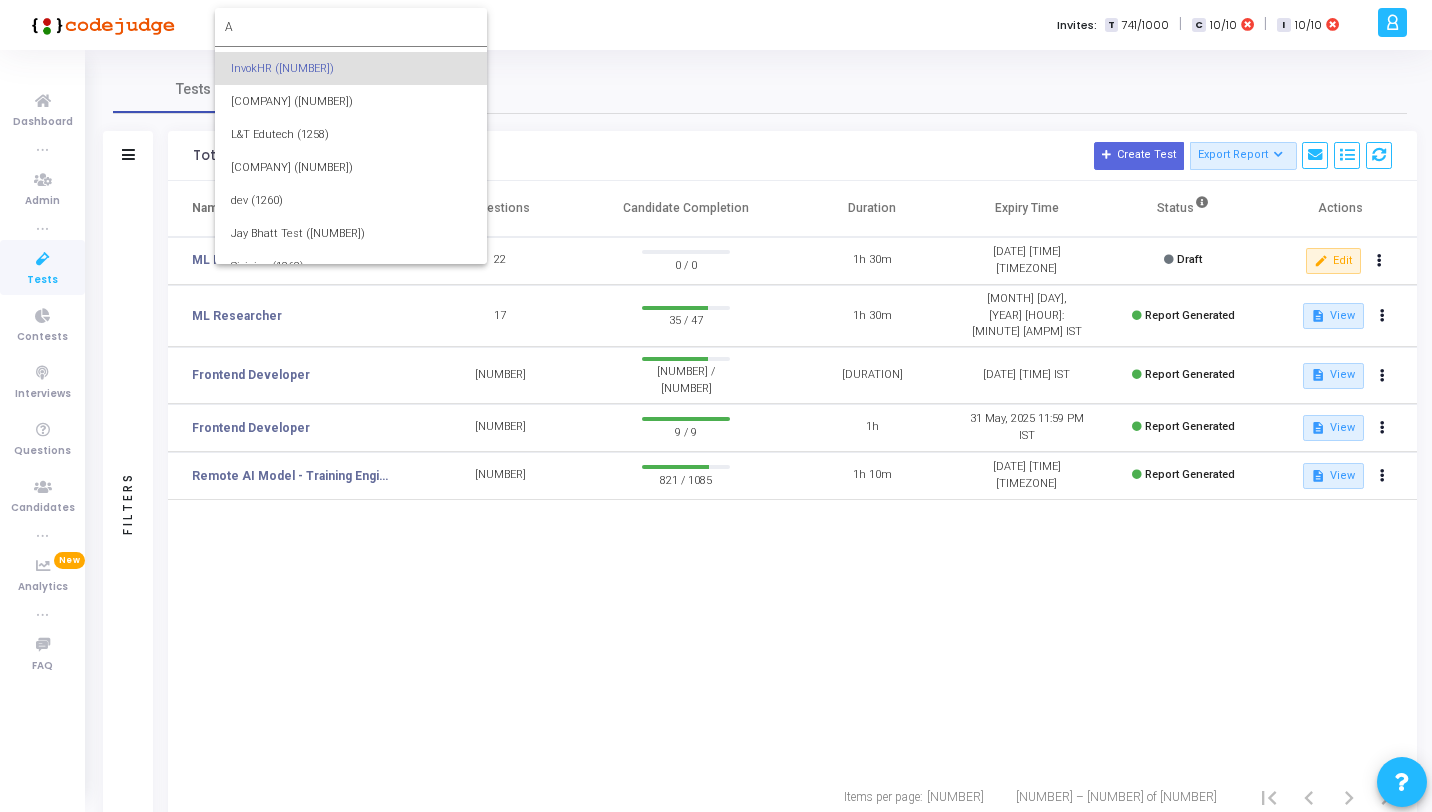 scroll, scrollTop: 0, scrollLeft: 0, axis: both 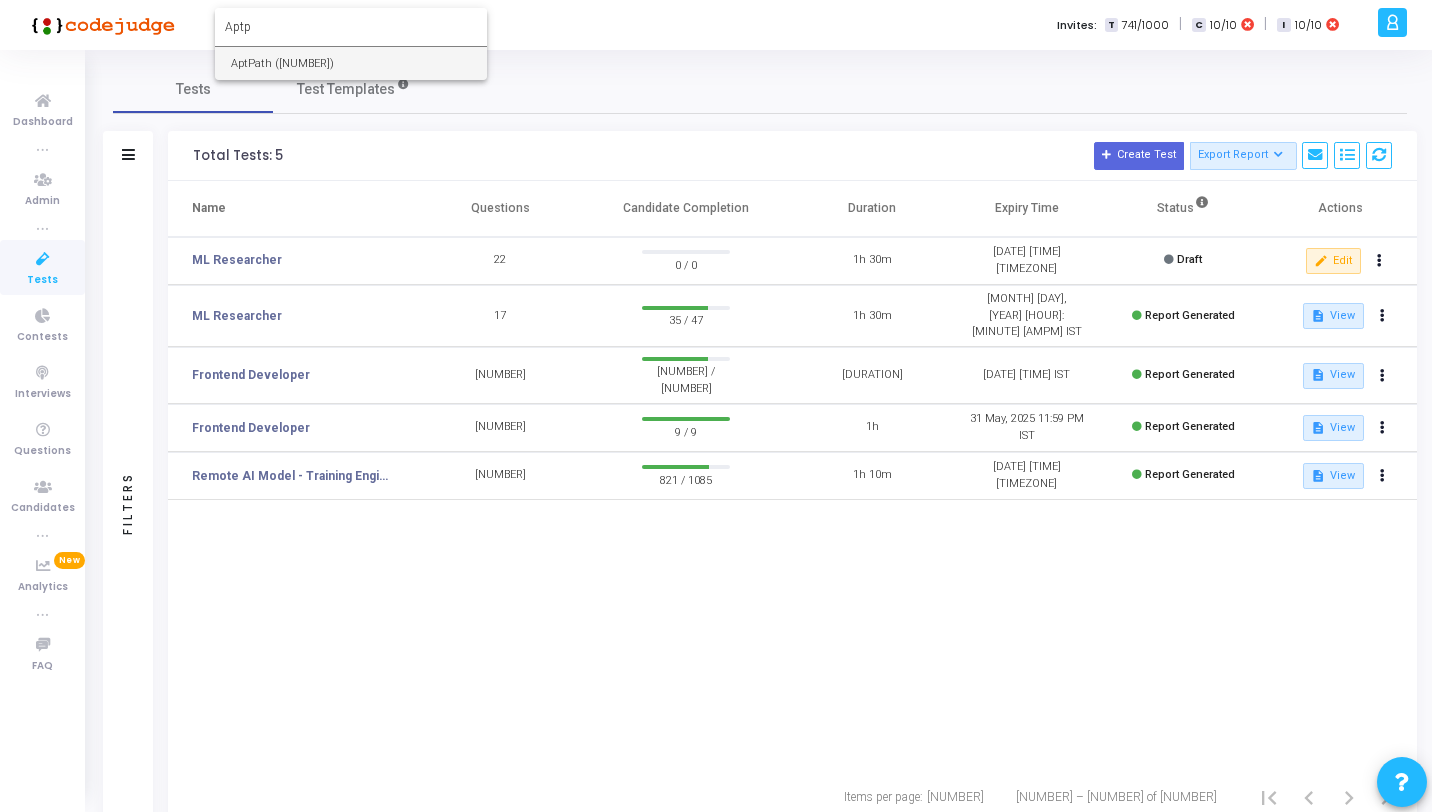 type on "Aptp" 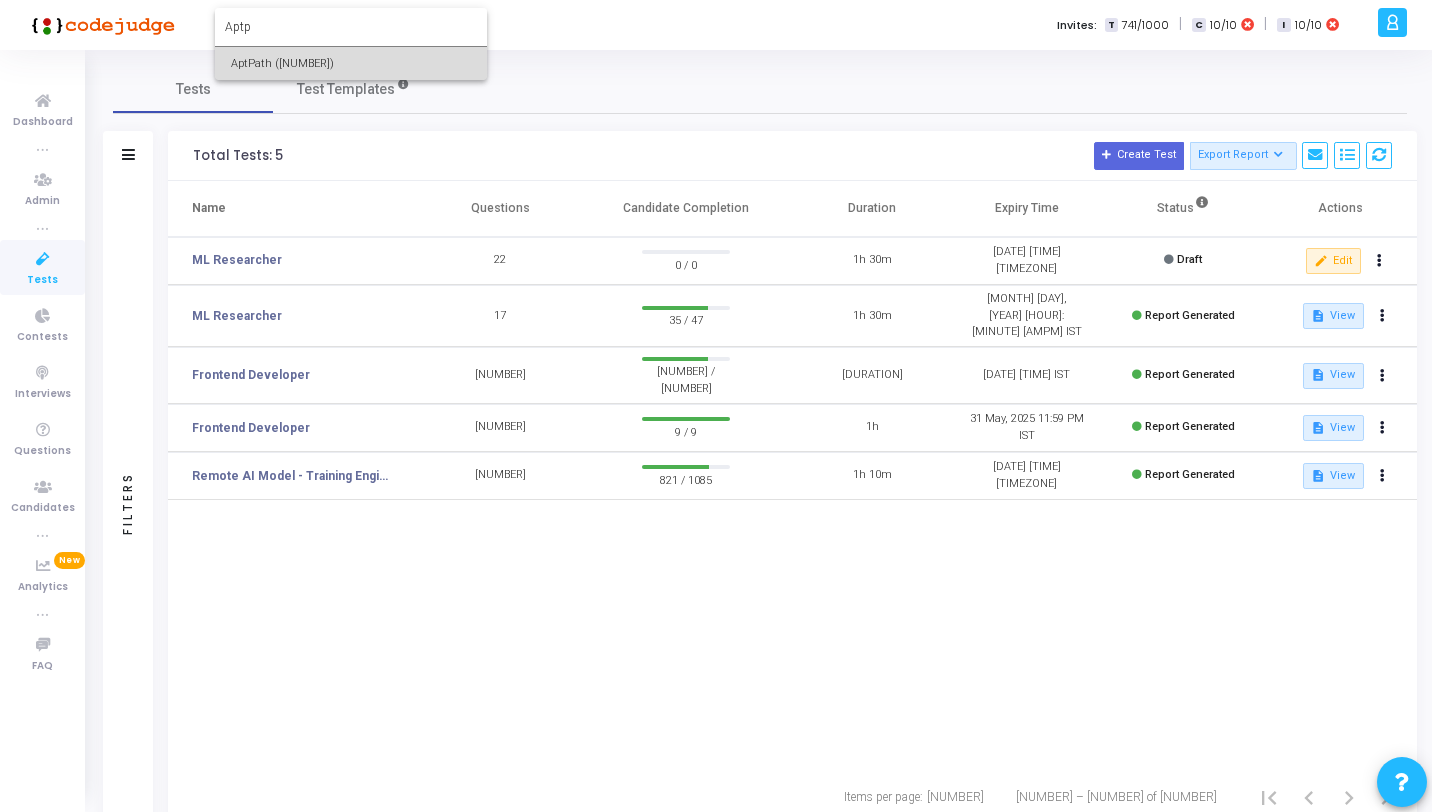 click on "AptPath ([NUMBER])" at bounding box center (351, 63) 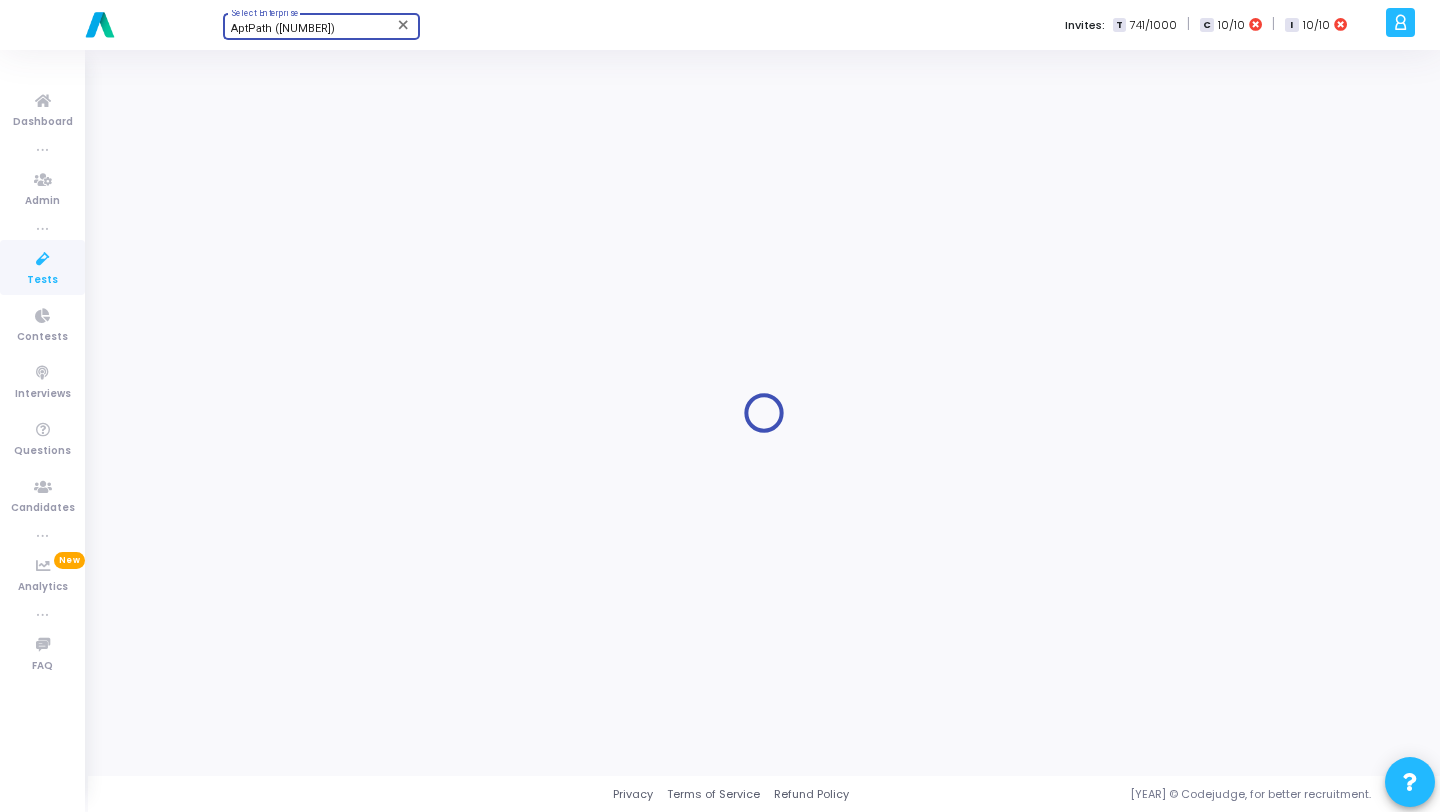 click 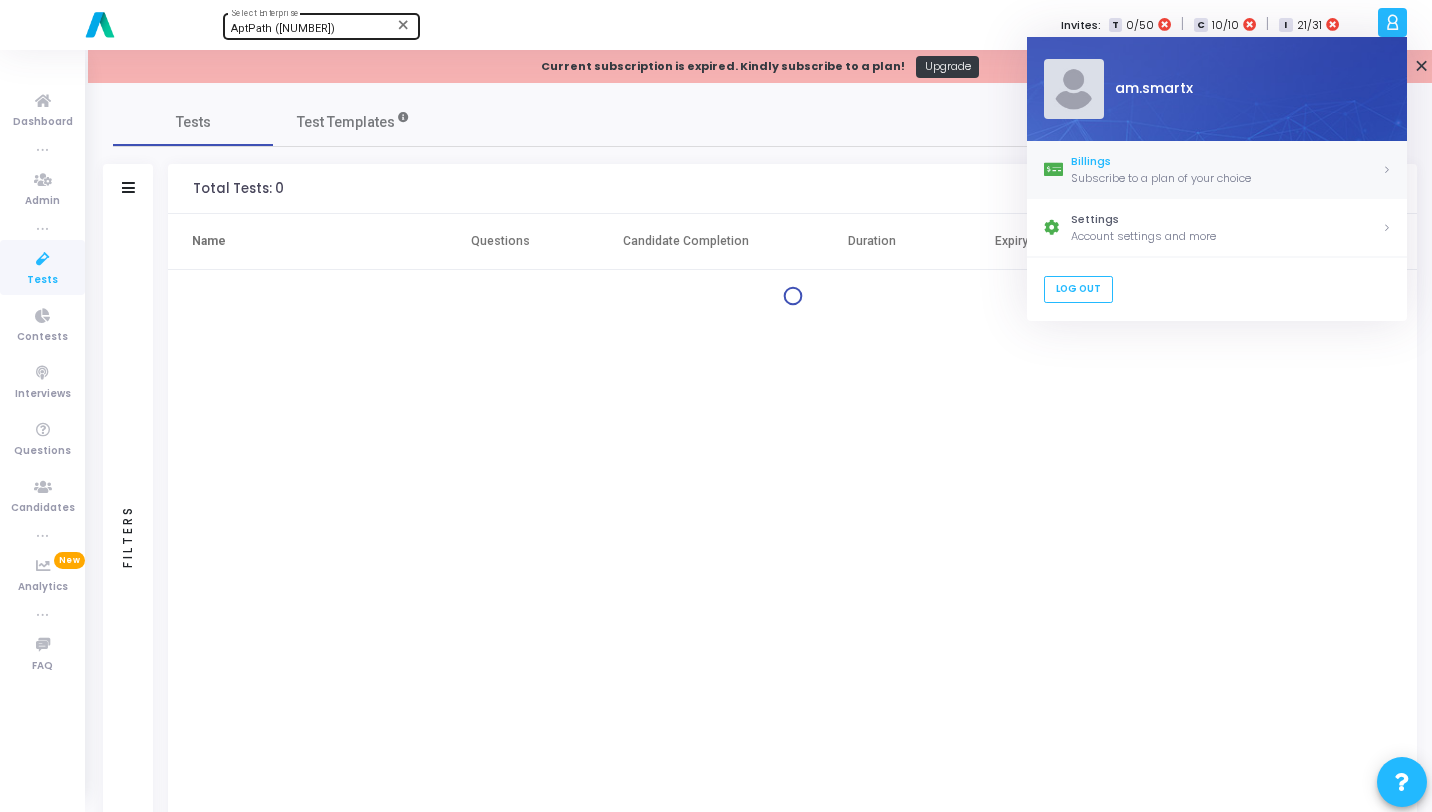 click on "Billings" 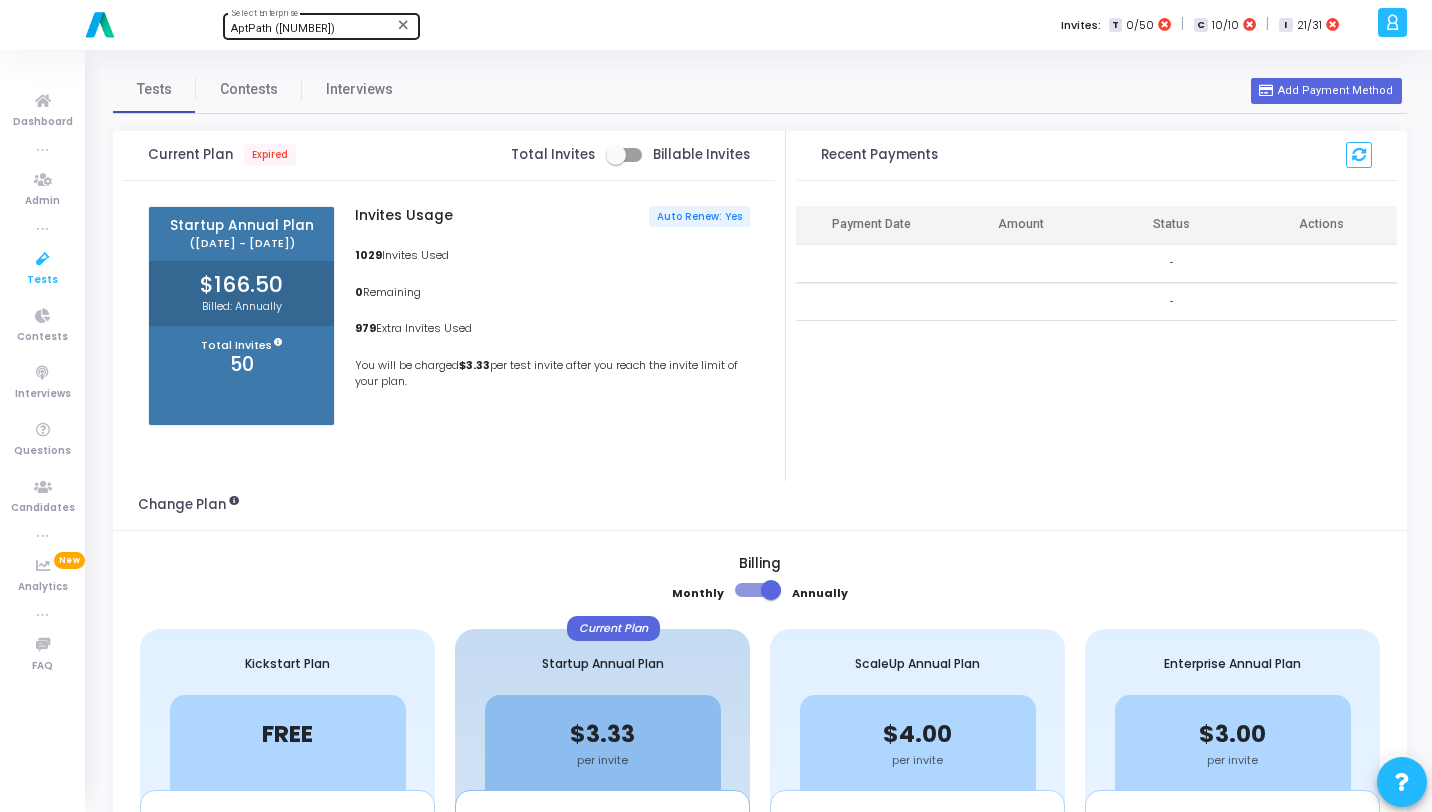 click at bounding box center [43, 259] 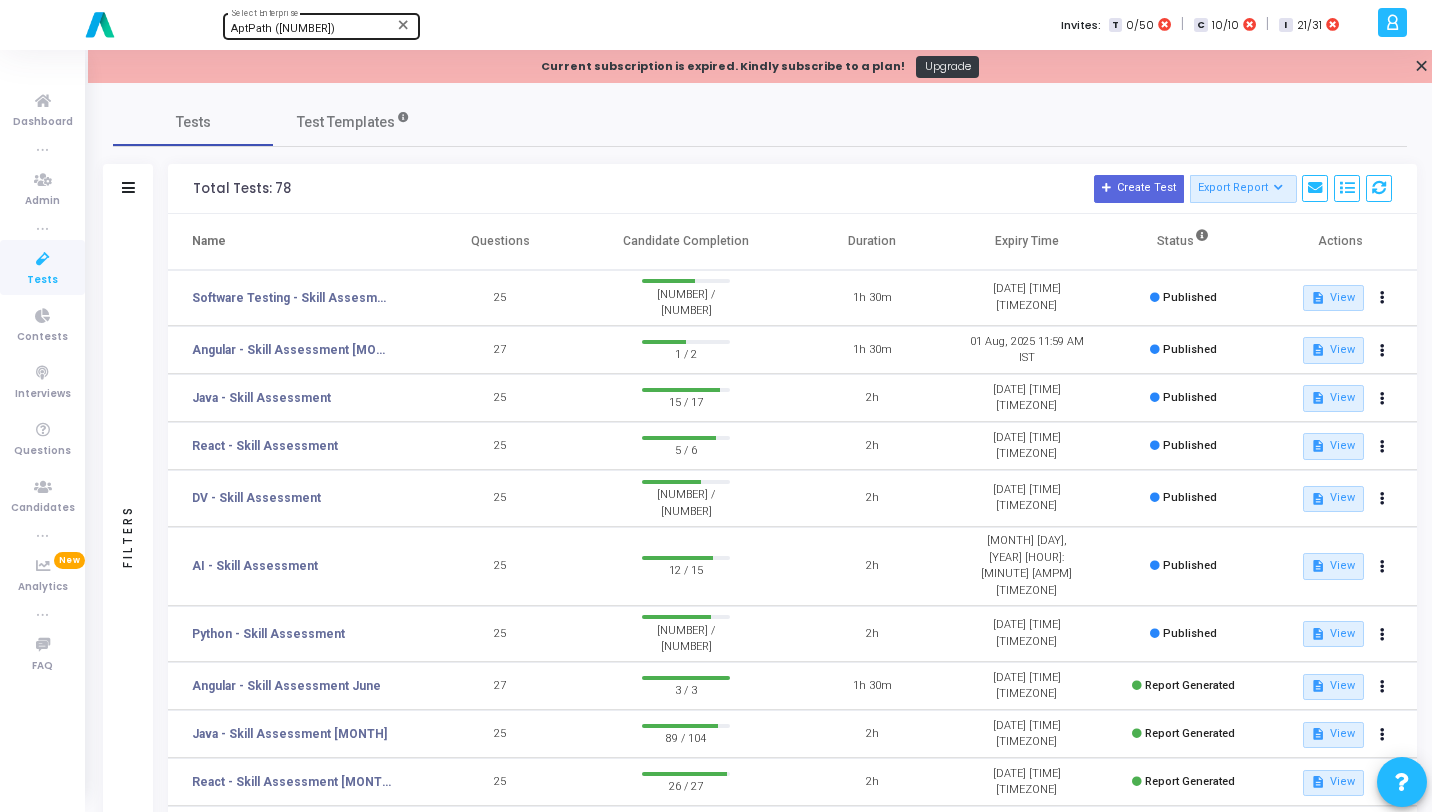 click 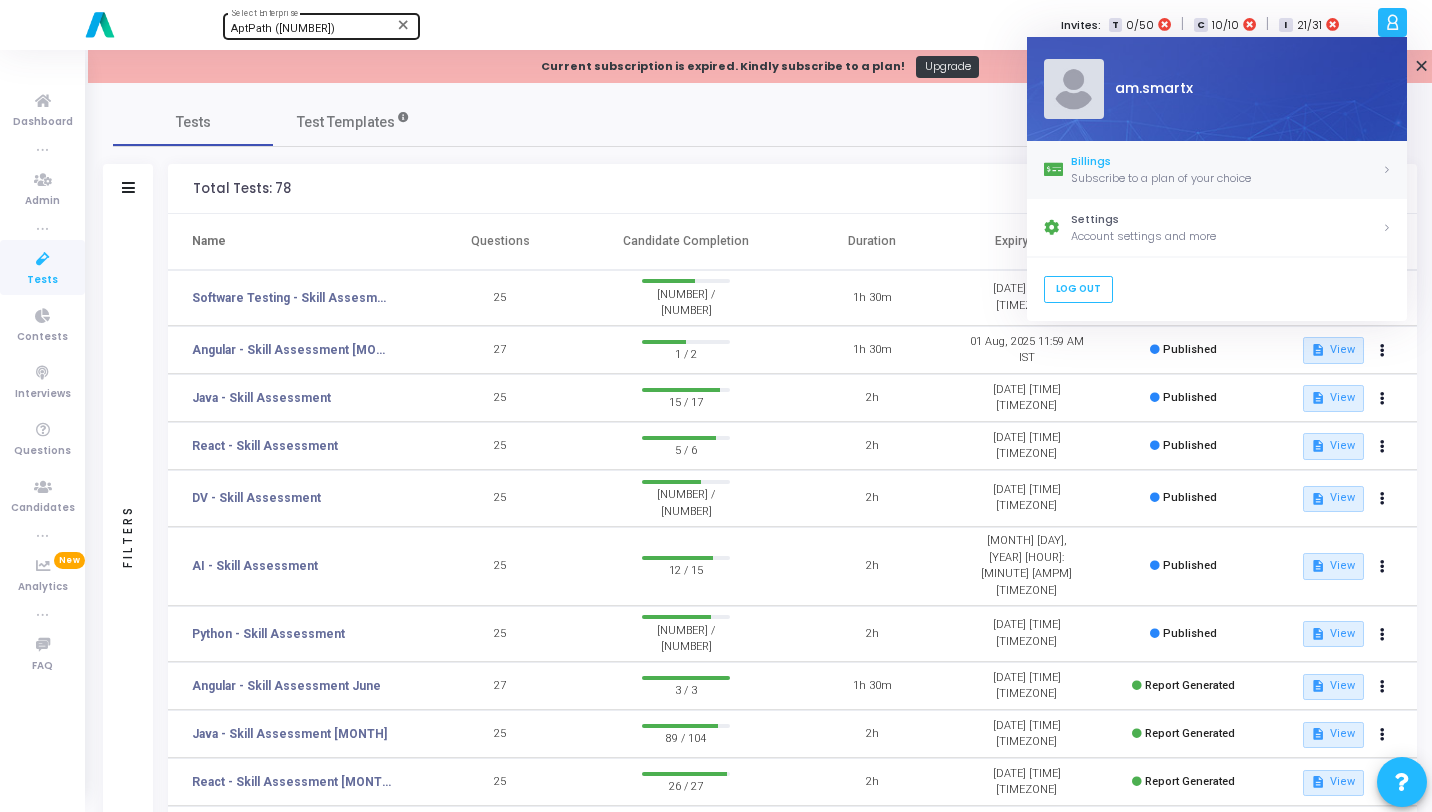 click on "Billings" 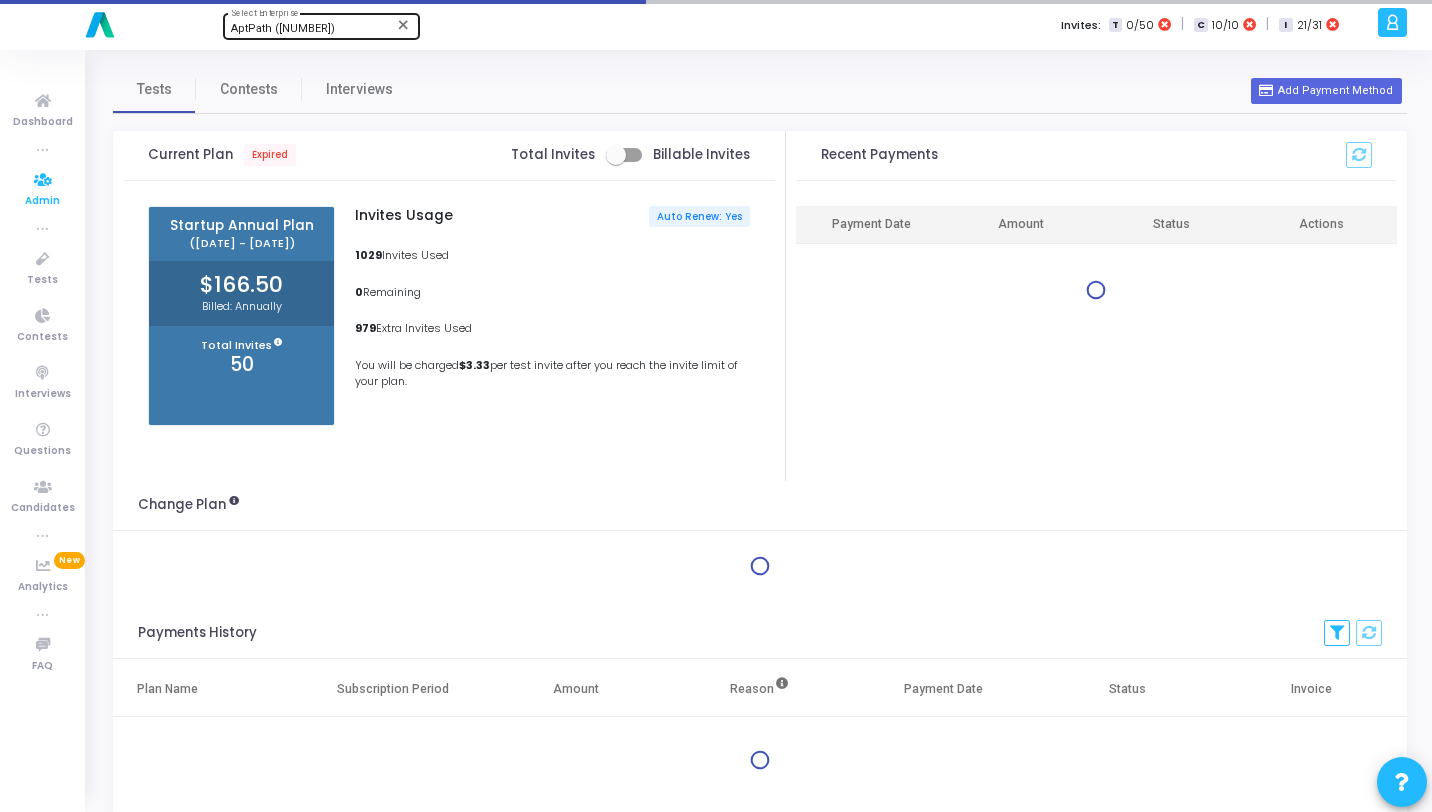 click at bounding box center (43, 180) 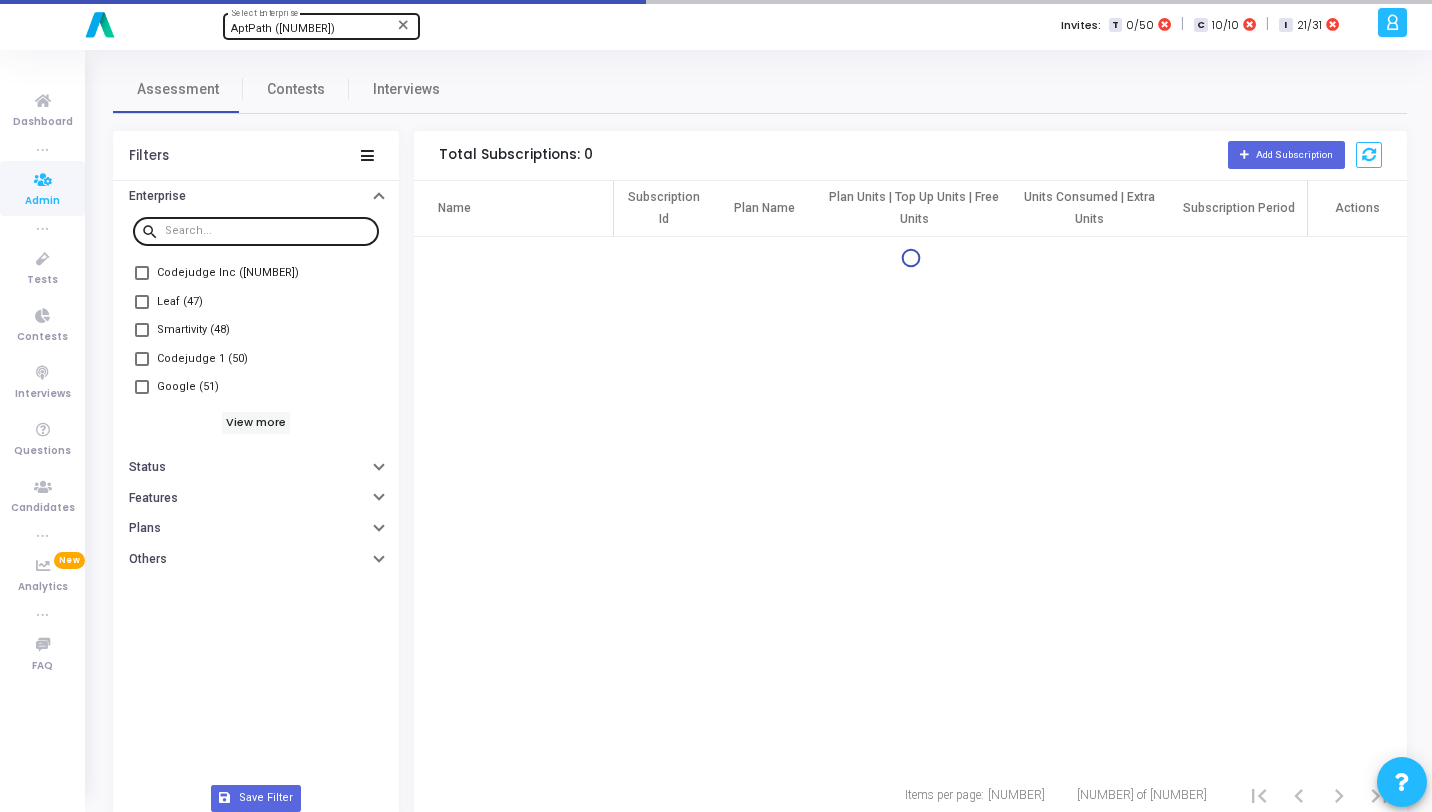 click at bounding box center (268, 230) 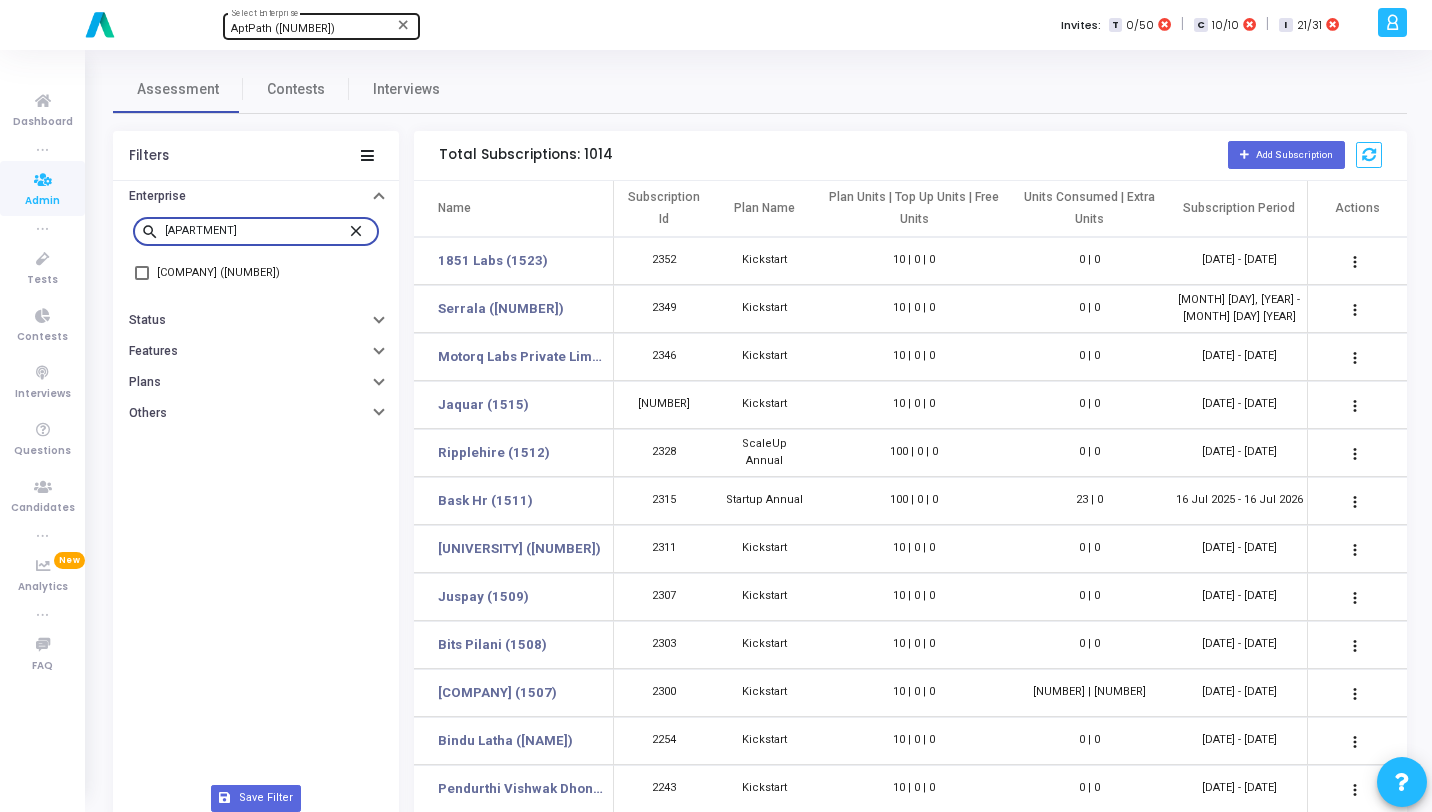 type on "[APARTMENT]" 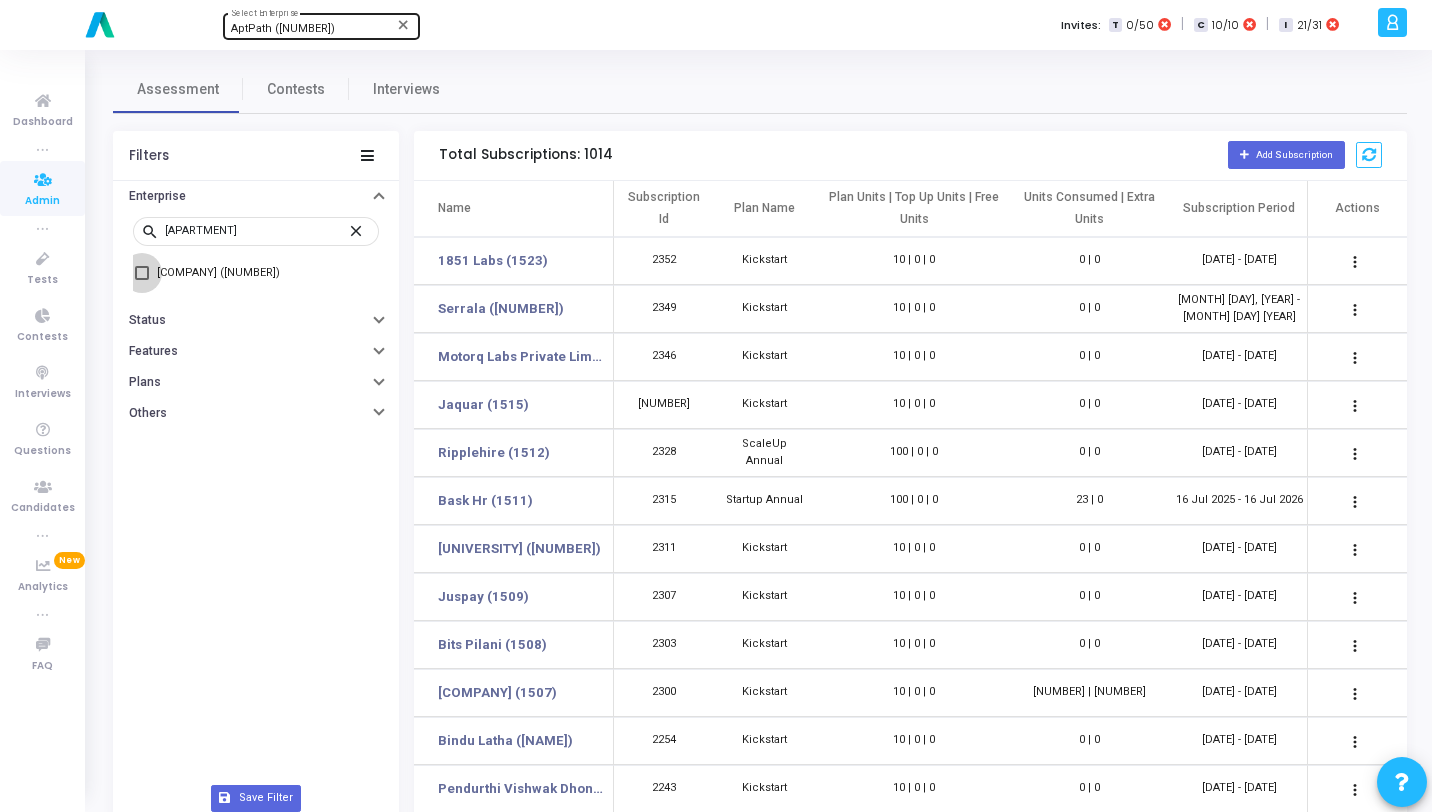 click on "[COMPANY] ([NUMBER])" at bounding box center [218, 273] 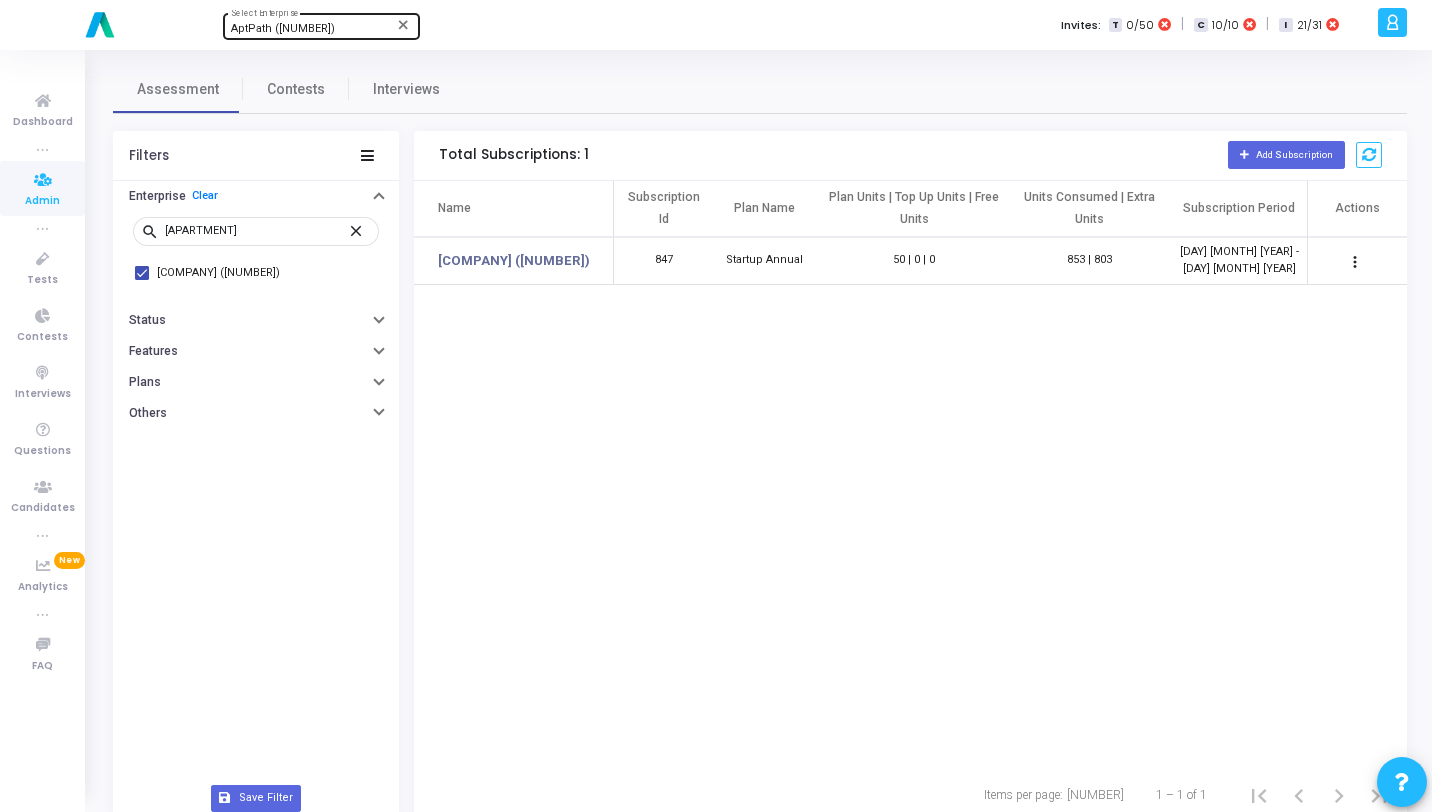 scroll, scrollTop: 0, scrollLeft: 107, axis: horizontal 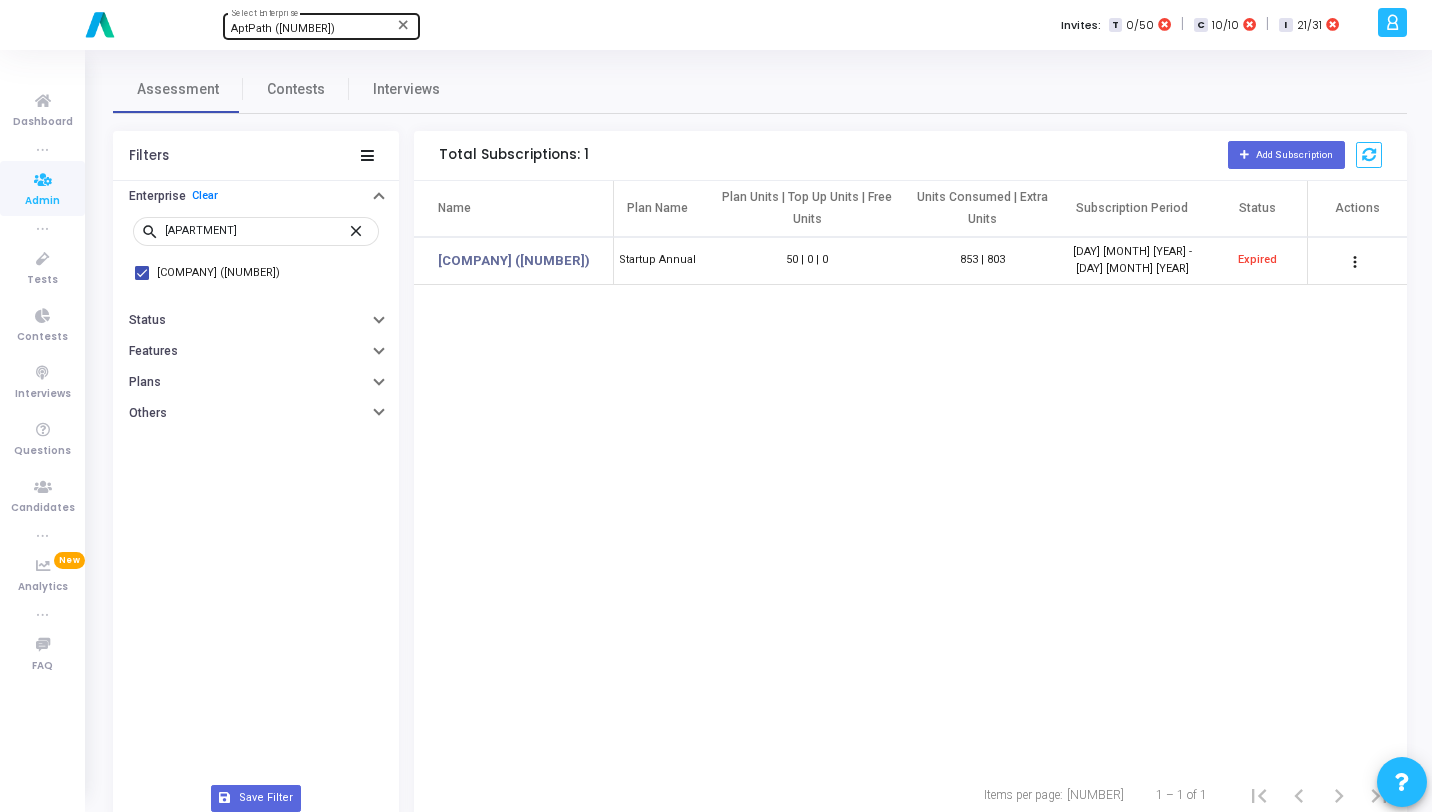 click on "more_vert" at bounding box center [1355, 262] 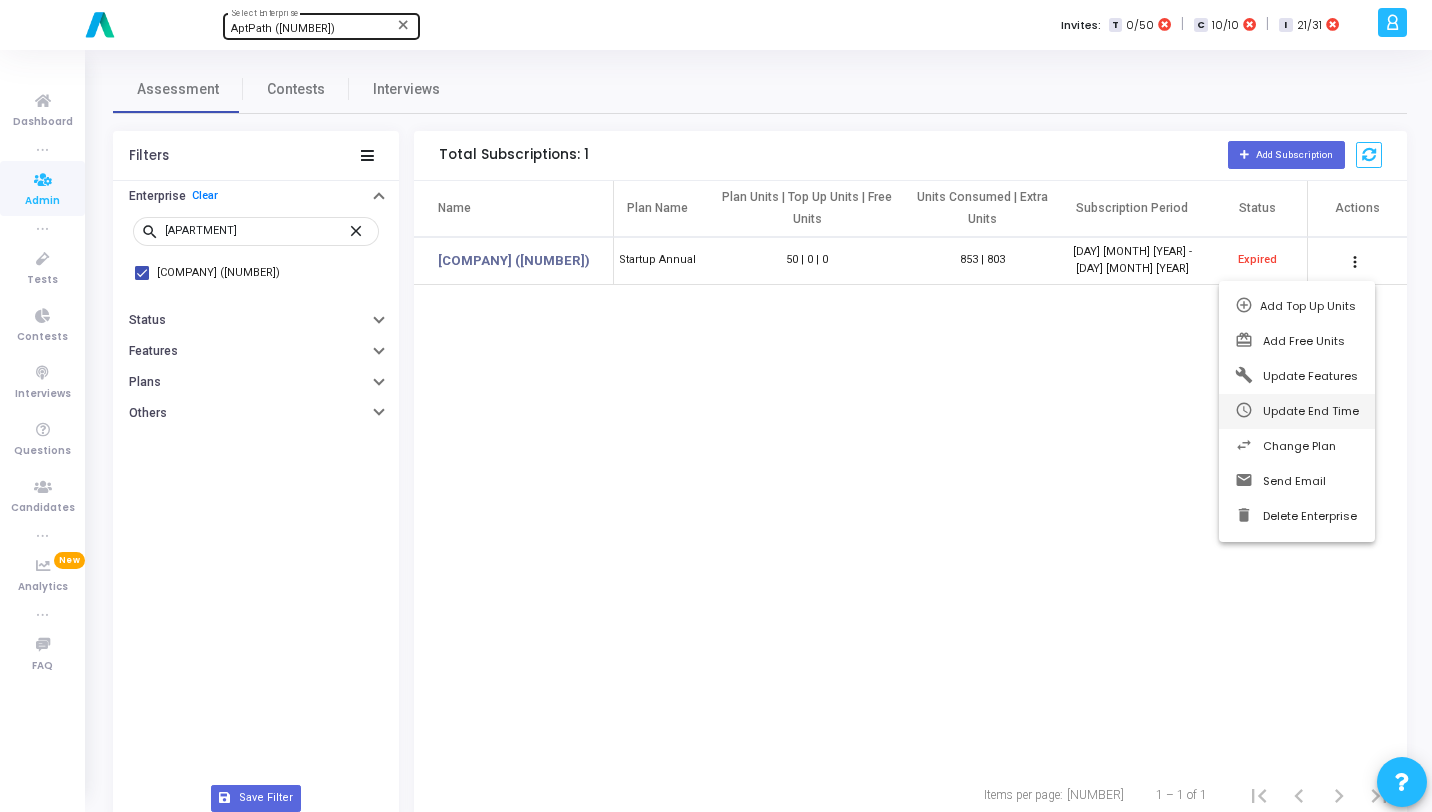 click at bounding box center (1297, 410) 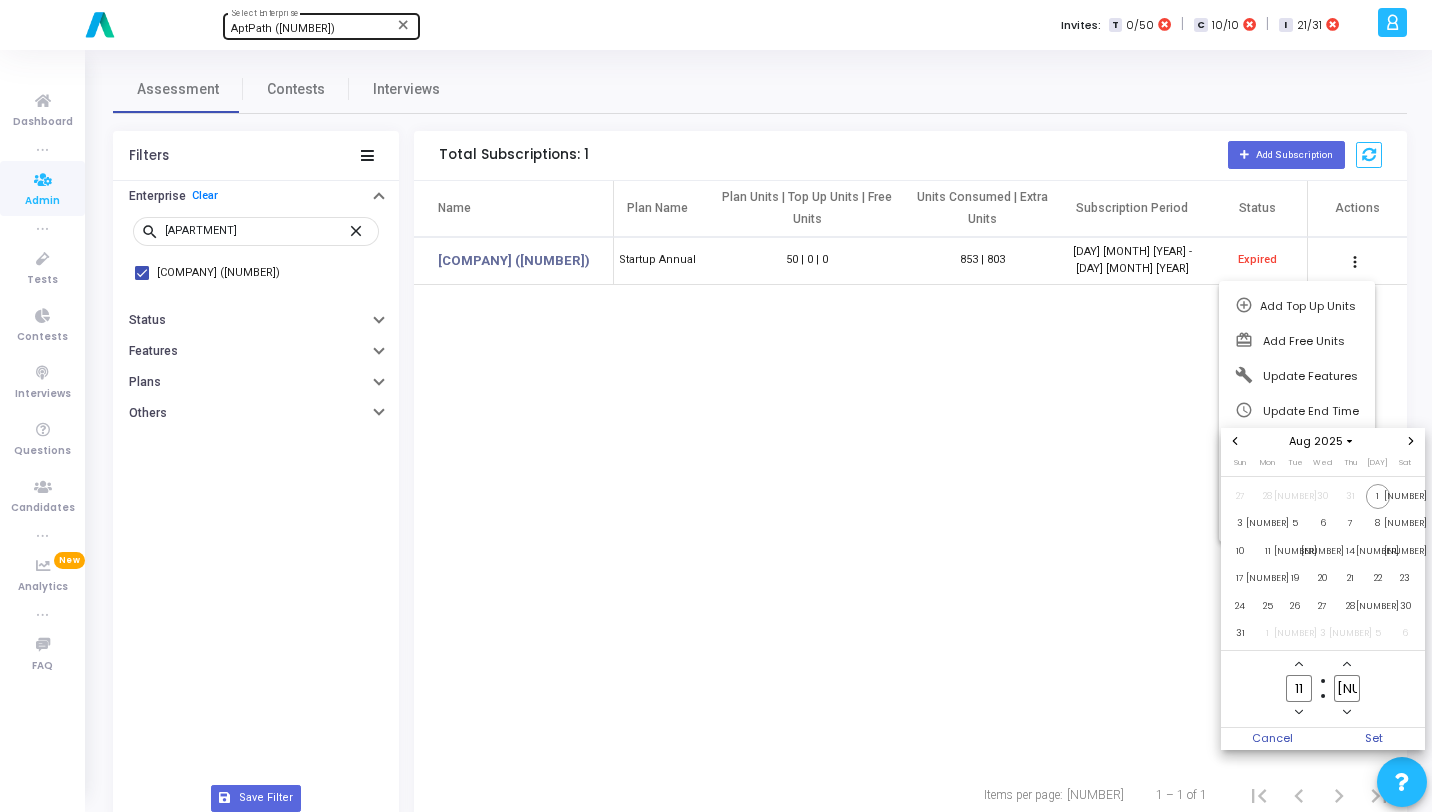 click at bounding box center (1411, 441) 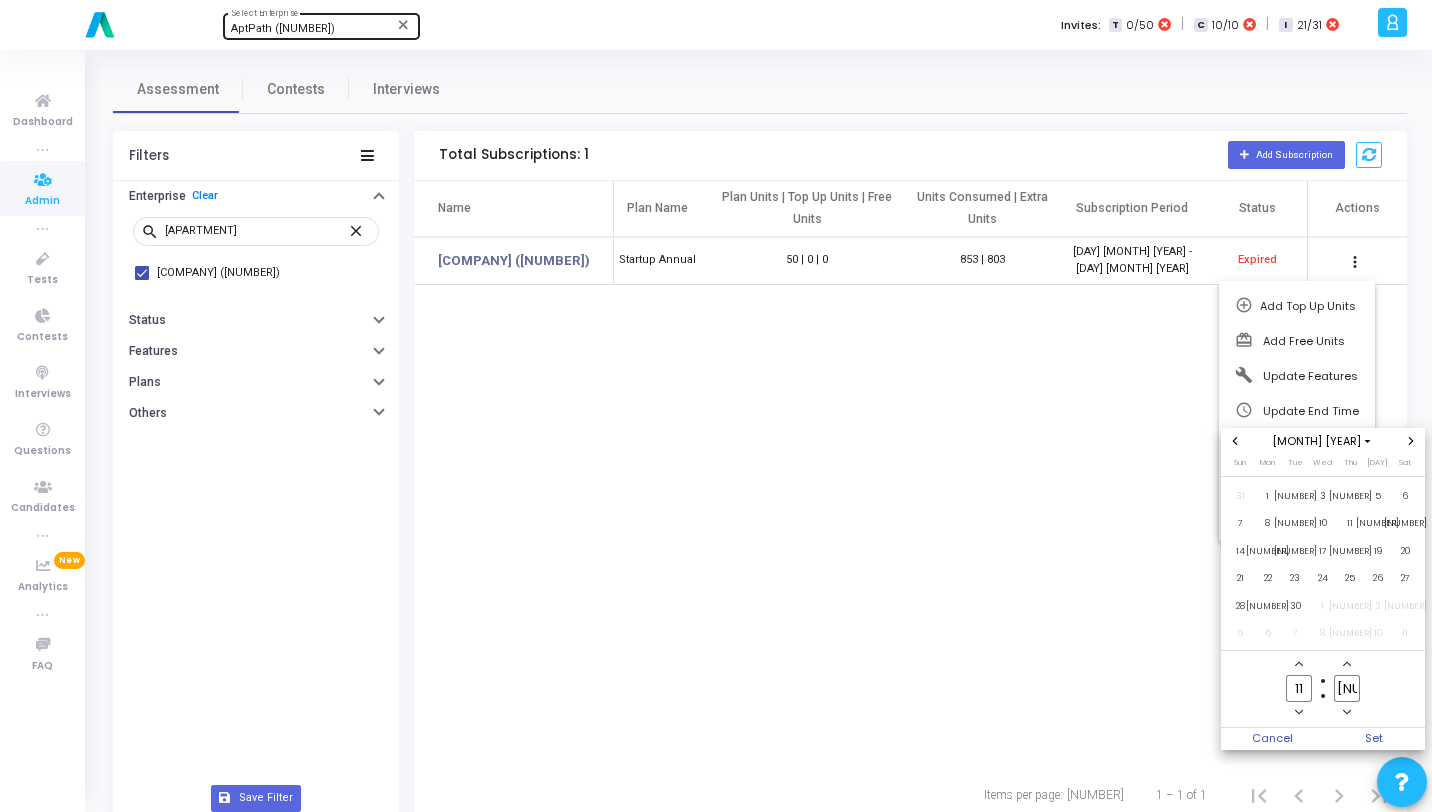 click at bounding box center (1411, 441) 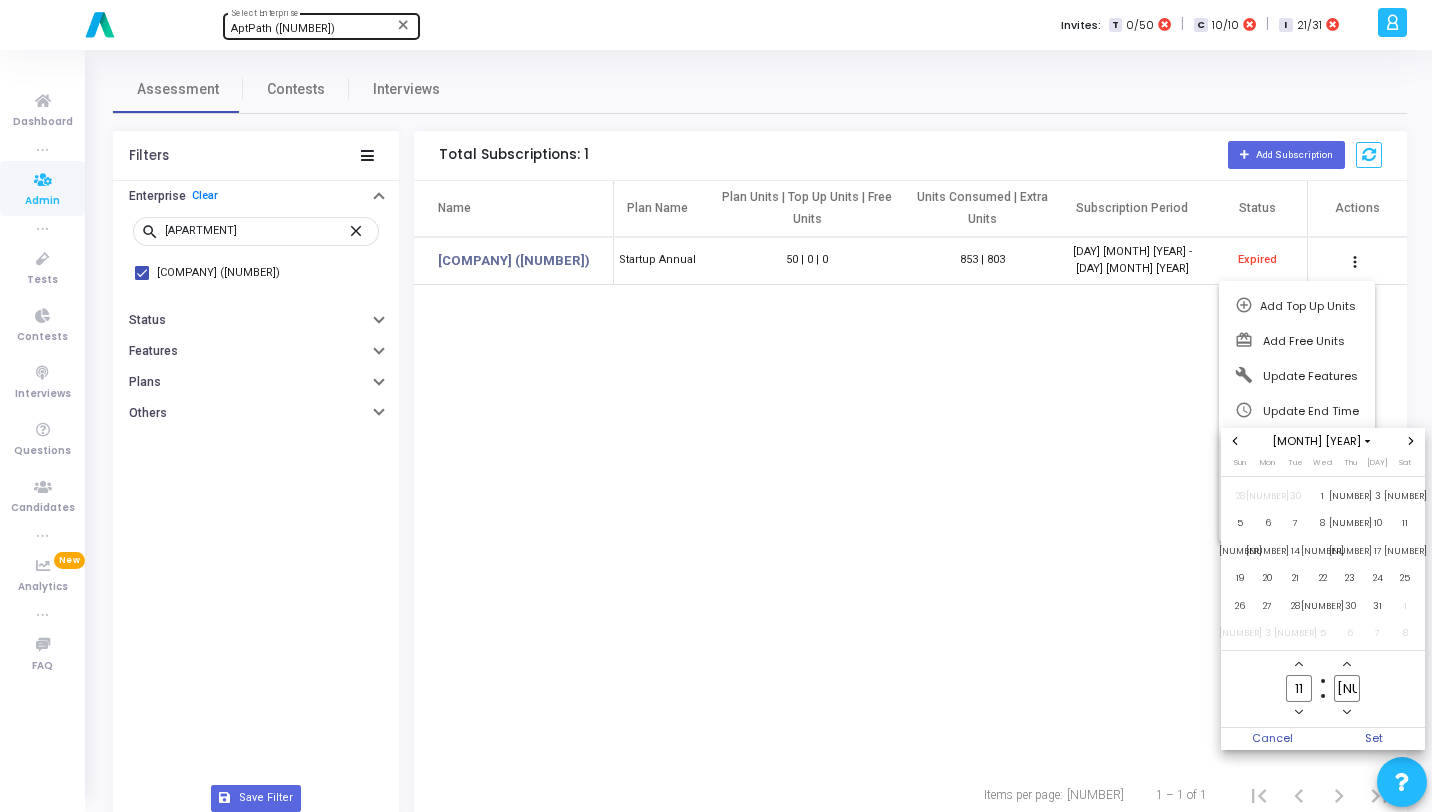 click at bounding box center [1411, 441] 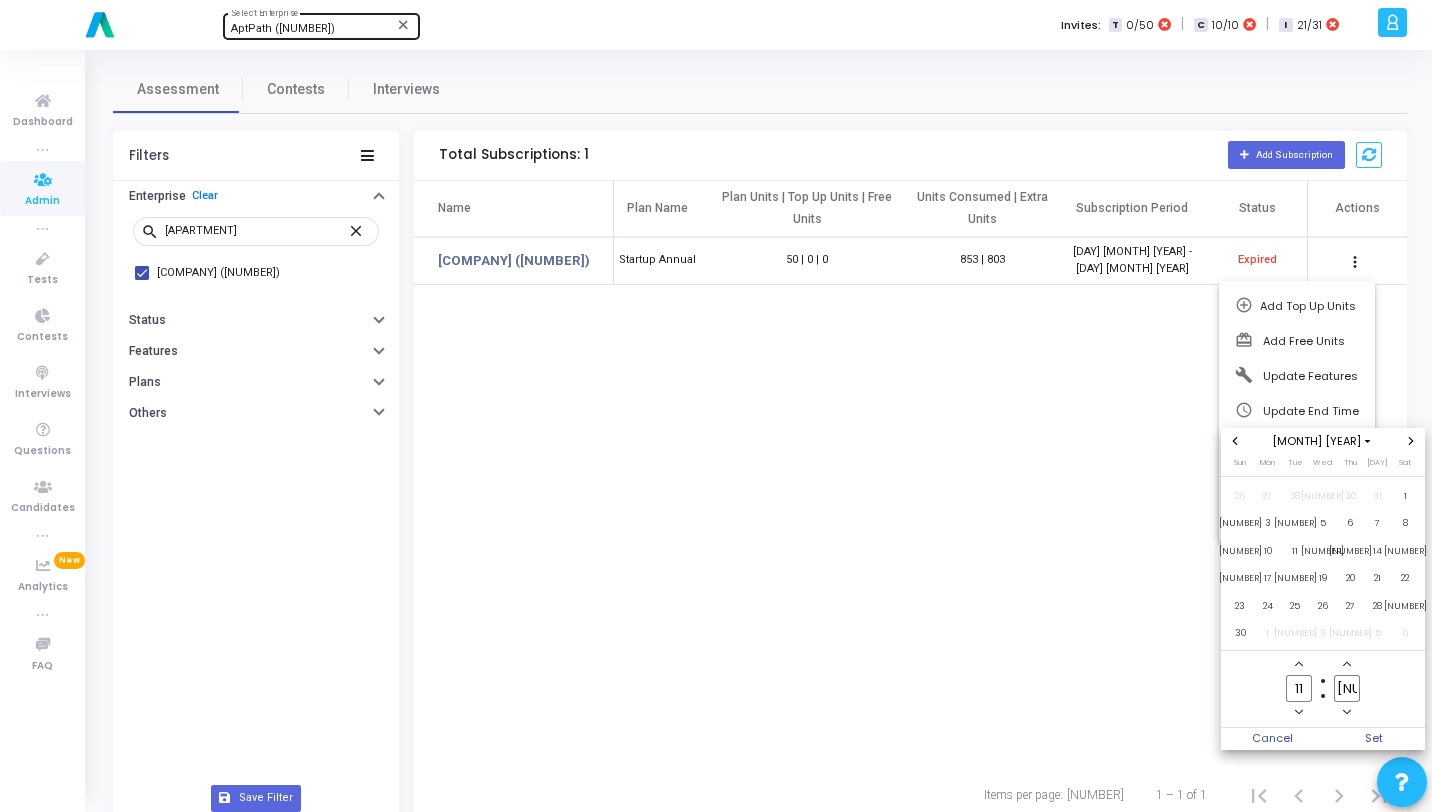 click at bounding box center (1411, 441) 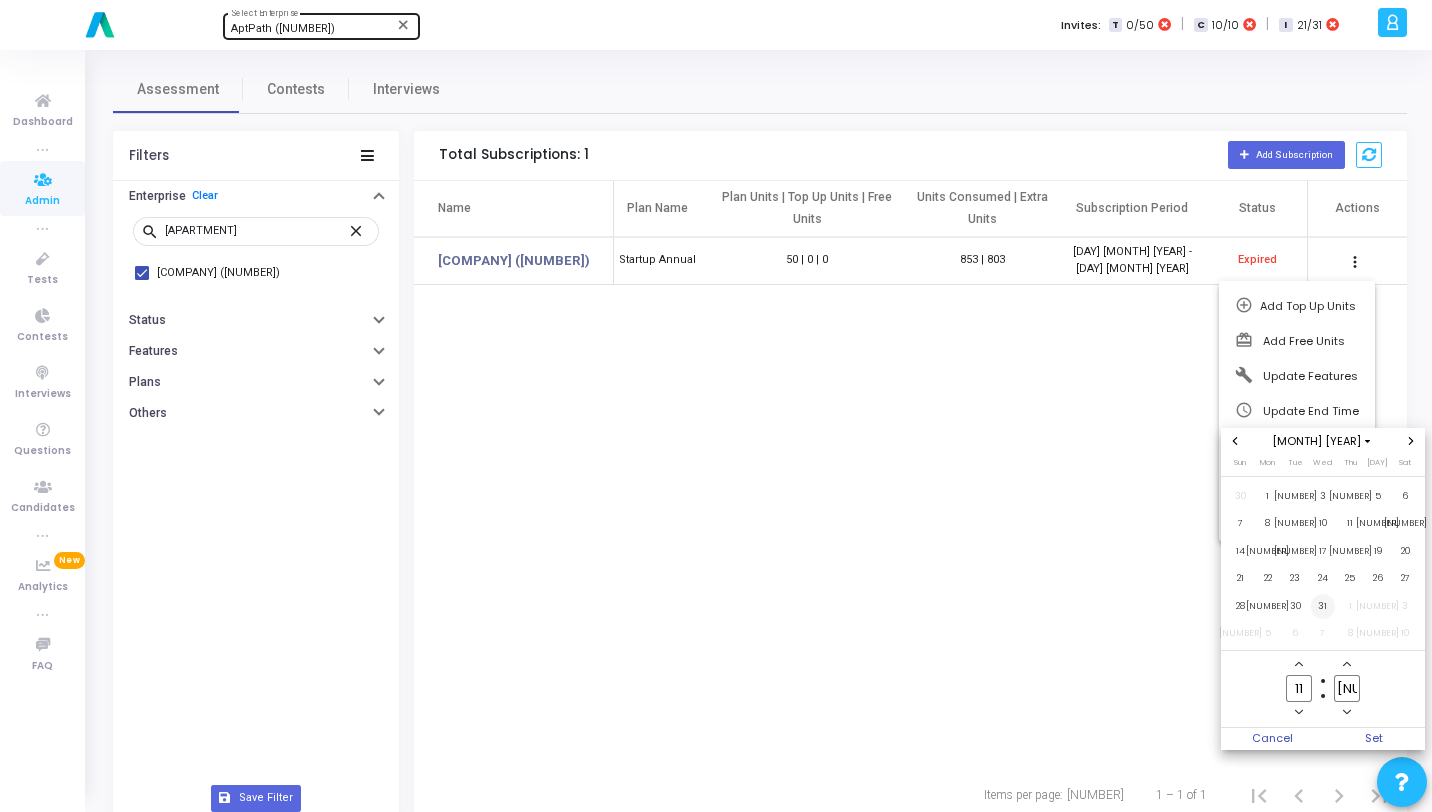 click on "31" at bounding box center [1323, 606] 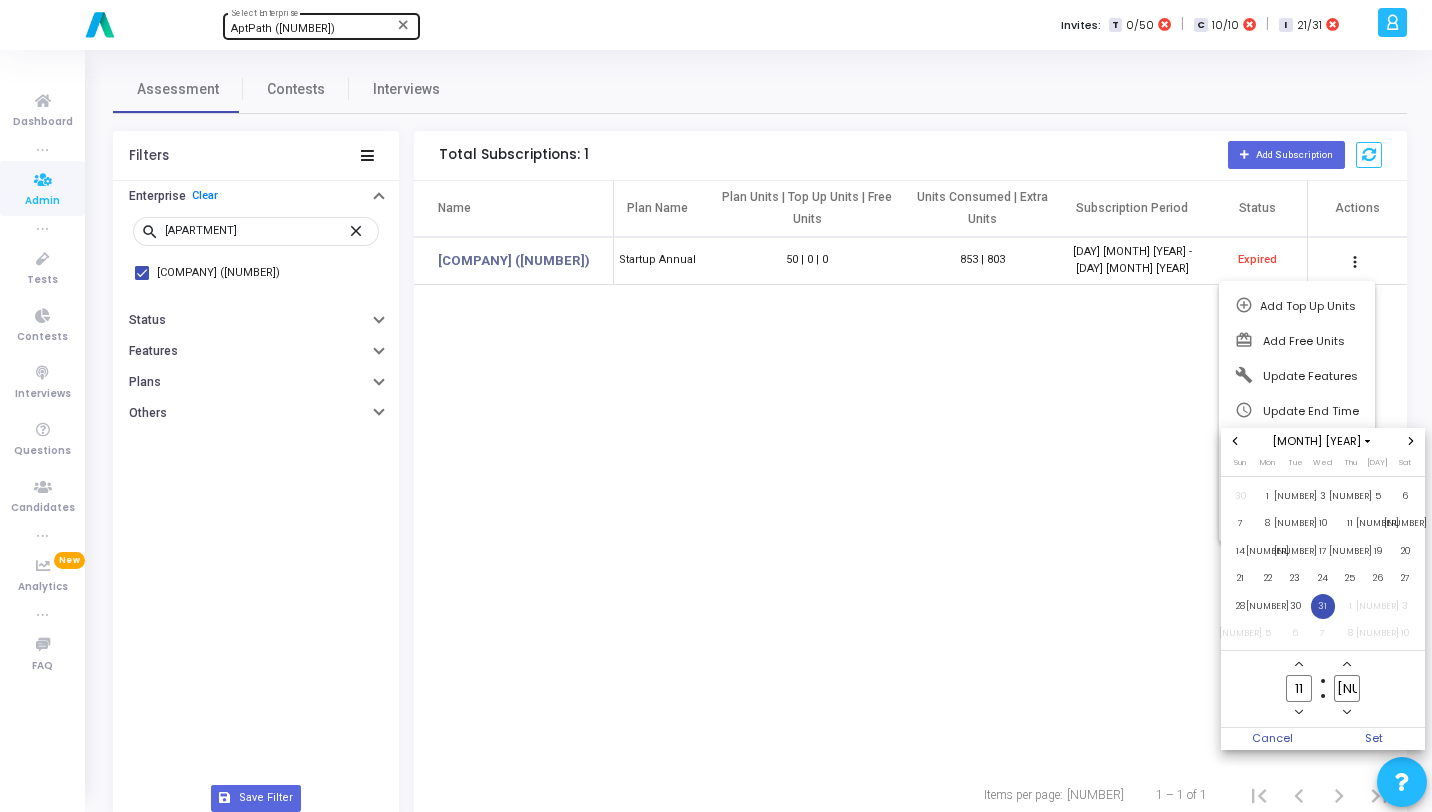 click on "11" 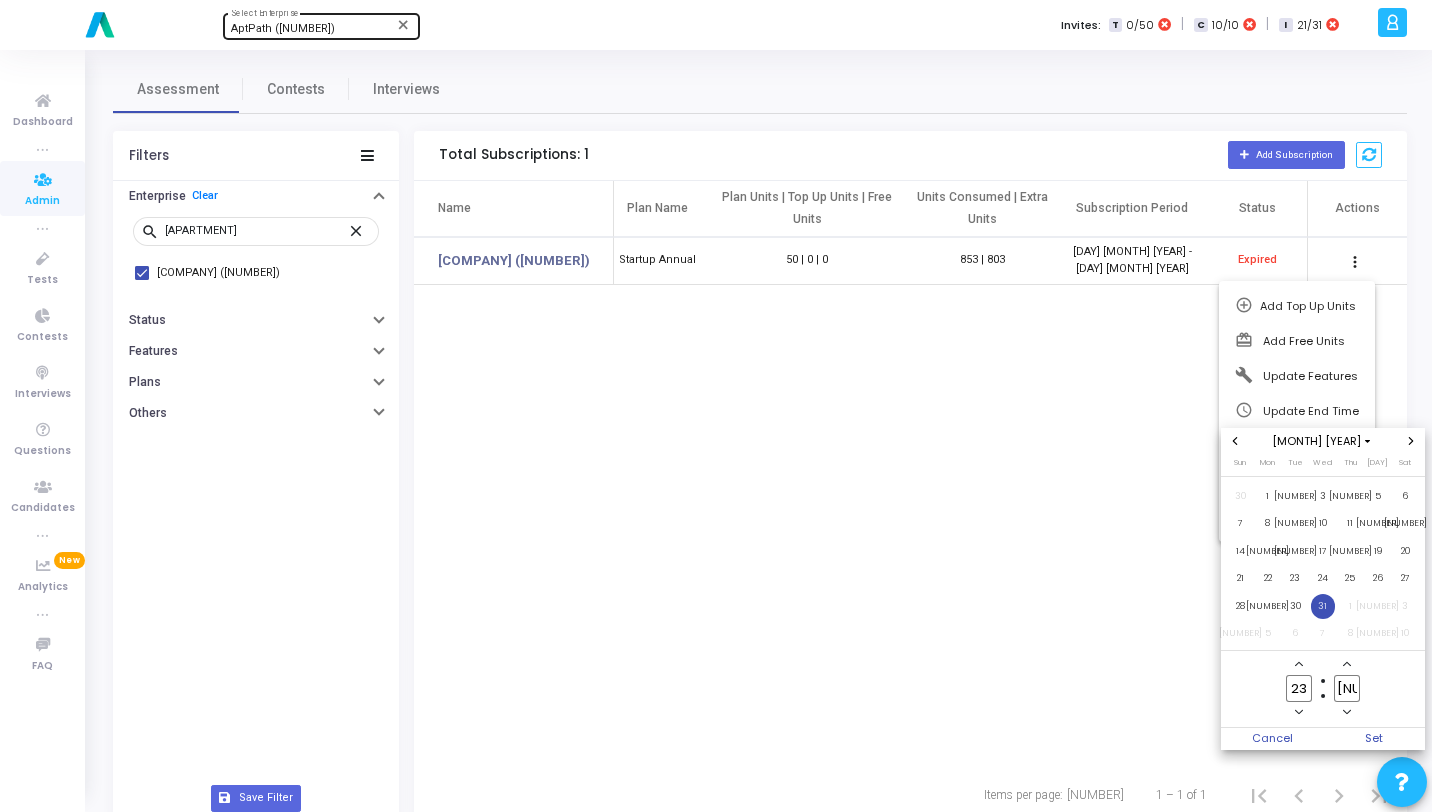 type on "23" 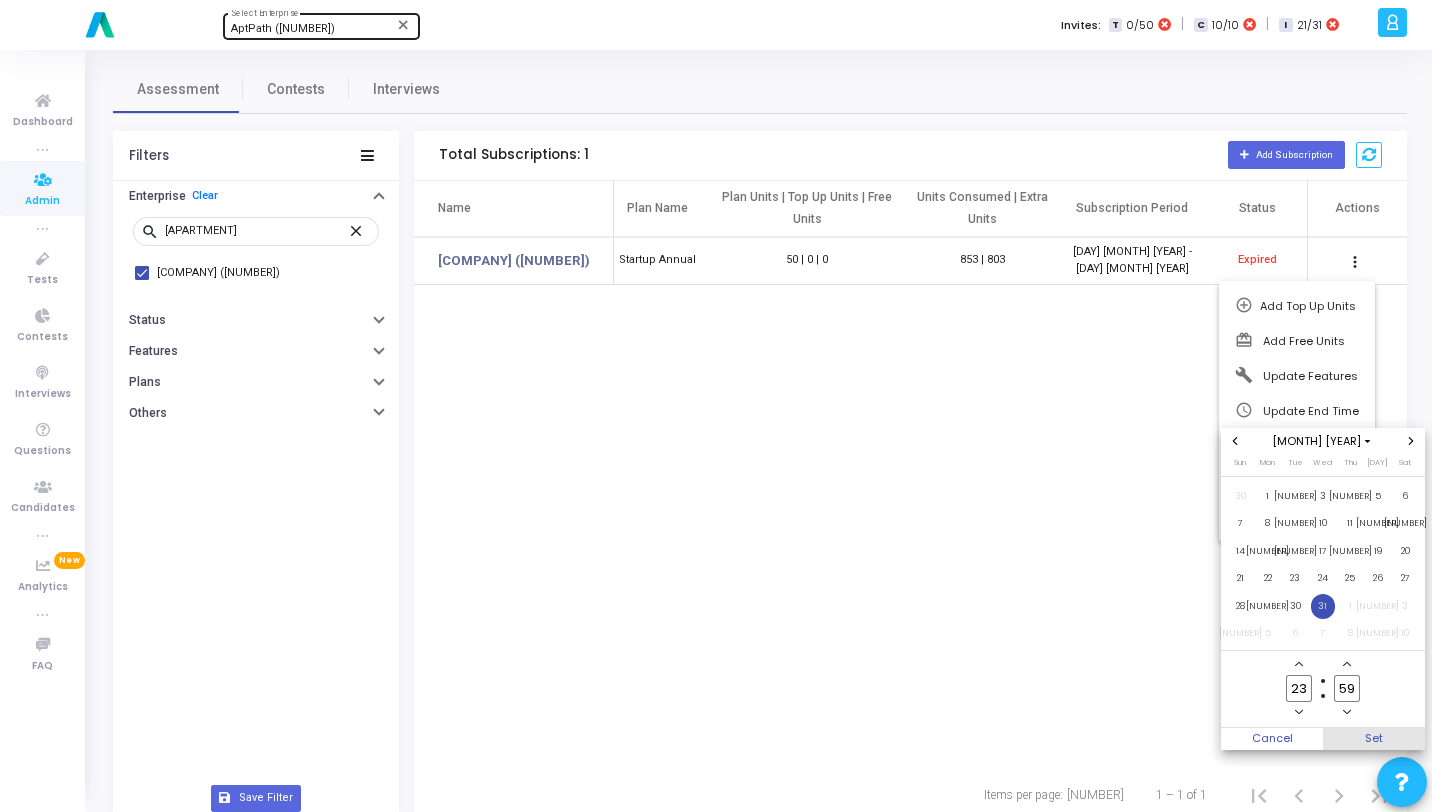 type on "59" 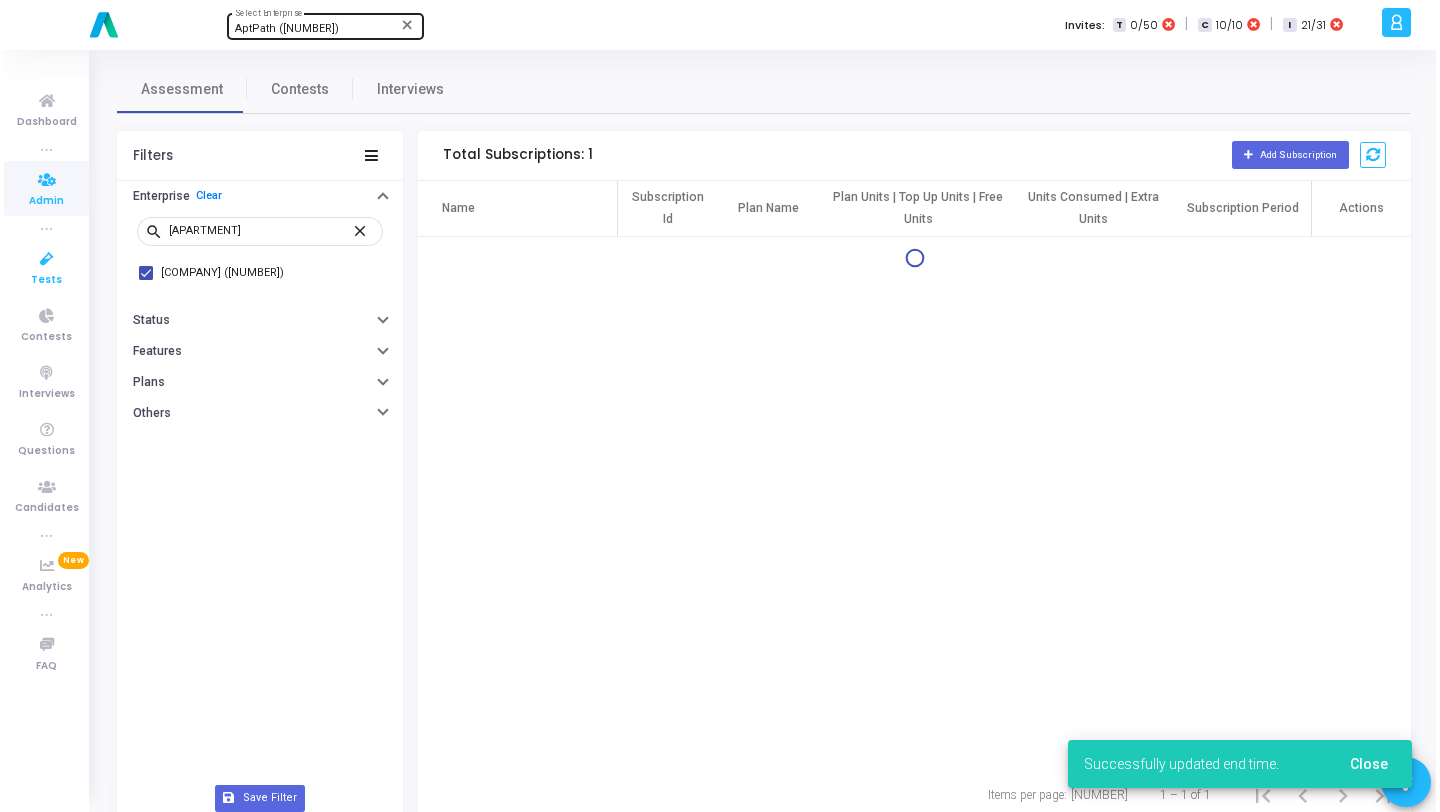 scroll, scrollTop: 0, scrollLeft: 0, axis: both 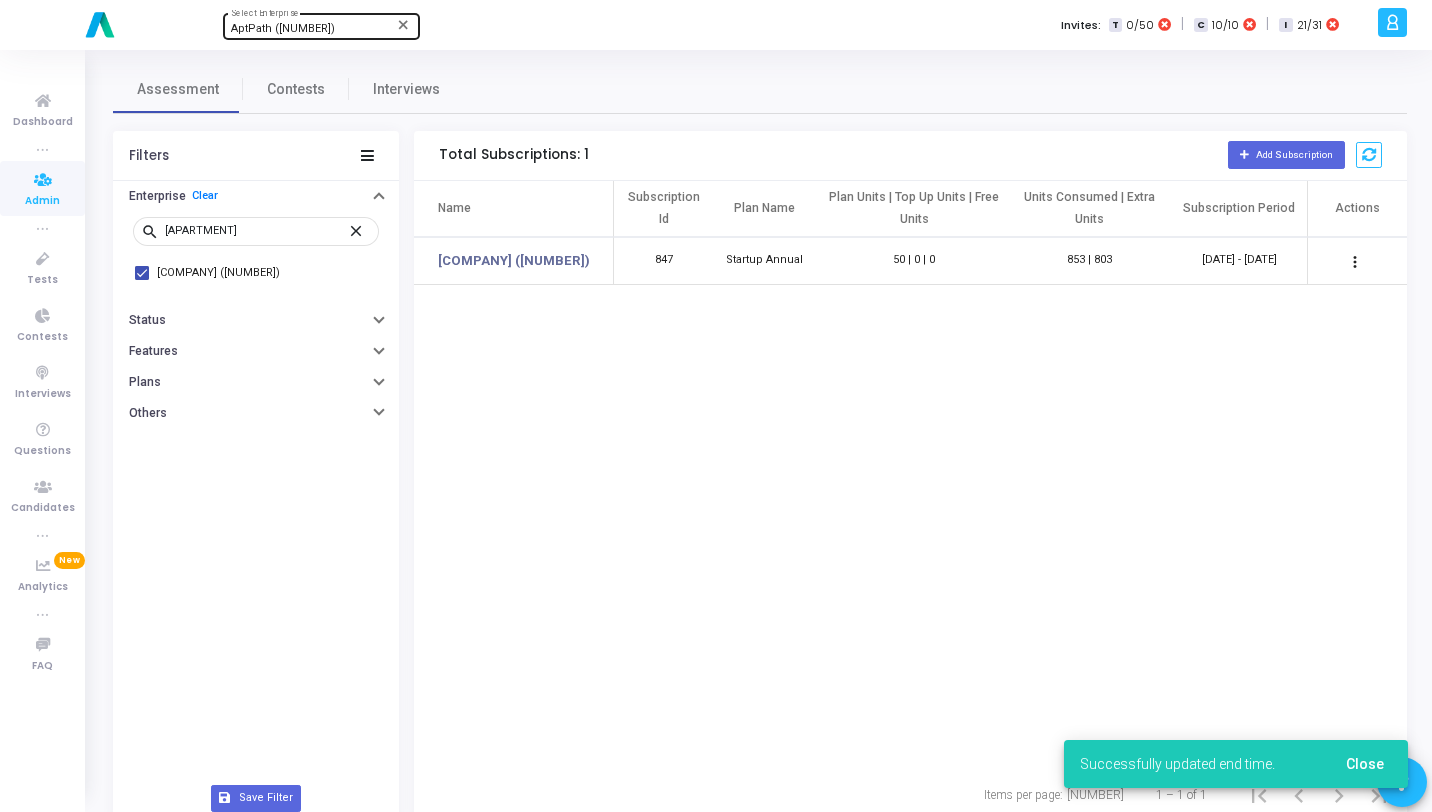 click on "Admin" at bounding box center [42, 188] 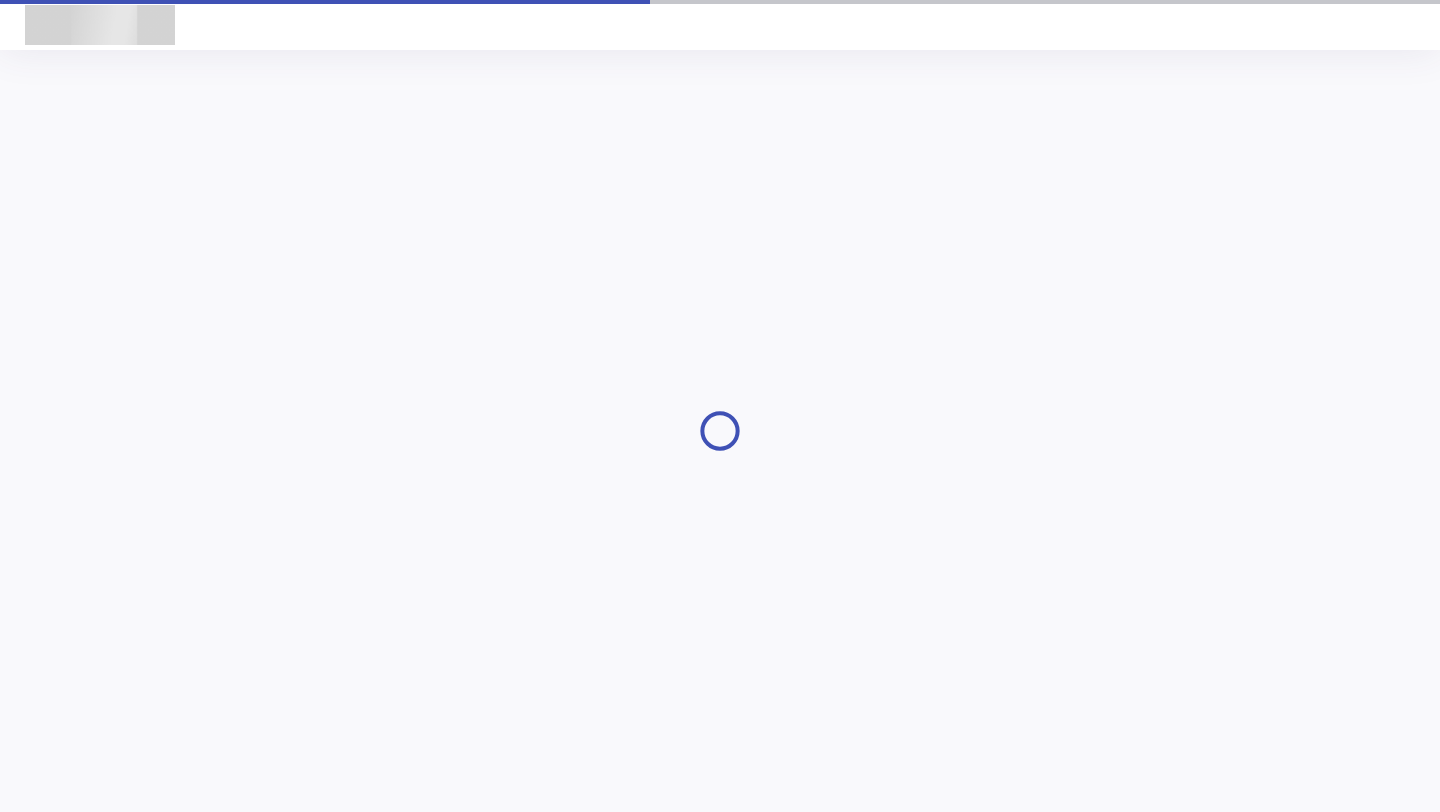 scroll, scrollTop: 0, scrollLeft: 0, axis: both 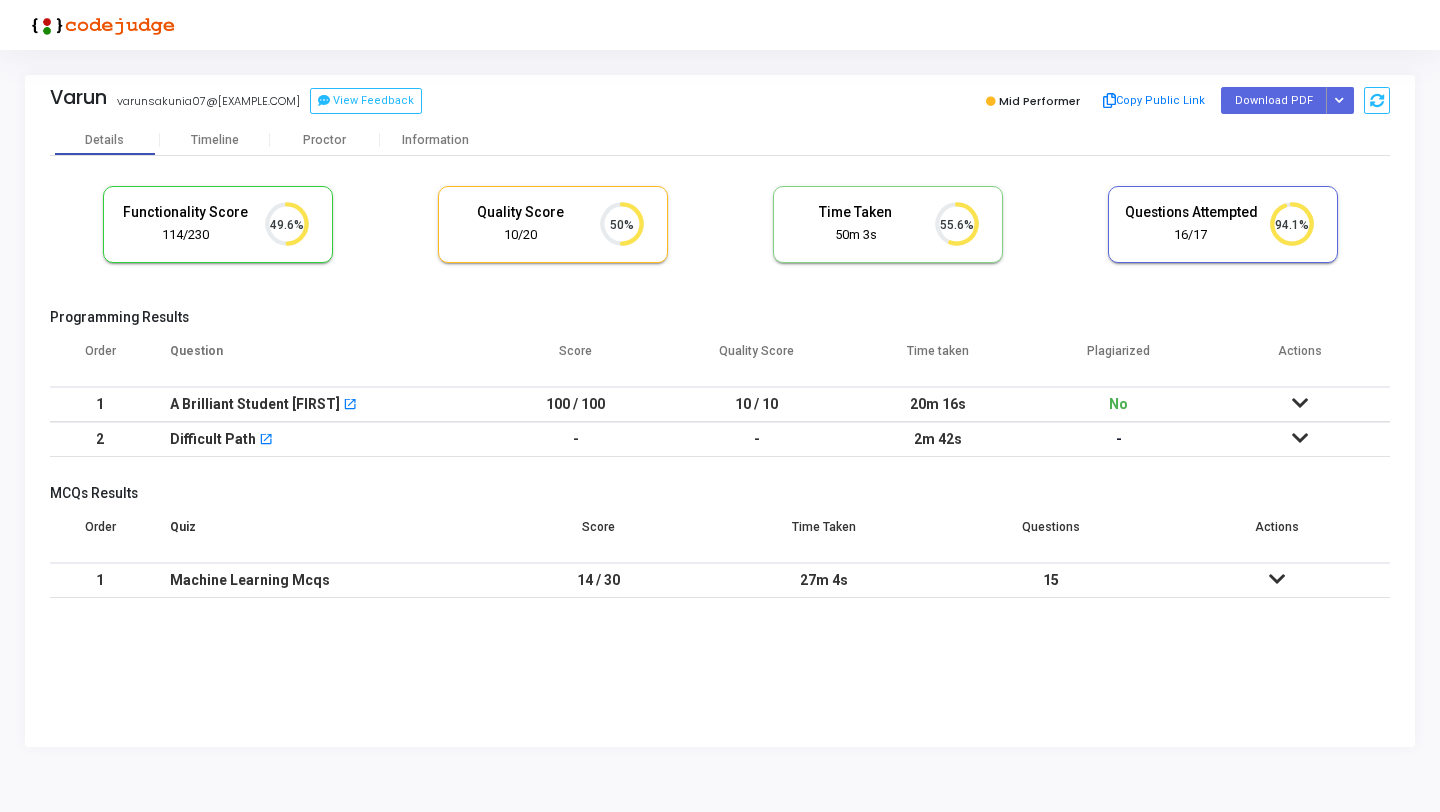 click on "14 / 30" at bounding box center (598, 580) 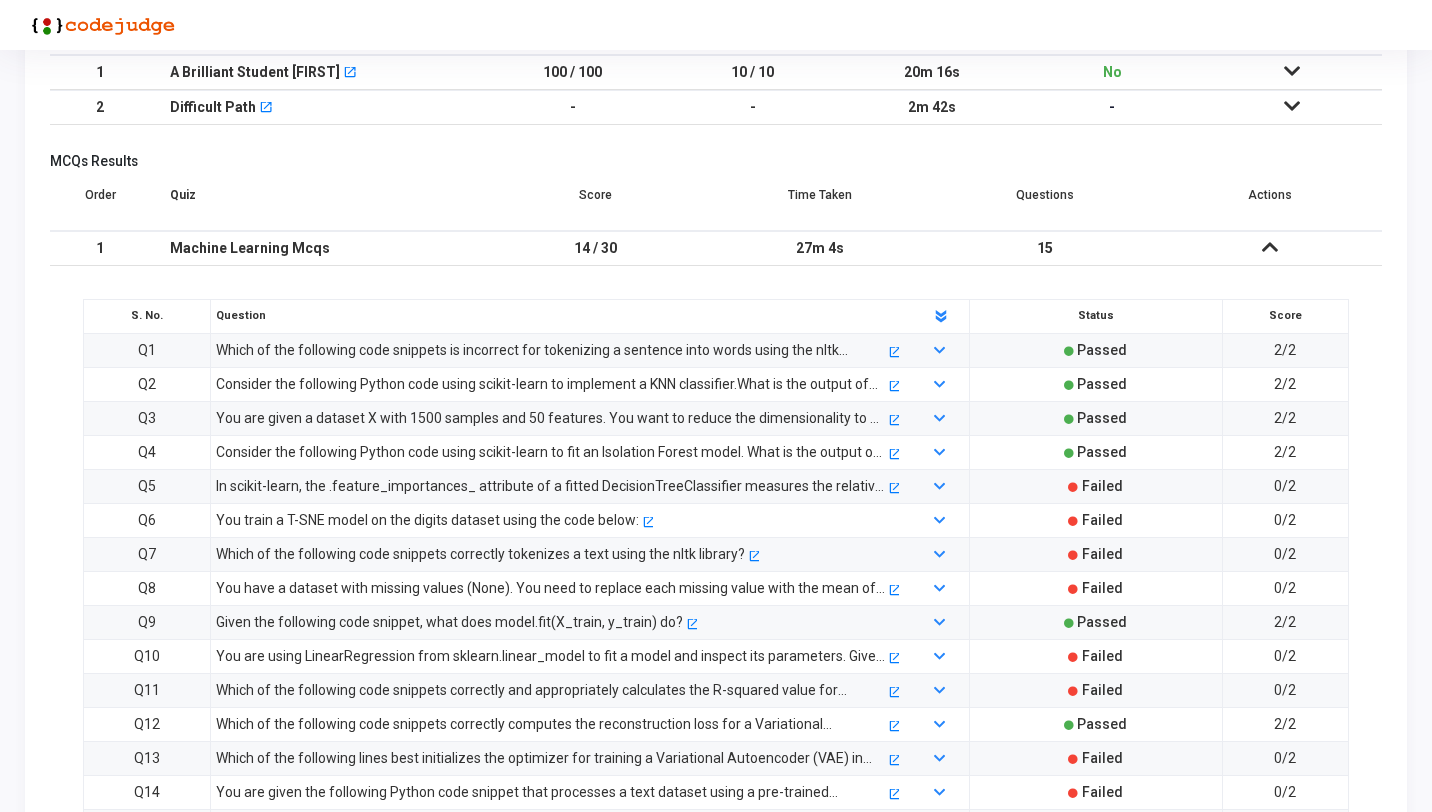 scroll, scrollTop: 463, scrollLeft: 0, axis: vertical 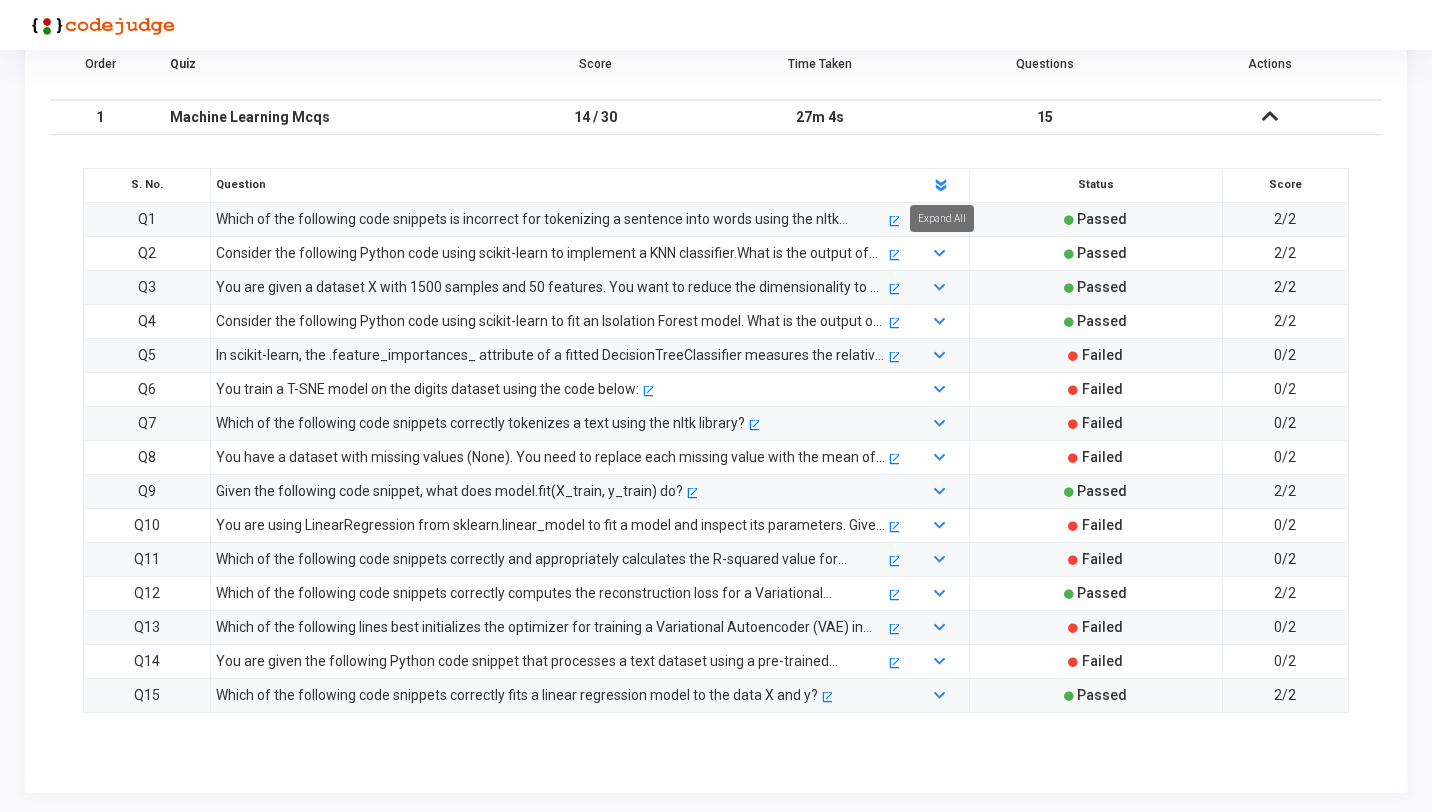 click 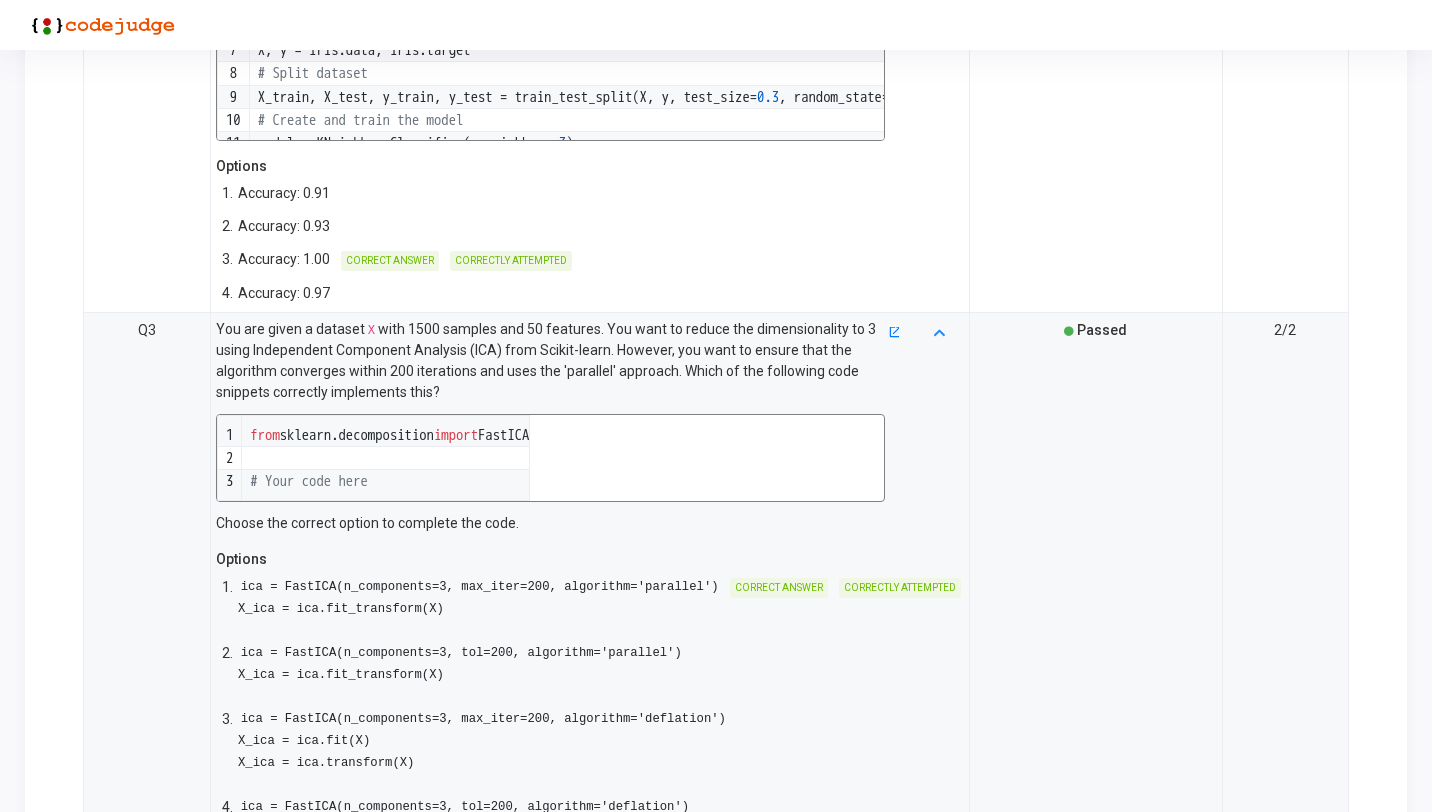 scroll, scrollTop: 916, scrollLeft: 0, axis: vertical 